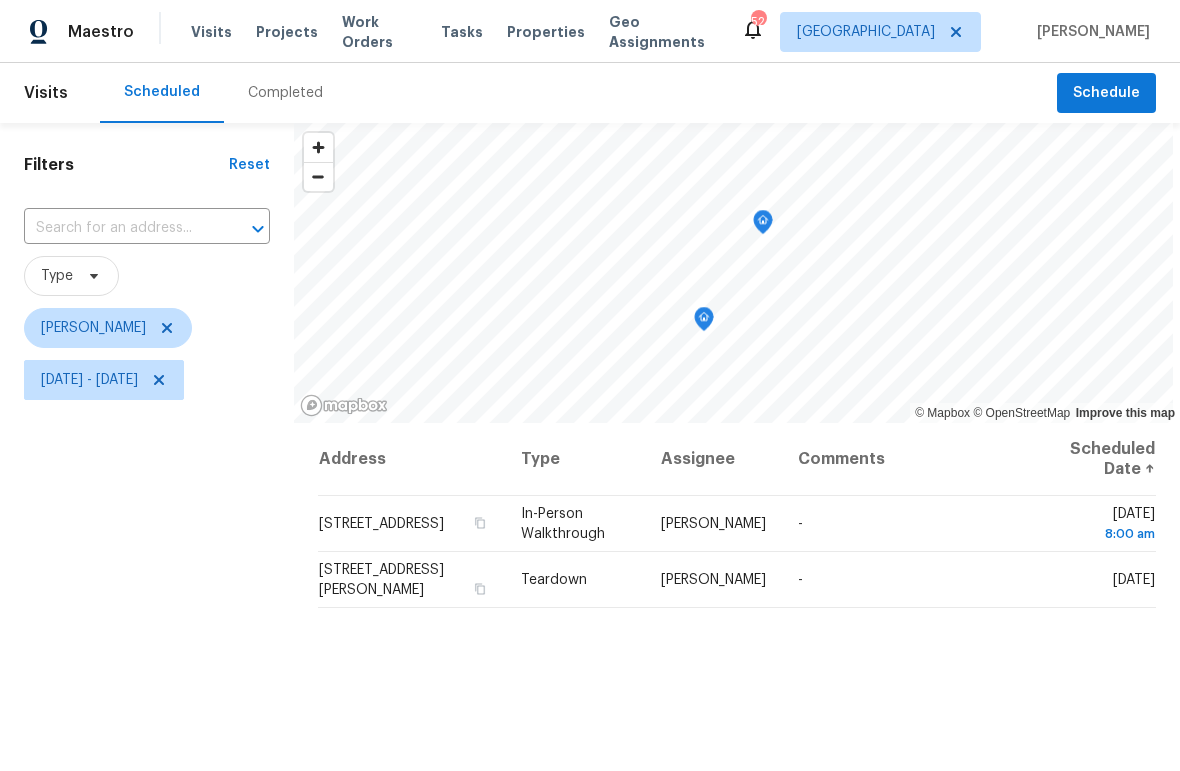 scroll, scrollTop: 0, scrollLeft: 0, axis: both 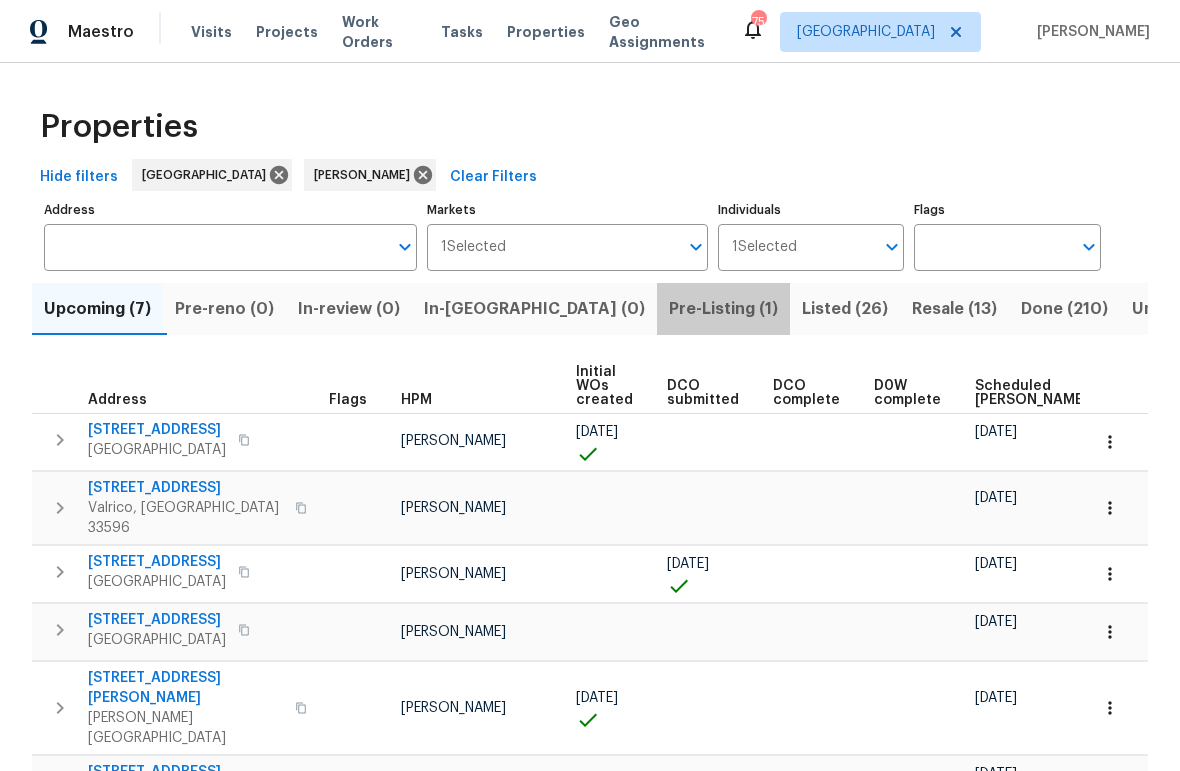 click on "Pre-Listing (1)" at bounding box center (723, 309) 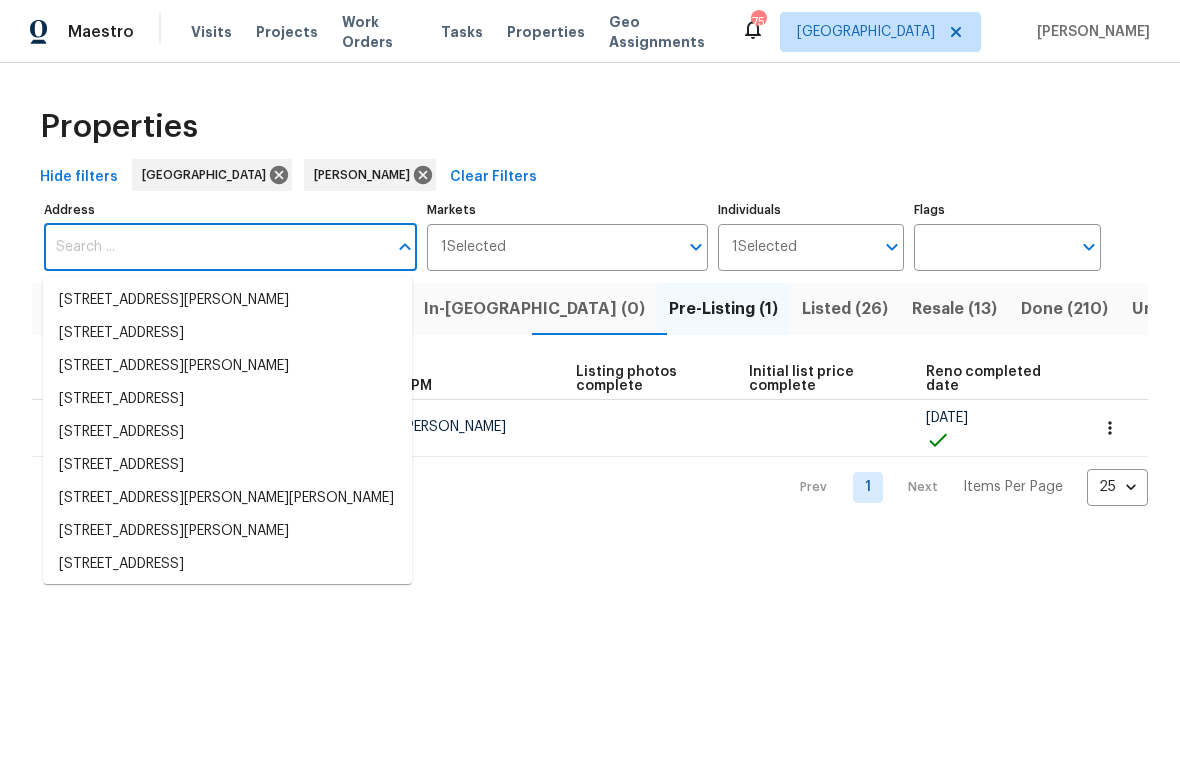 click on "Address" at bounding box center [215, 247] 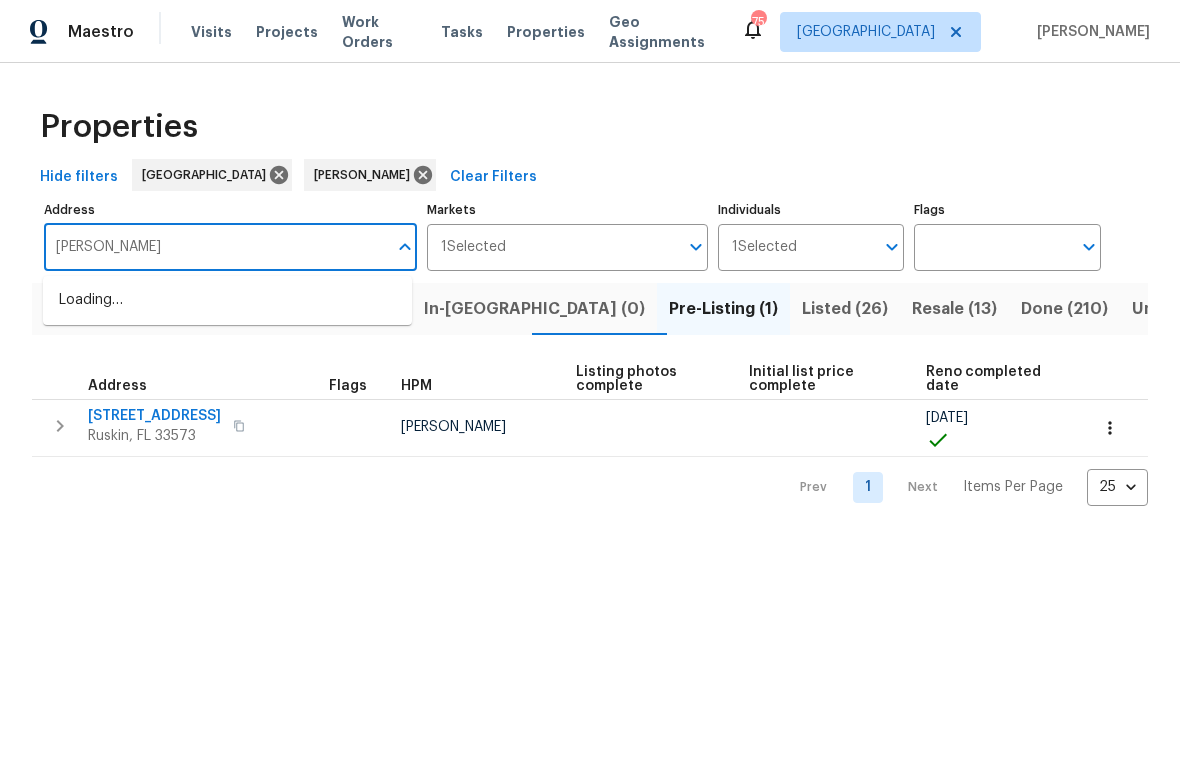type on "carson white" 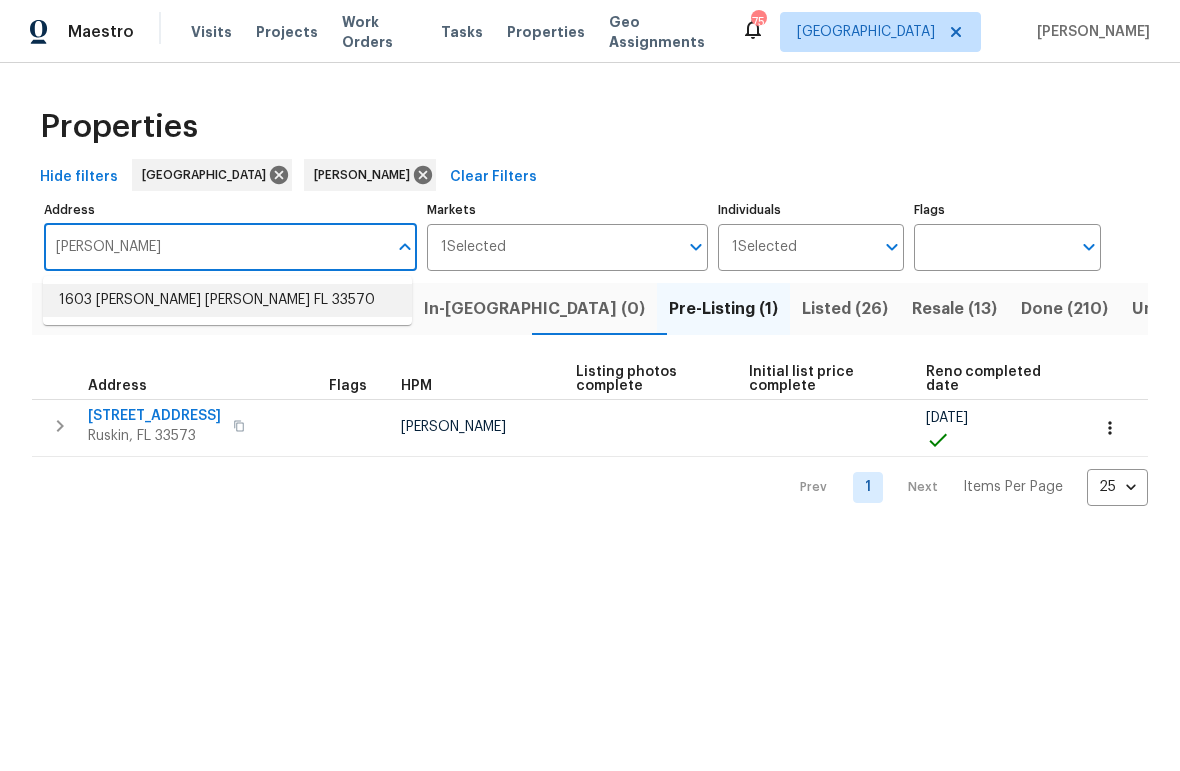 click on "1603 Carson White Ln Ruskin FL 33570" at bounding box center [227, 300] 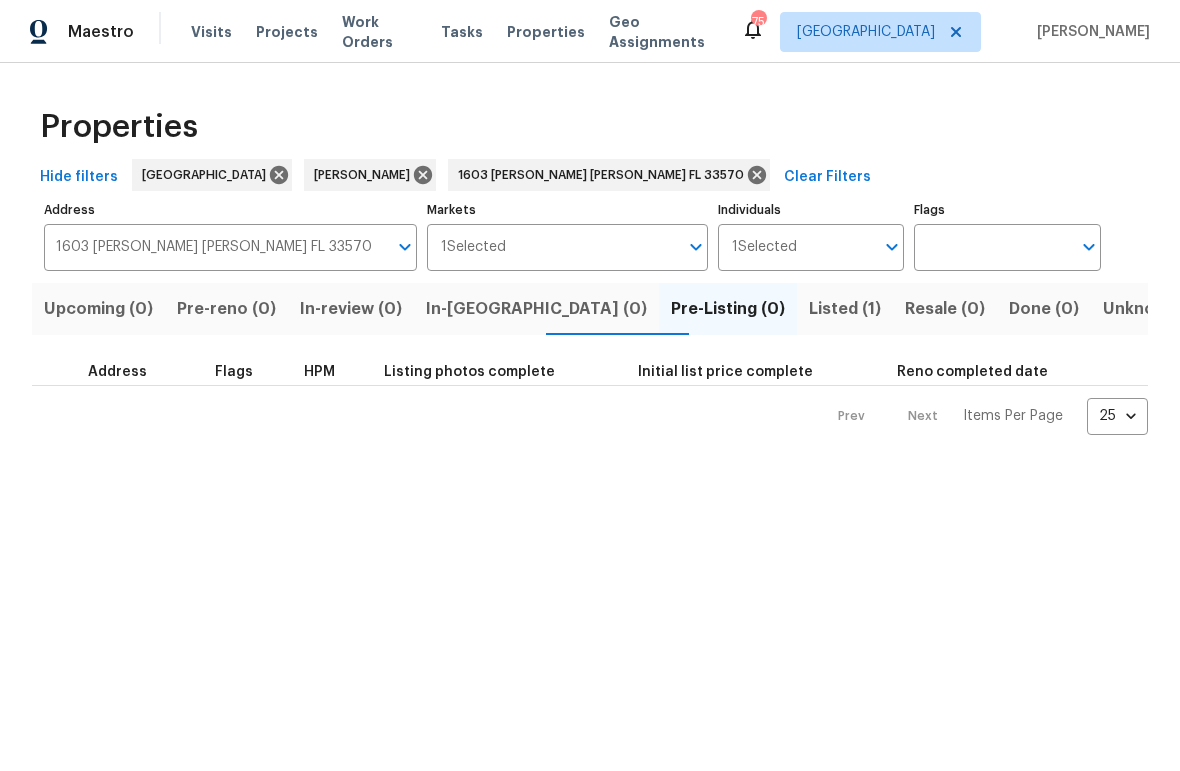 click on "Listed (1)" at bounding box center (845, 309) 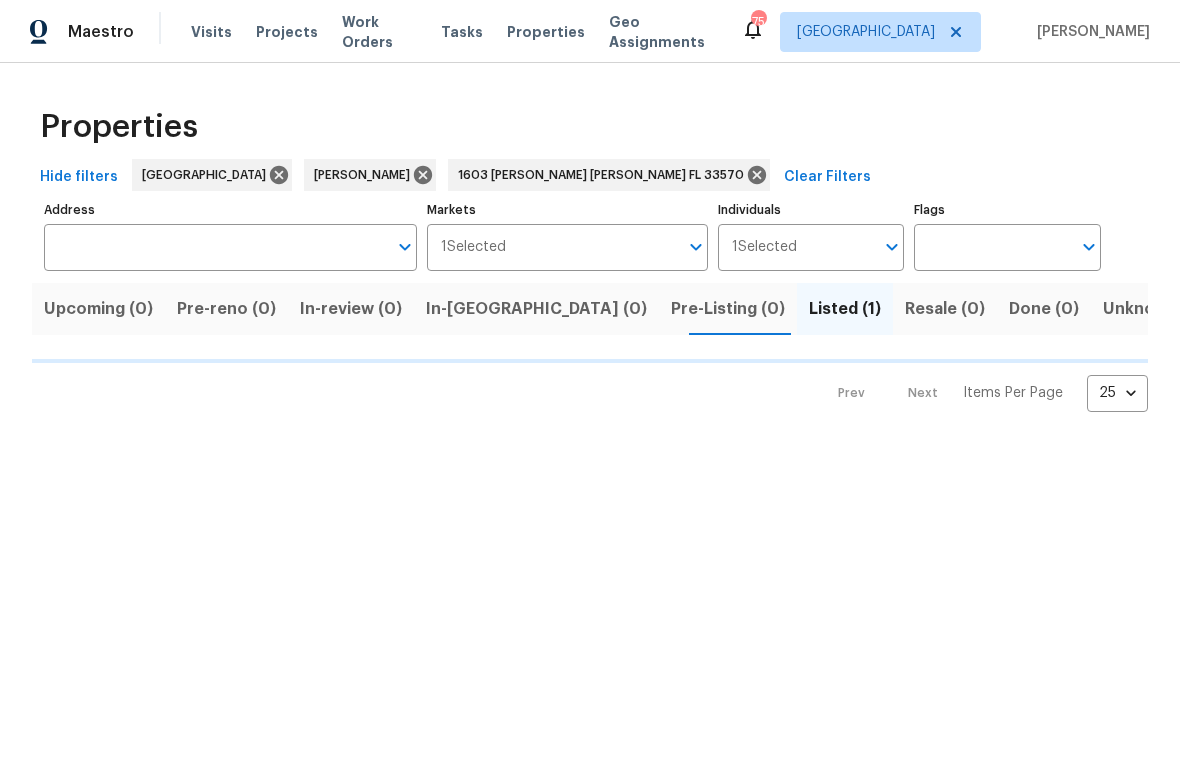 type on "1603 Carson White Ln Ruskin FL 33570" 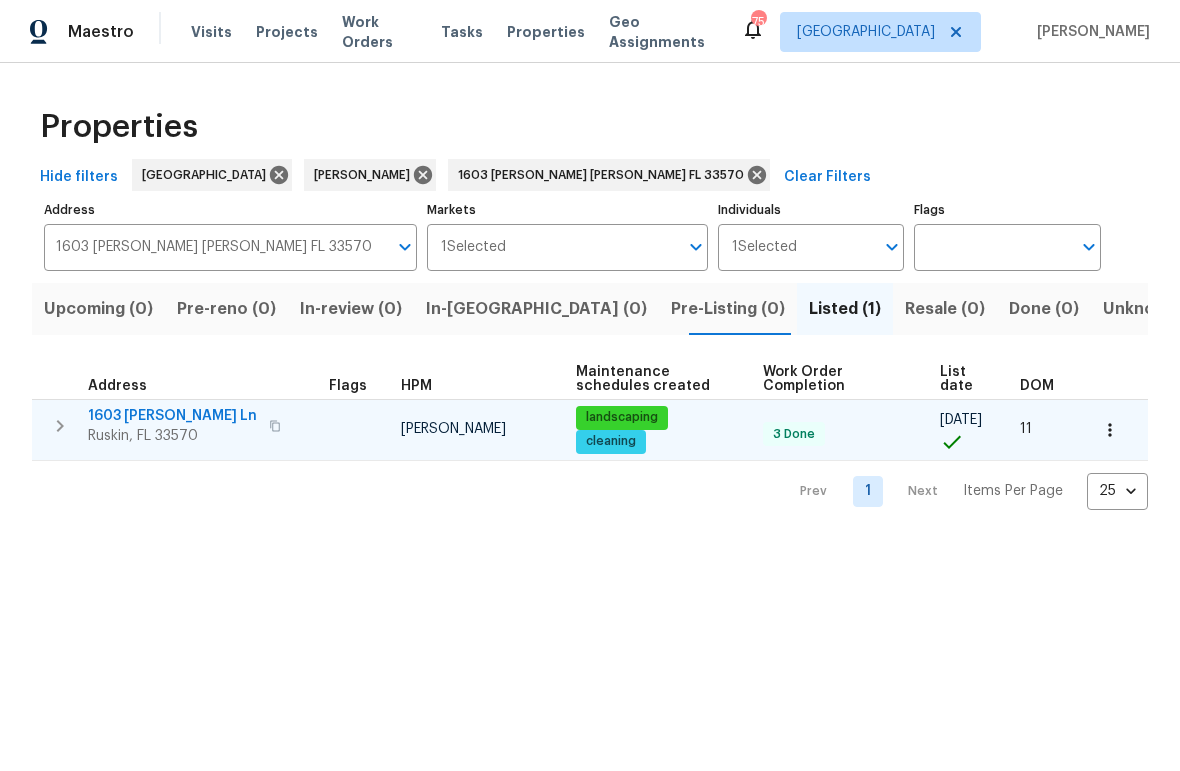 click on "1603 Carson White Ln" at bounding box center (172, 416) 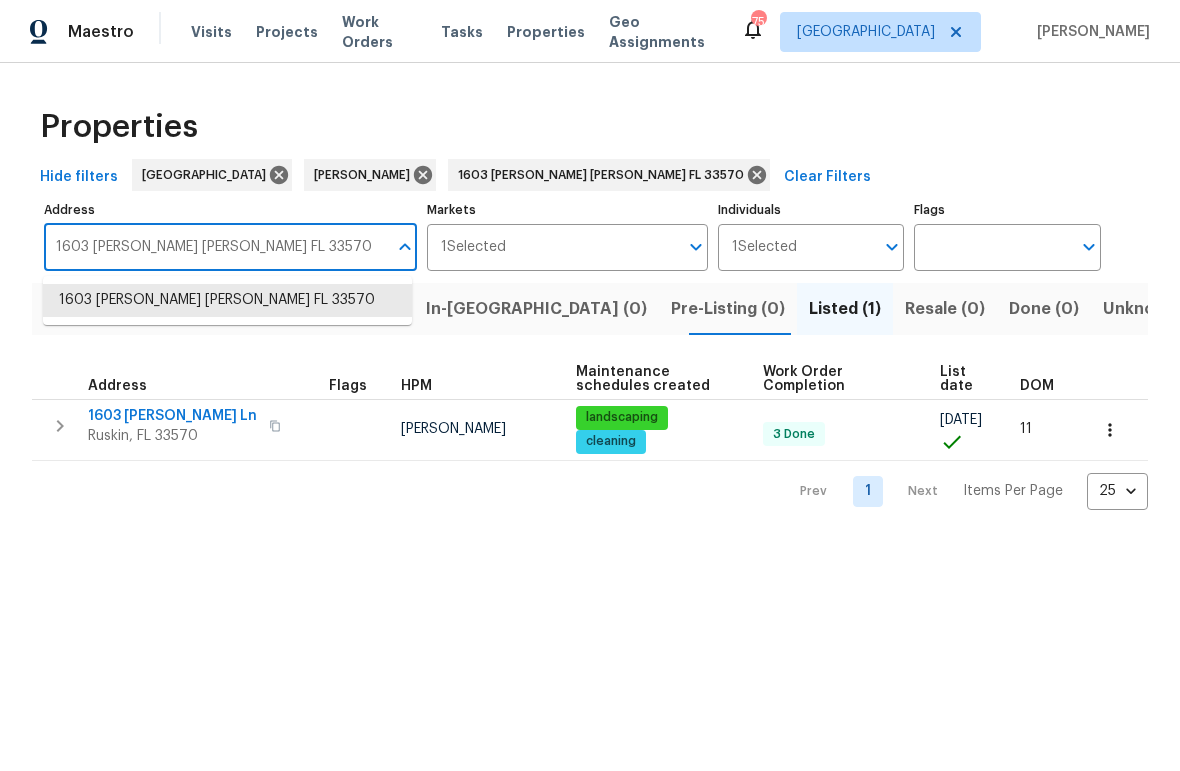 click on "1603 Carson White Ln Ruskin FL 33570" at bounding box center (215, 247) 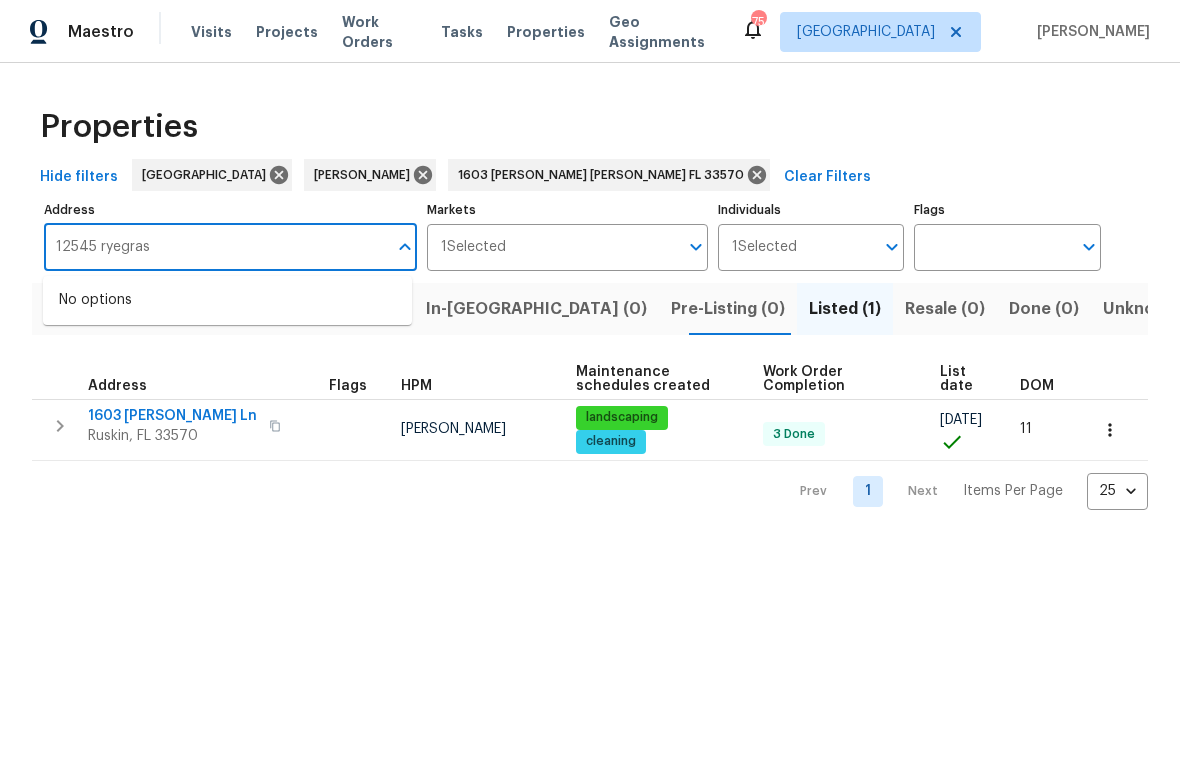 type on "12545 ryegrass" 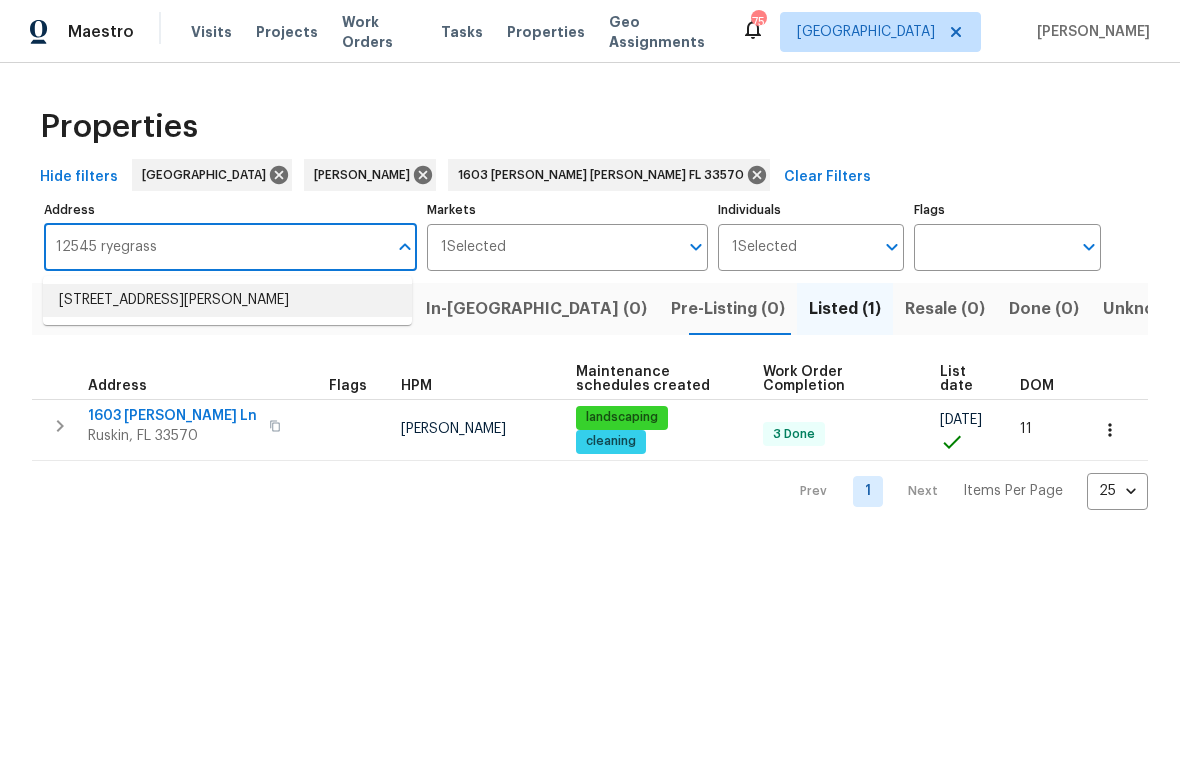 click on "12545 Ryegrass Loop Parrish FL 34219" at bounding box center (227, 300) 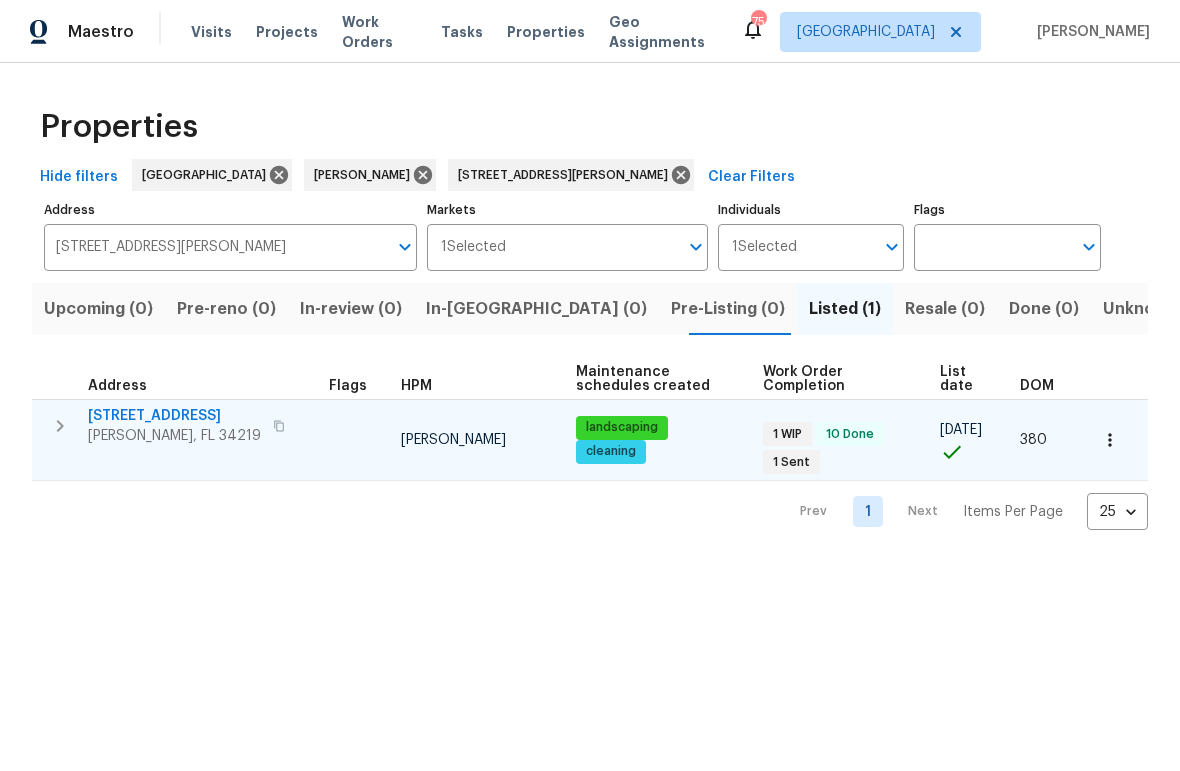 click on "12545 Ryegrass Loop" at bounding box center [174, 416] 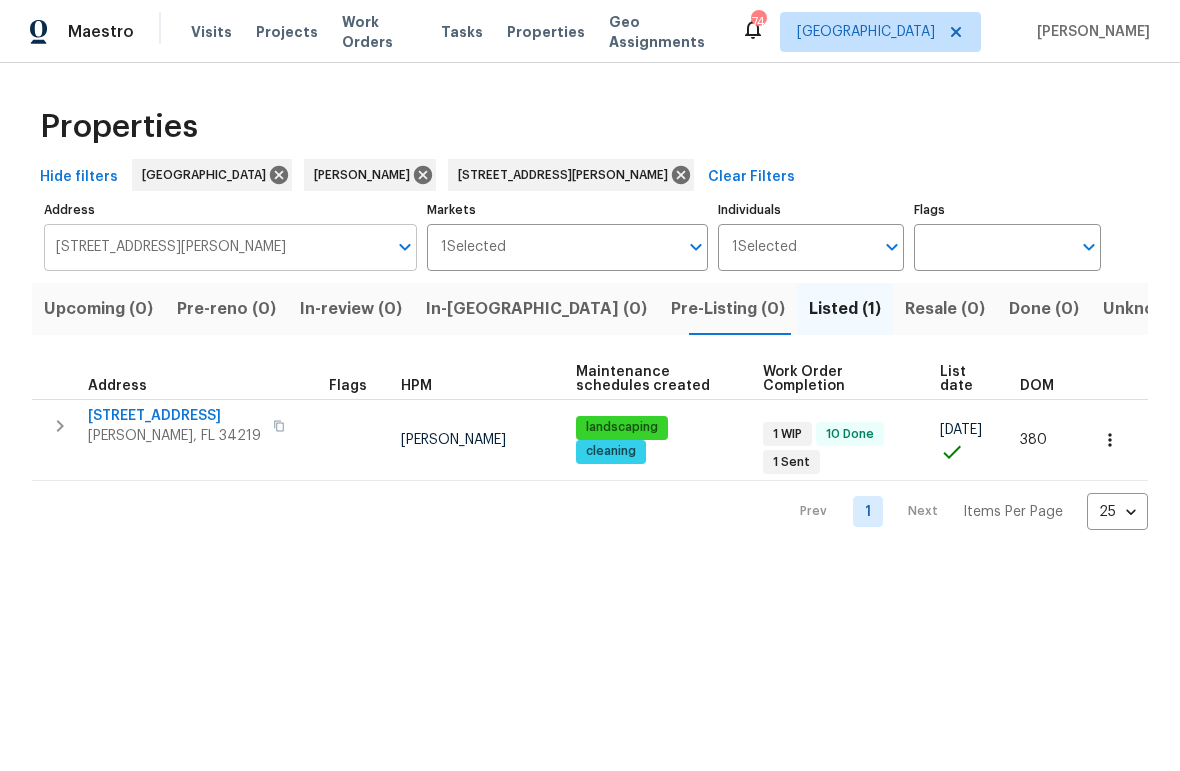 click on "12545 Ryegrass Loop Parrish FL 34219" at bounding box center [215, 247] 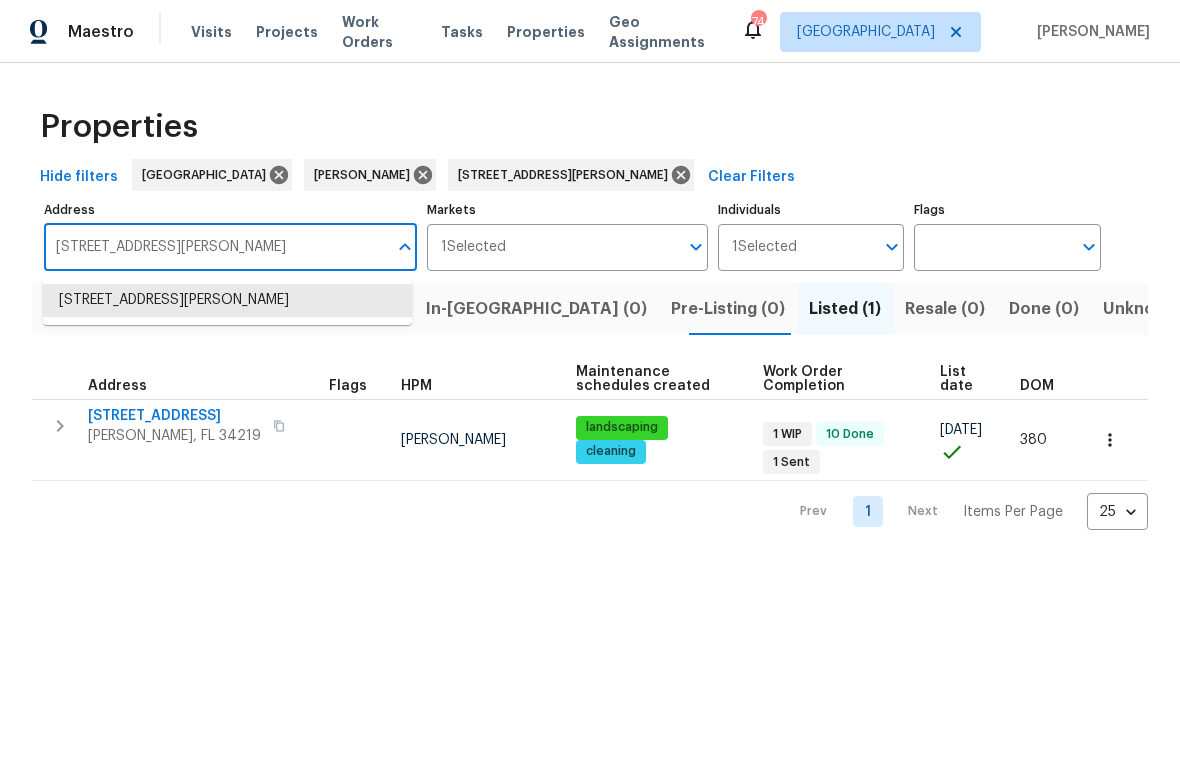 click on "12545 Ryegrass Loop Parrish FL 34219" at bounding box center [215, 247] 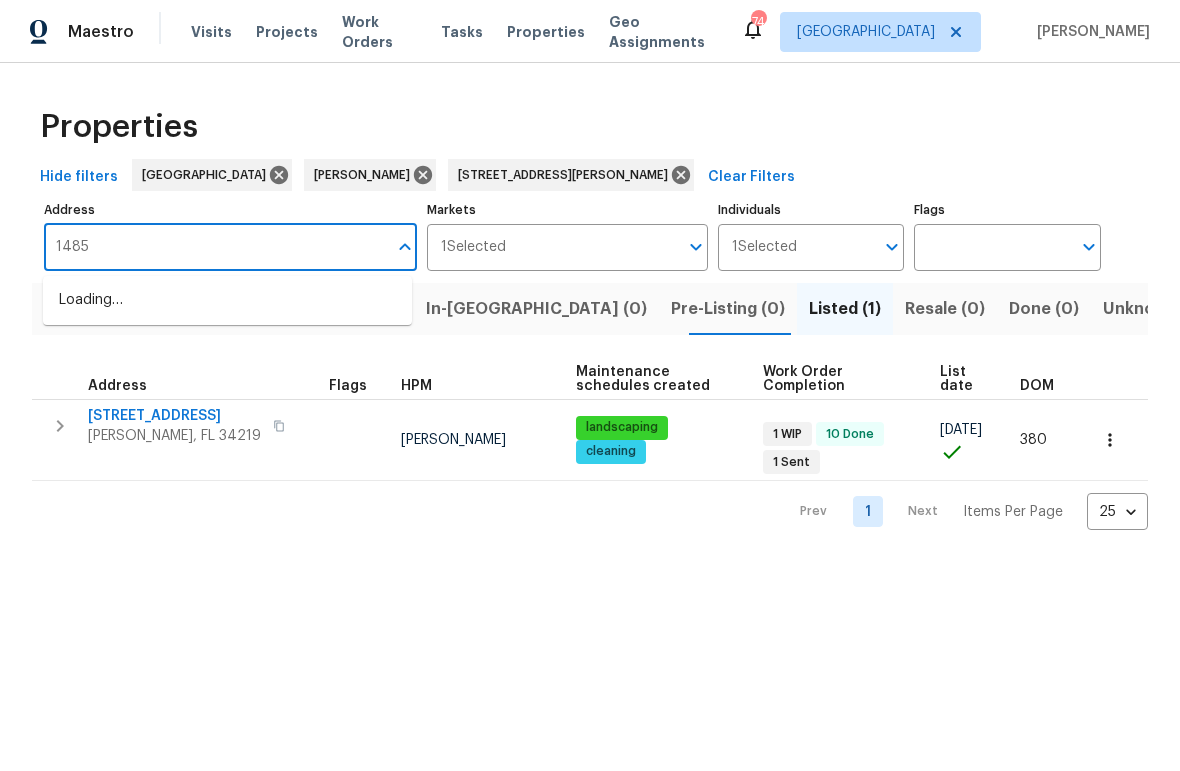 type on "14853" 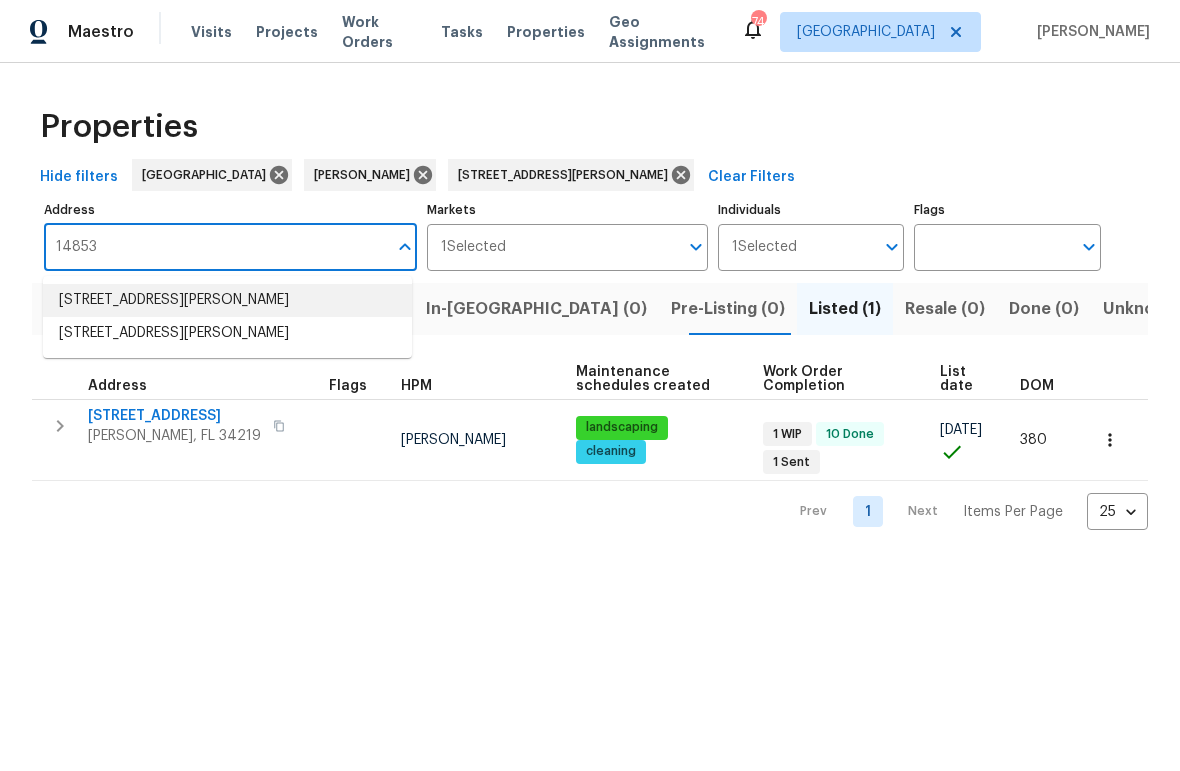 click on "14853 Crescent Rock Dr Wimauma FL 33598" at bounding box center (227, 300) 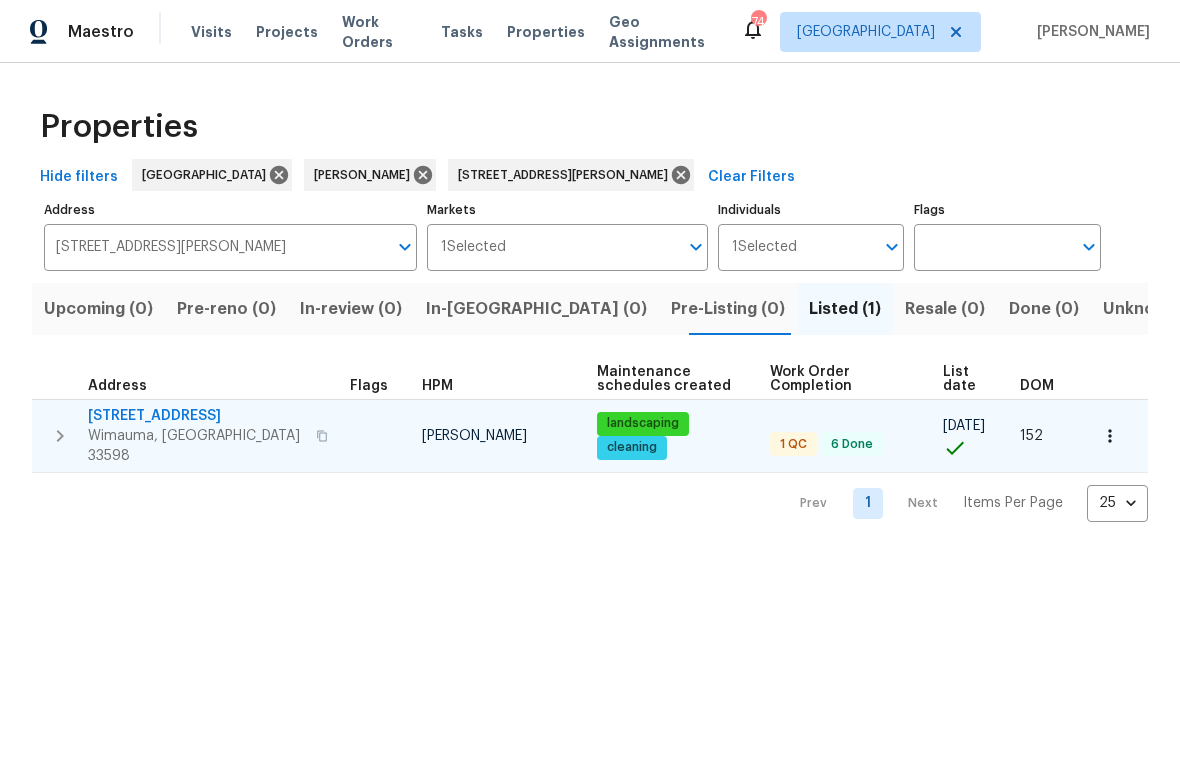 click on "14853 Crescent Rock Dr" at bounding box center (196, 416) 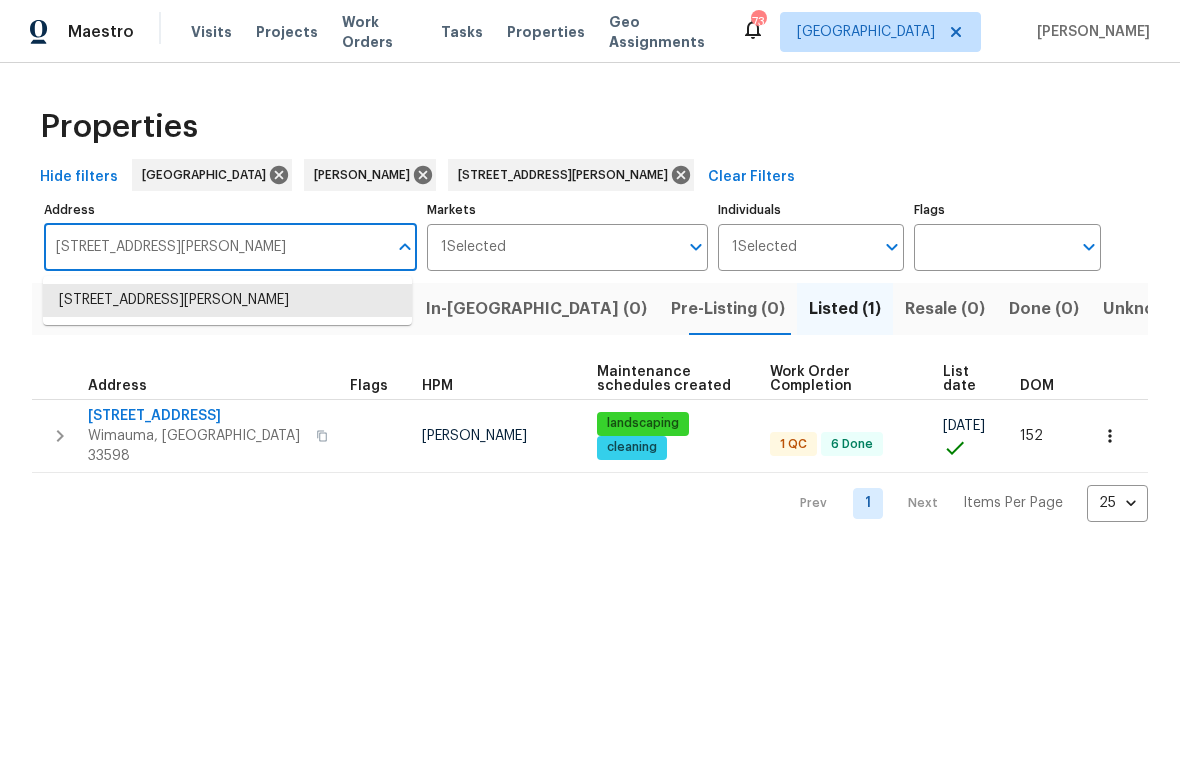 click on "14853 Crescent Rock Dr Wimauma FL 33598" at bounding box center [215, 247] 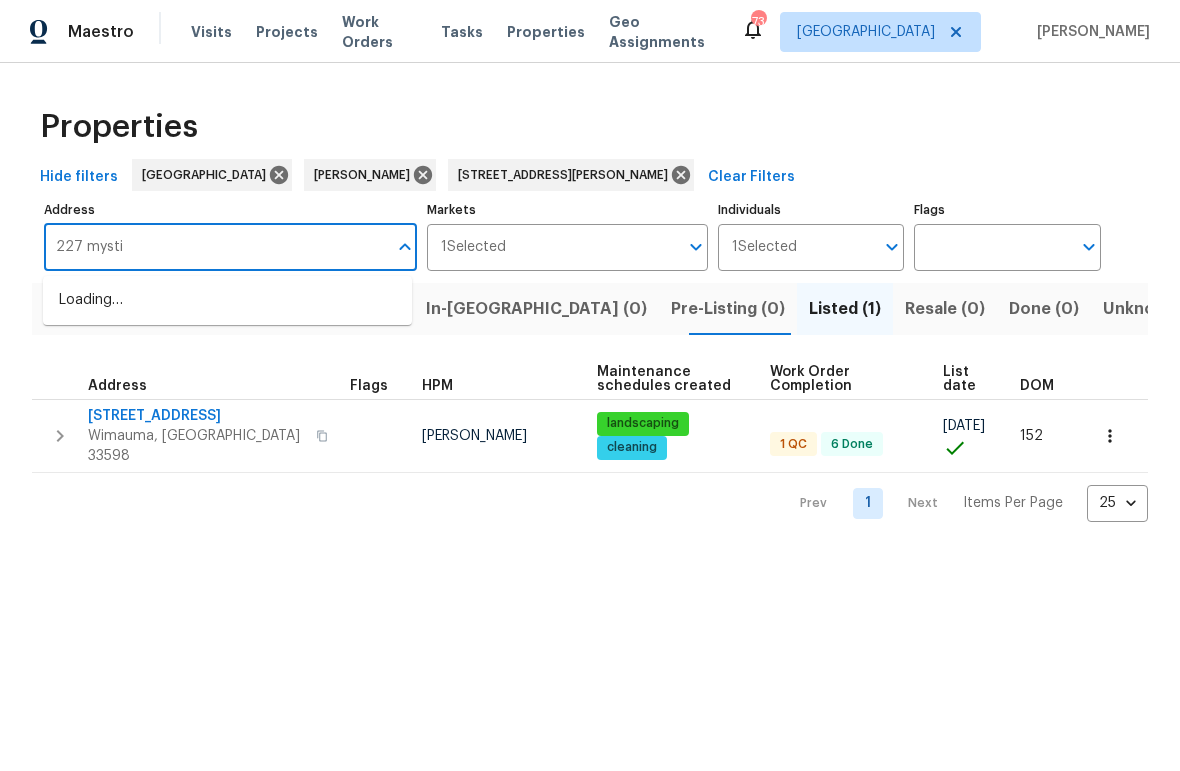 type on "227 mystic" 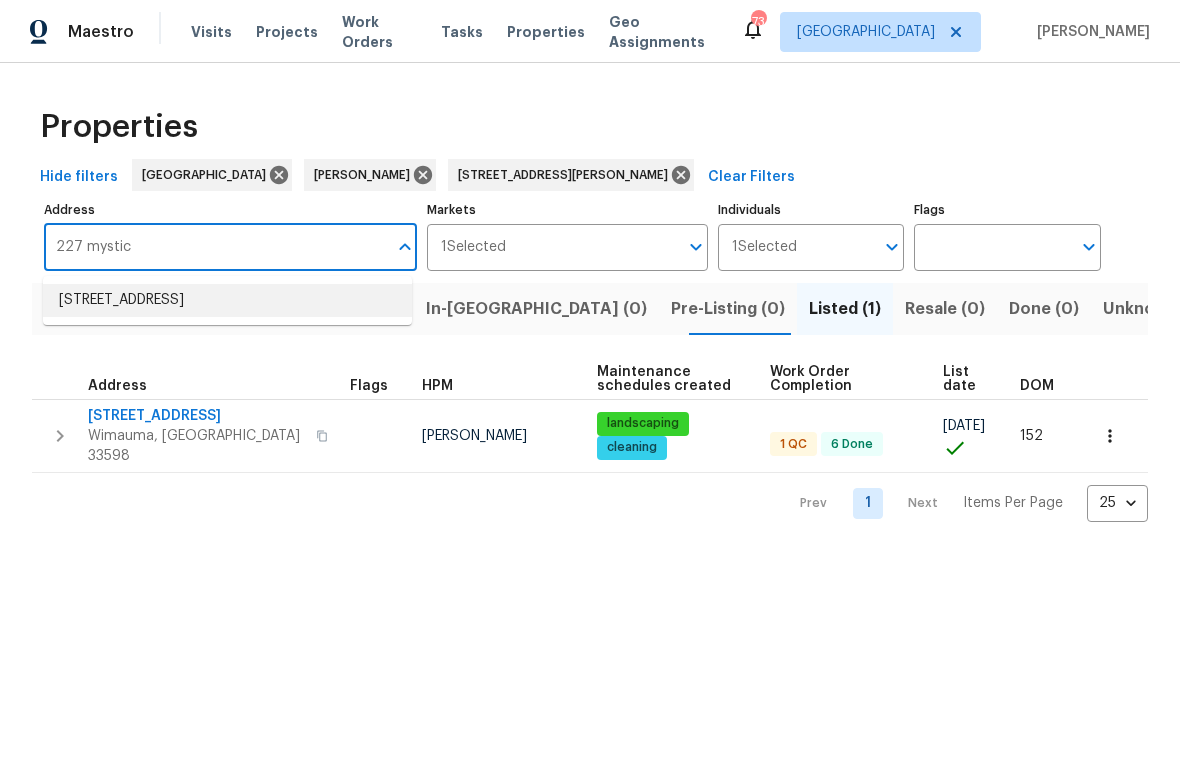 click on "227 Mystic Falls Dr Apollo Beach FL 33572" at bounding box center [227, 300] 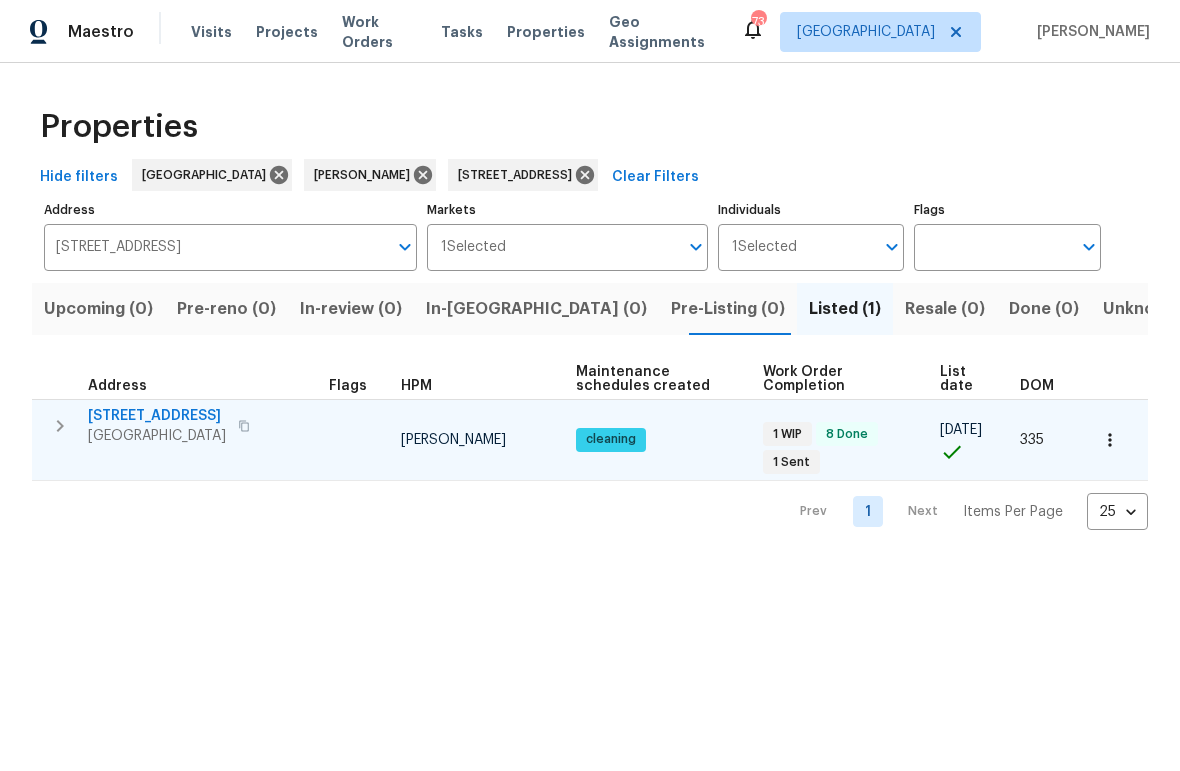 click on "227 Mystic Falls Dr" at bounding box center (157, 416) 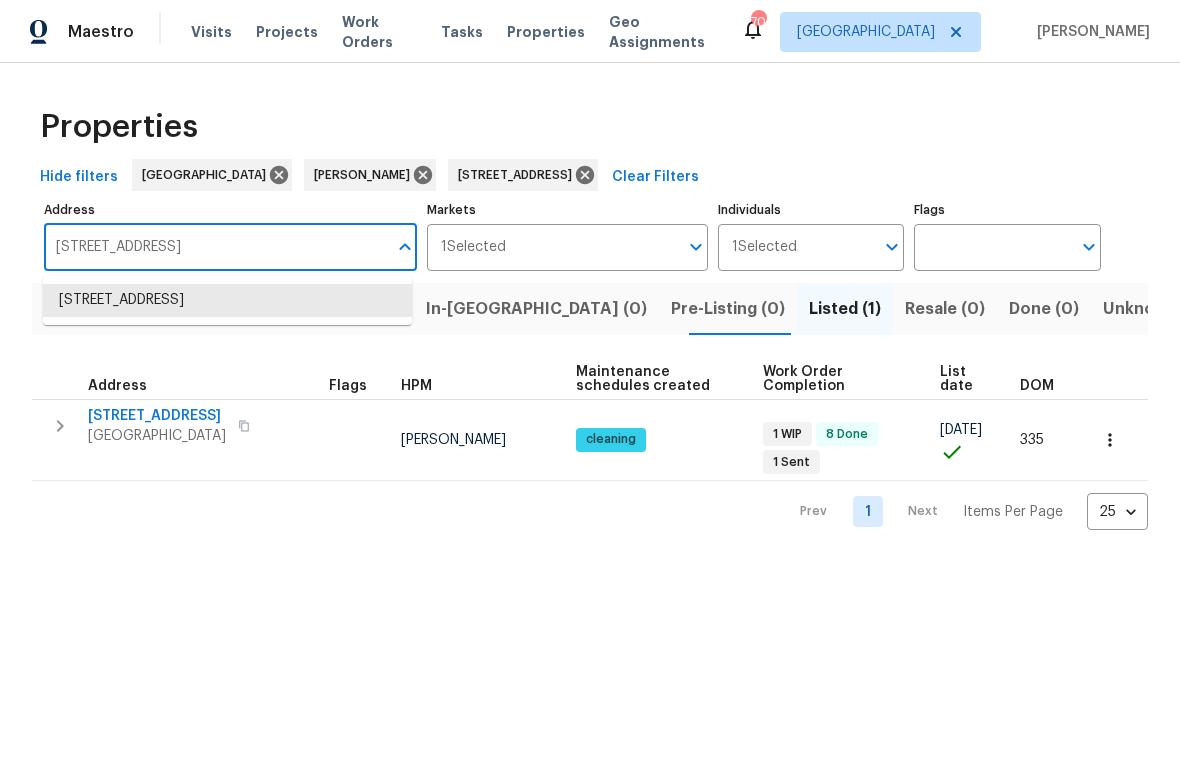 click on "227 Mystic Falls Dr Apollo Beach FL 33572" at bounding box center [215, 247] 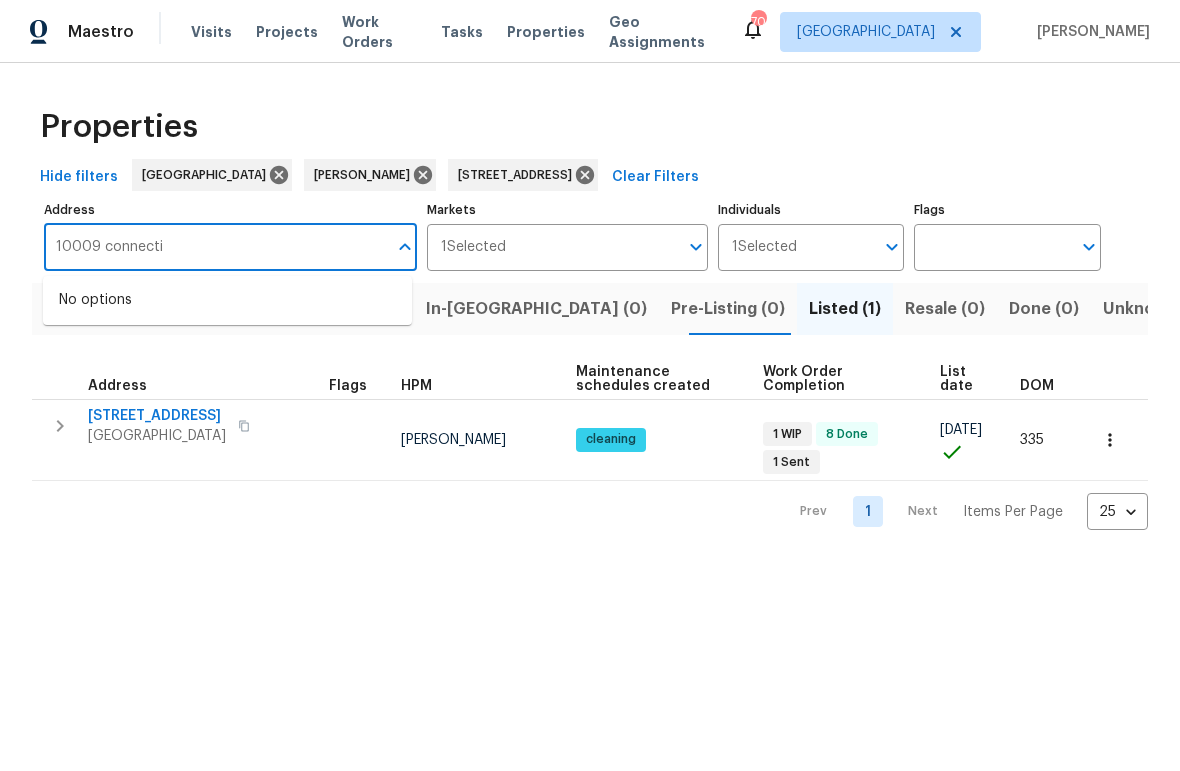 click on "10009 connecti" at bounding box center [215, 247] 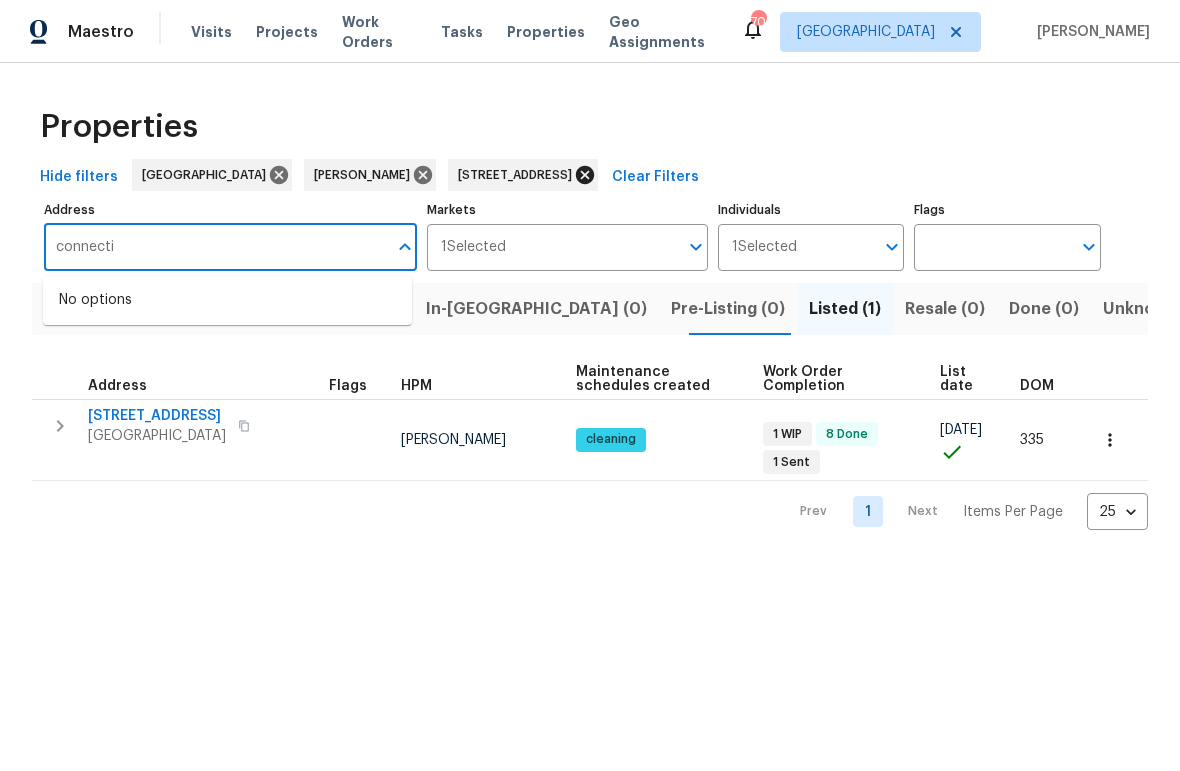 type on "connecti" 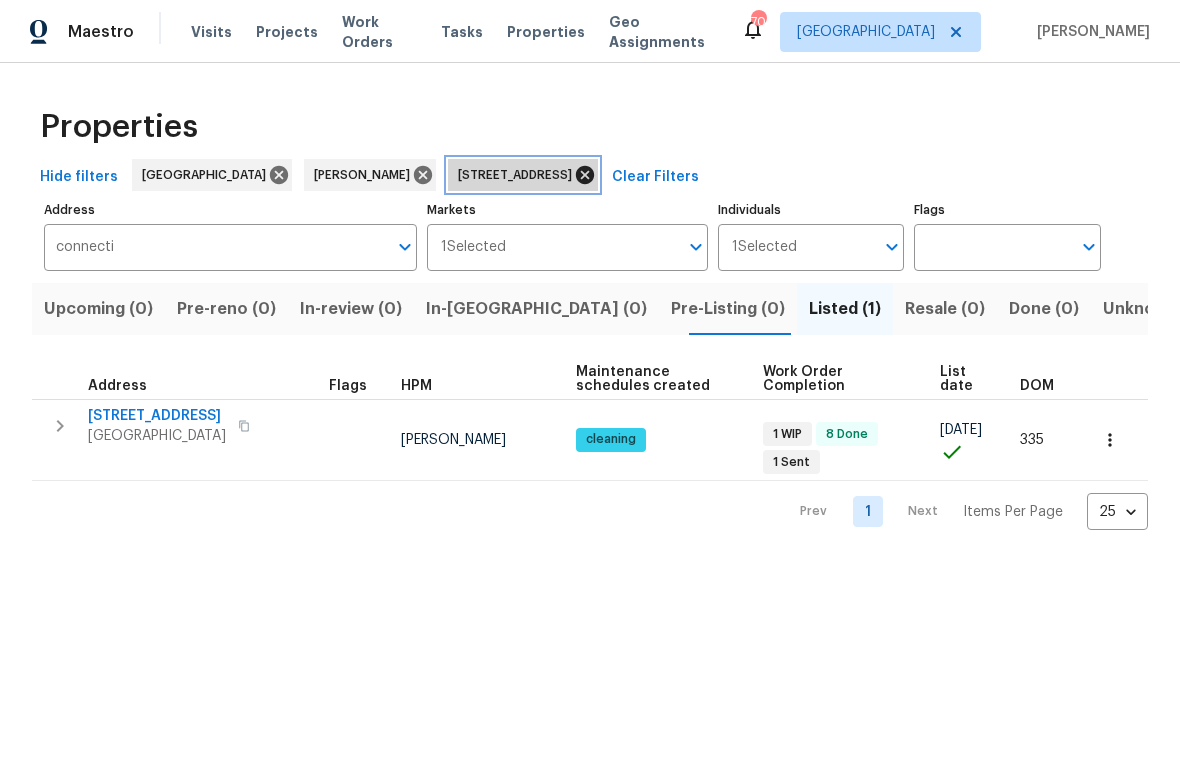 click 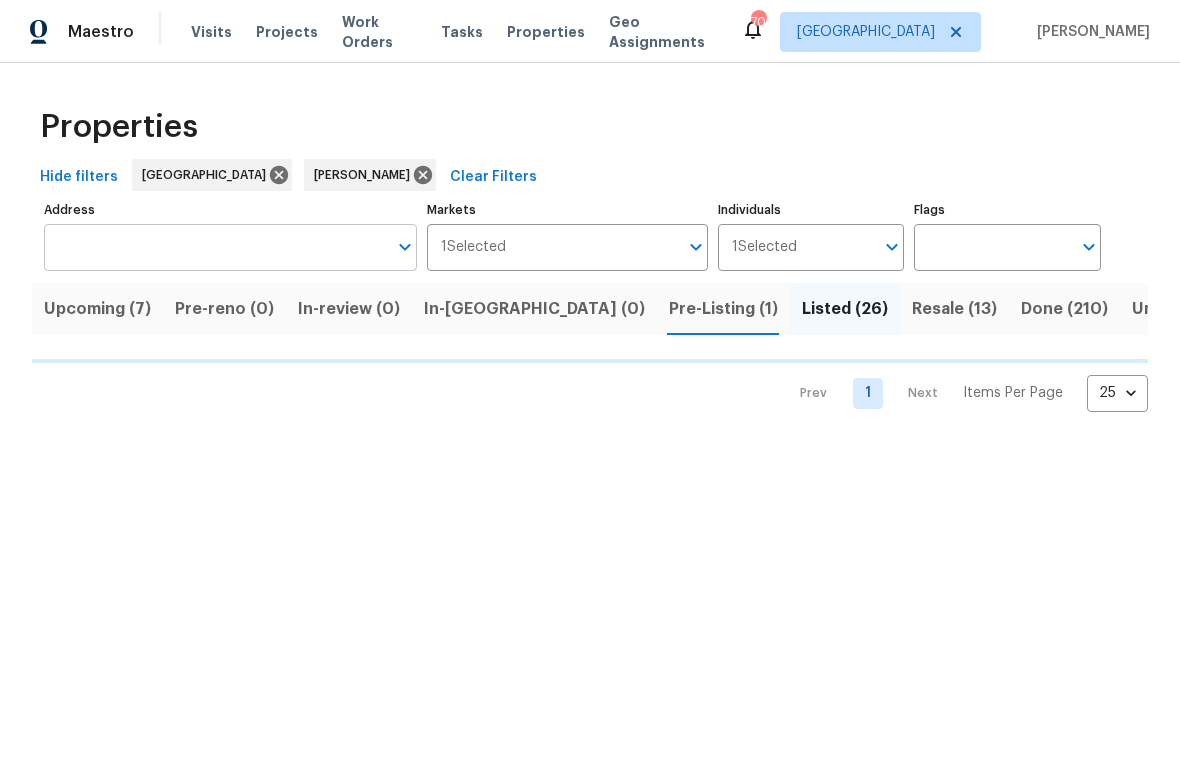 click on "Address" at bounding box center [215, 247] 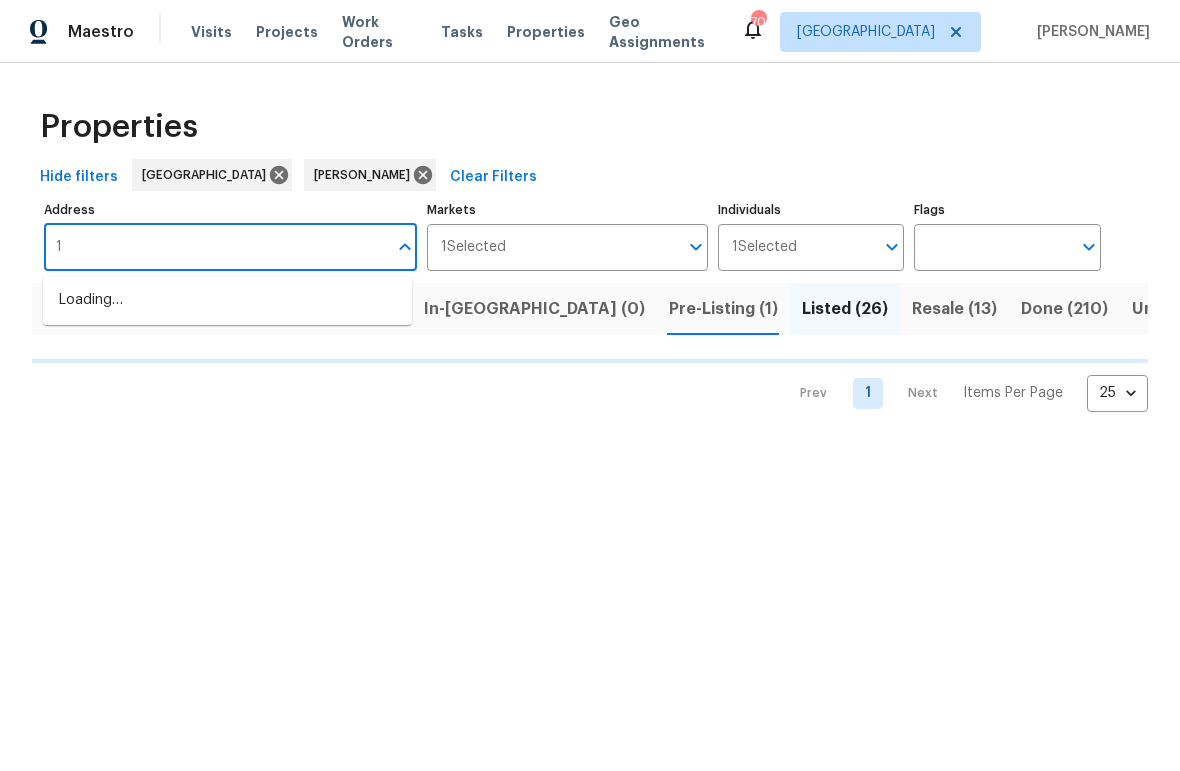 type on "10" 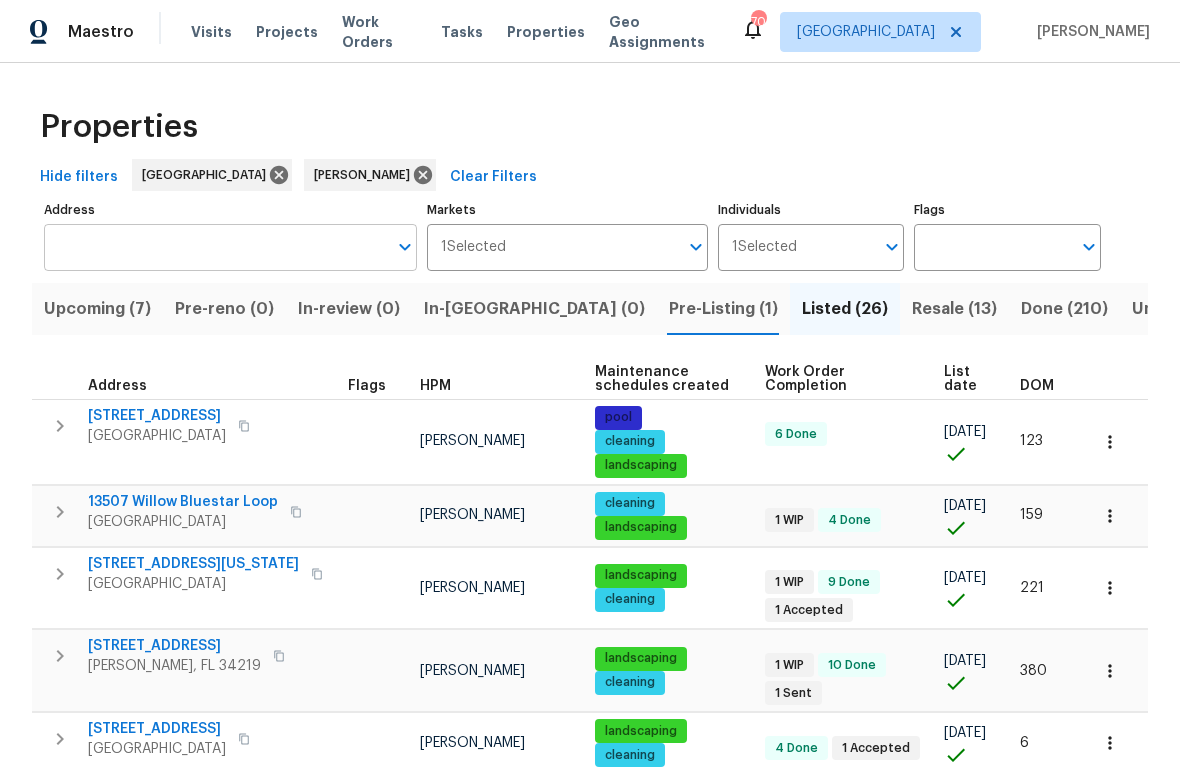click on "Address" at bounding box center [215, 247] 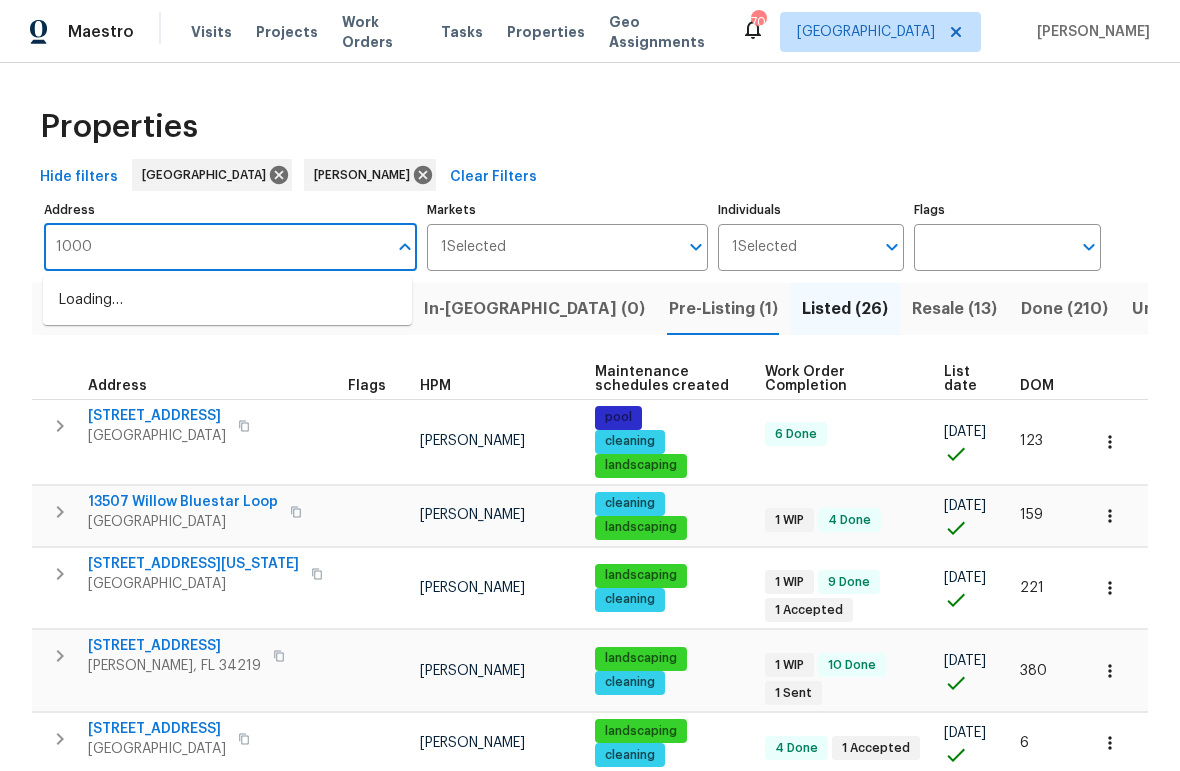 type on "10009" 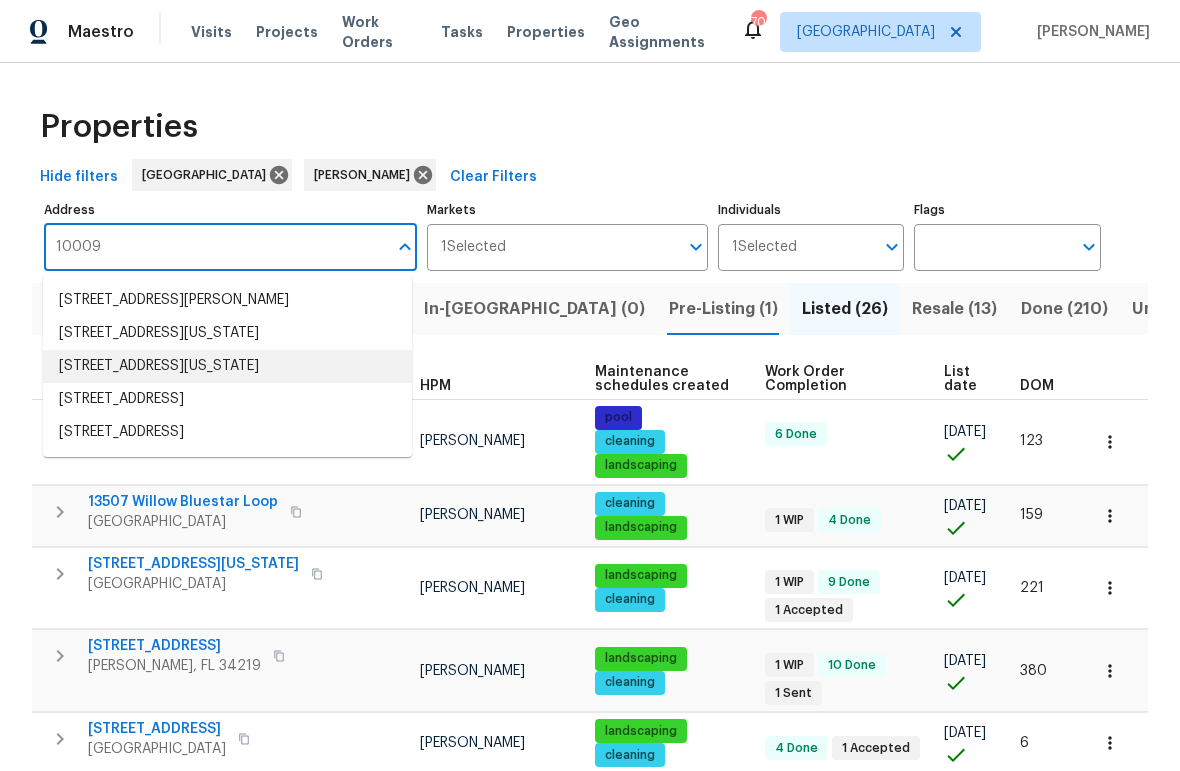 click on "10009 Connecticut St Gibsonton FL 33534" at bounding box center (227, 366) 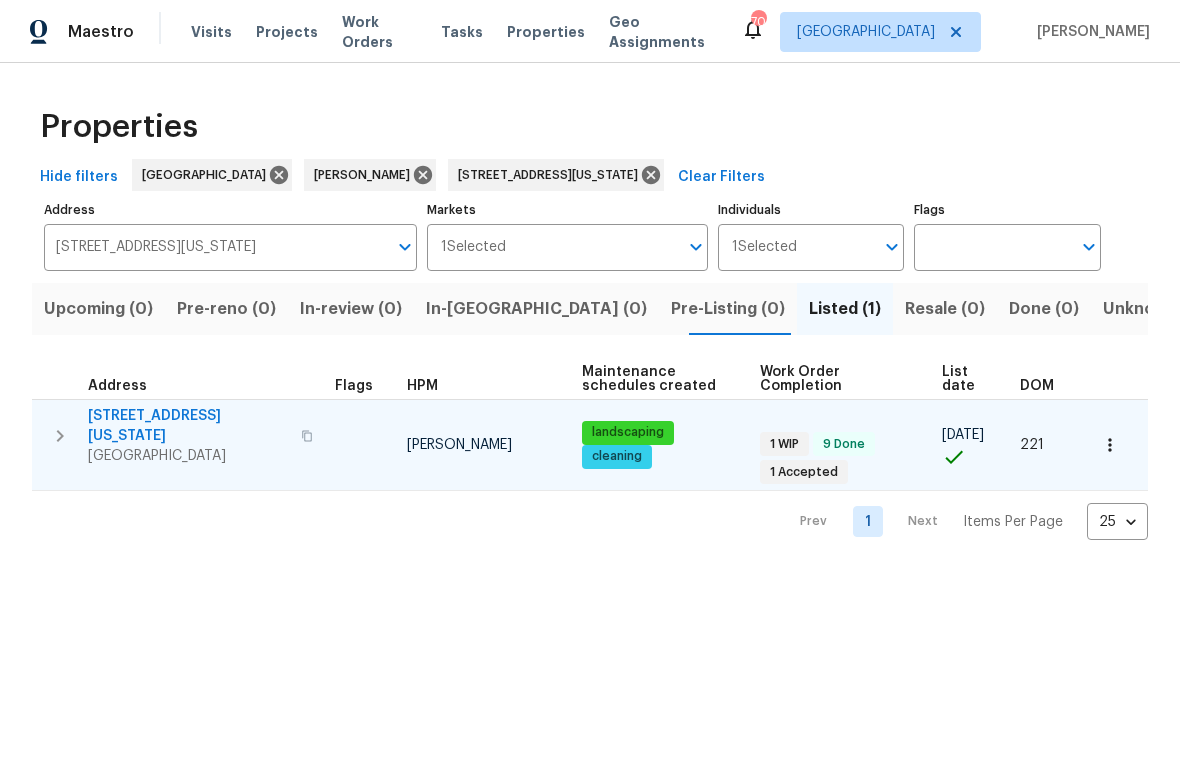 click on "10009 Connecticut St" at bounding box center (188, 426) 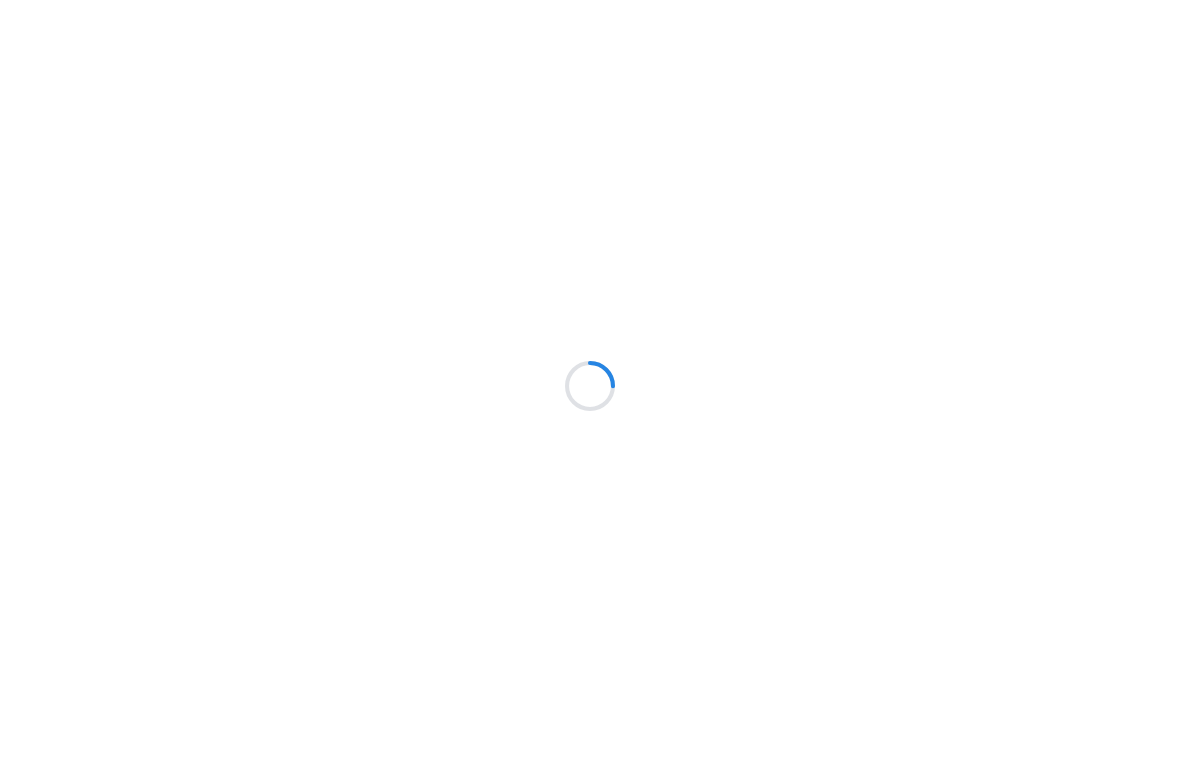 scroll, scrollTop: 0, scrollLeft: 0, axis: both 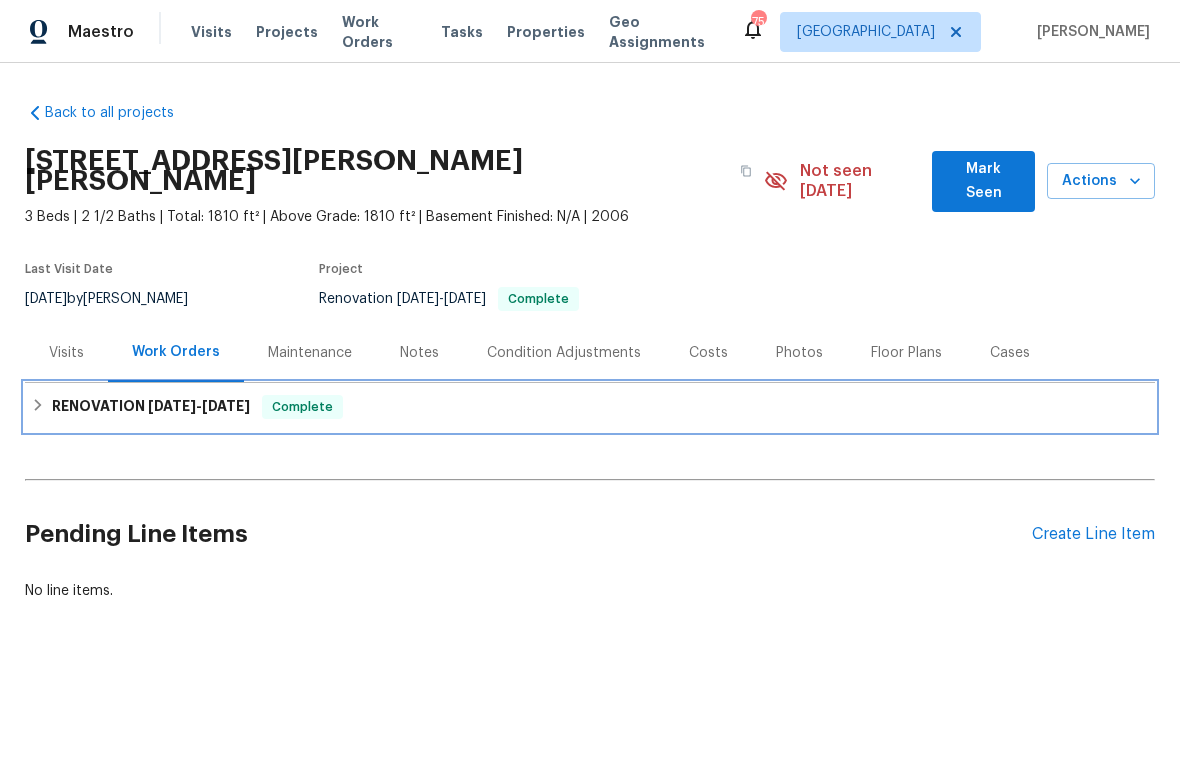 click 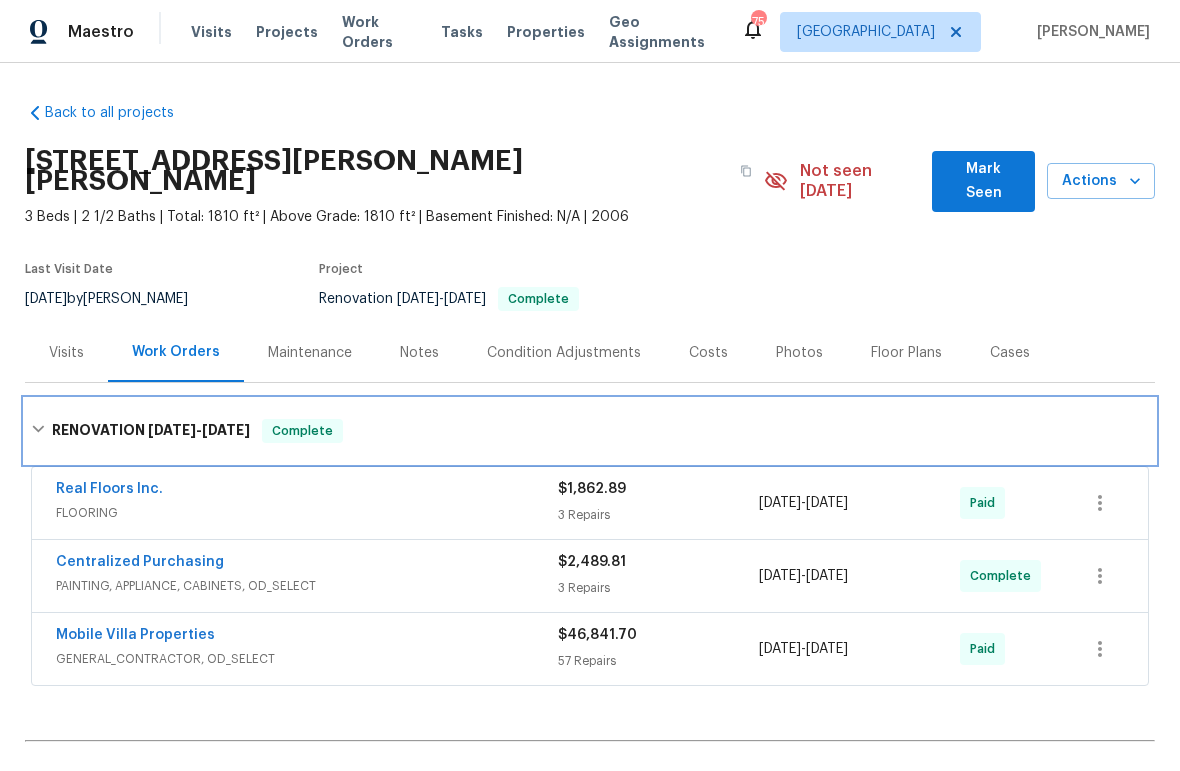 click 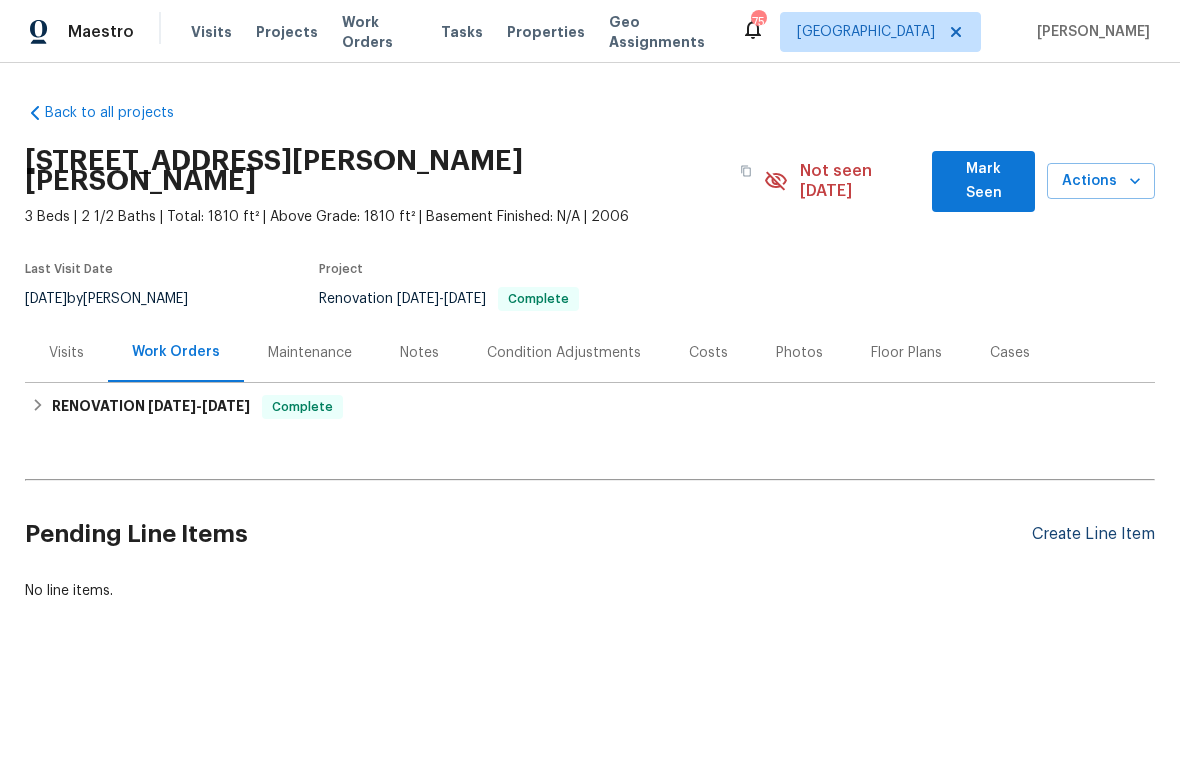 click on "Create Line Item" at bounding box center (1093, 534) 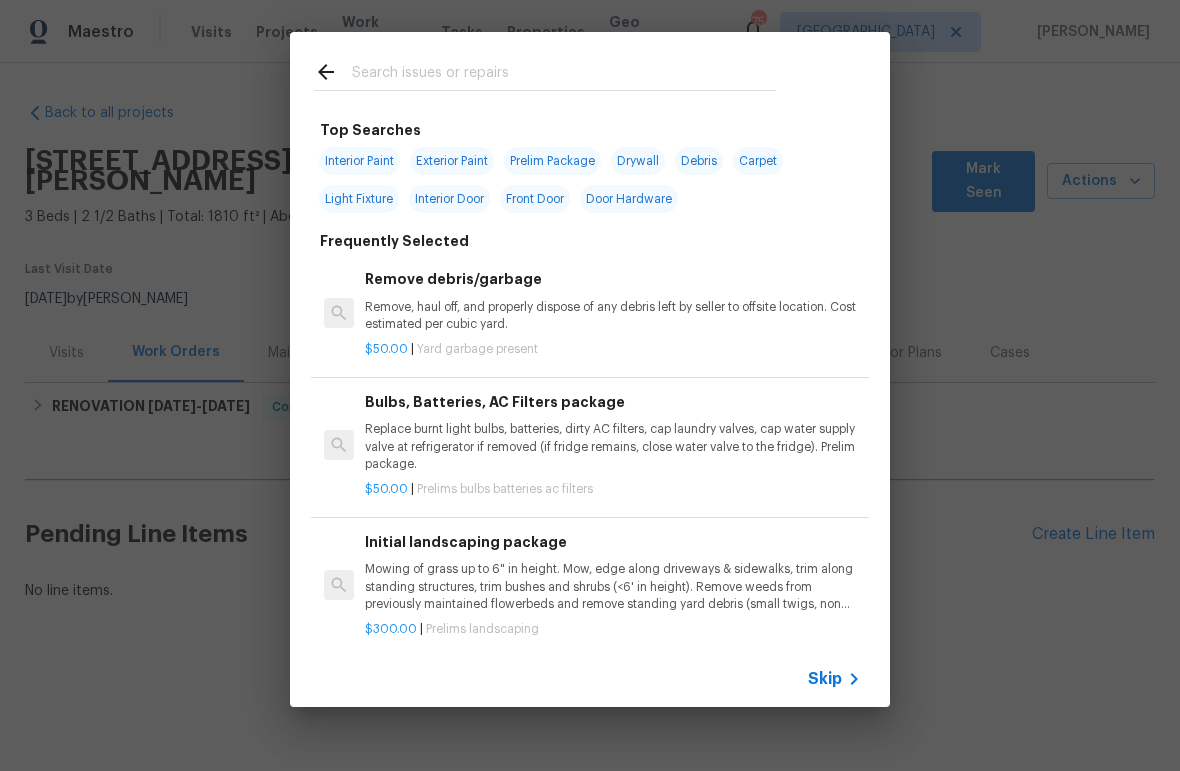 click at bounding box center [564, 75] 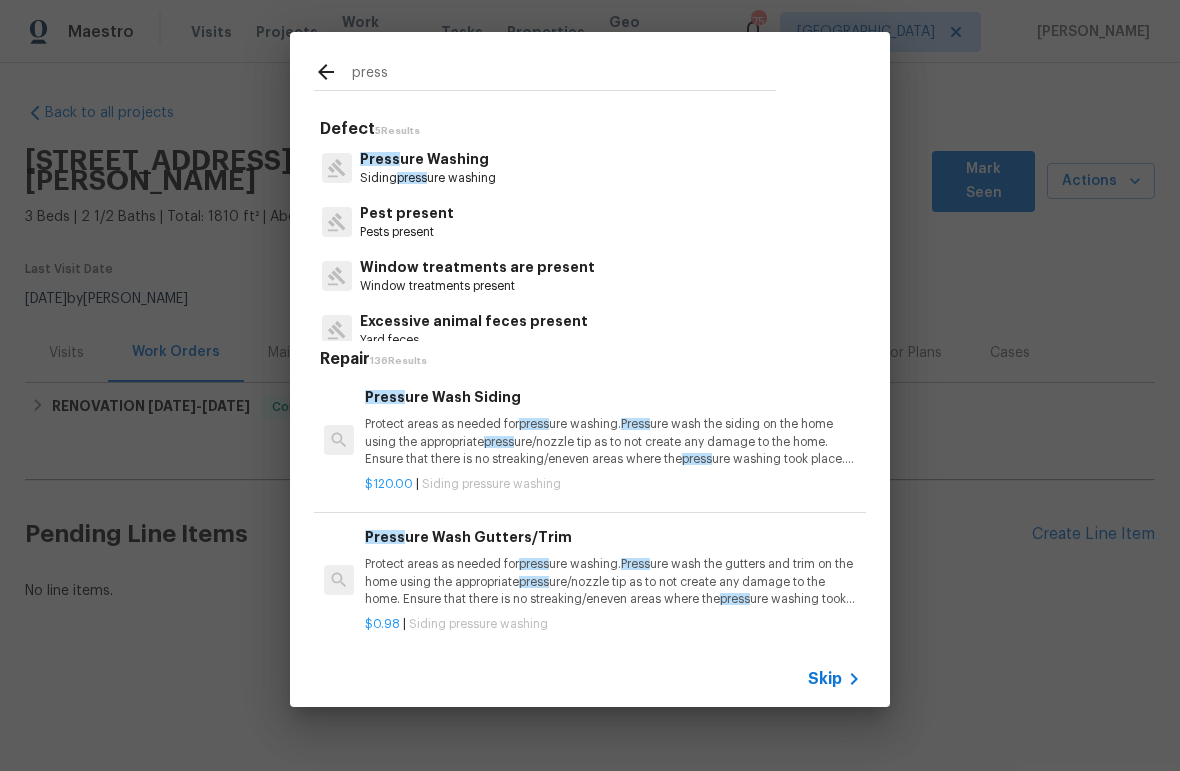 type on "press" 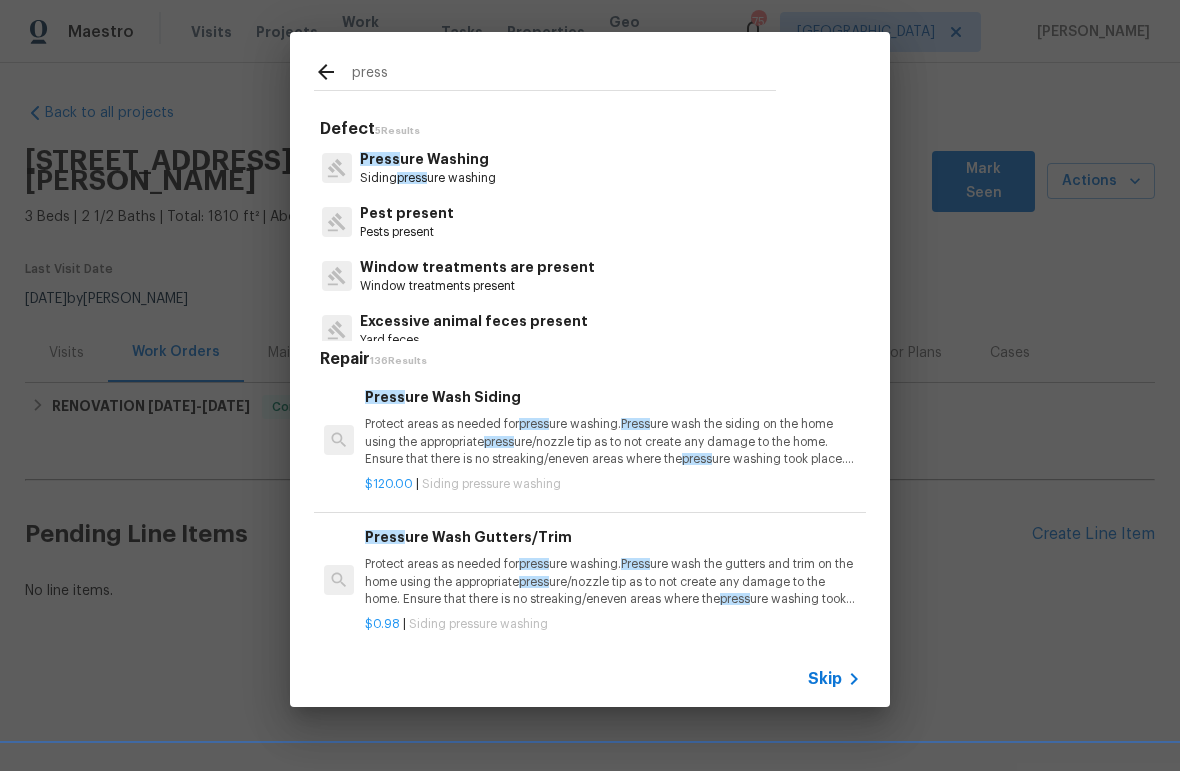 click on "Press ure Washing" at bounding box center (428, 159) 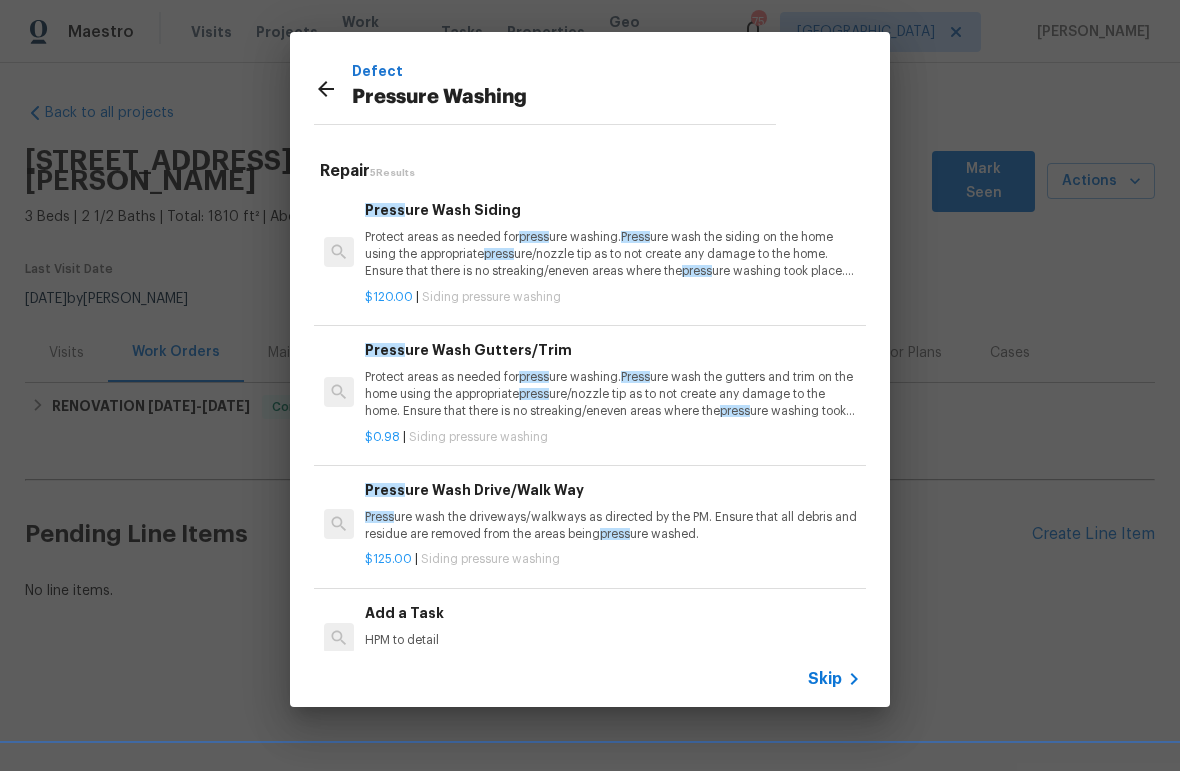 click on "Press ure wash the driveways/walkways as directed by the PM. Ensure that all debris and residue are removed from the areas being  press ure washed." at bounding box center (613, 526) 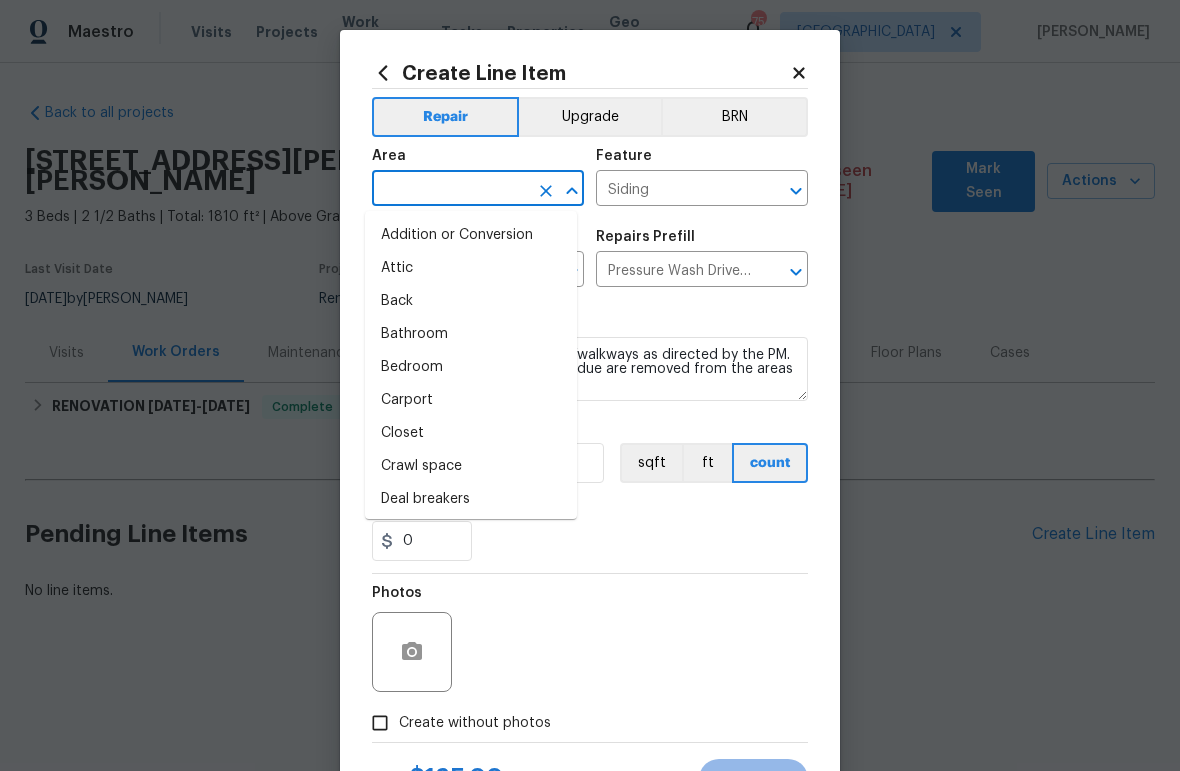 click at bounding box center (450, 190) 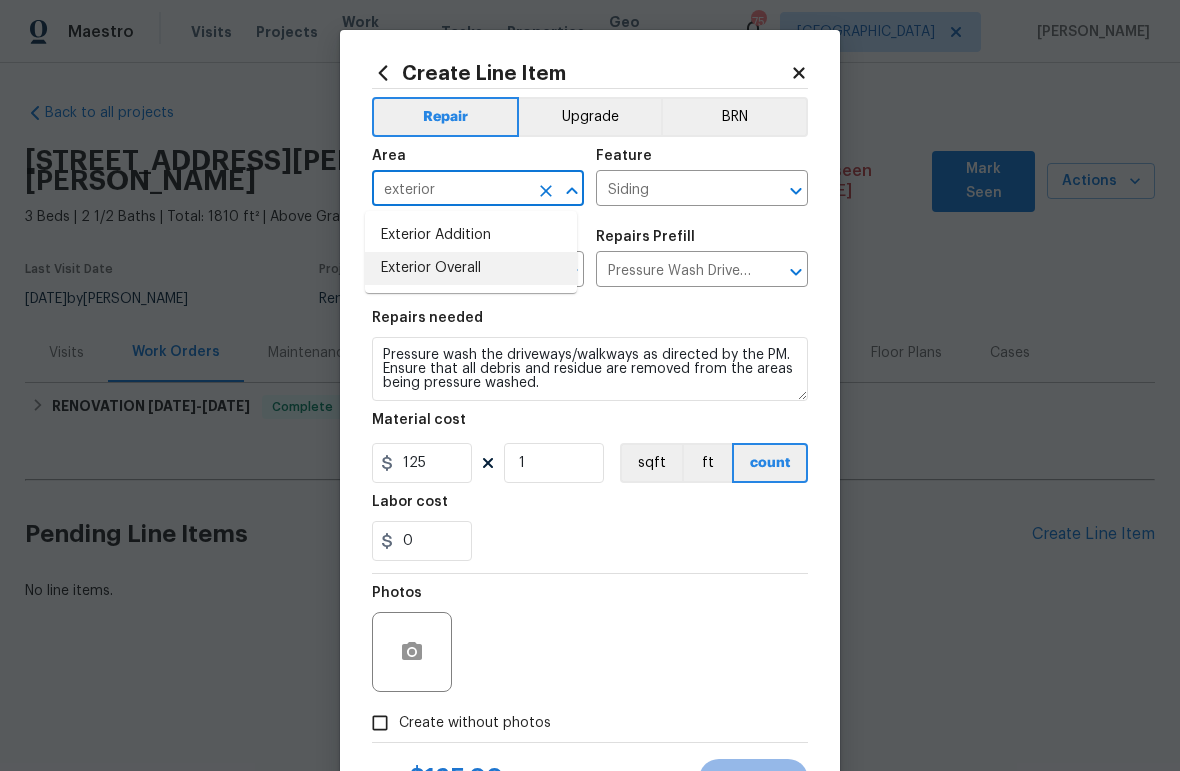 click on "Exterior Overall" at bounding box center (471, 268) 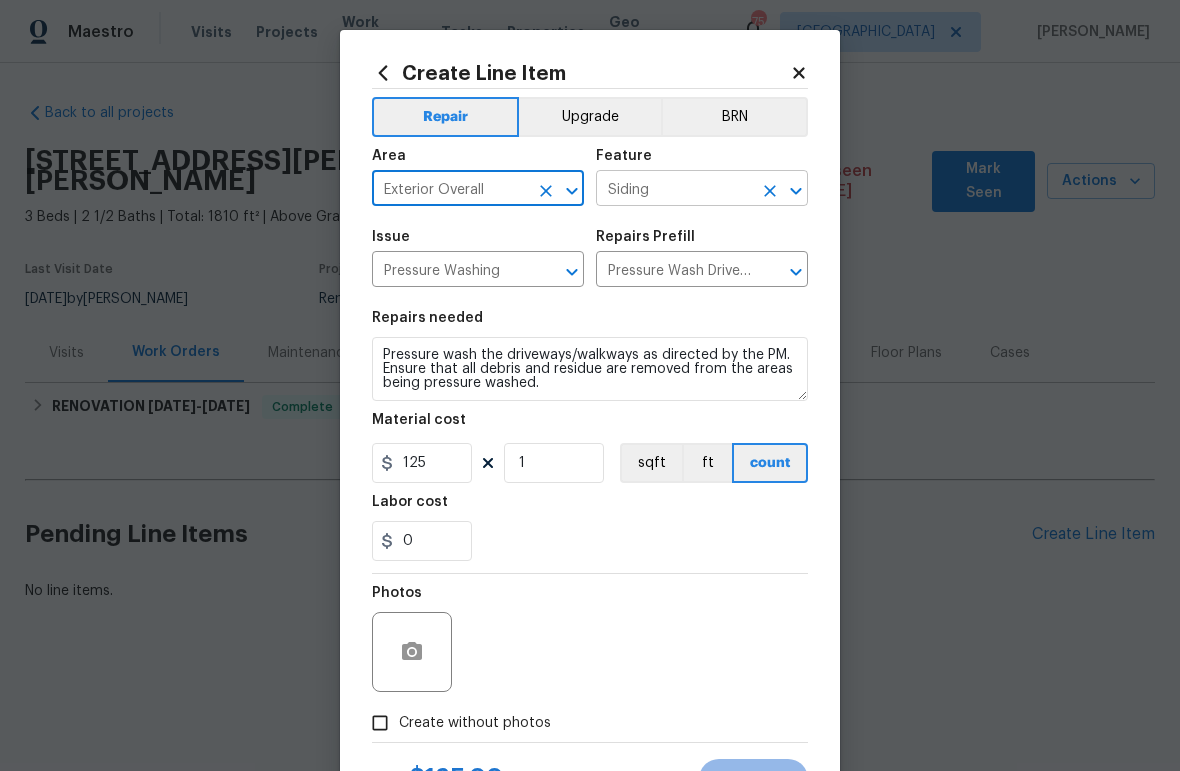 type on "Exterior Overall" 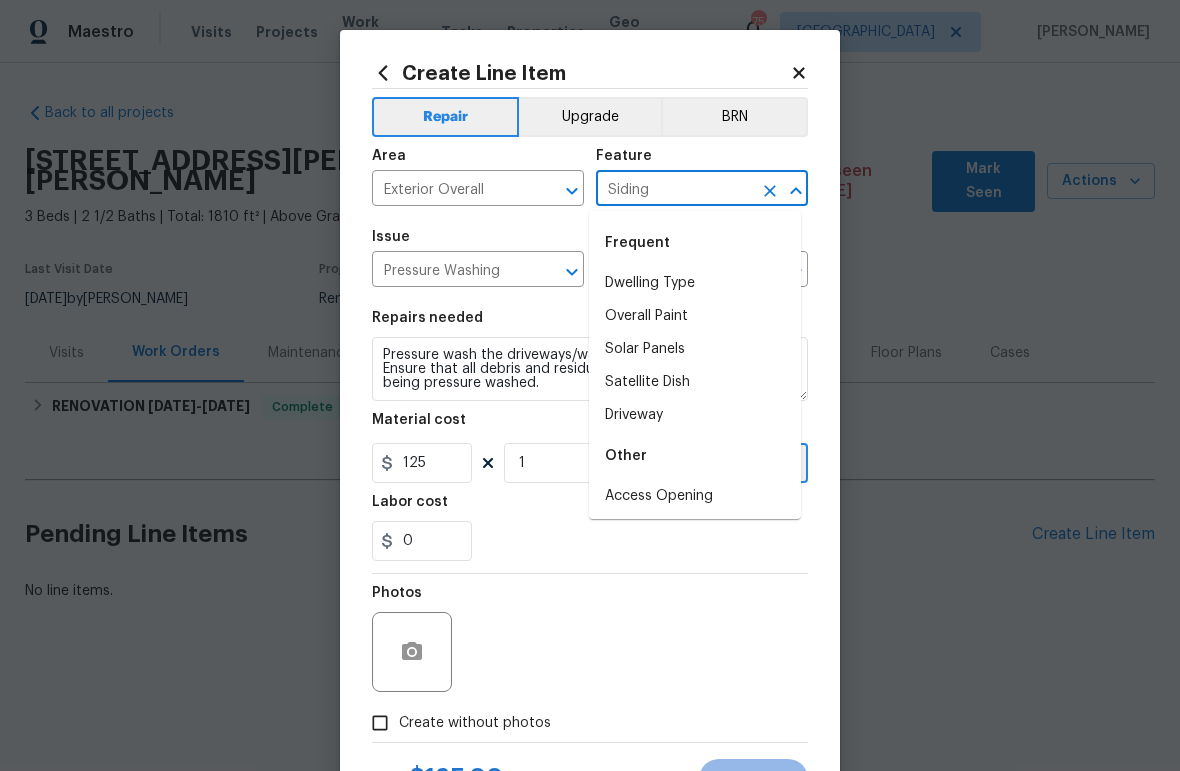 click on "Siding" at bounding box center (674, 190) 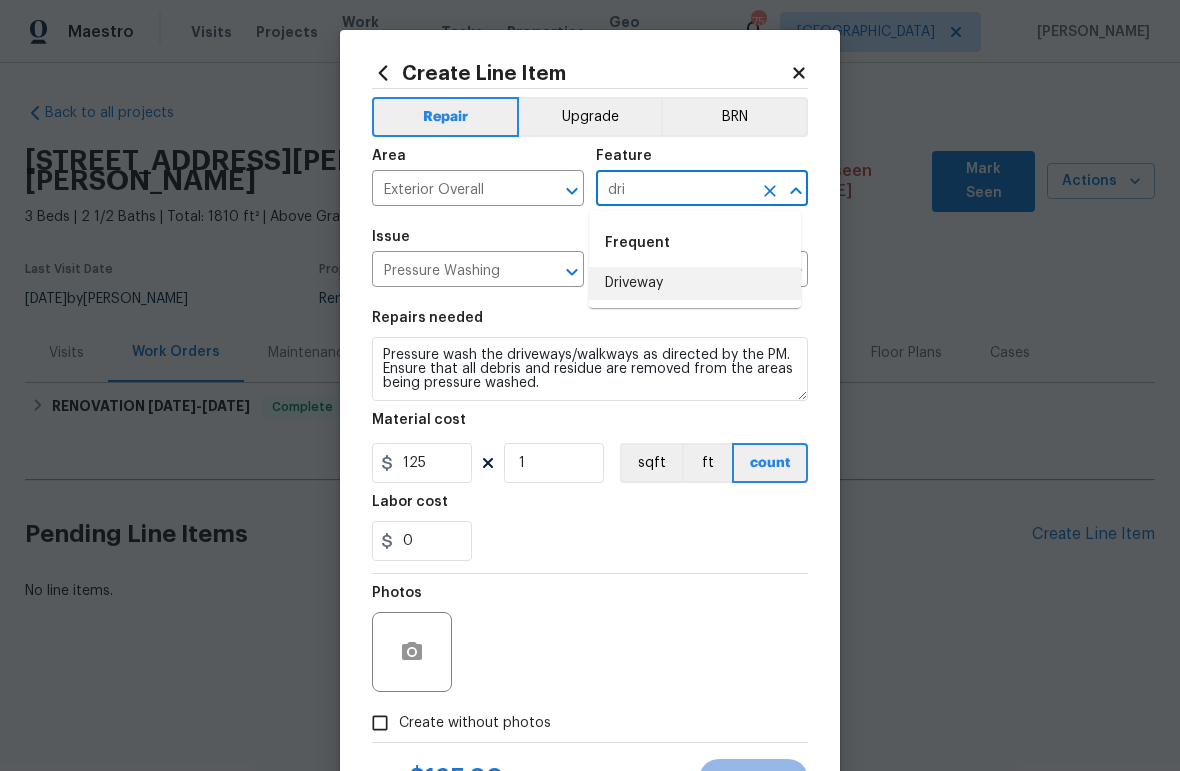click on "Driveway" at bounding box center [695, 283] 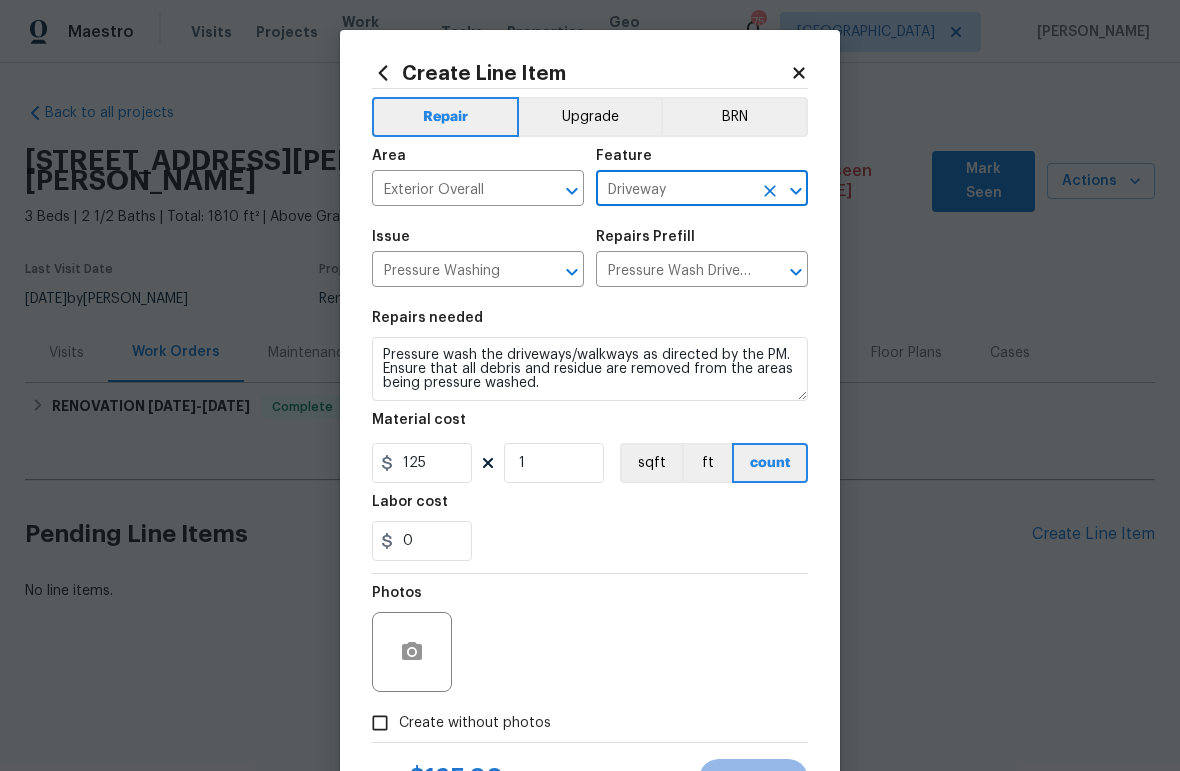 type on "Driveway" 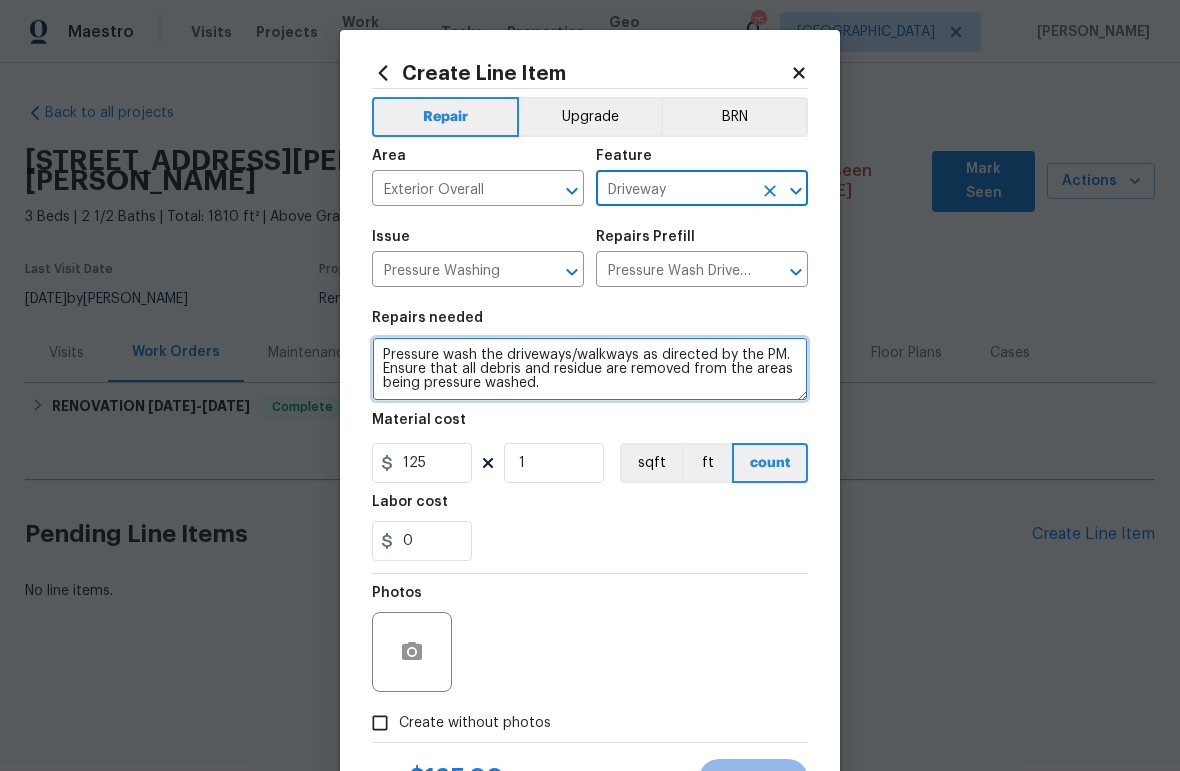 click on "Pressure wash the driveways/walkways as directed by the PM. Ensure that all debris and residue are removed from the areas being pressure washed." at bounding box center (590, 369) 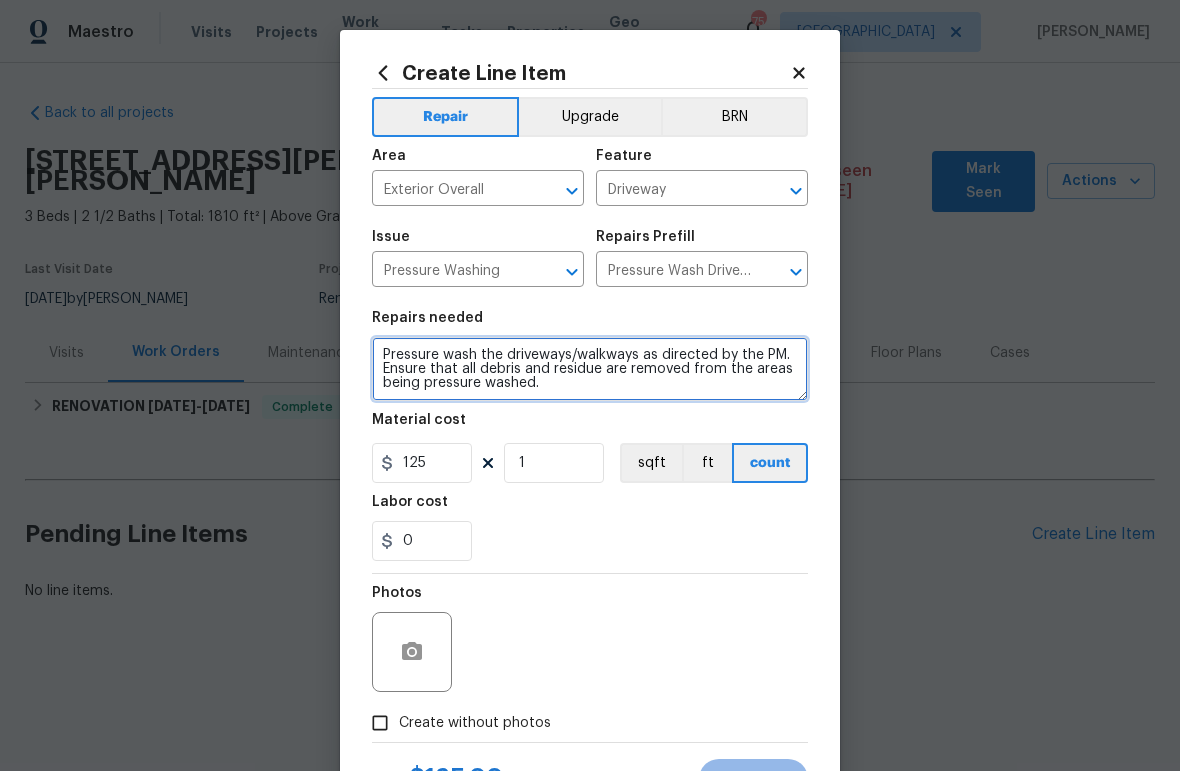 click on "Pressure wash the driveways/walkways as directed by the PM. Ensure that all debris and residue are removed from the areas being pressure washed." at bounding box center [590, 369] 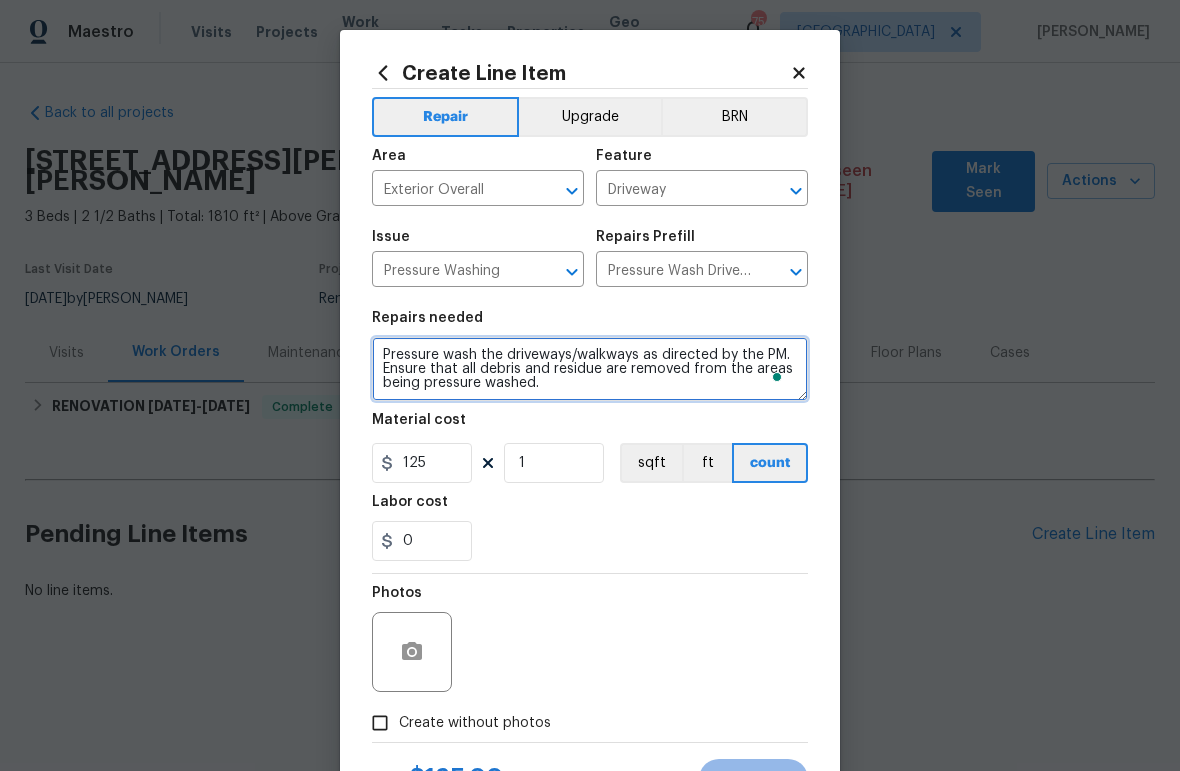 click on "Pressure wash the driveways/walkways as directed by the PM. Ensure that all debris and residue are removed from the areas being pressure washed." at bounding box center (590, 369) 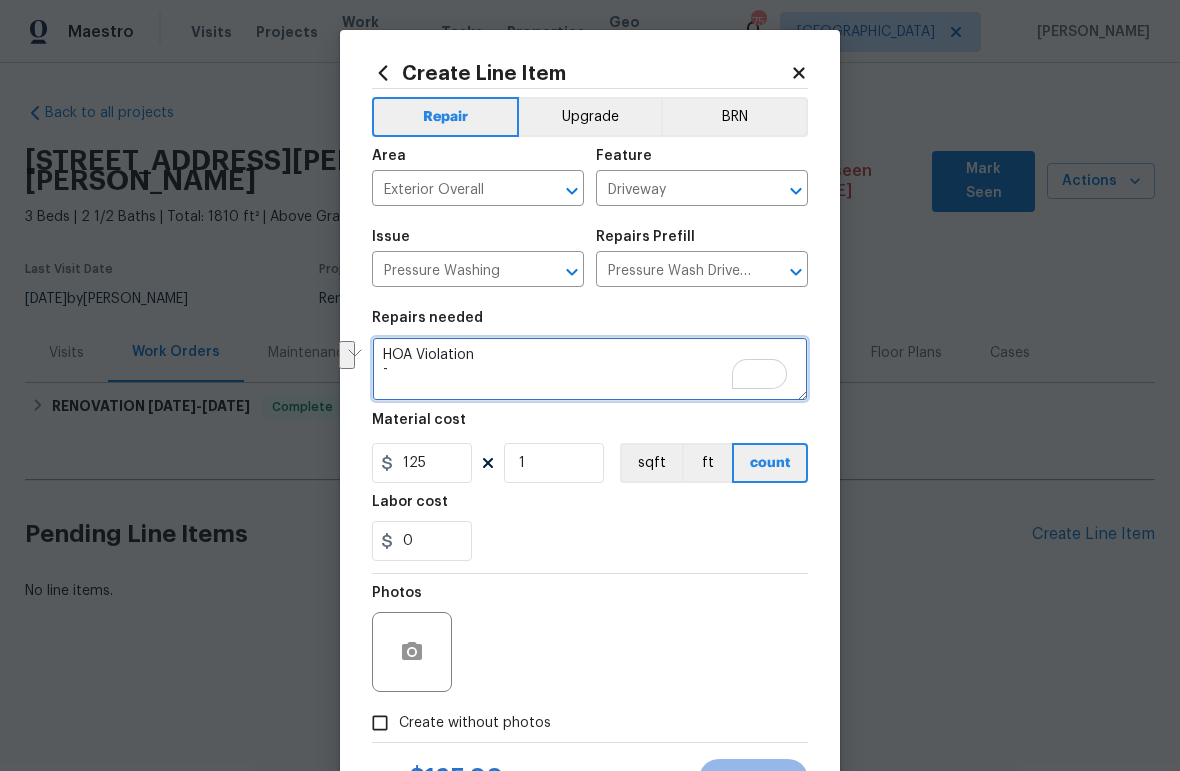 drag, startPoint x: 373, startPoint y: 358, endPoint x: 404, endPoint y: 379, distance: 37.44329 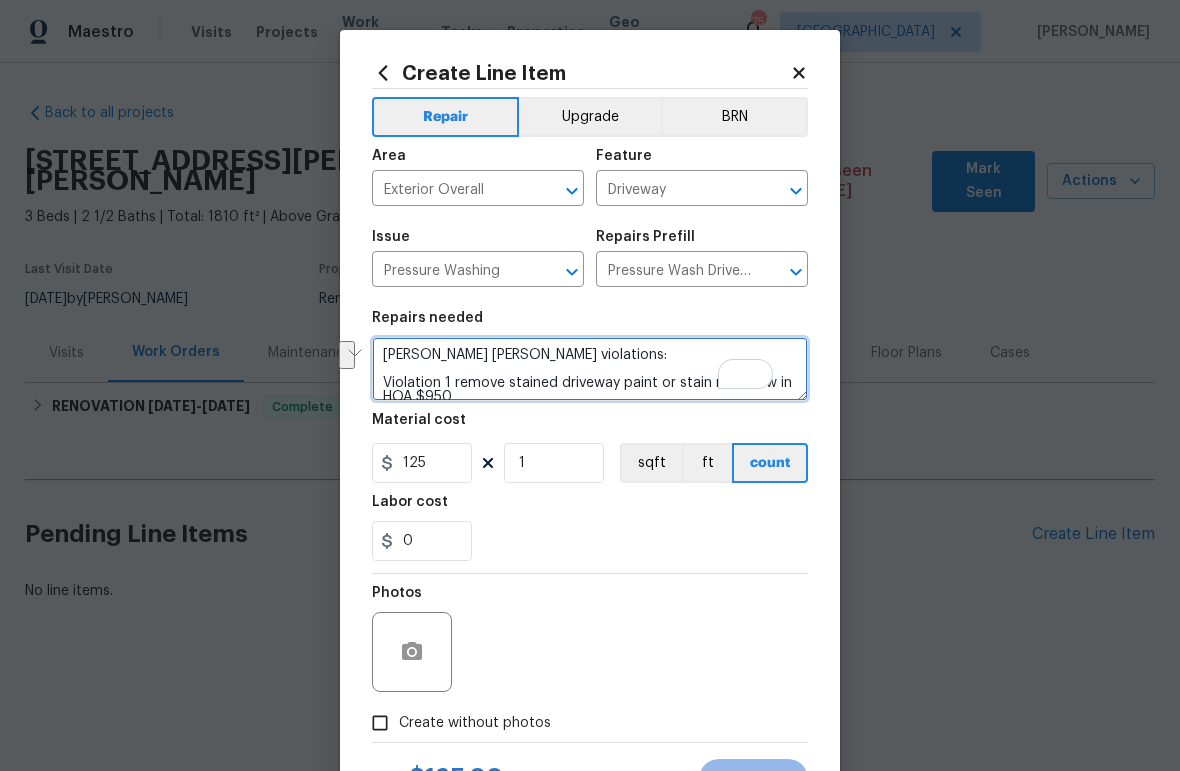 scroll, scrollTop: 171, scrollLeft: 0, axis: vertical 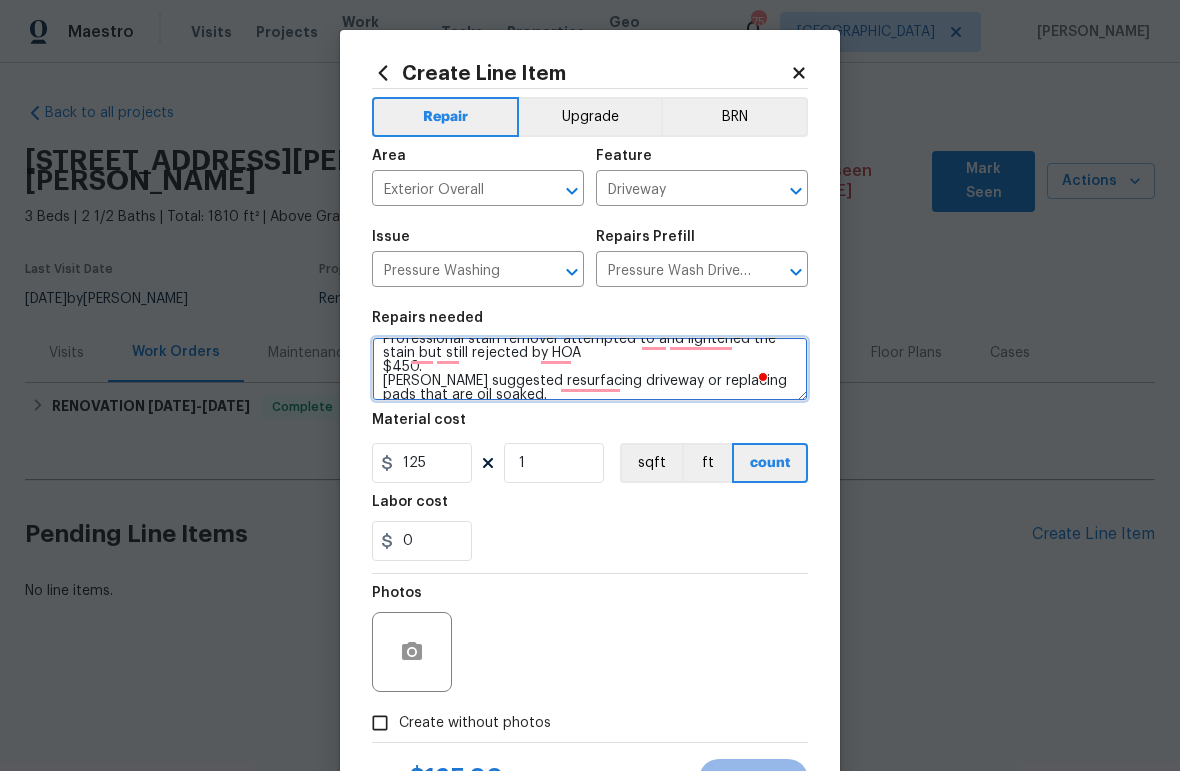 type on "Carson White HOA violations:
Violation 1 remove stained driveway paint or stain not allow in HOA $950
Removal of stain revealed large oil staining on driveway which the house received a violation to completely remove oil. Attempt to use recommended oil remover made by goof off from a concrete contractor. $425
This still left remnants of oil.
Professional stain remover attempted to and lightened the stain but still rejected by HOA
$450.
HOA suggested resurfacing driveway or replacing pads that are oil soaked." 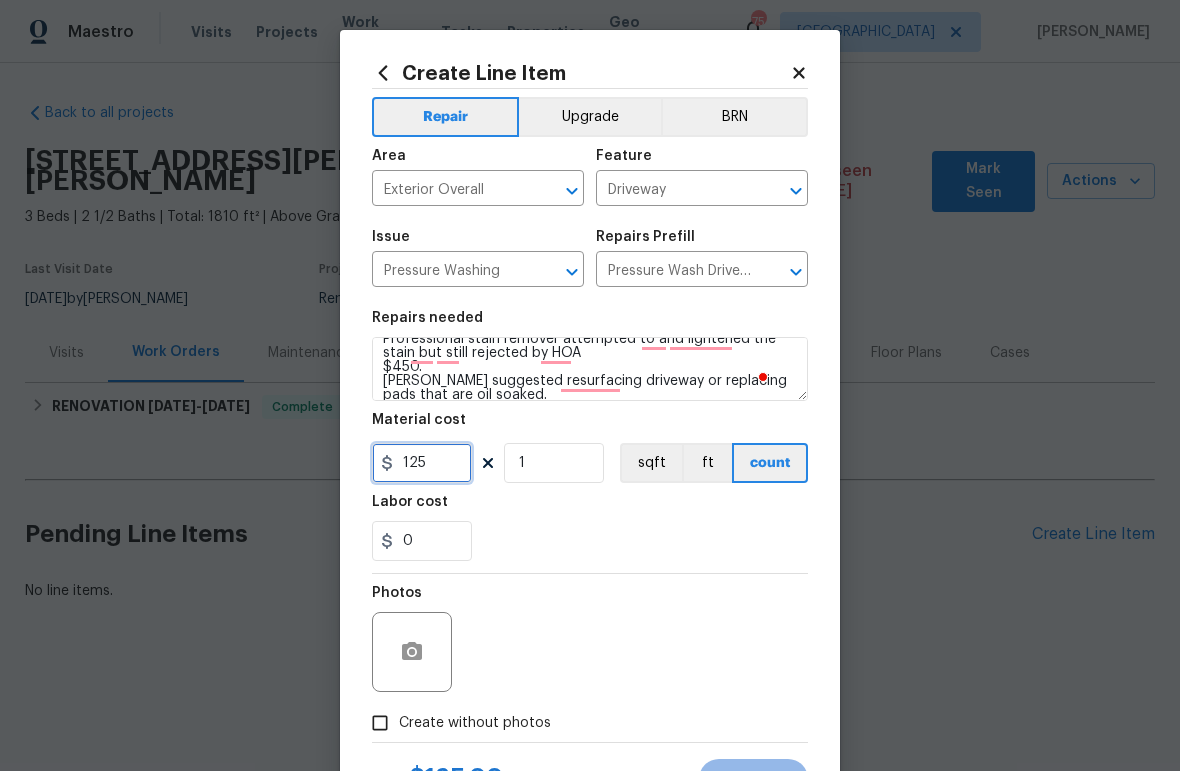 drag, startPoint x: 424, startPoint y: 469, endPoint x: 355, endPoint y: 468, distance: 69.00725 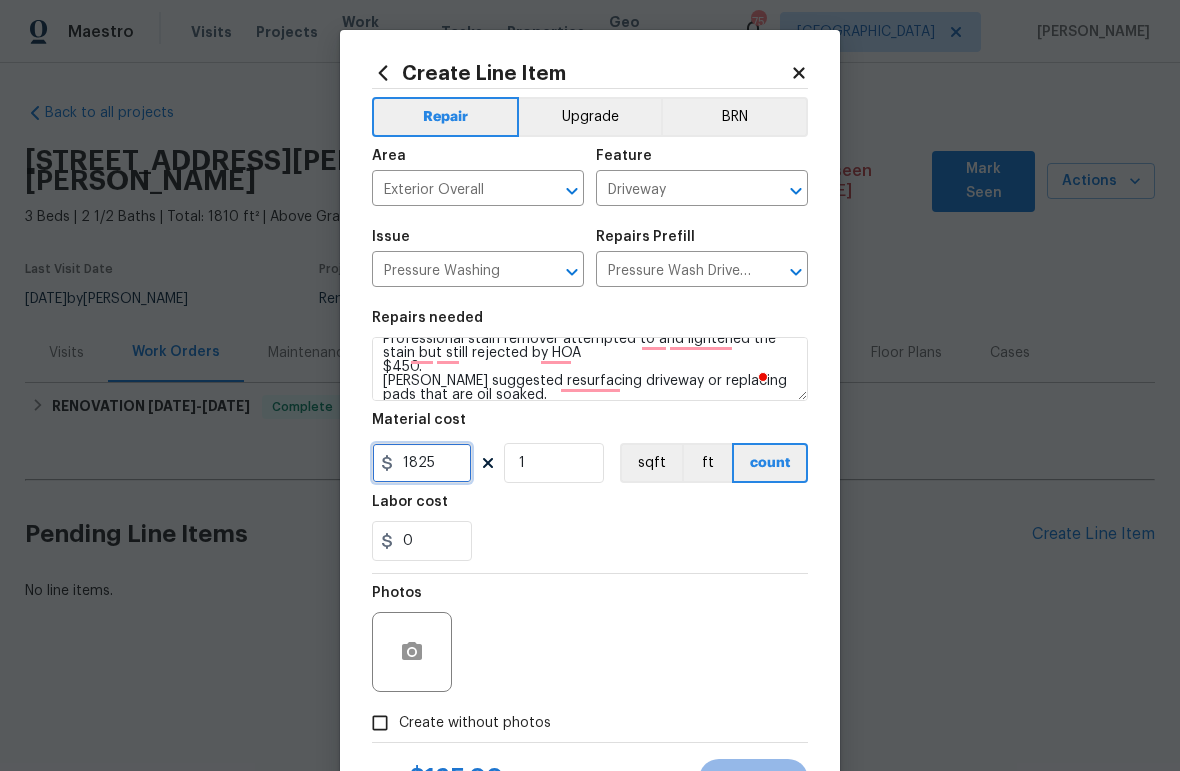 type on "1825" 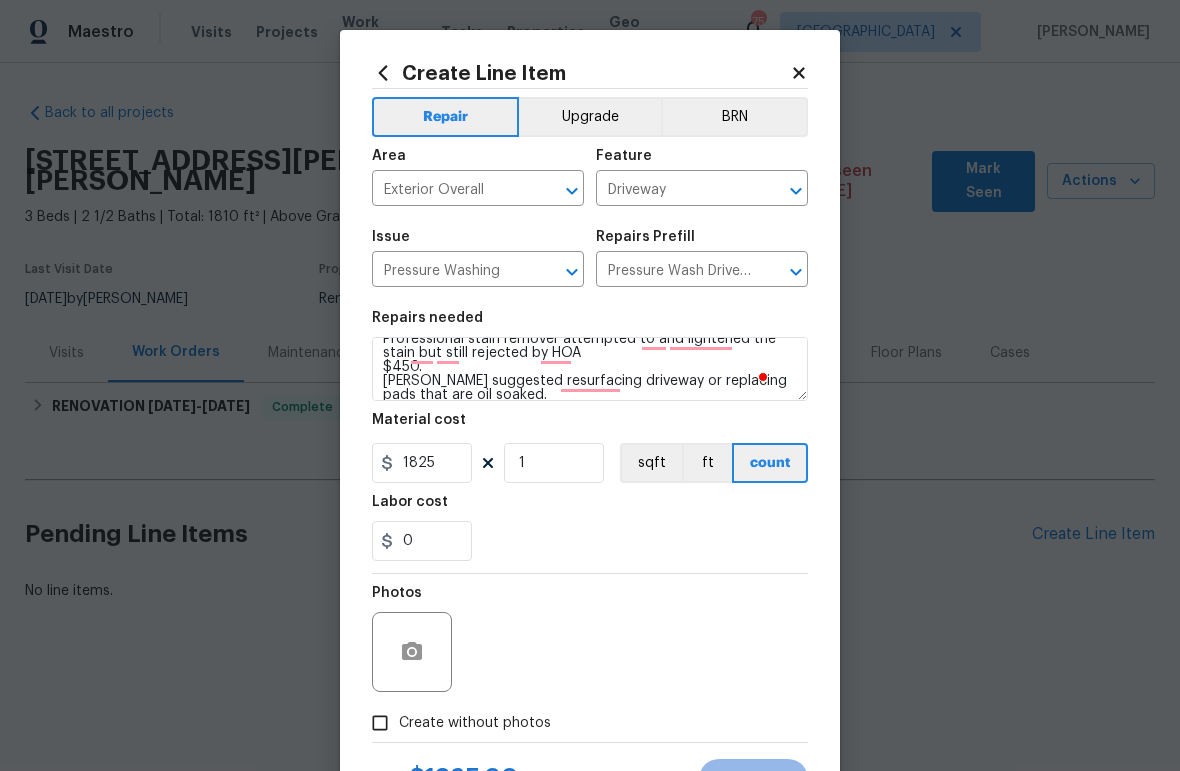 click on "Create without photos" at bounding box center [475, 723] 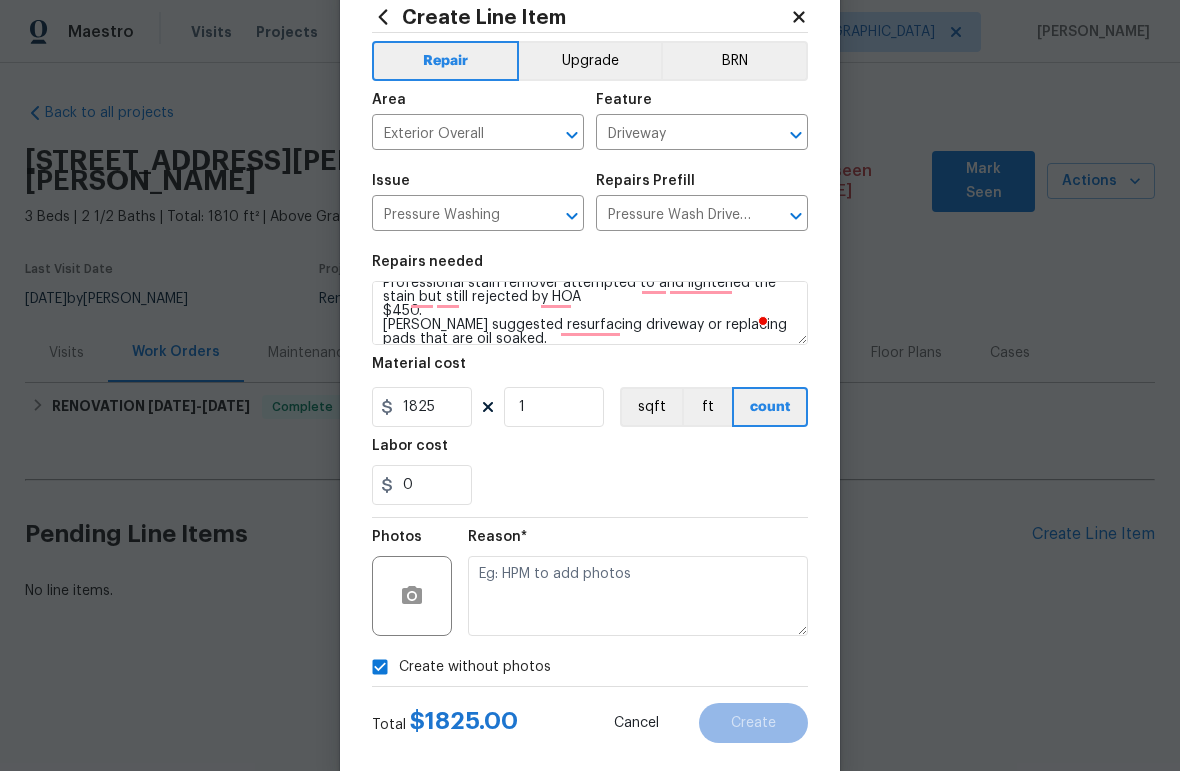 scroll, scrollTop: 91, scrollLeft: 0, axis: vertical 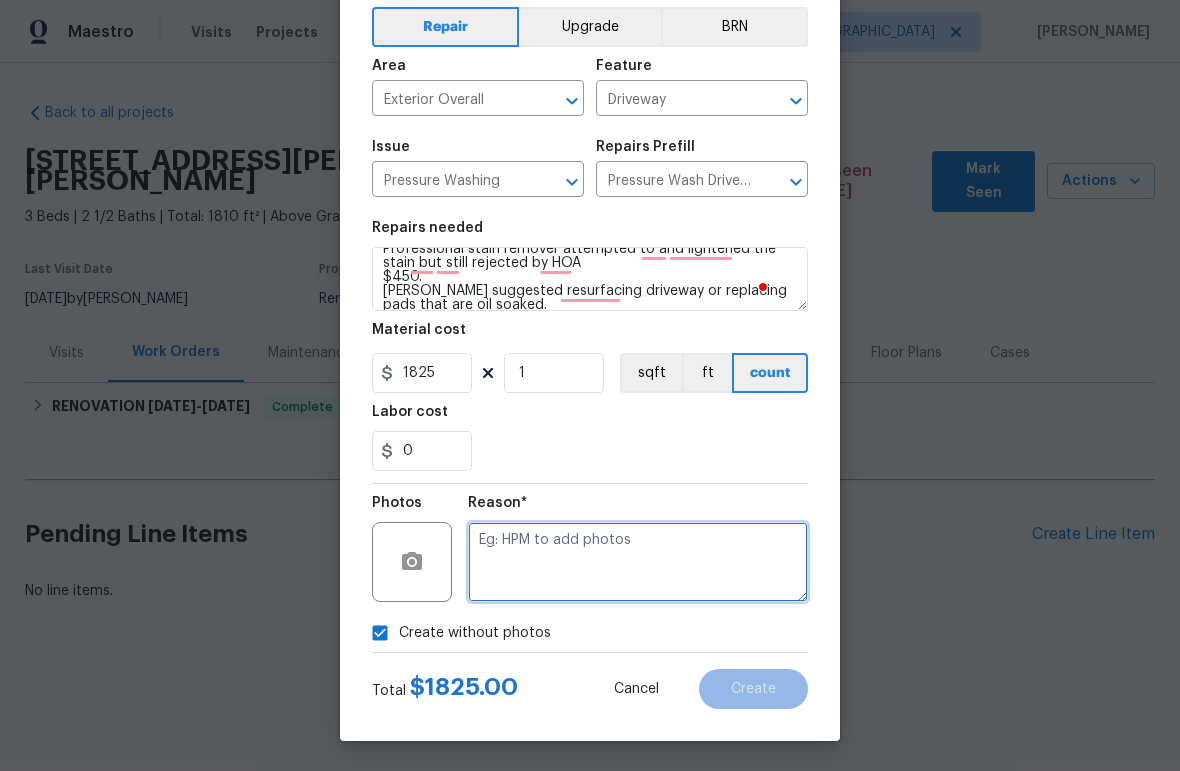 click at bounding box center [638, 562] 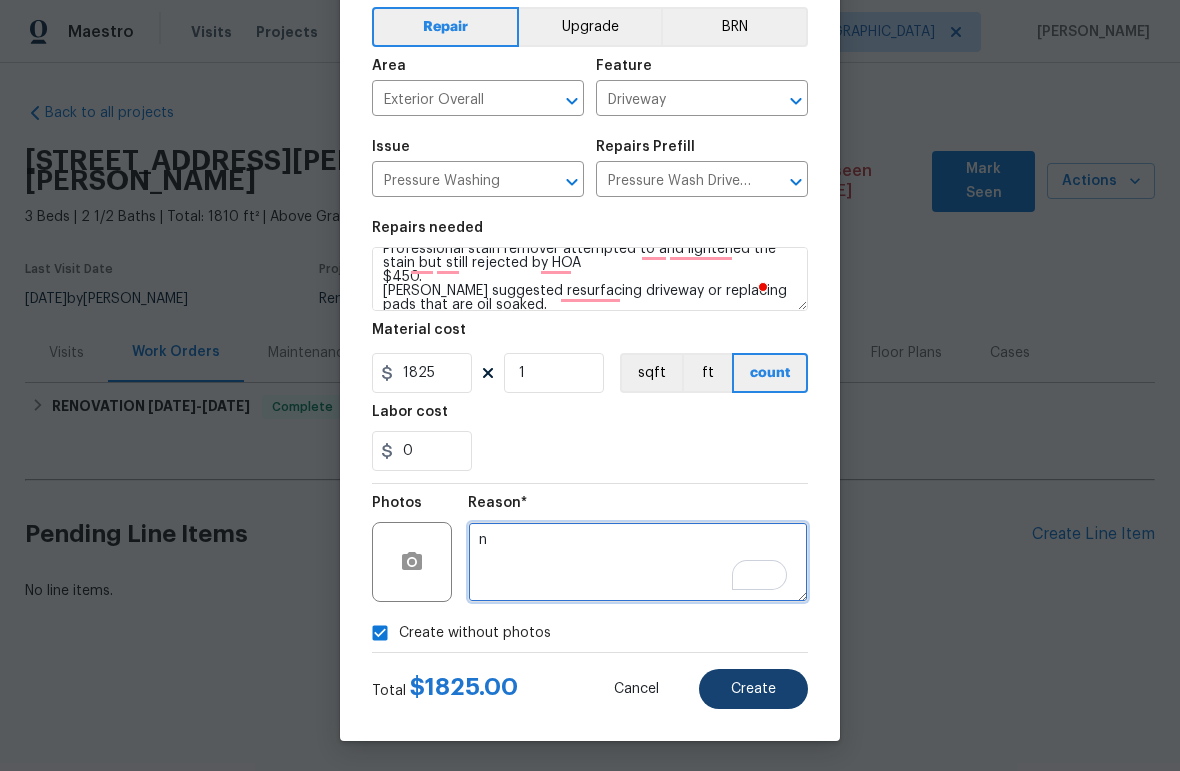 type on "n" 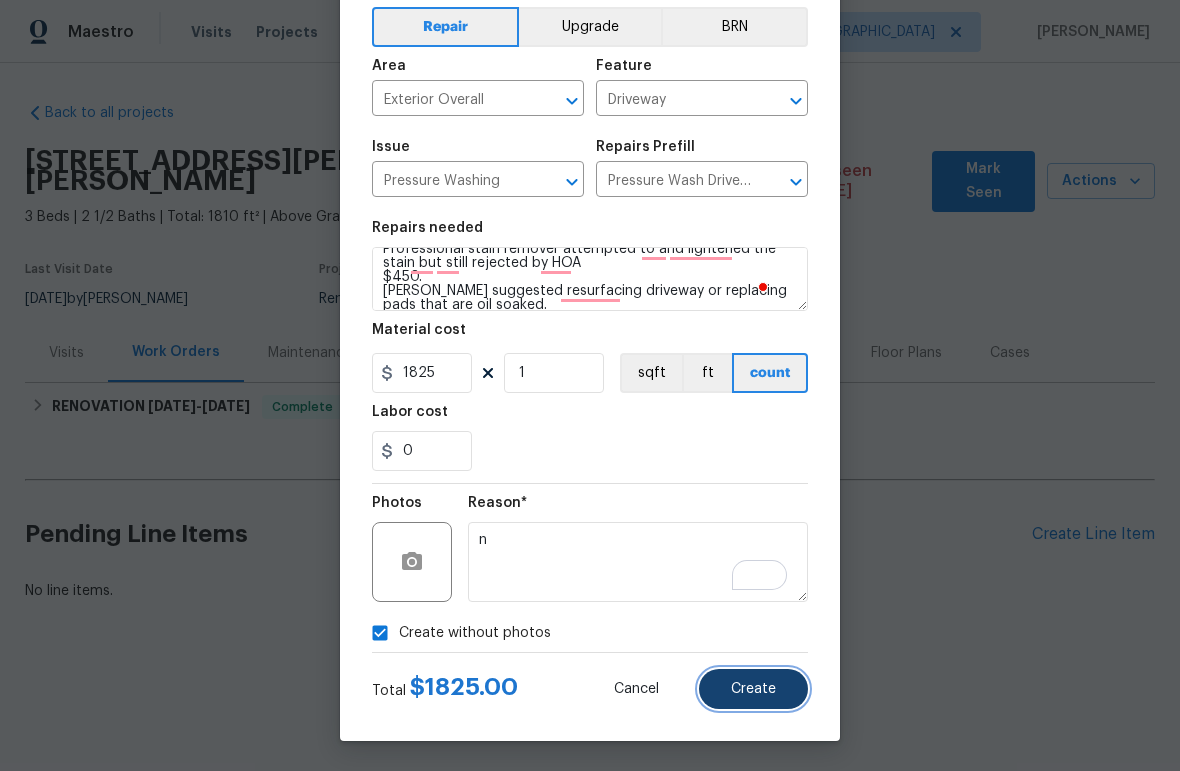 click on "Create" at bounding box center (753, 689) 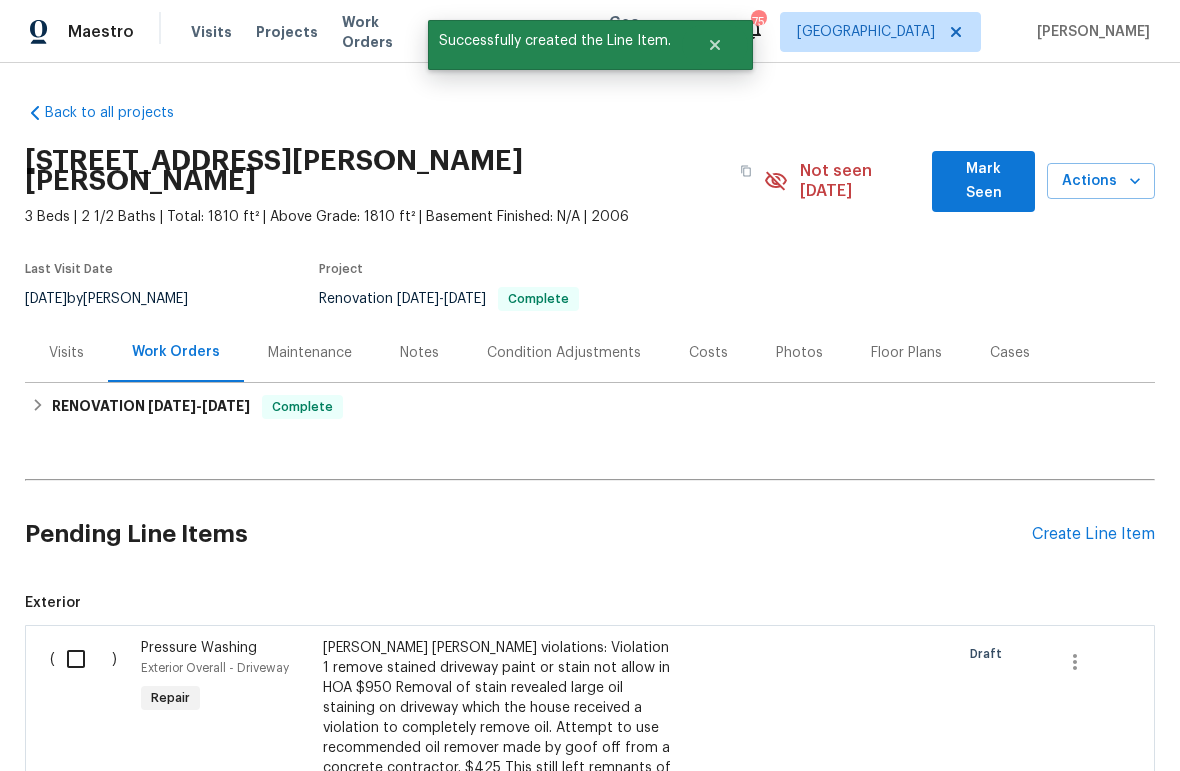 drag, startPoint x: 70, startPoint y: 640, endPoint x: 89, endPoint y: 643, distance: 19.235384 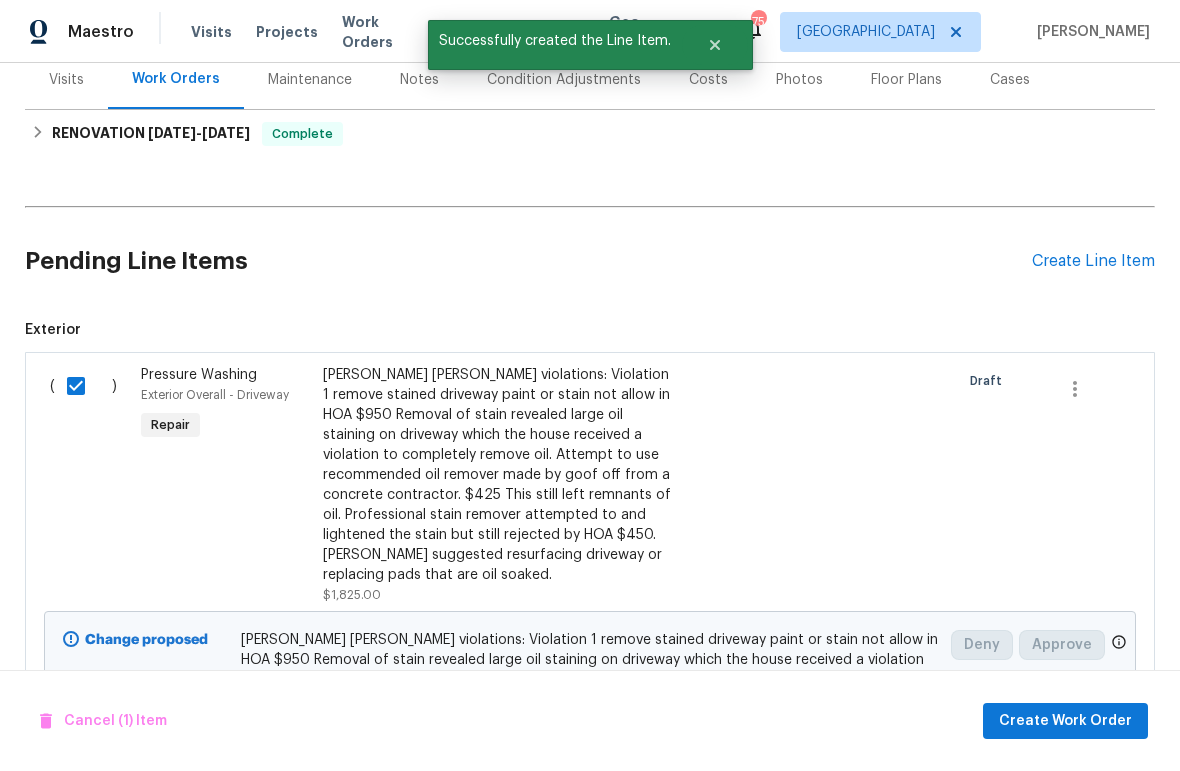 scroll, scrollTop: 447, scrollLeft: 0, axis: vertical 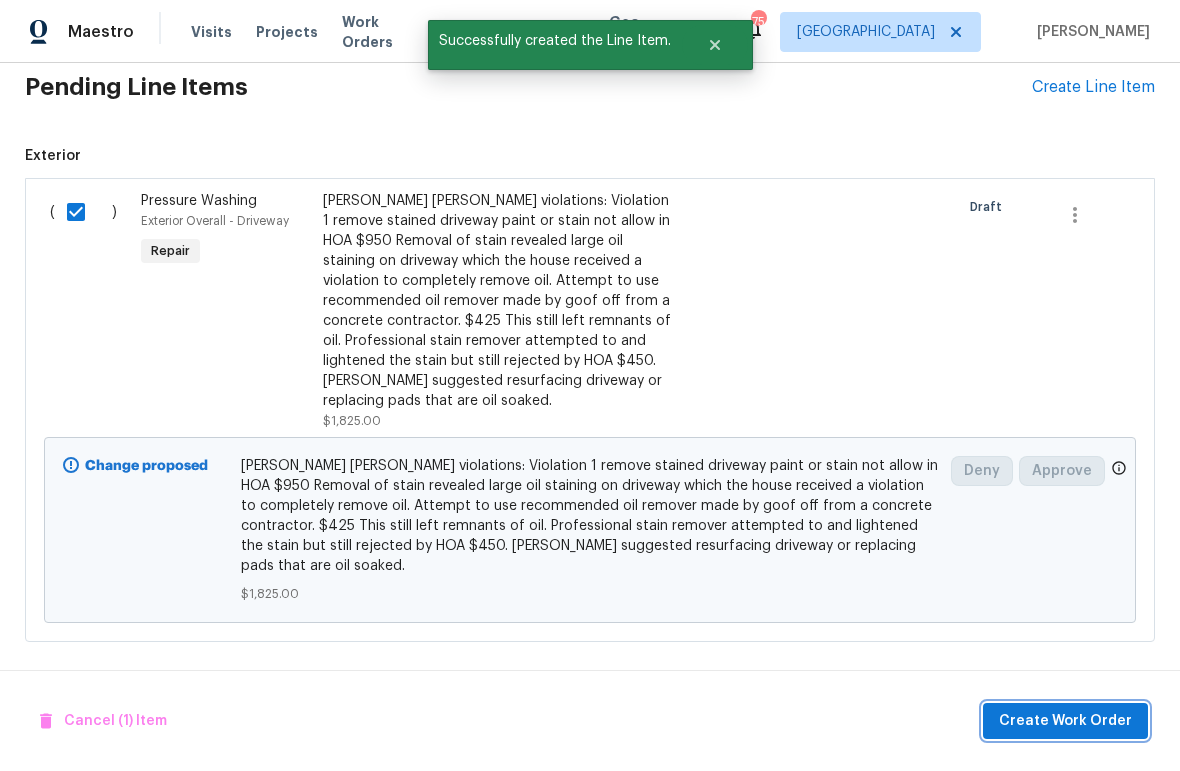 click on "Create Work Order" at bounding box center (1065, 721) 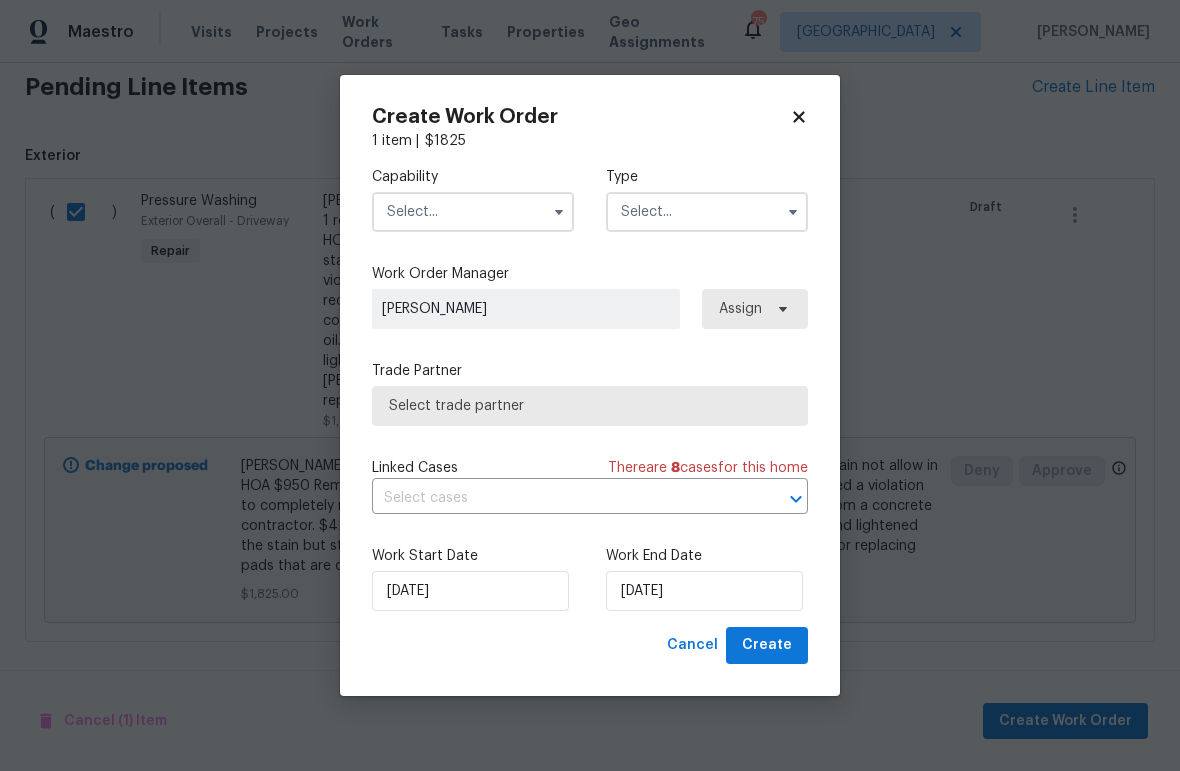 click at bounding box center (473, 212) 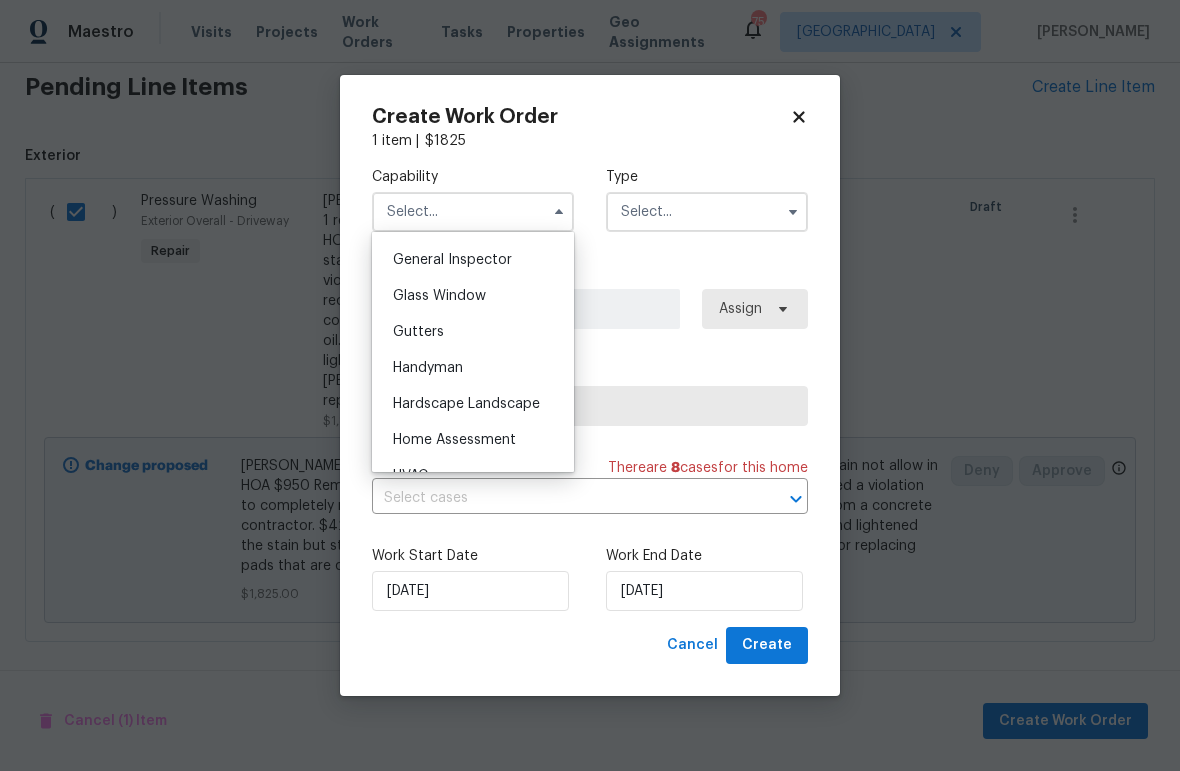 scroll, scrollTop: 990, scrollLeft: 0, axis: vertical 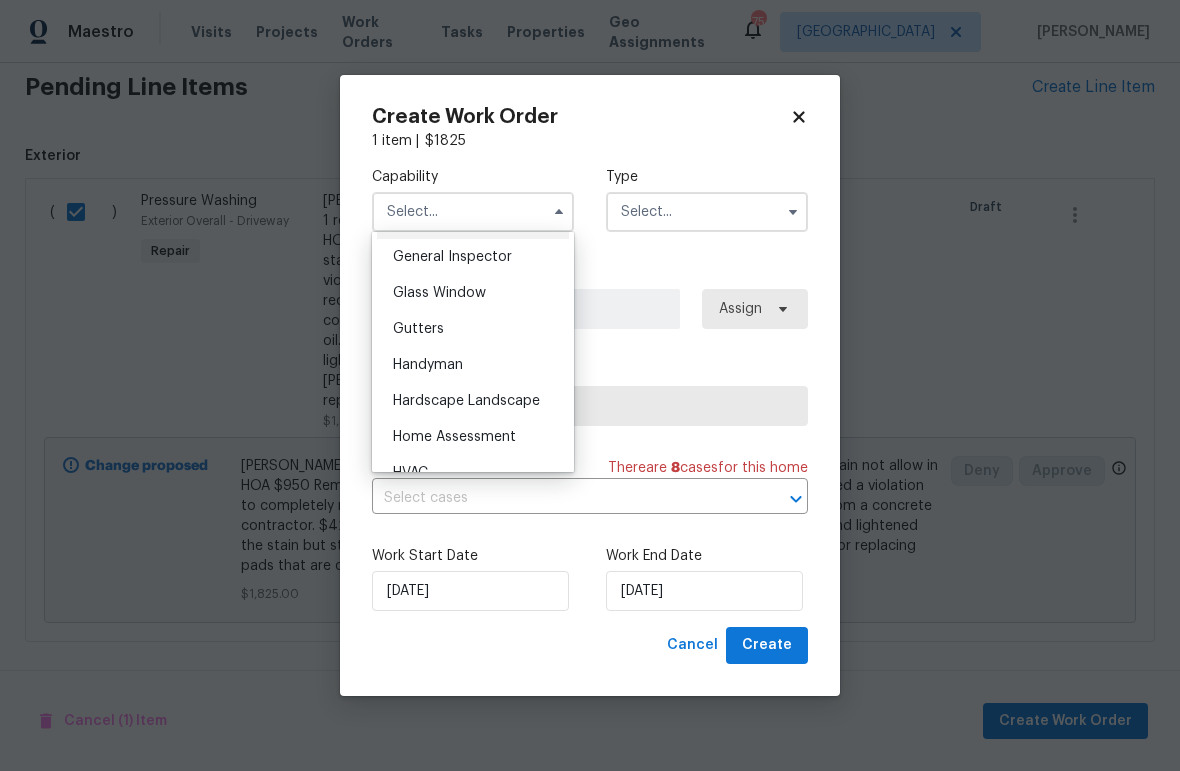 click on "General Contractor" at bounding box center (457, 221) 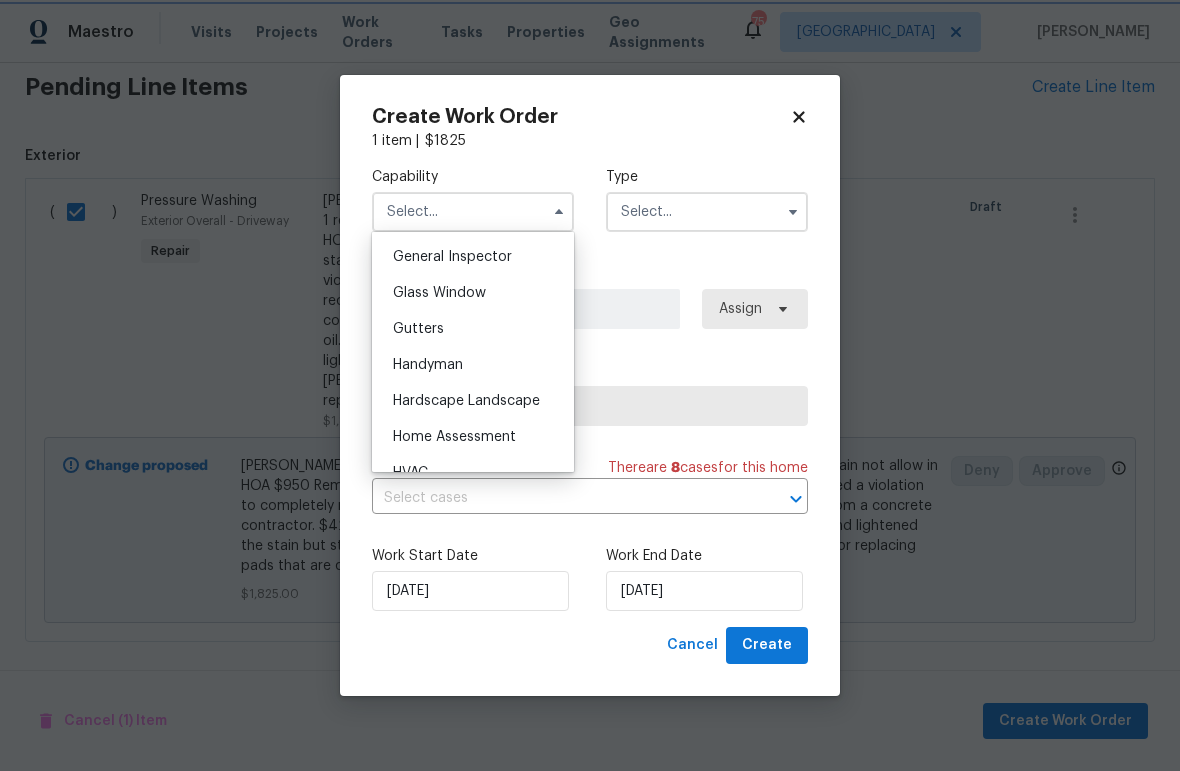 type on "General Contractor" 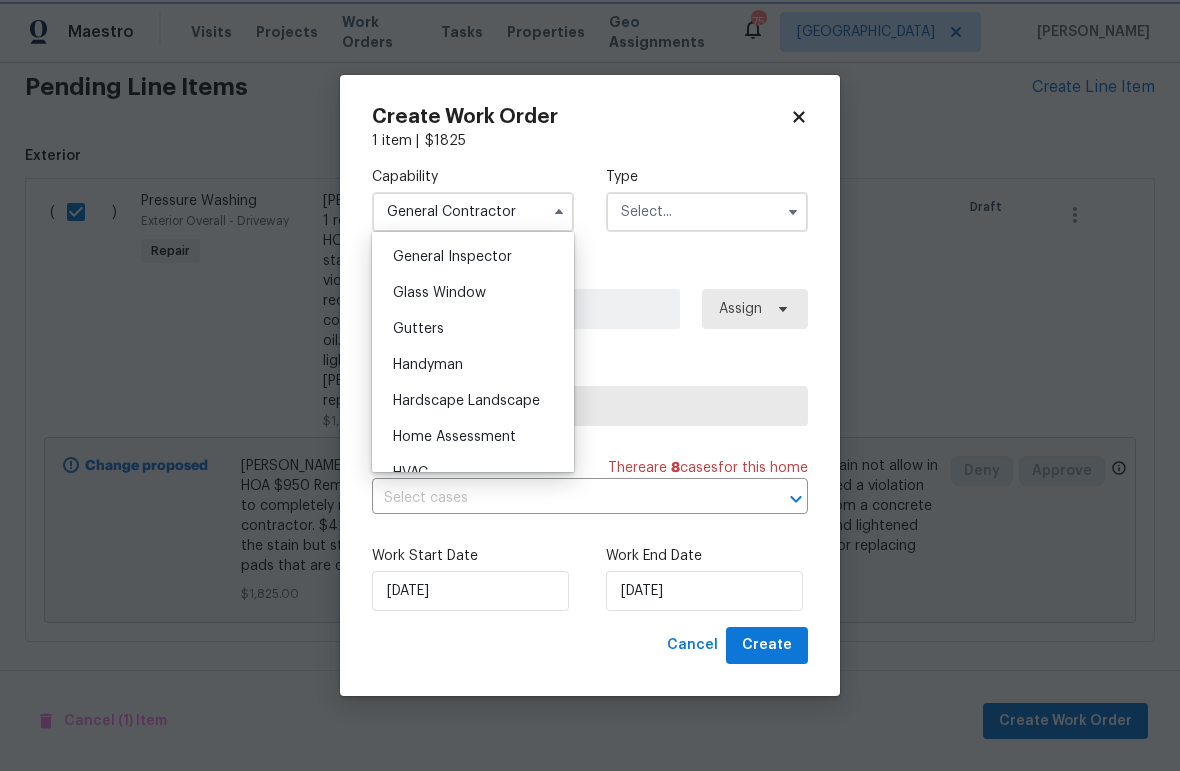 scroll, scrollTop: 940, scrollLeft: 0, axis: vertical 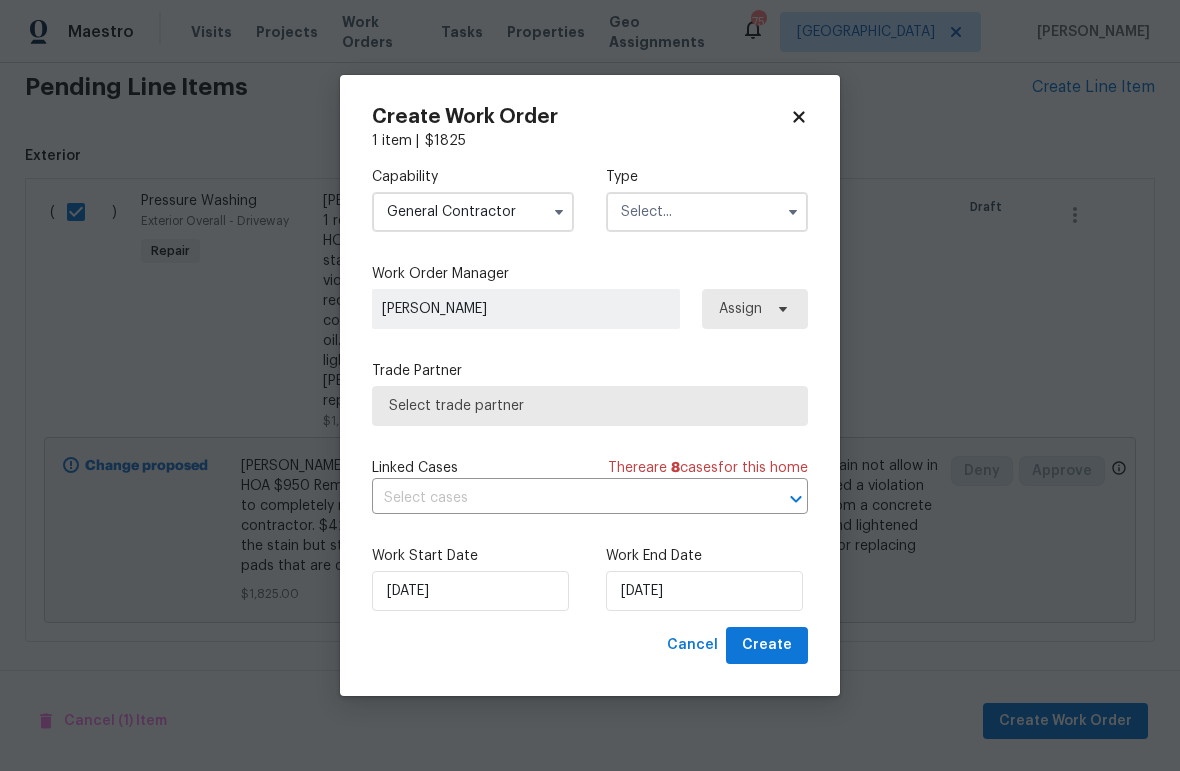 click at bounding box center [707, 212] 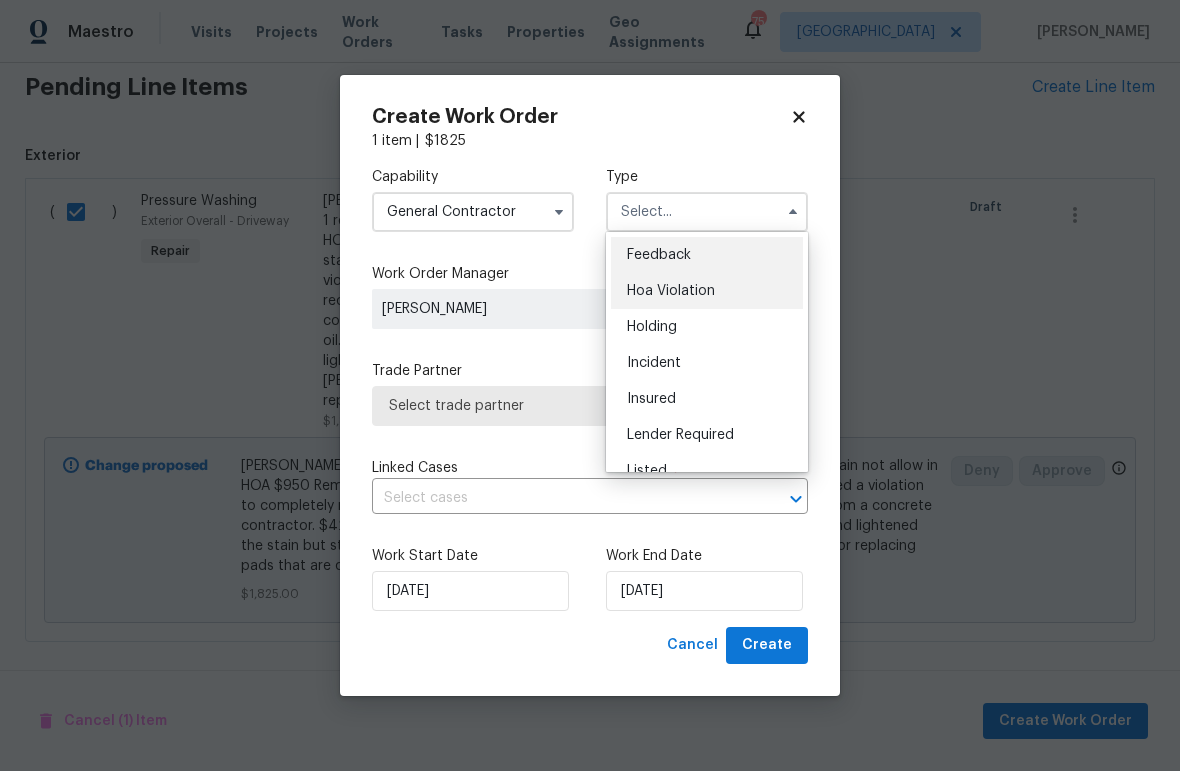 click on "Hoa Violation" at bounding box center [707, 291] 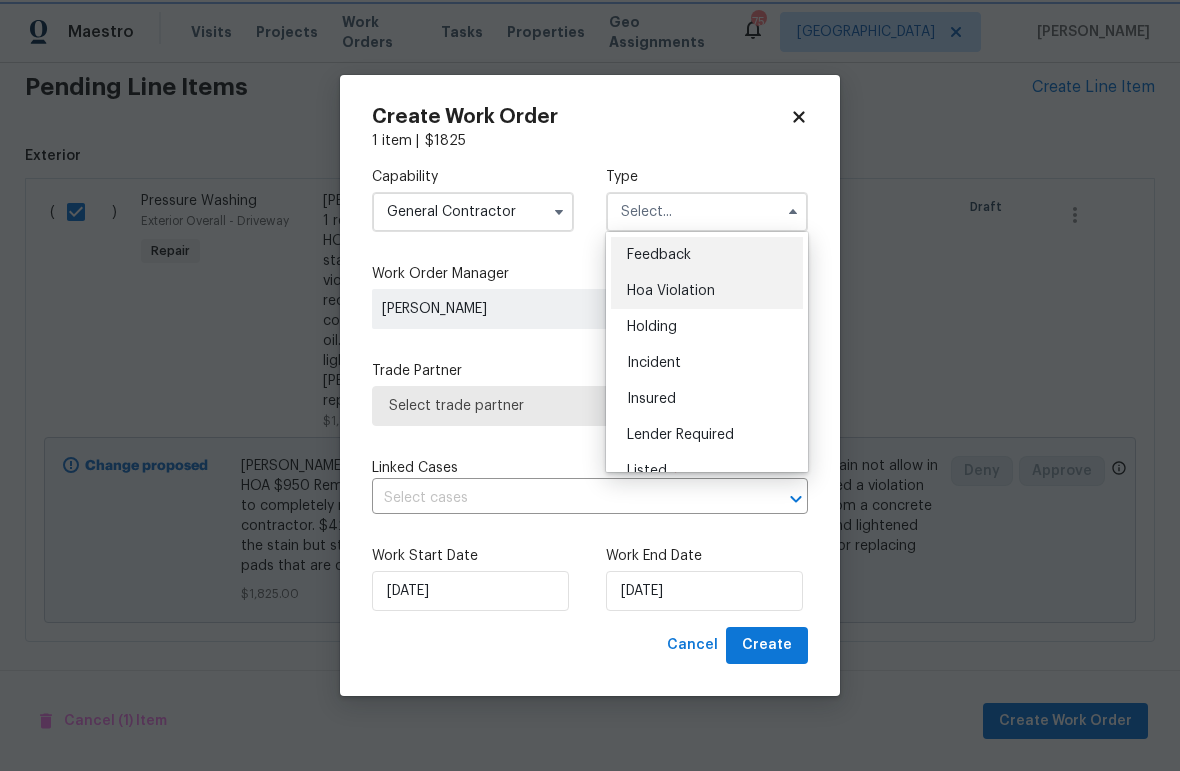 type on "Hoa Violation" 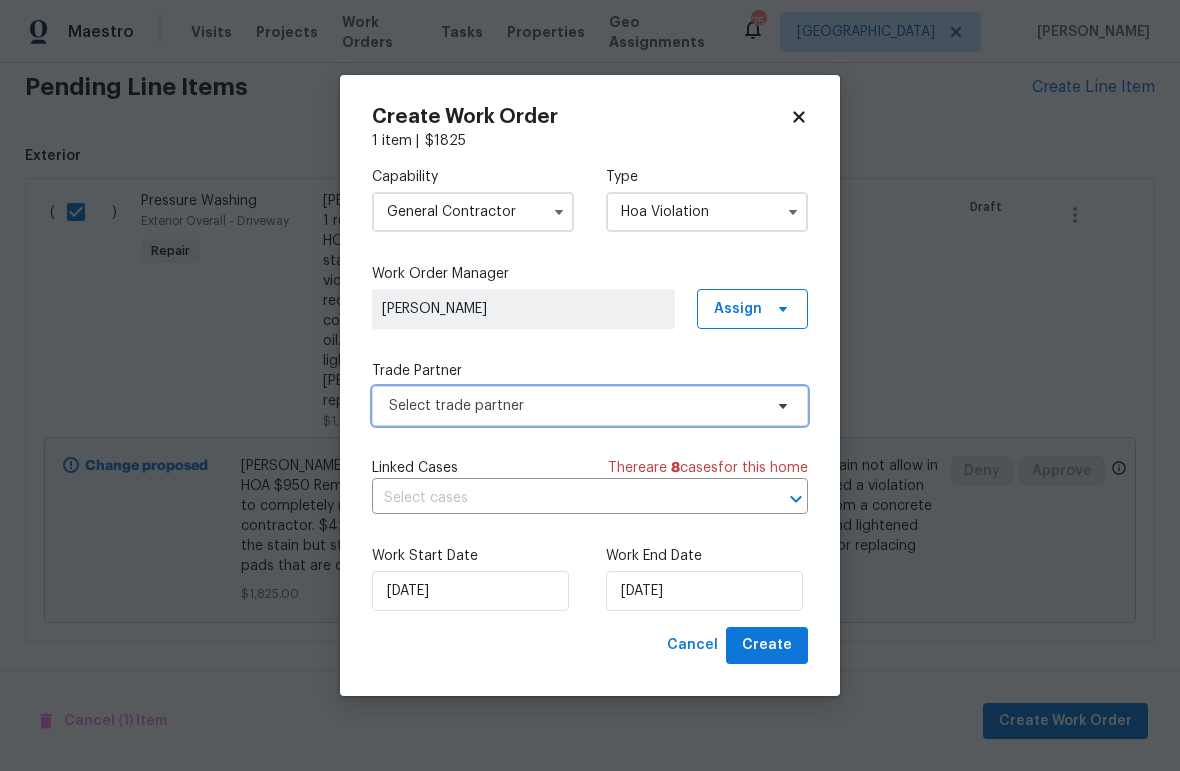click on "Select trade partner" at bounding box center [575, 406] 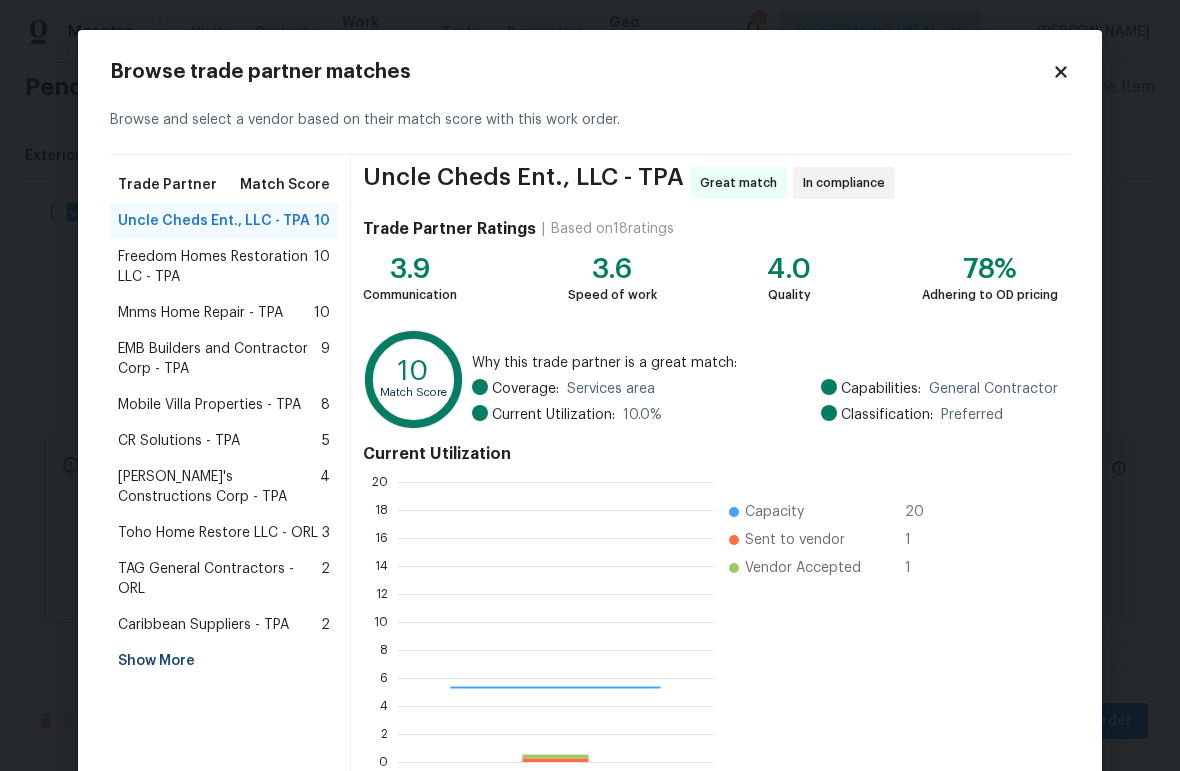scroll, scrollTop: 1, scrollLeft: 1, axis: both 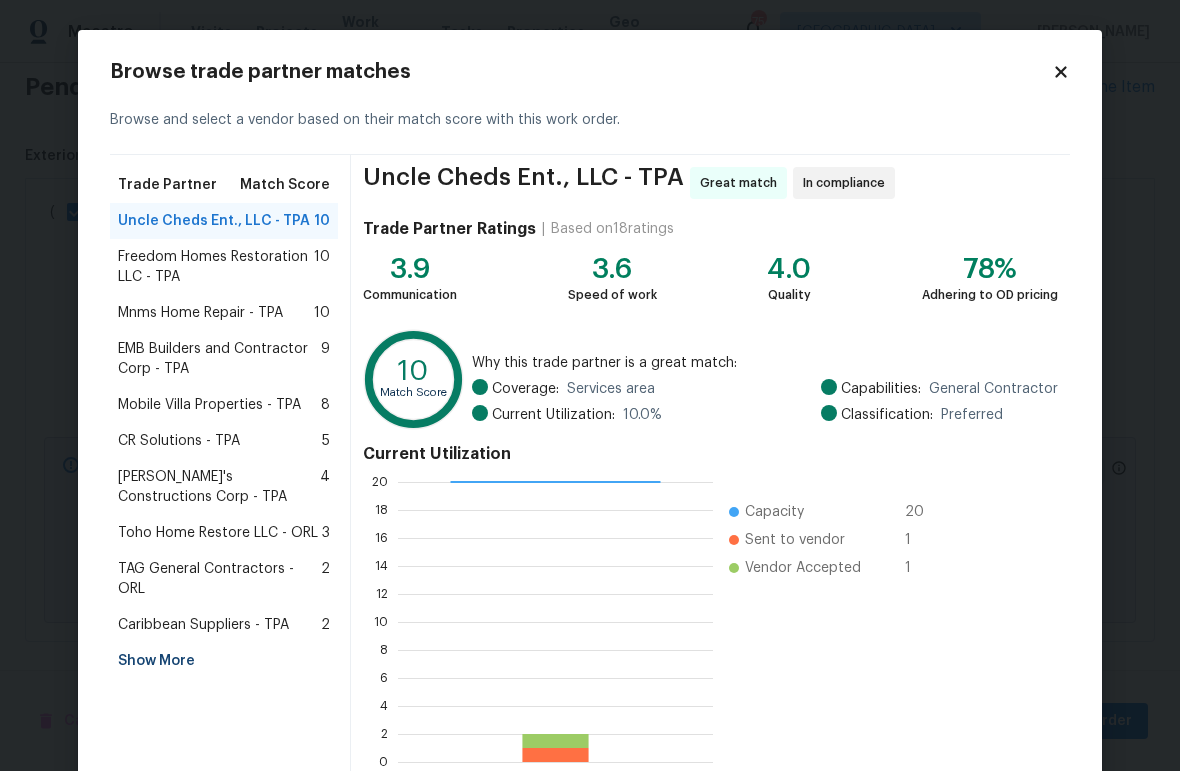click on "Mobile Villa Properties - TPA" at bounding box center (209, 405) 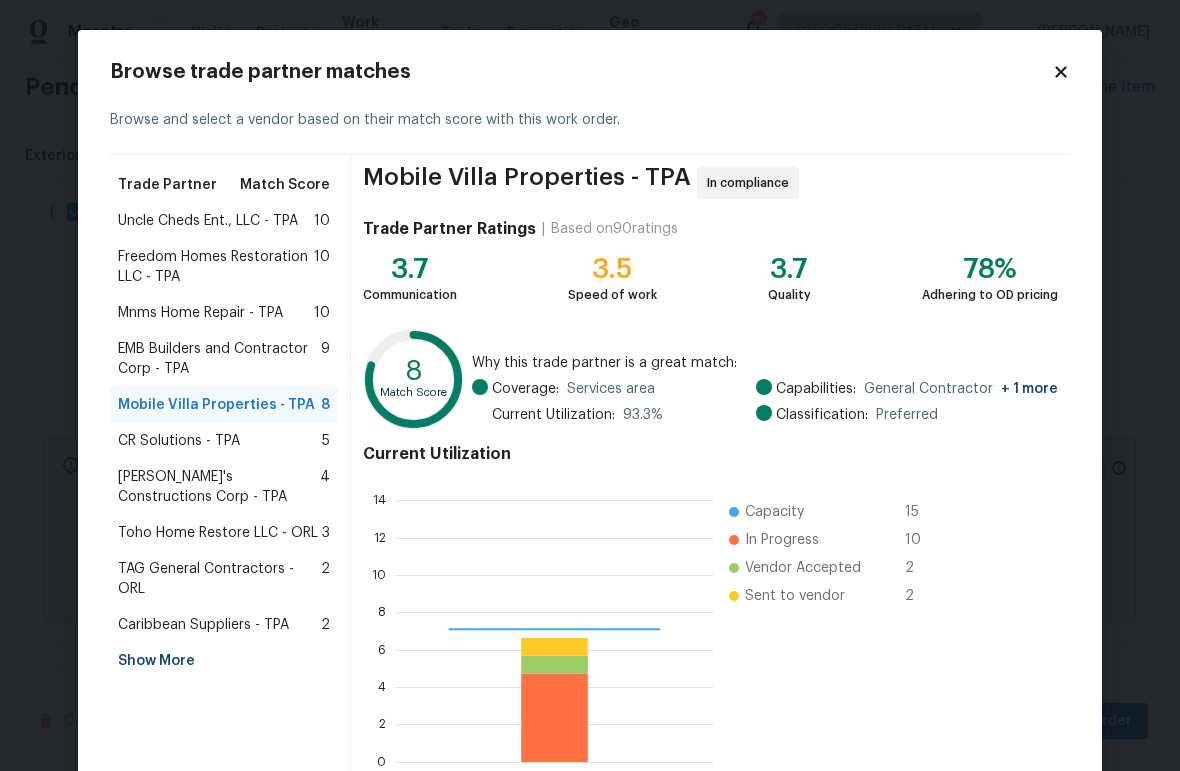 scroll, scrollTop: 1, scrollLeft: 1, axis: both 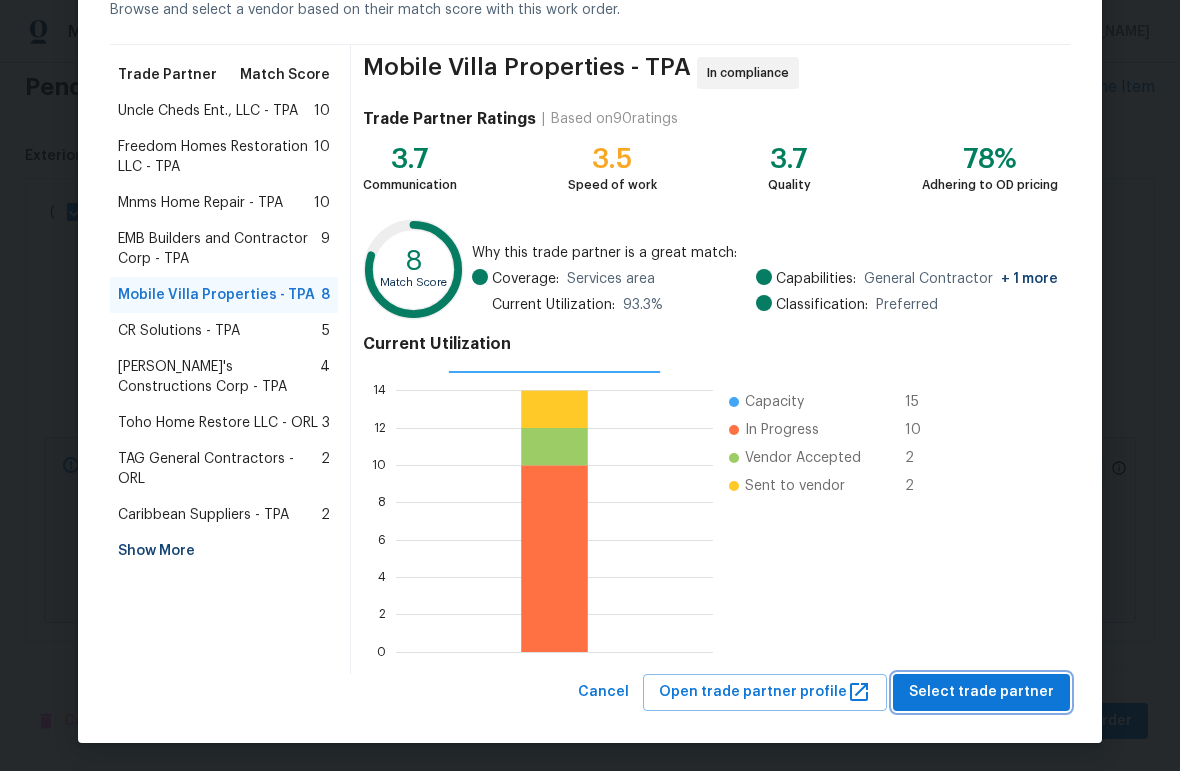 click on "Select trade partner" at bounding box center [981, 692] 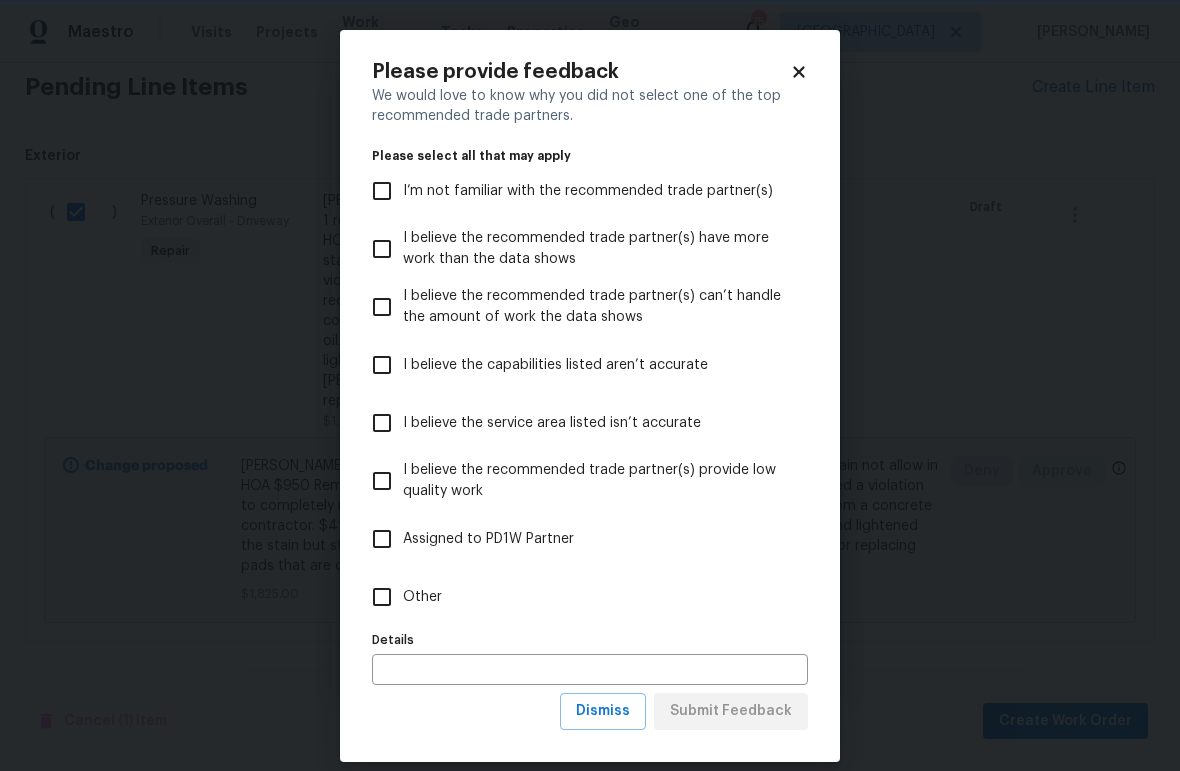 scroll, scrollTop: 0, scrollLeft: 0, axis: both 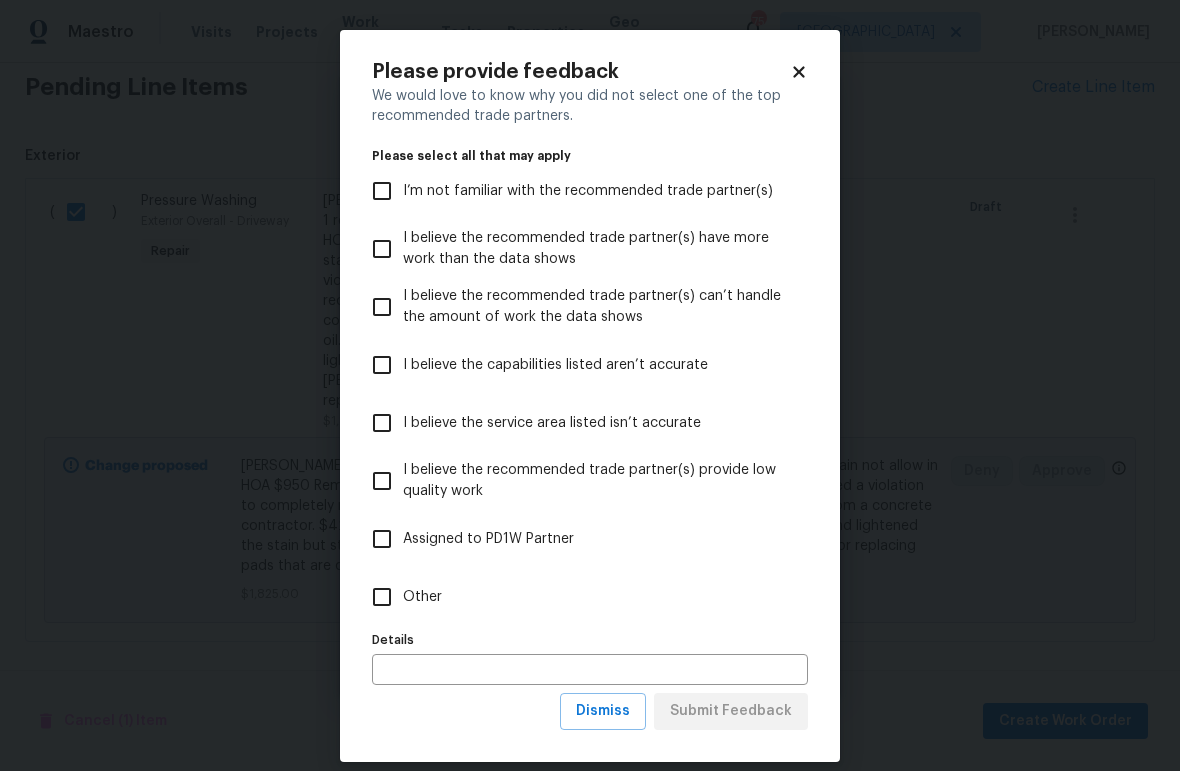 click on "I believe the recommended trade partner(s) provide low quality work" at bounding box center (382, 481) 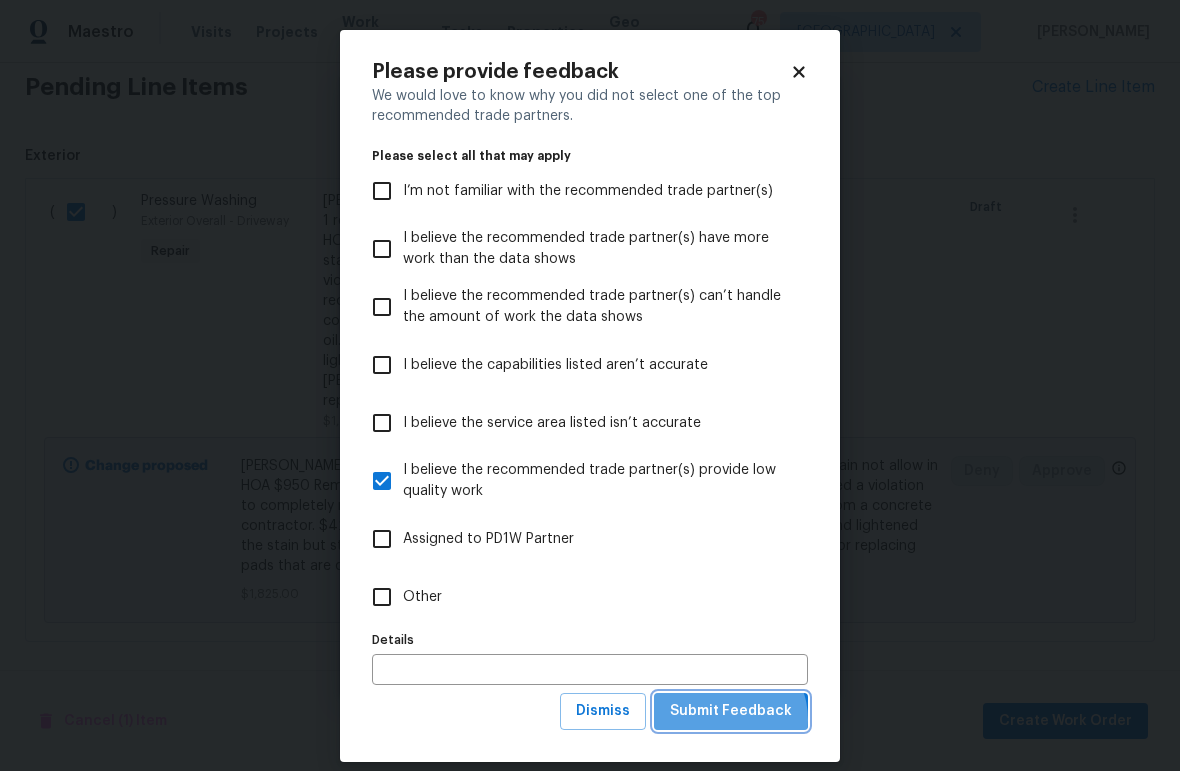 click on "Submit Feedback" at bounding box center [731, 711] 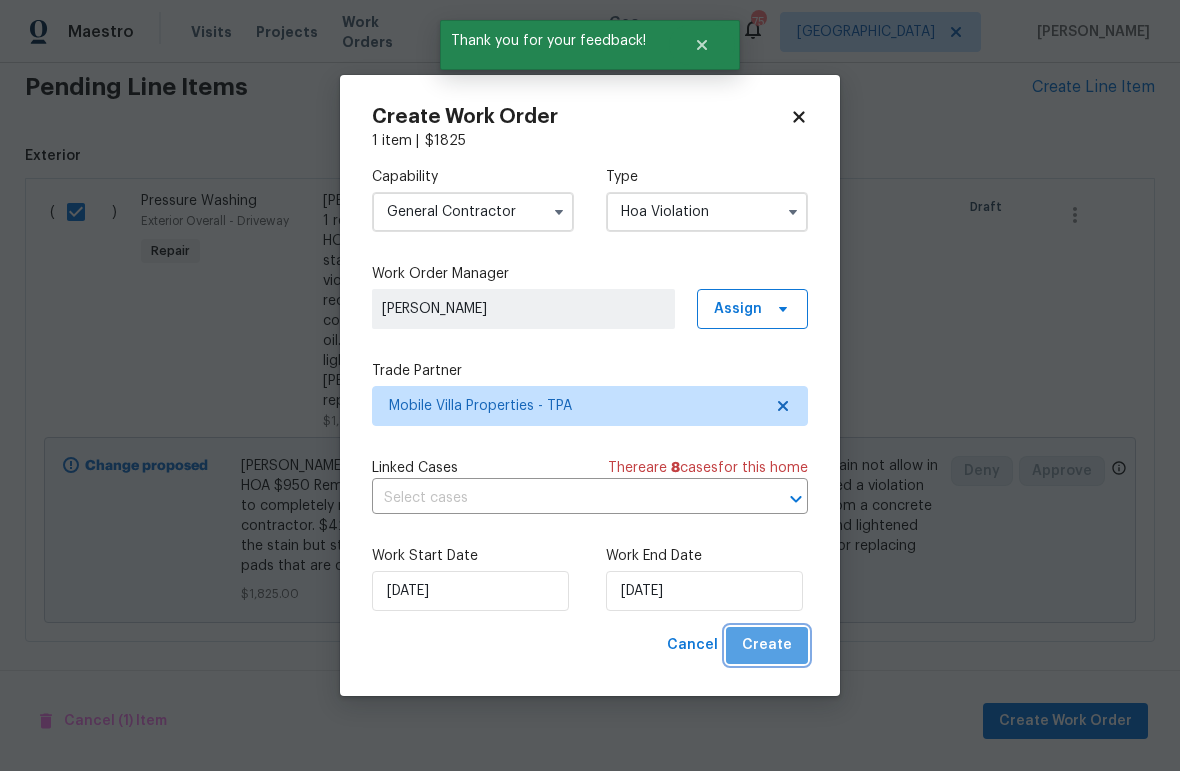 click on "Create" at bounding box center [767, 645] 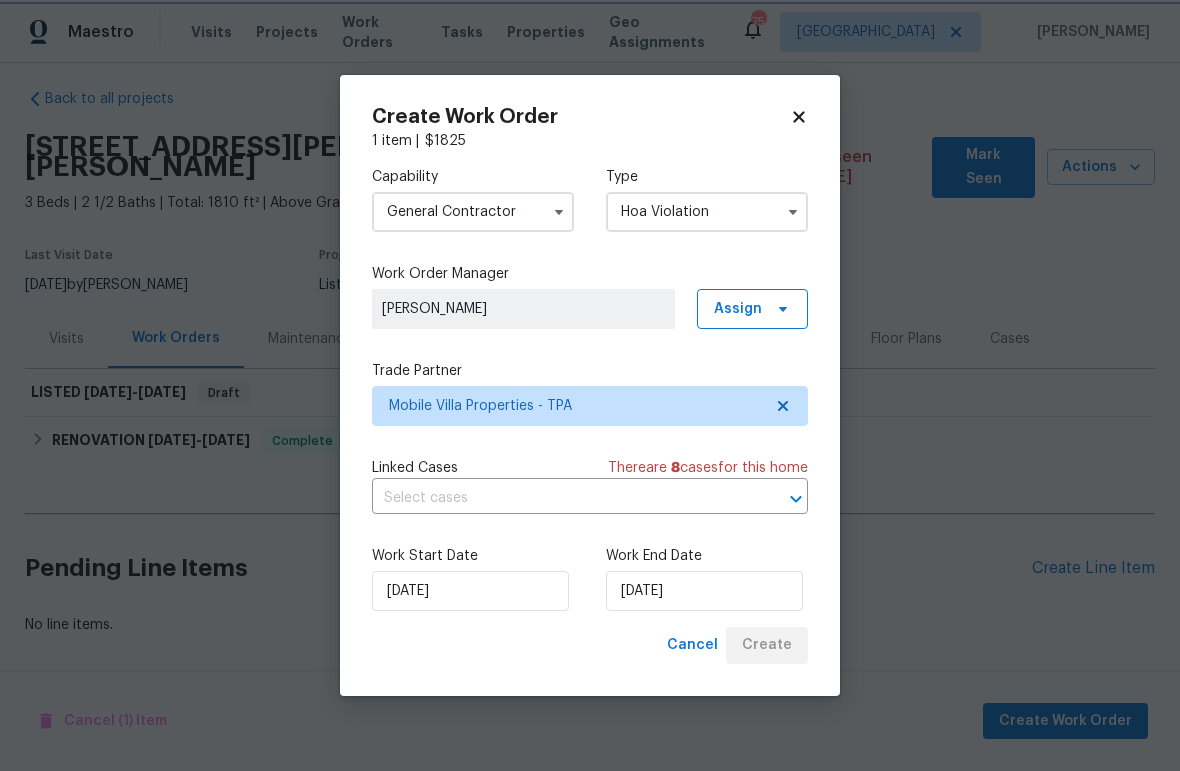 scroll, scrollTop: 7, scrollLeft: 0, axis: vertical 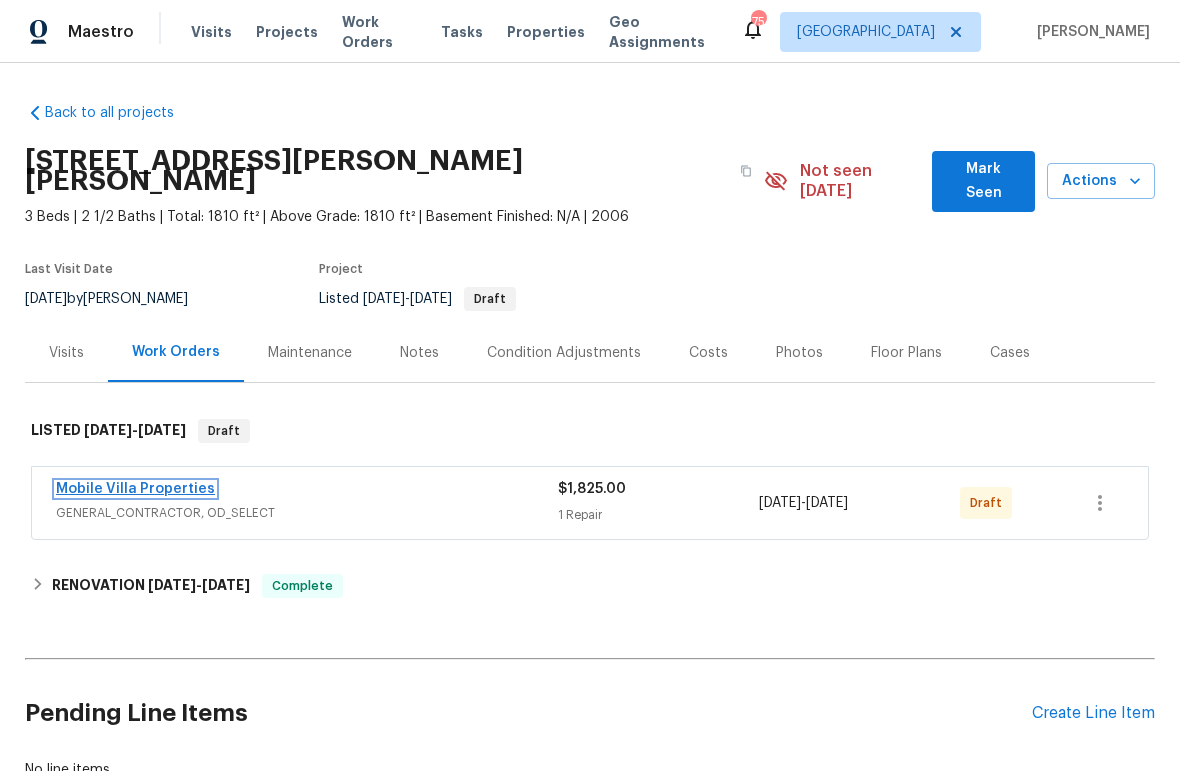click on "Mobile Villa Properties" at bounding box center (135, 489) 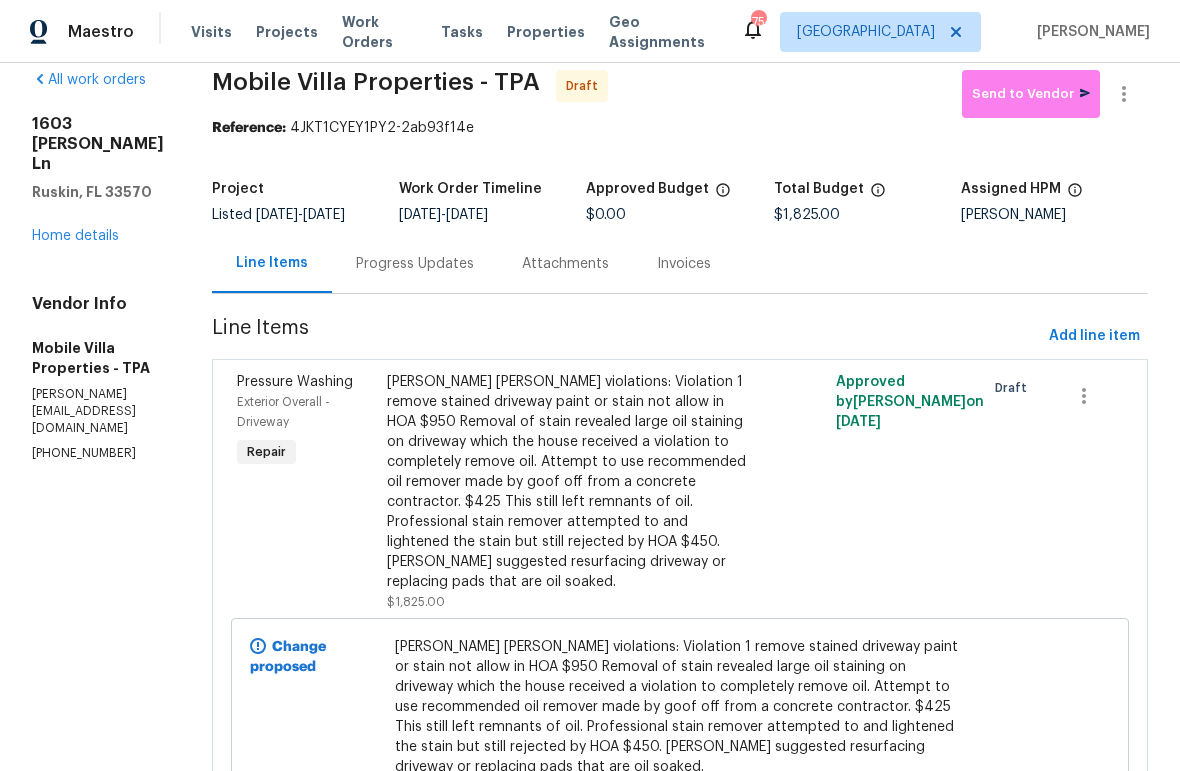 scroll, scrollTop: 0, scrollLeft: 0, axis: both 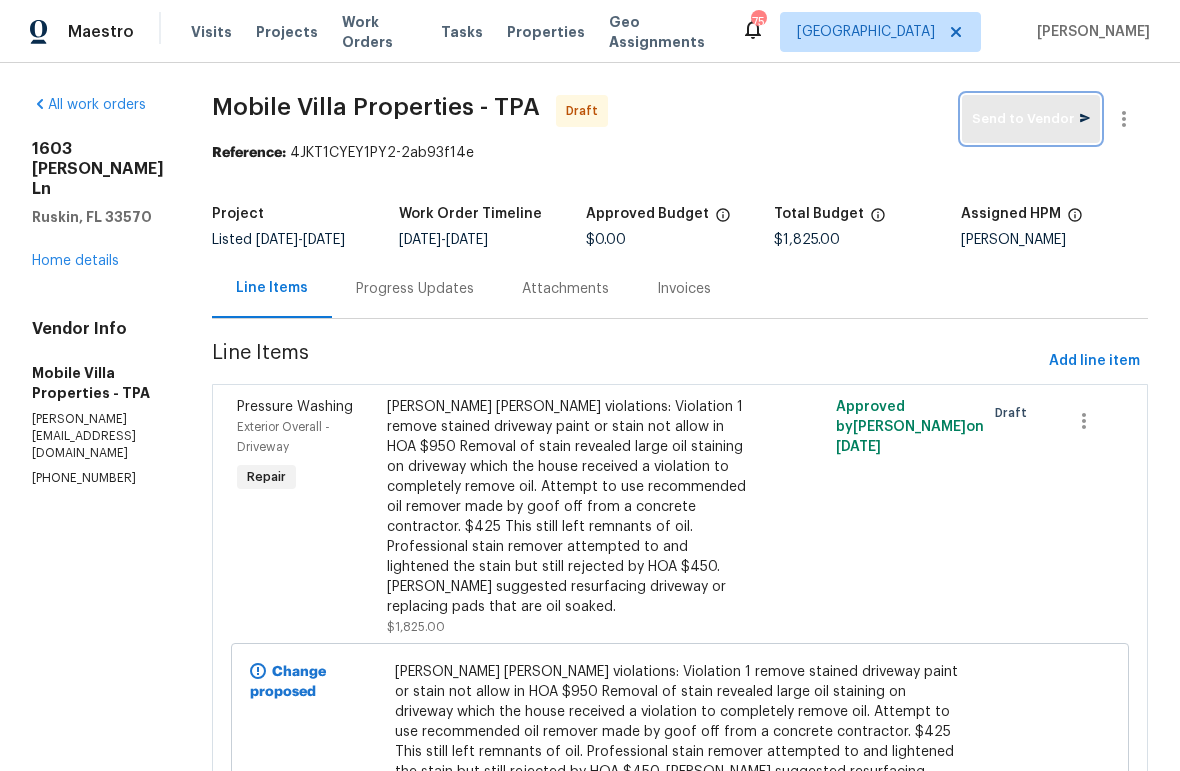 click on "Send to Vendor" at bounding box center (1031, 119) 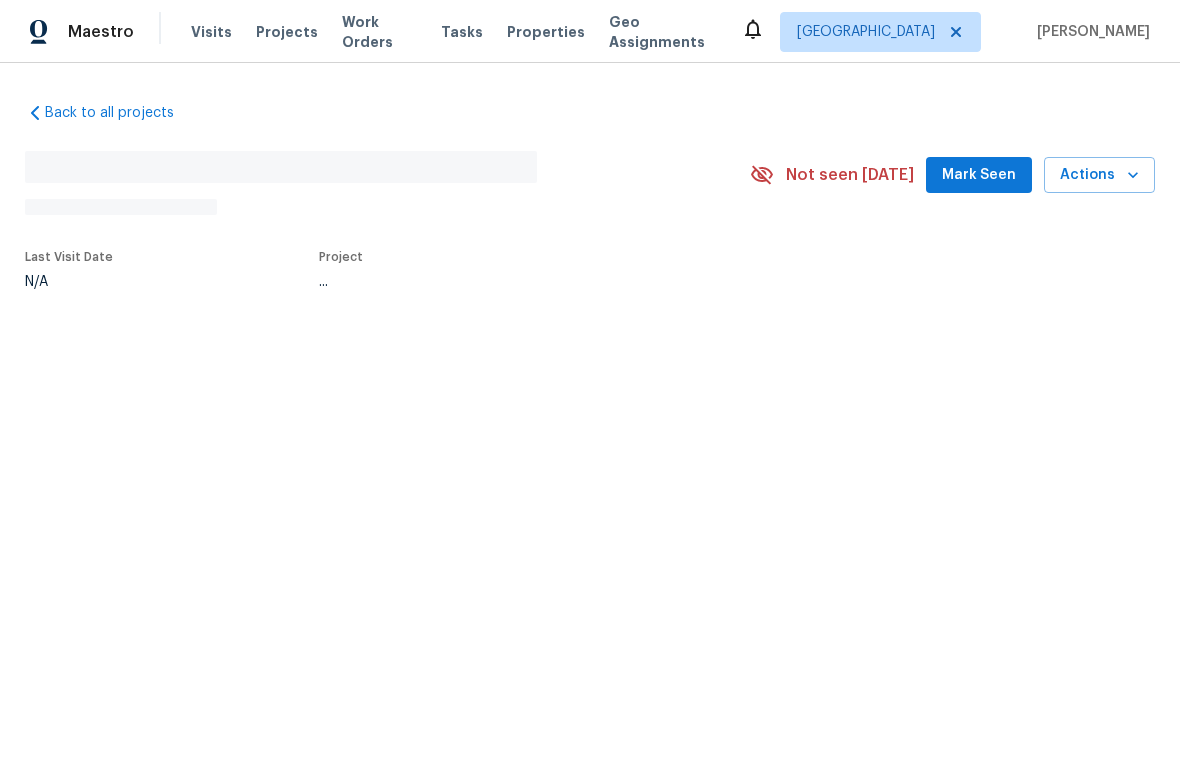 scroll, scrollTop: 0, scrollLeft: 0, axis: both 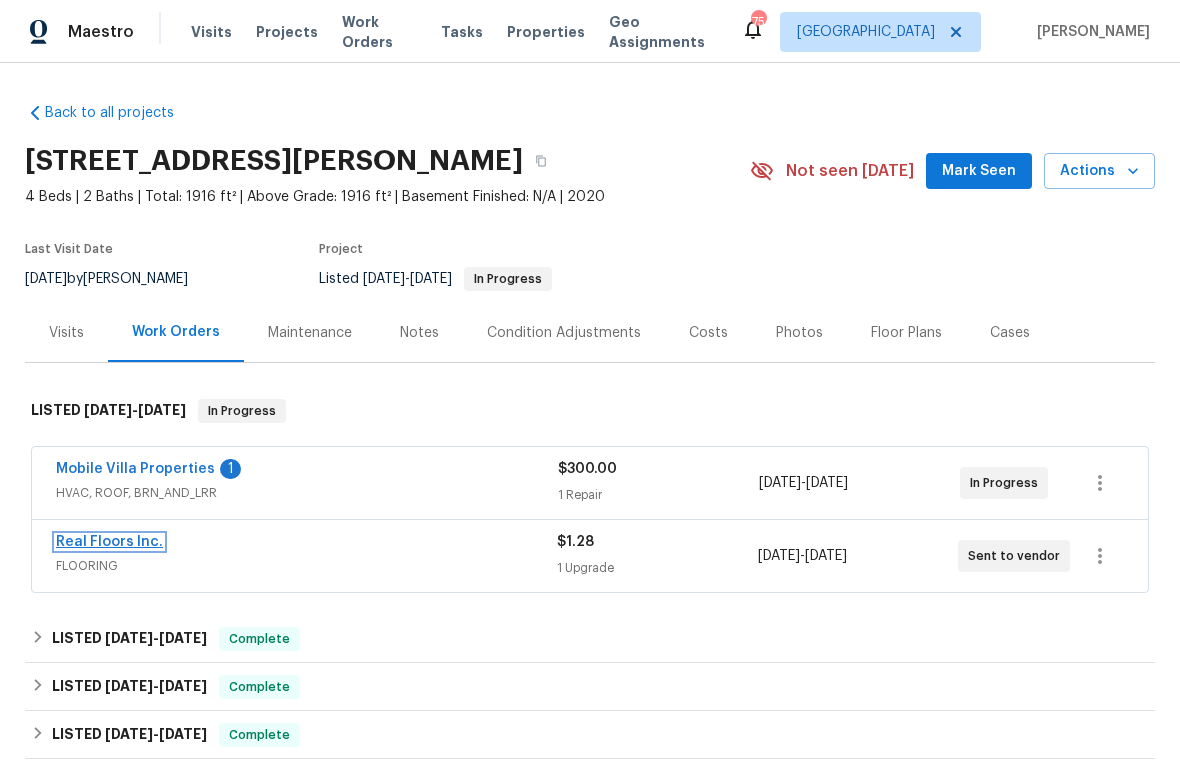 click on "Real Floors Inc." at bounding box center [109, 542] 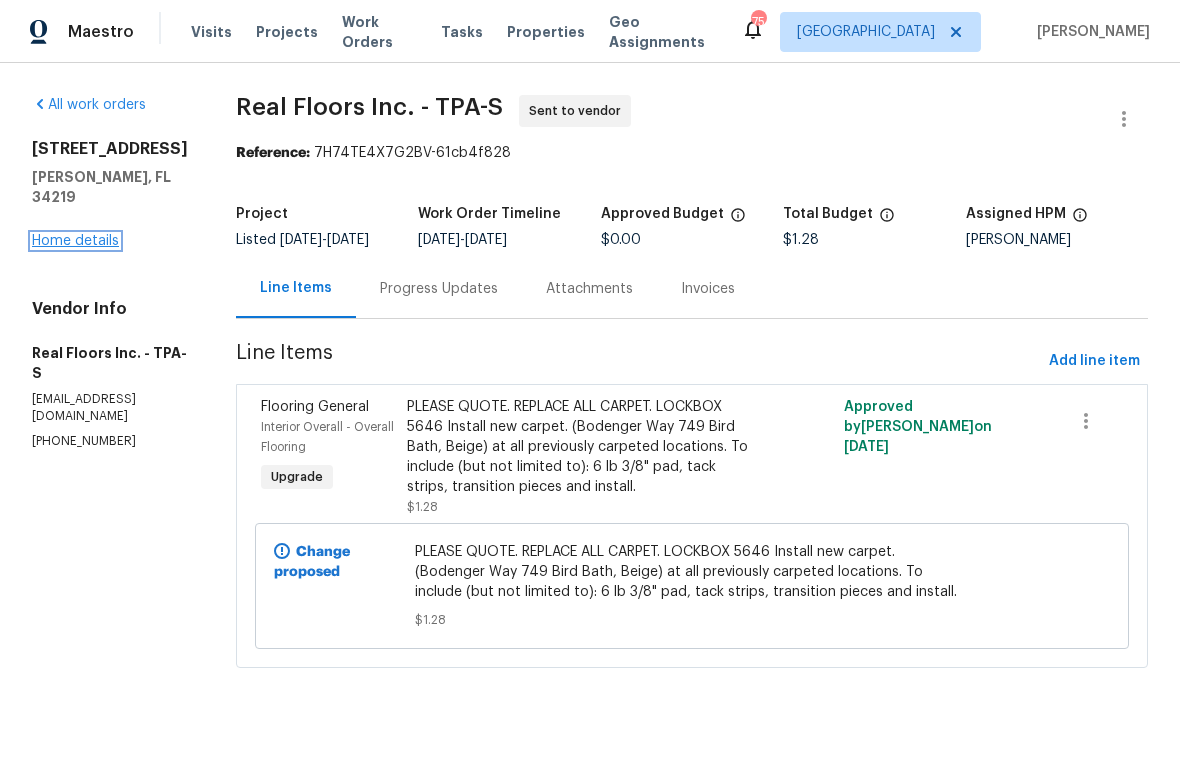 click on "Home details" at bounding box center (75, 241) 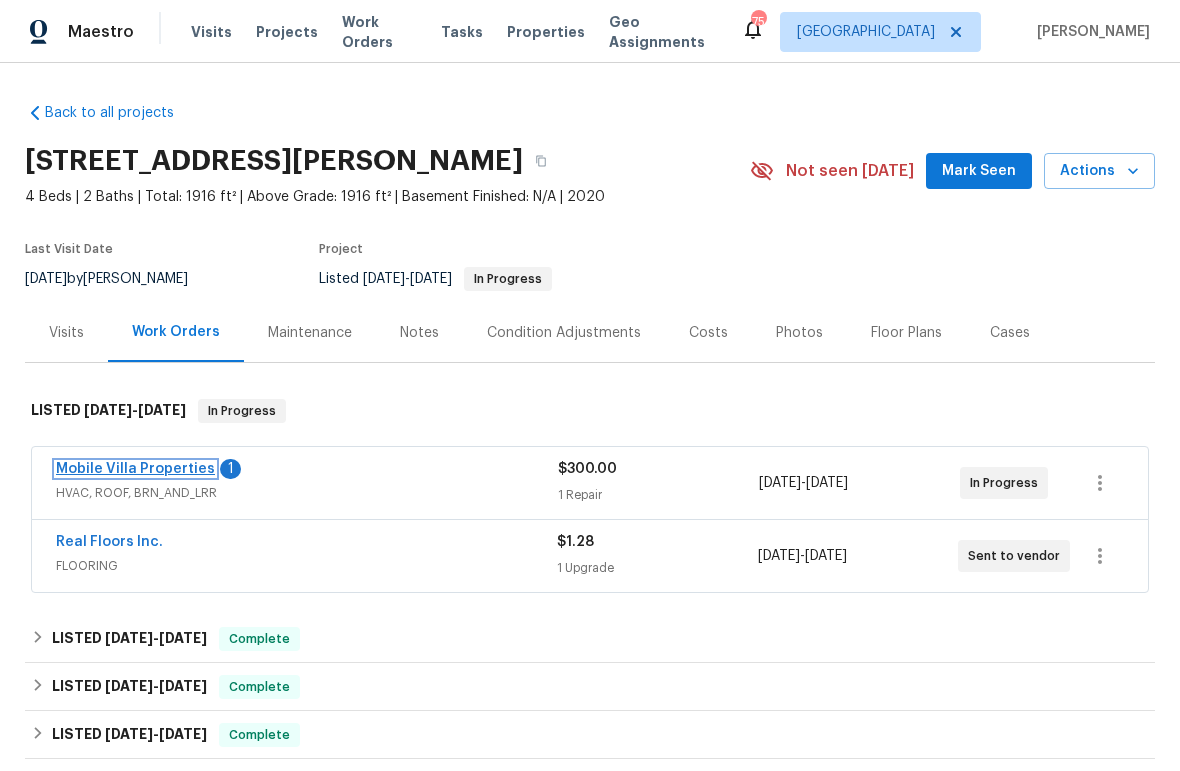click on "Mobile Villa Properties" at bounding box center (135, 469) 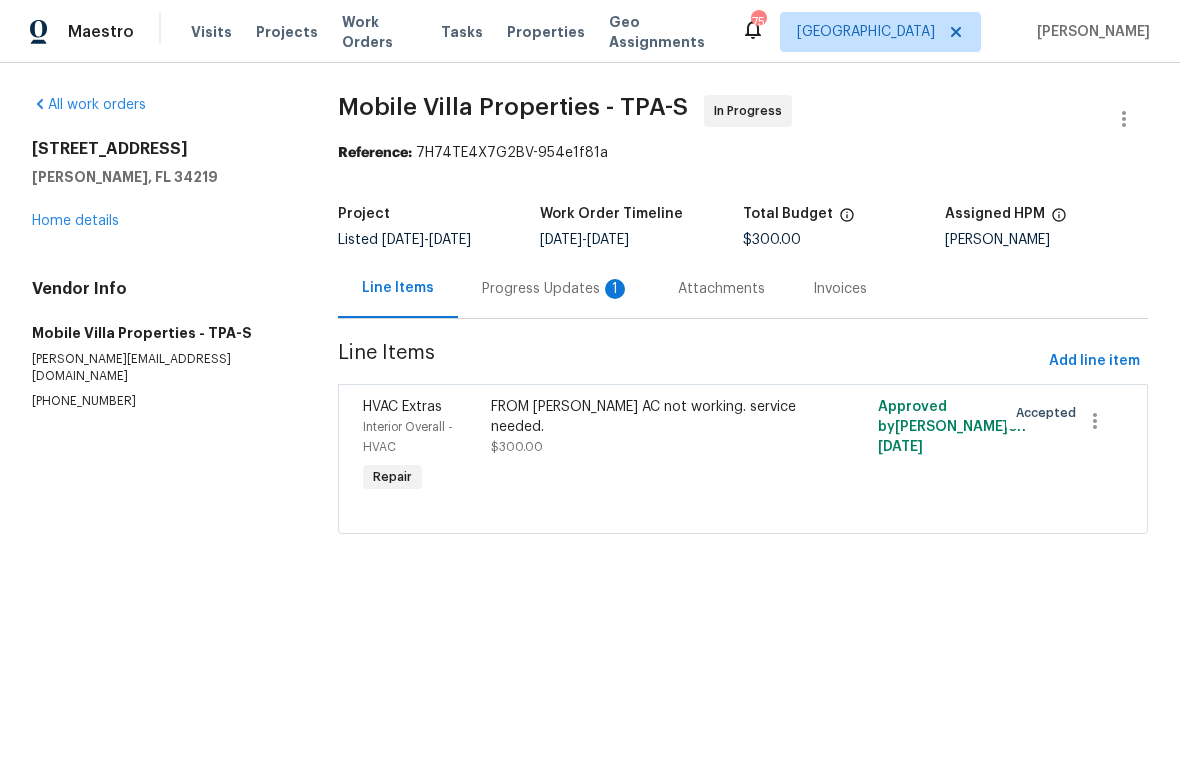 click on "Progress Updates 1" at bounding box center (556, 289) 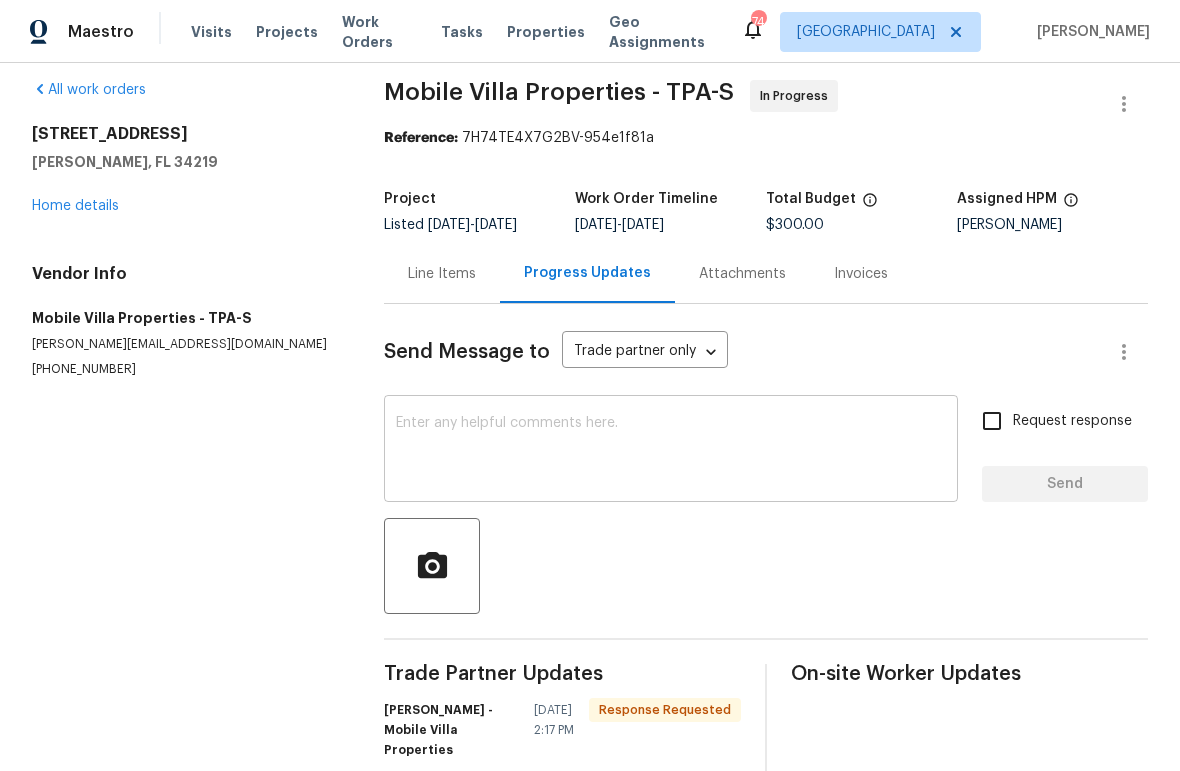 scroll, scrollTop: 13, scrollLeft: 0, axis: vertical 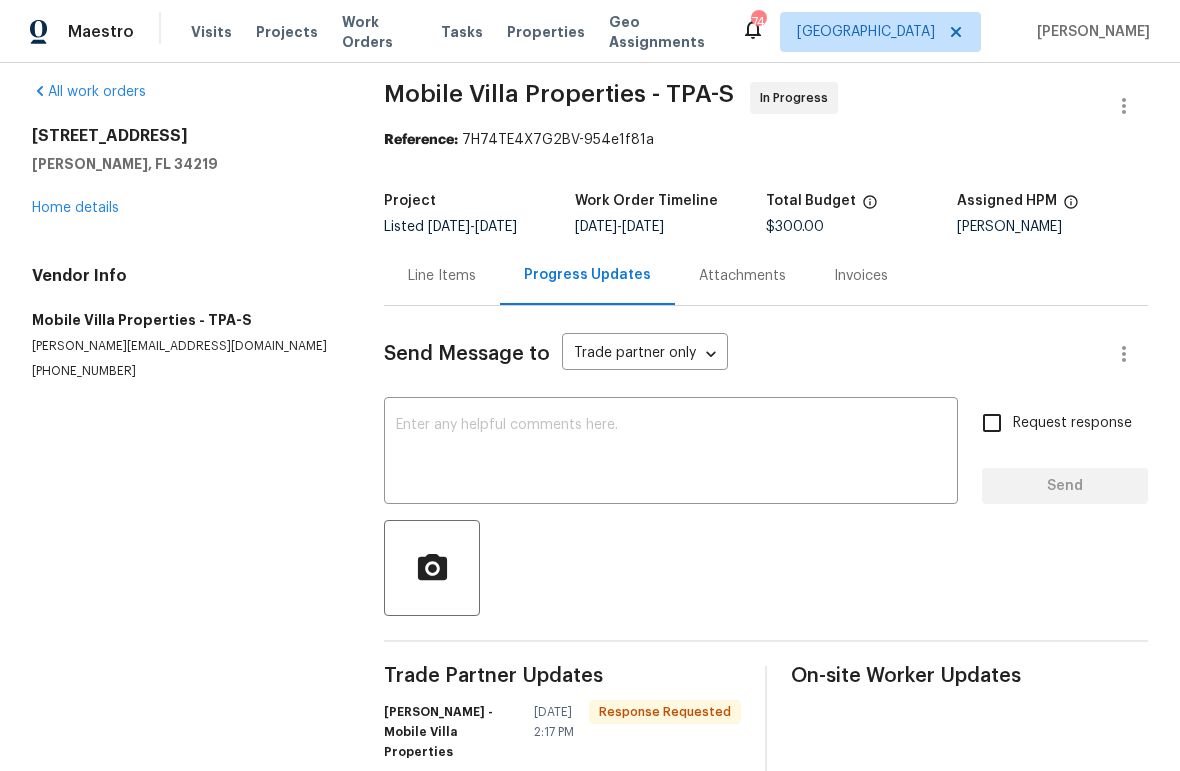 drag, startPoint x: 466, startPoint y: 277, endPoint x: 463, endPoint y: 296, distance: 19.235384 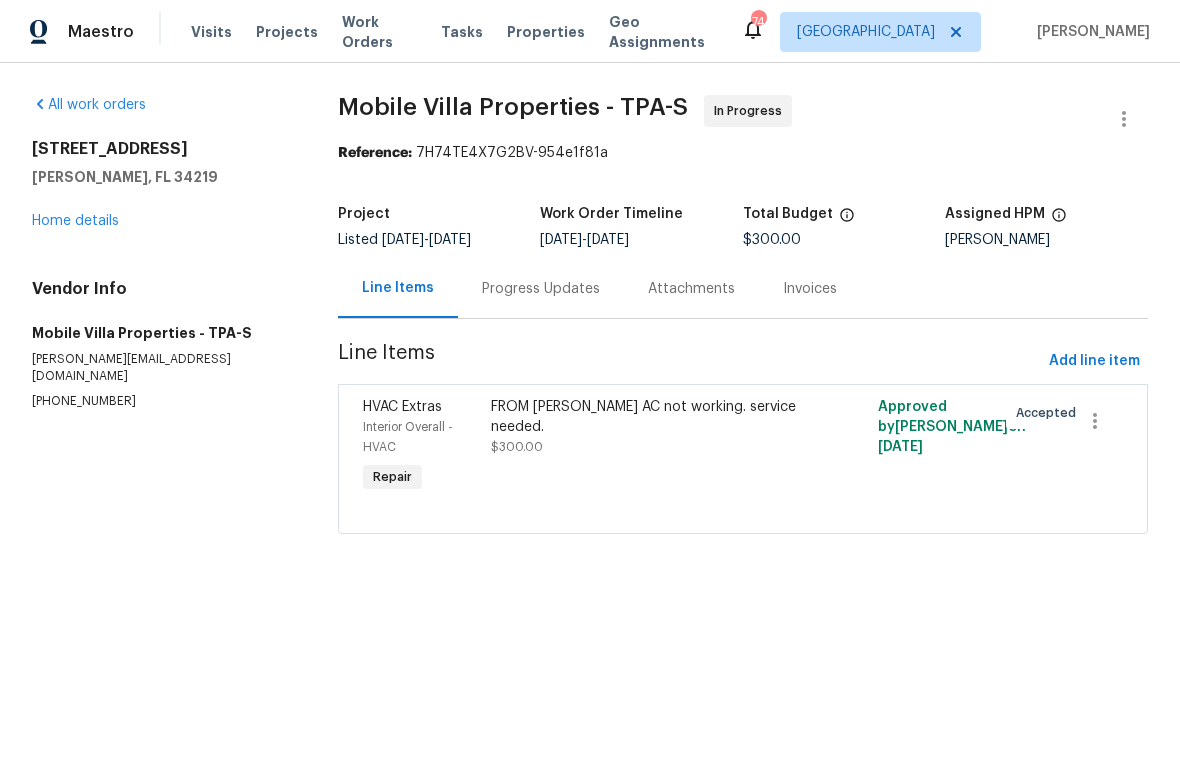 click on "FROM [PERSON_NAME]
AC not working. service needed. $300.00" at bounding box center (646, 447) 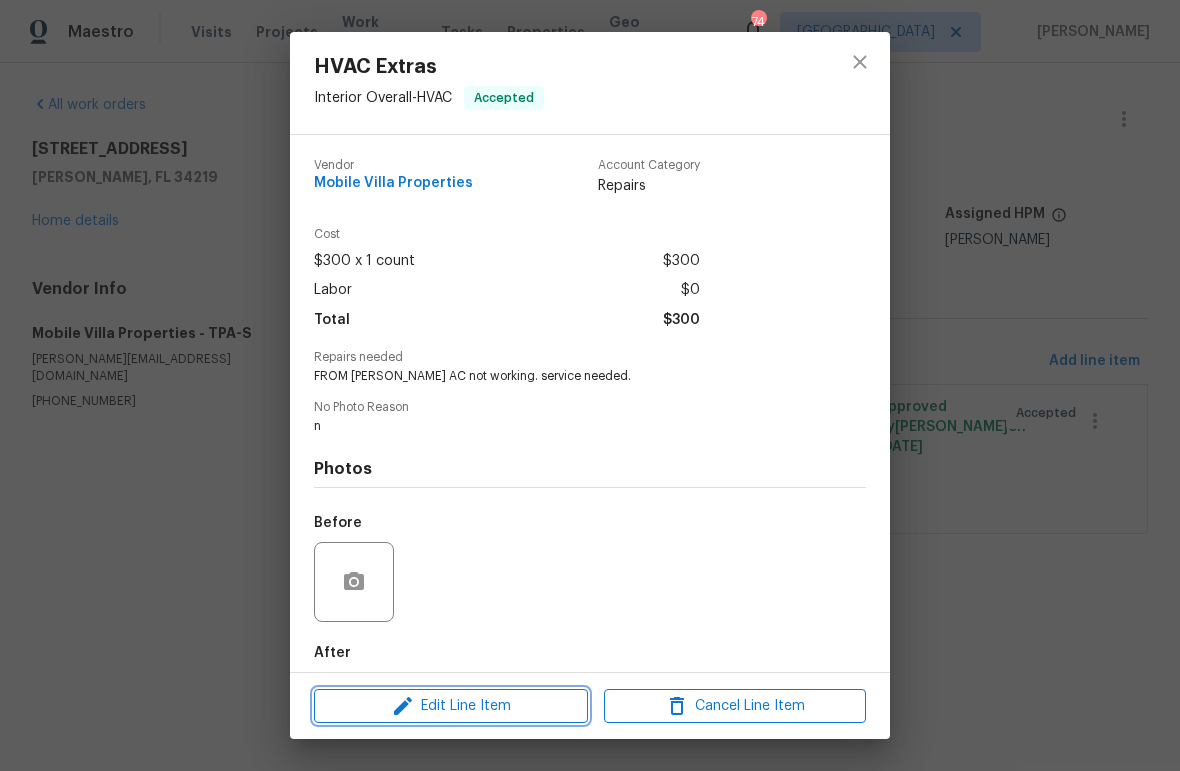 click on "Edit Line Item" at bounding box center [451, 706] 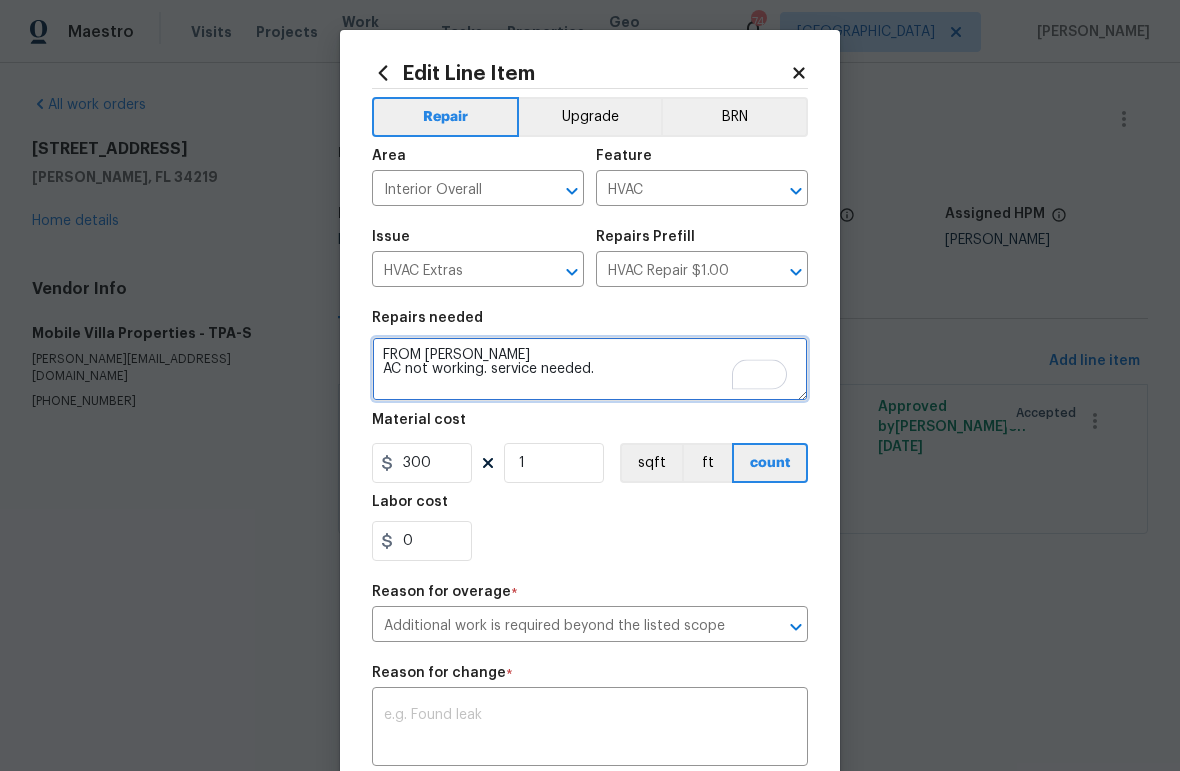 drag, startPoint x: 599, startPoint y: 368, endPoint x: 377, endPoint y: 377, distance: 222.18236 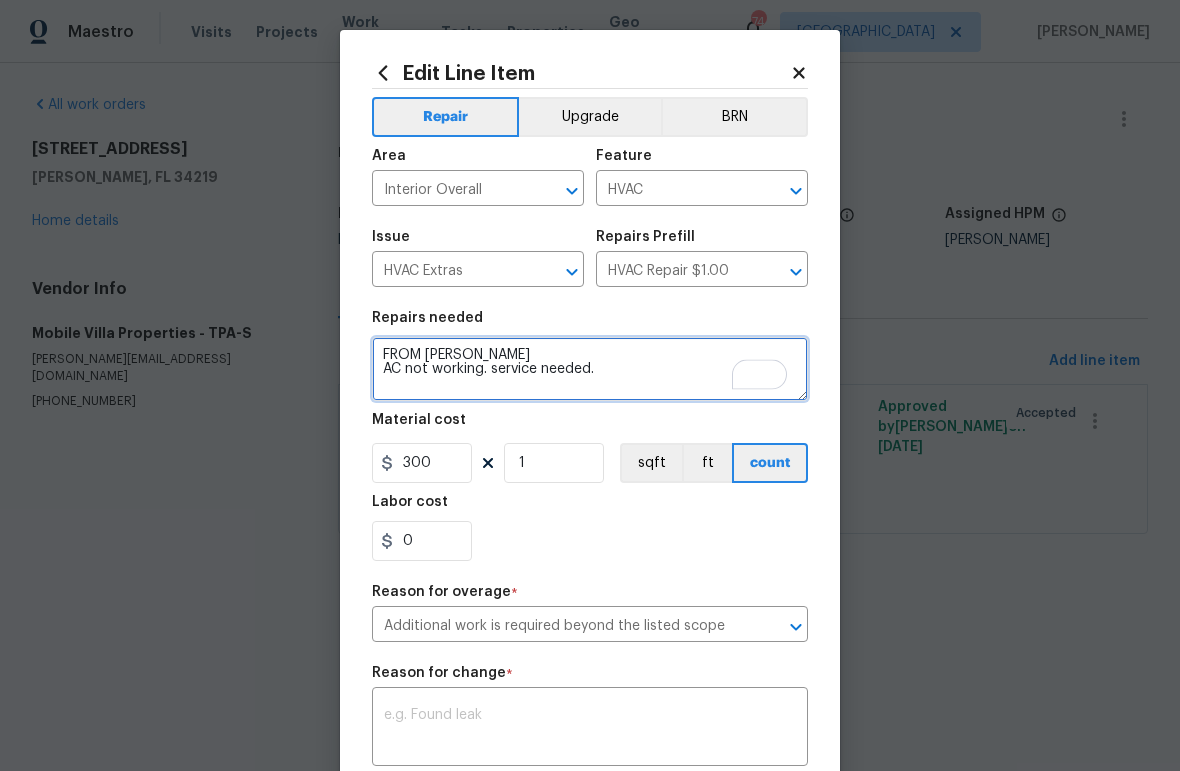 paste on "12545 Ryegrass loop: compressor was fried. Power surge or lightning I’m told.
Compresssor under warranty so we have install, pump down filter dryer, 8#s of Freon and electrical plug/cord.  $1560.
4/11: we installed dual run capacitor and a fan motor. So should have pretty much a new condenser" 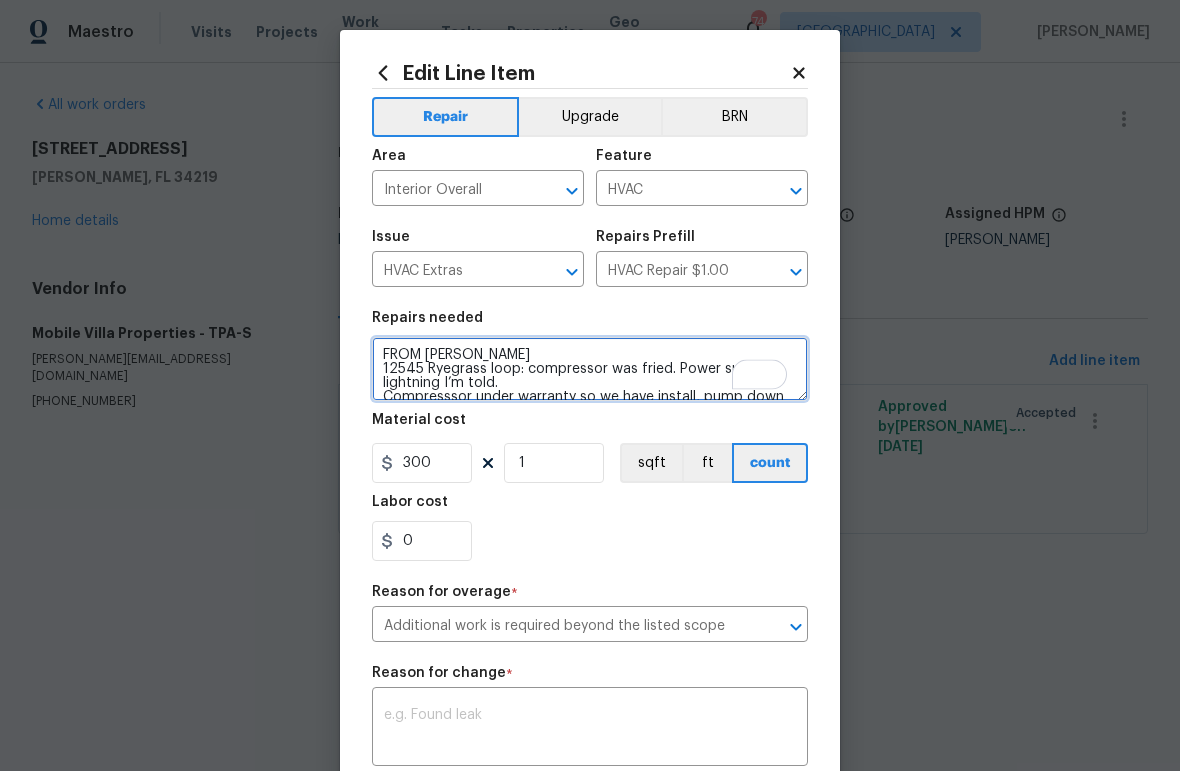 scroll, scrollTop: 45, scrollLeft: 0, axis: vertical 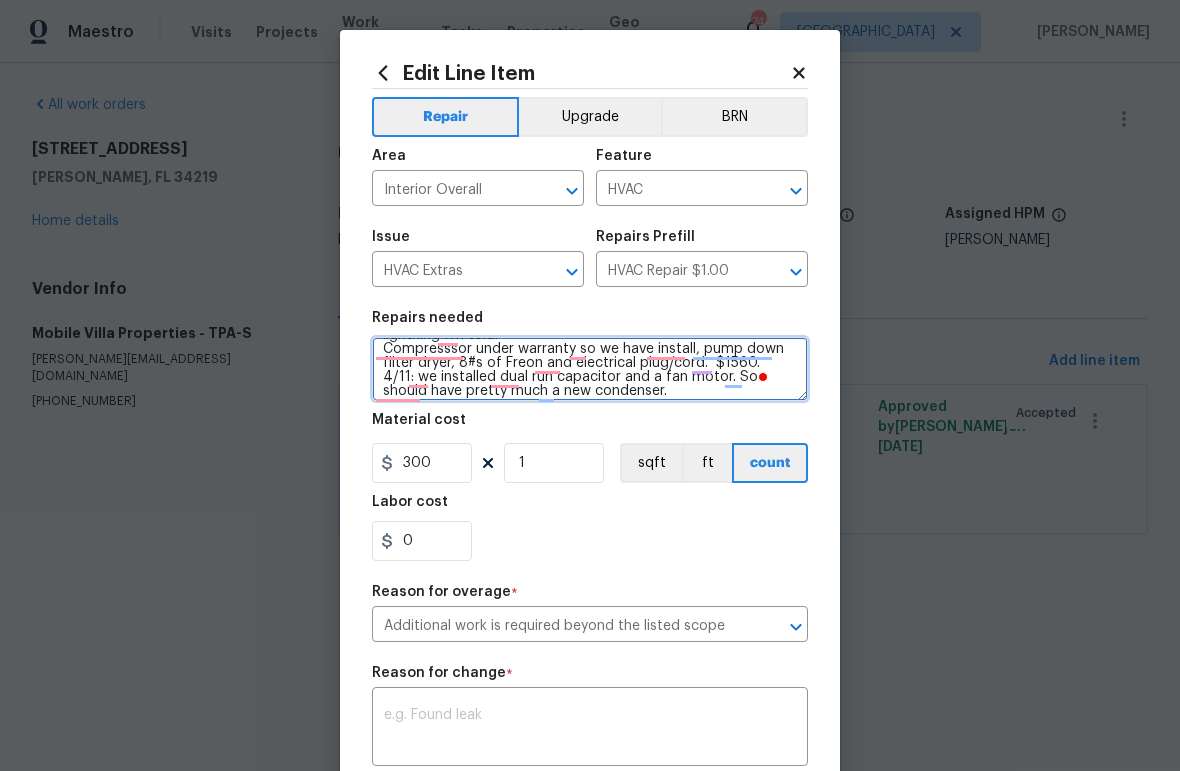 type on "FROM [PERSON_NAME]
12545 Ryegrass loop: compressor was fried. Power surge or lightning I’m told.
Compresssor under warranty so we have install, pump down filter dryer, 8#s of Freon and electrical plug/cord.  $1560.
4/11: we installed dual run capacitor and a fan motor. So should have pretty much a new condenser." 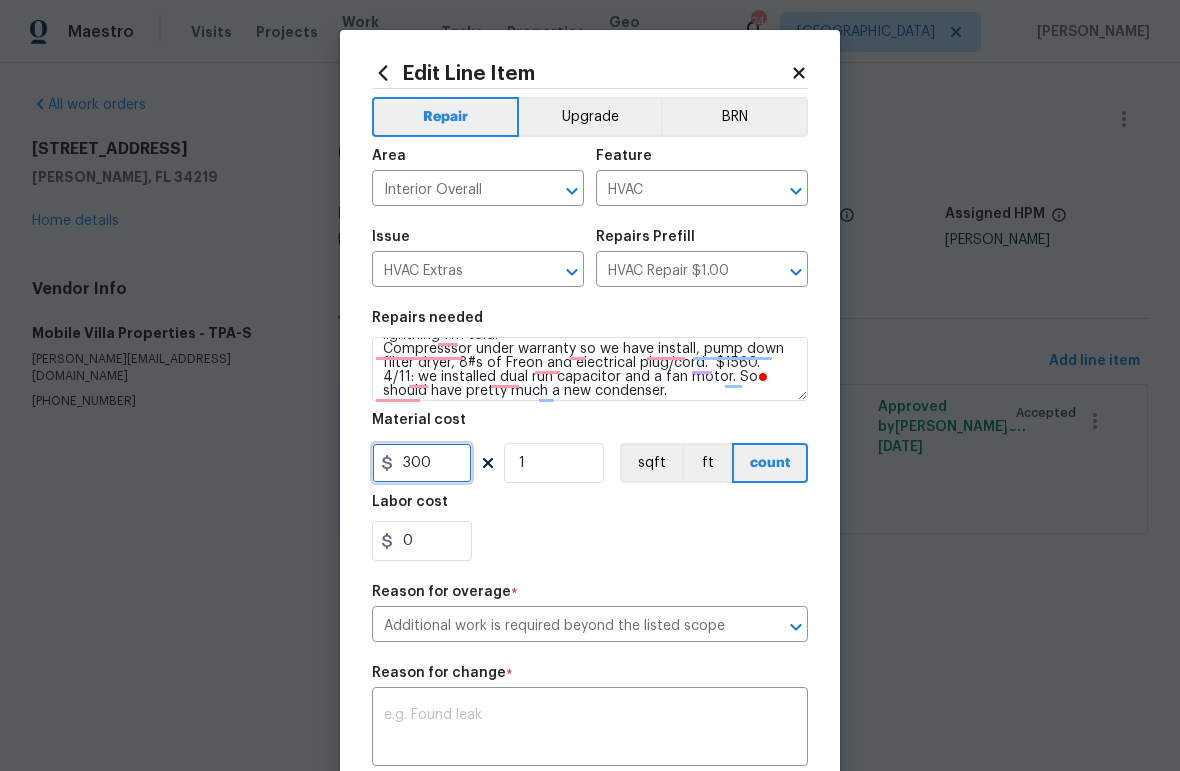 drag, startPoint x: 432, startPoint y: 468, endPoint x: 360, endPoint y: 468, distance: 72 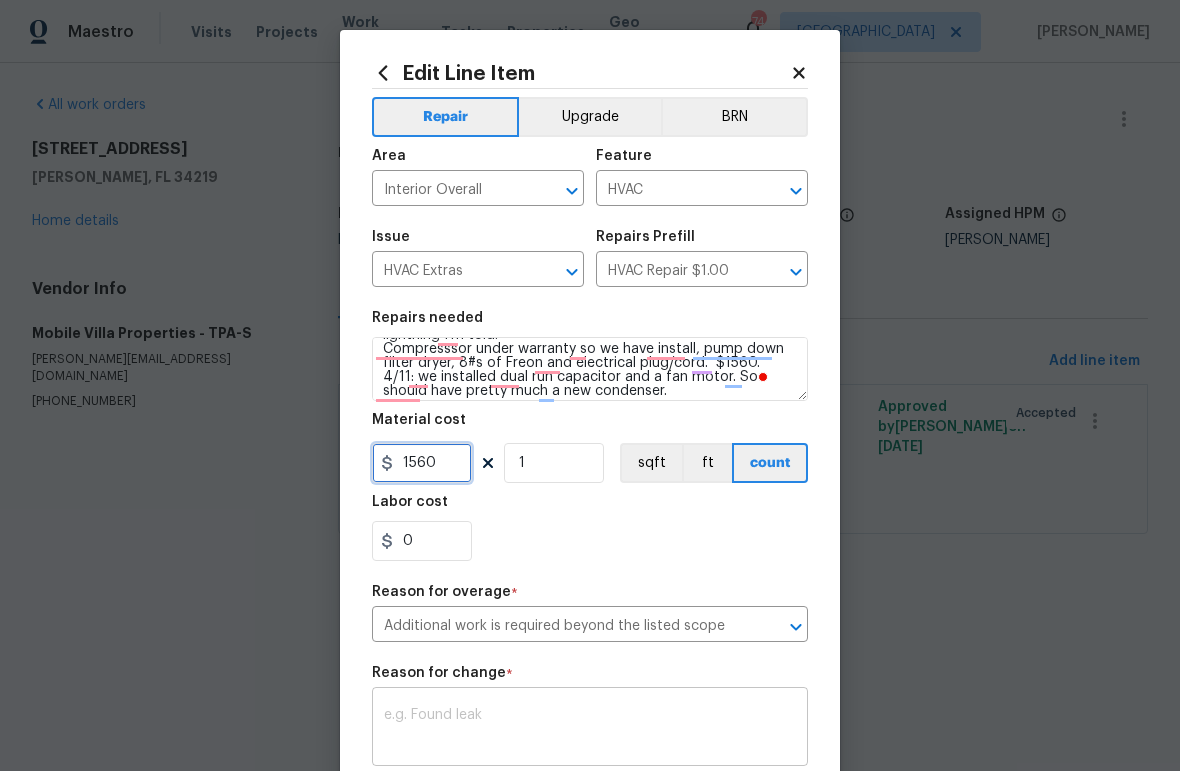 type on "1560" 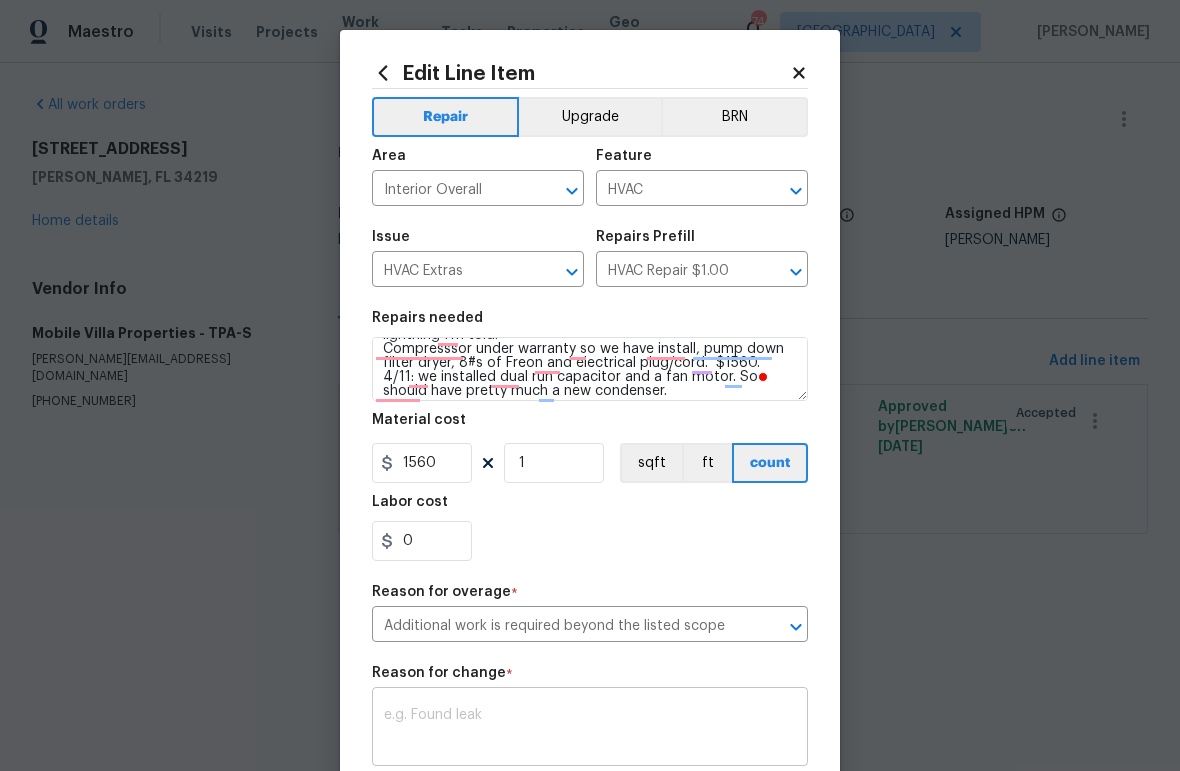 click on "x ​" at bounding box center (590, 729) 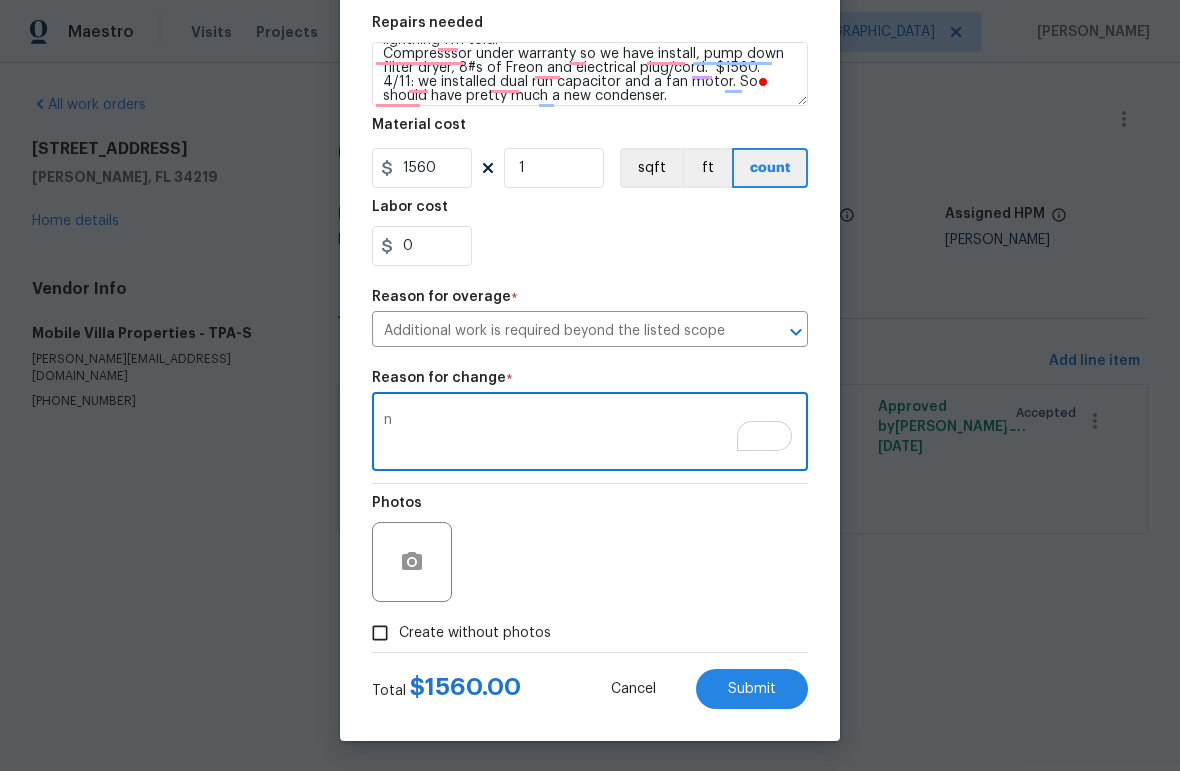 type on "n" 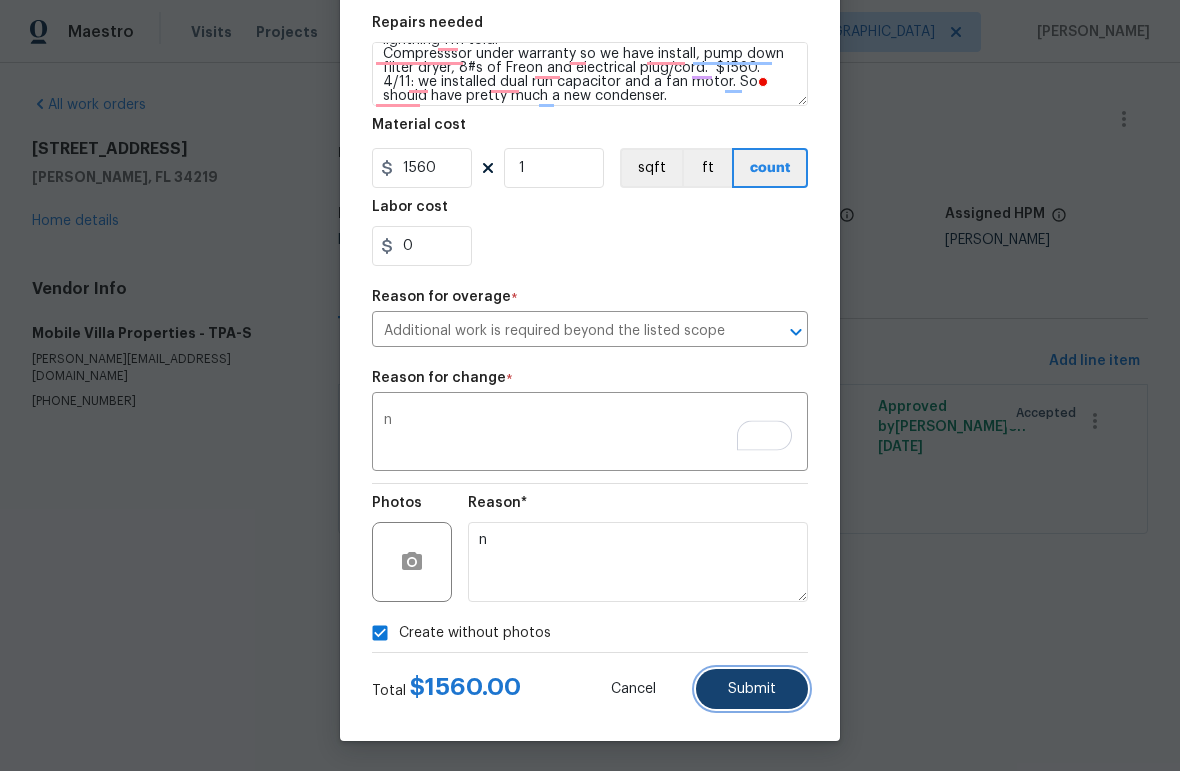 click on "Submit" at bounding box center [752, 689] 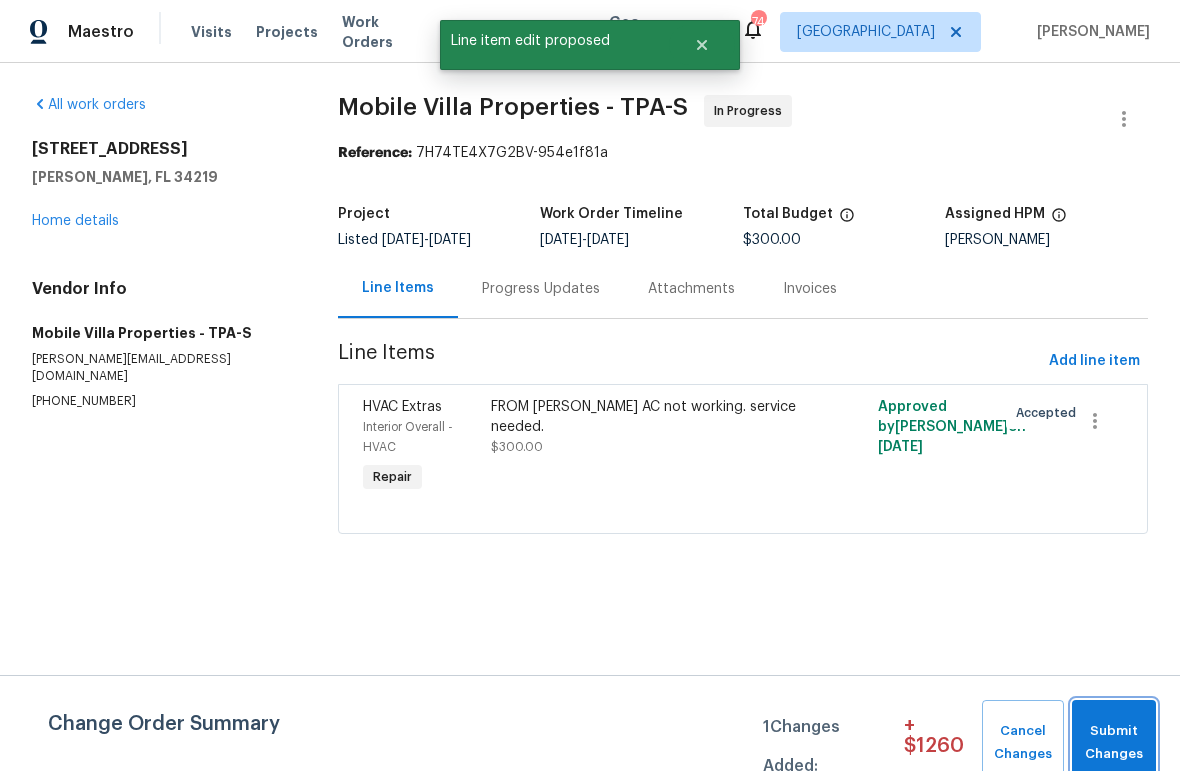 click on "Submit Changes" at bounding box center [1114, 743] 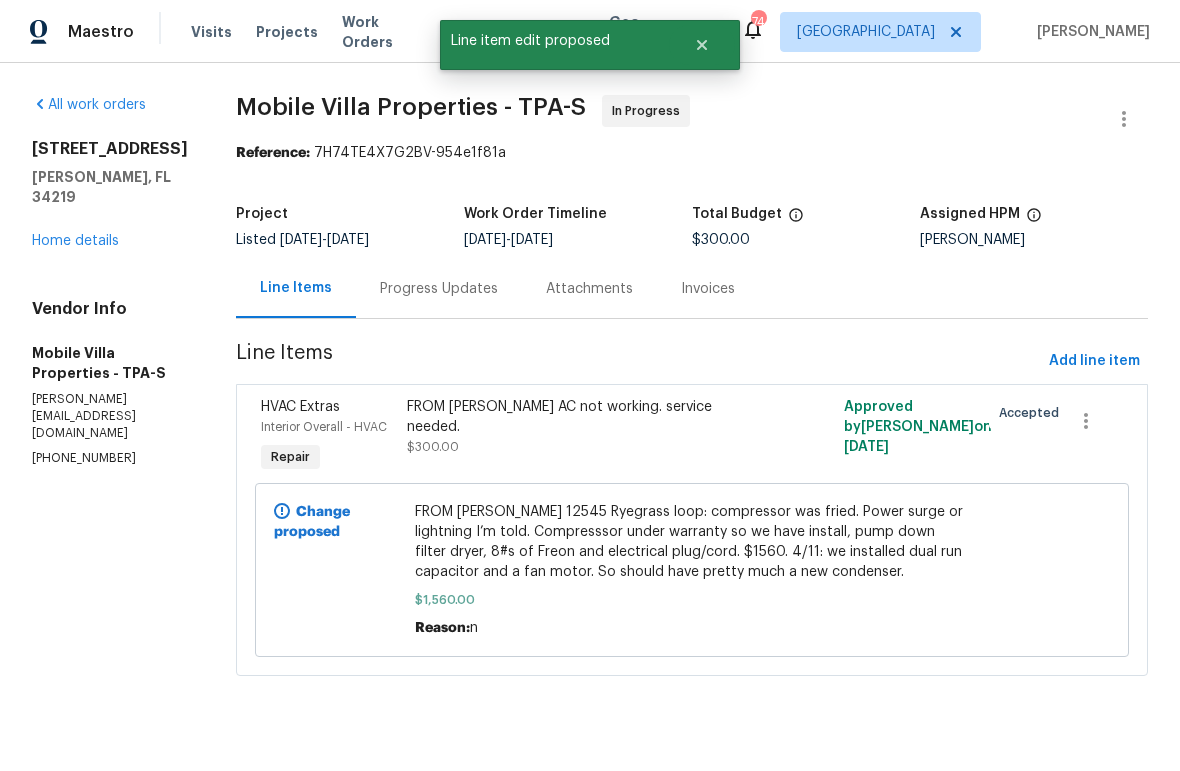 click on "Progress Updates" at bounding box center [439, 289] 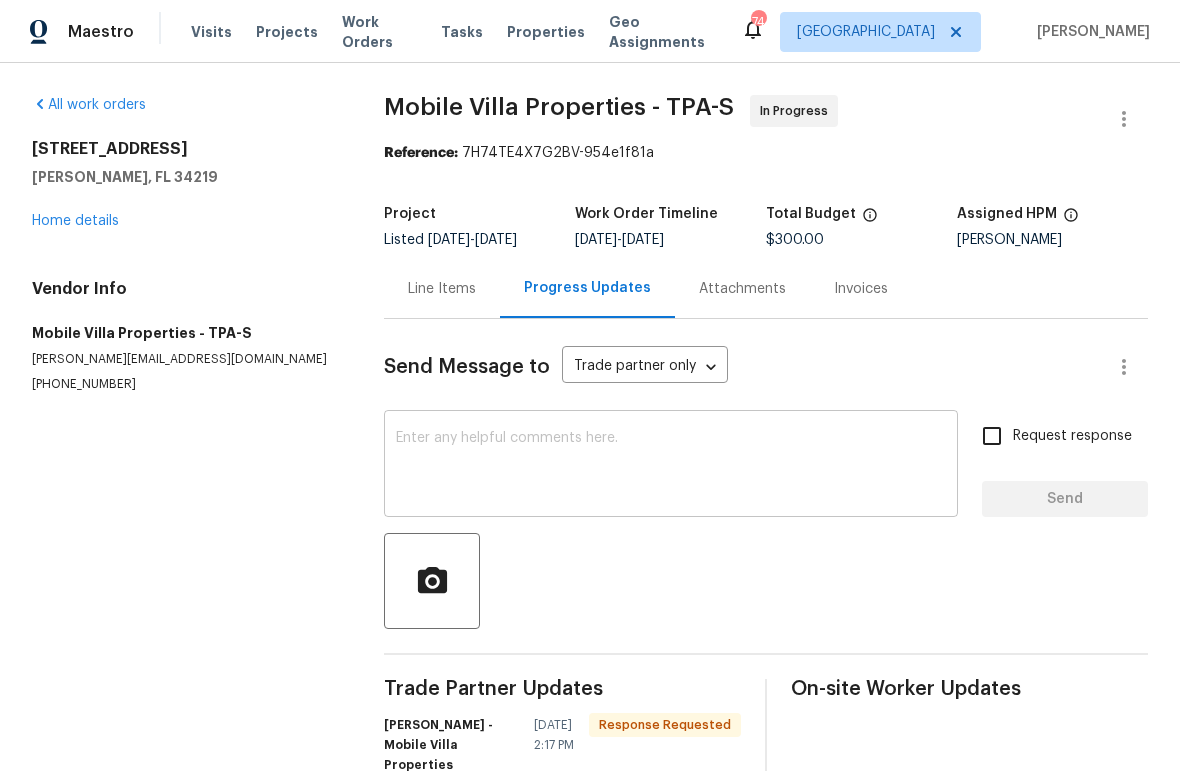 click at bounding box center (671, 466) 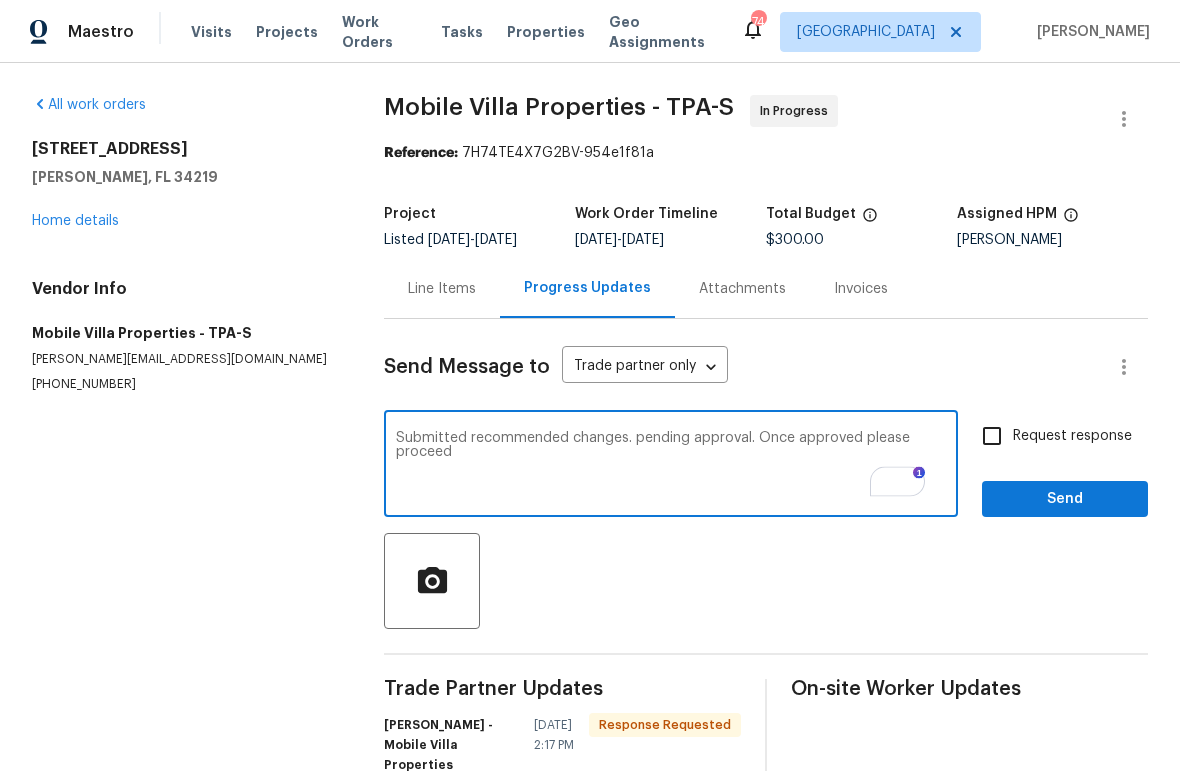 click on "Submitted recommended changes. pending approval. Once approved please proceed" at bounding box center (671, 466) 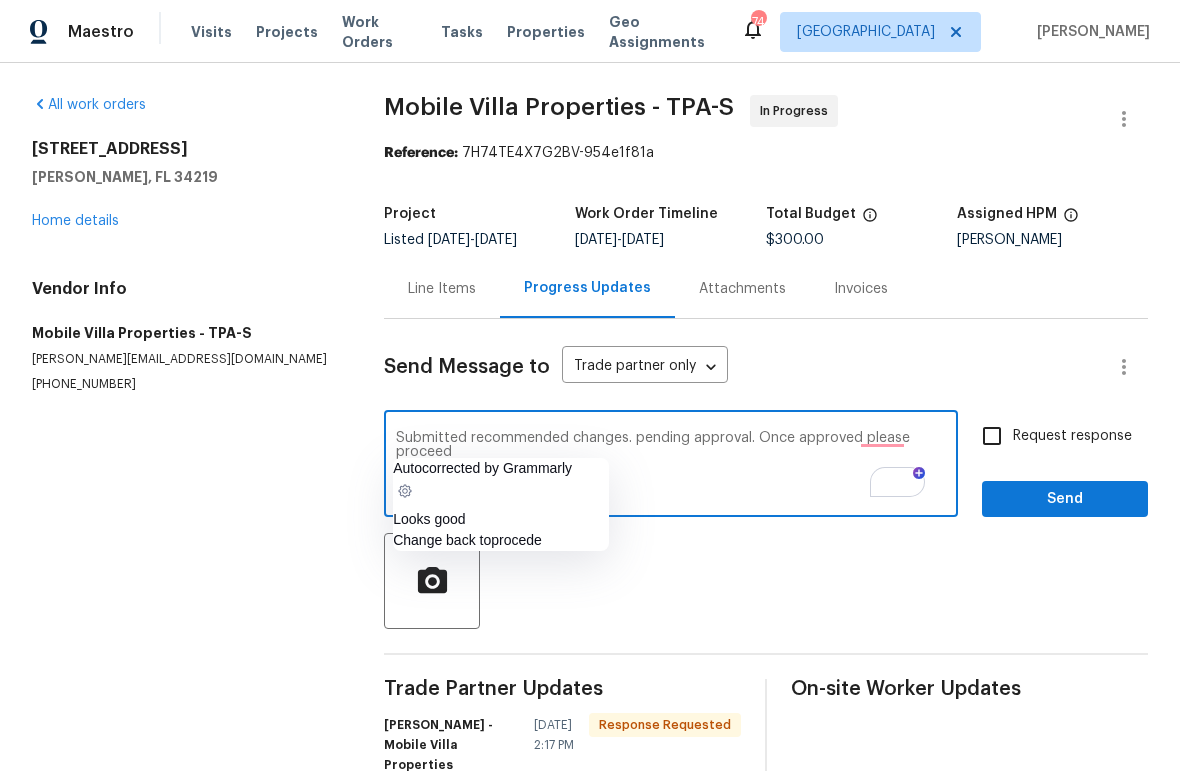 click on "Submitted recommended changes. pending approval. Once approved please proceed" at bounding box center [671, 466] 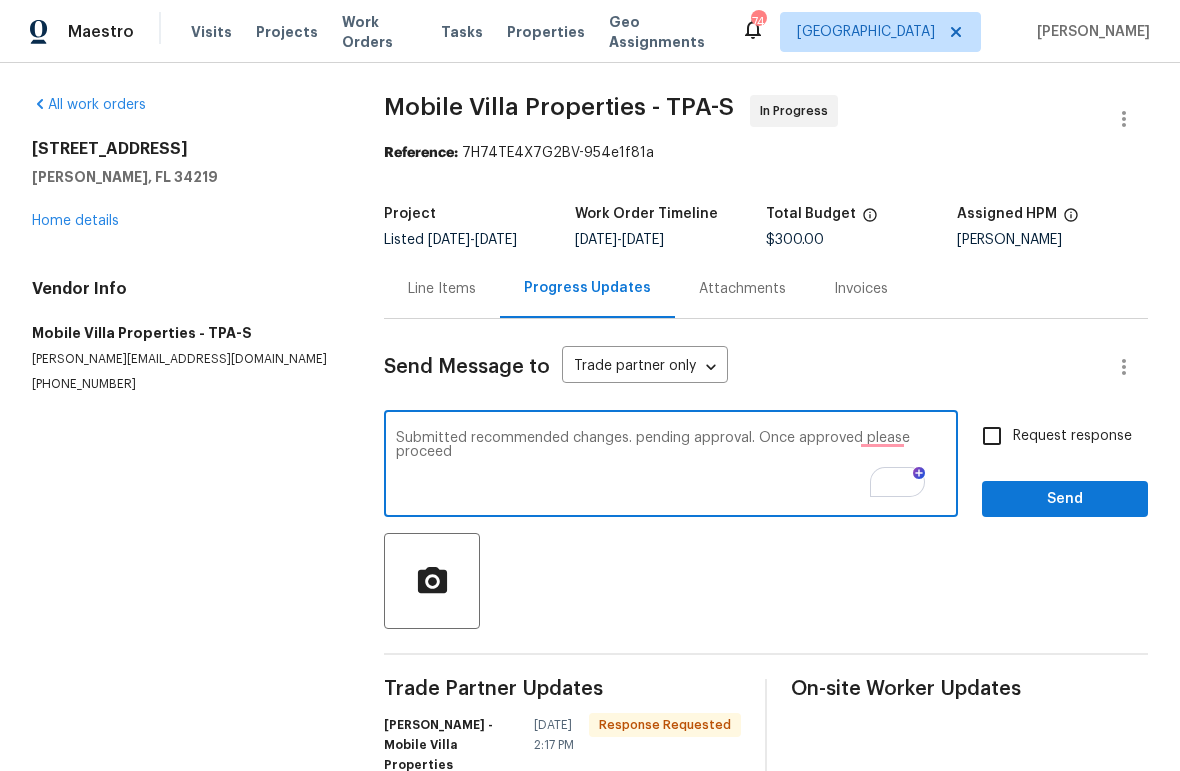 type on "Submitted recommended changes. pending approval. Once approved please proceed" 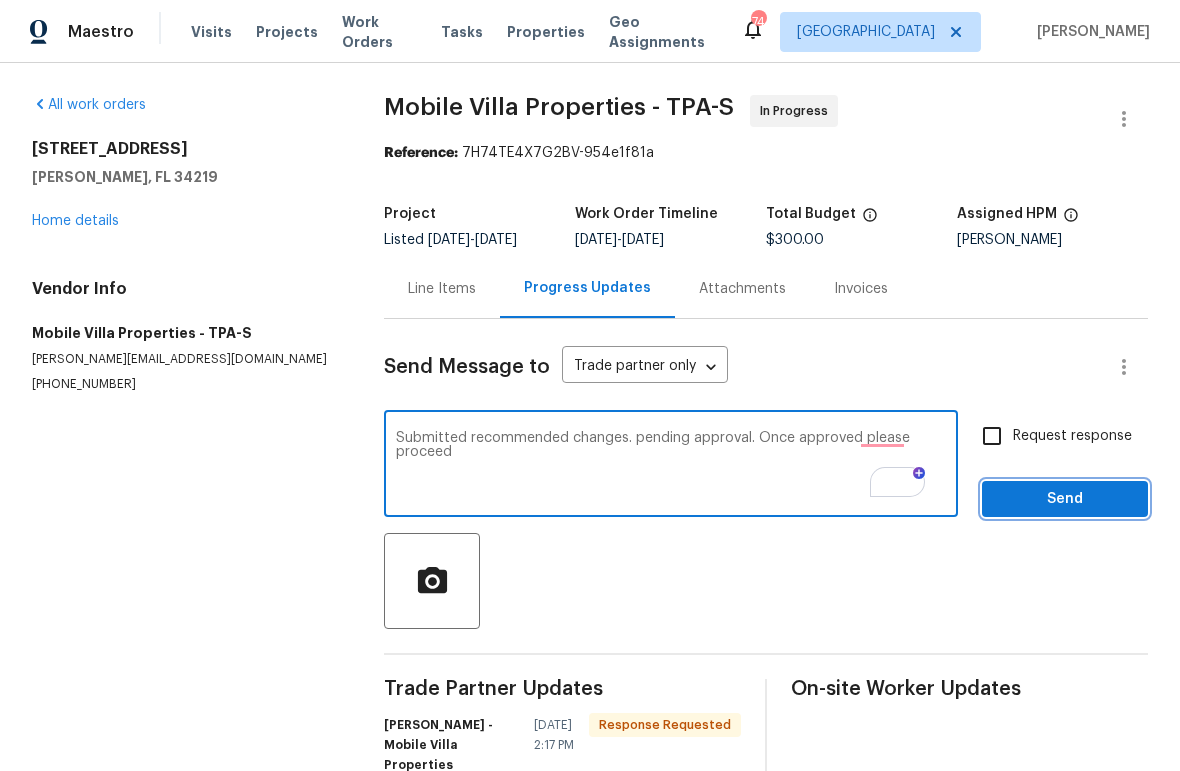 click on "Send" at bounding box center (1065, 499) 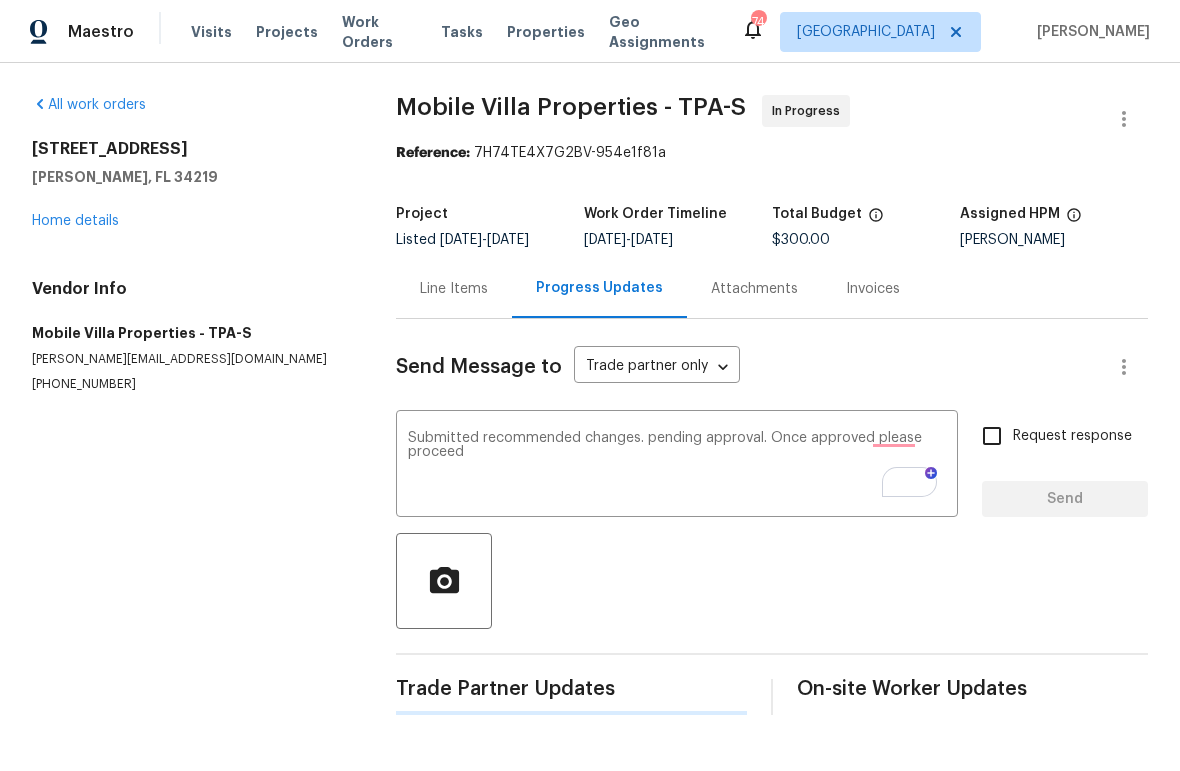 type 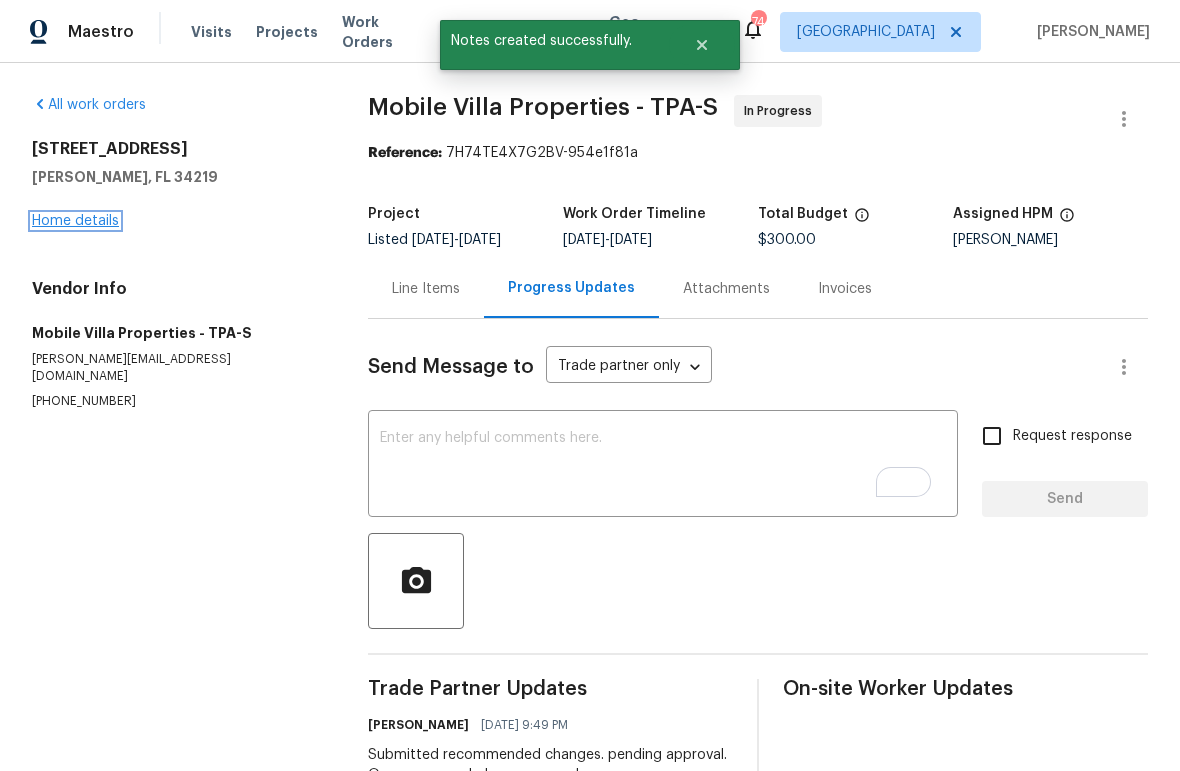 click on "Home details" at bounding box center (75, 221) 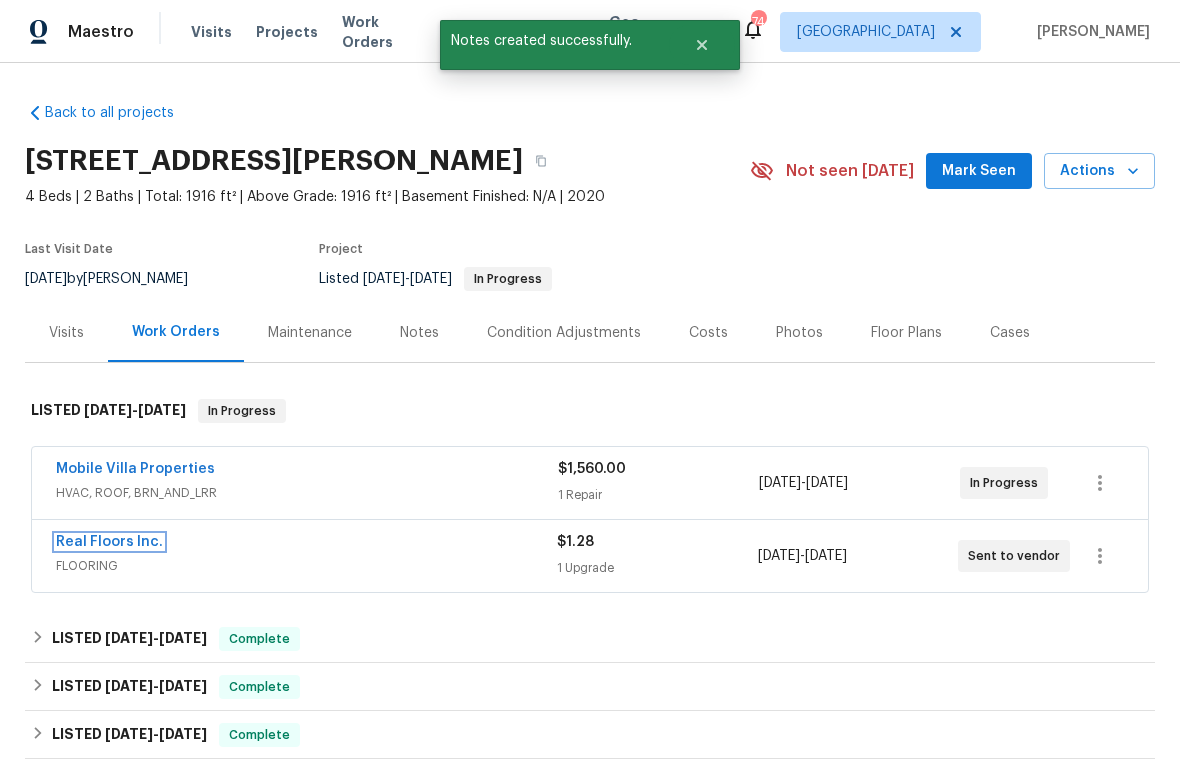 click on "Real Floors Inc." at bounding box center [109, 542] 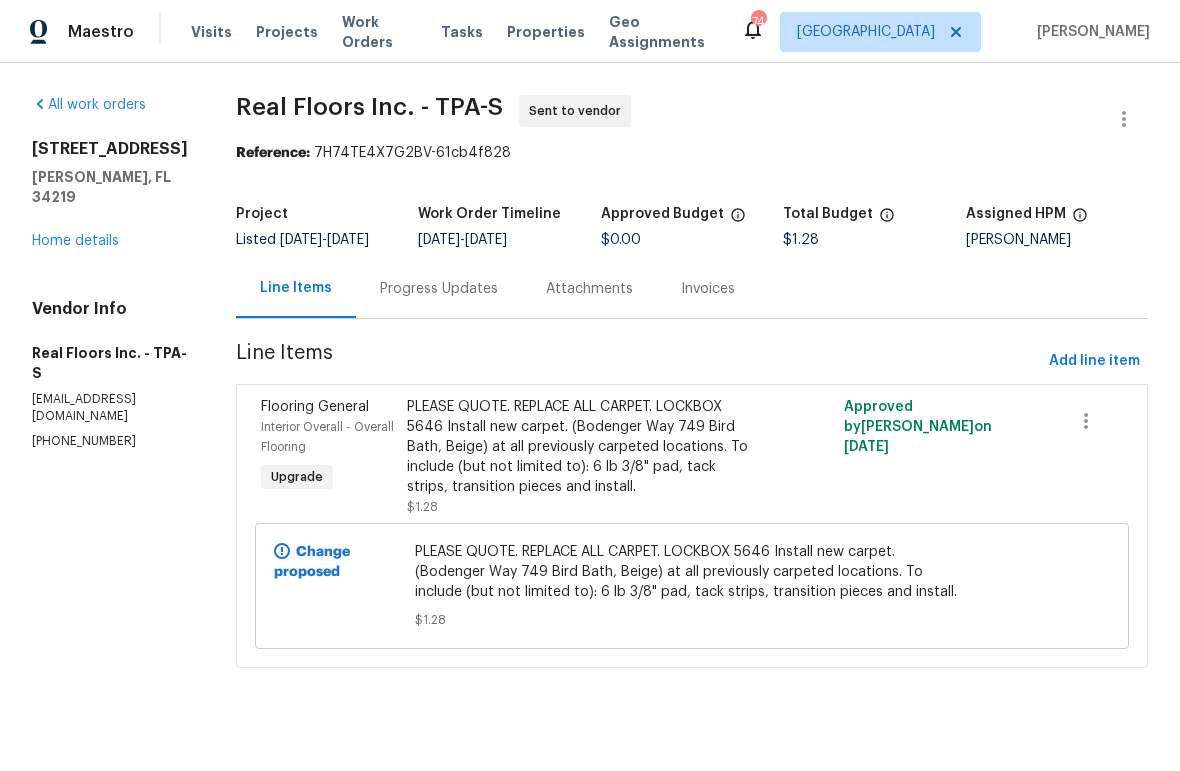 click on "PLEASE QUOTE. REPLACE ALL CARPET. LOCKBOX 5646
Install new carpet. (Bodenger Way 749 Bird Bath, Beige) at all previously carpeted locations. To include (but not limited to): 6 lb 3/8" pad, tack strips, transition pieces and install." at bounding box center (583, 447) 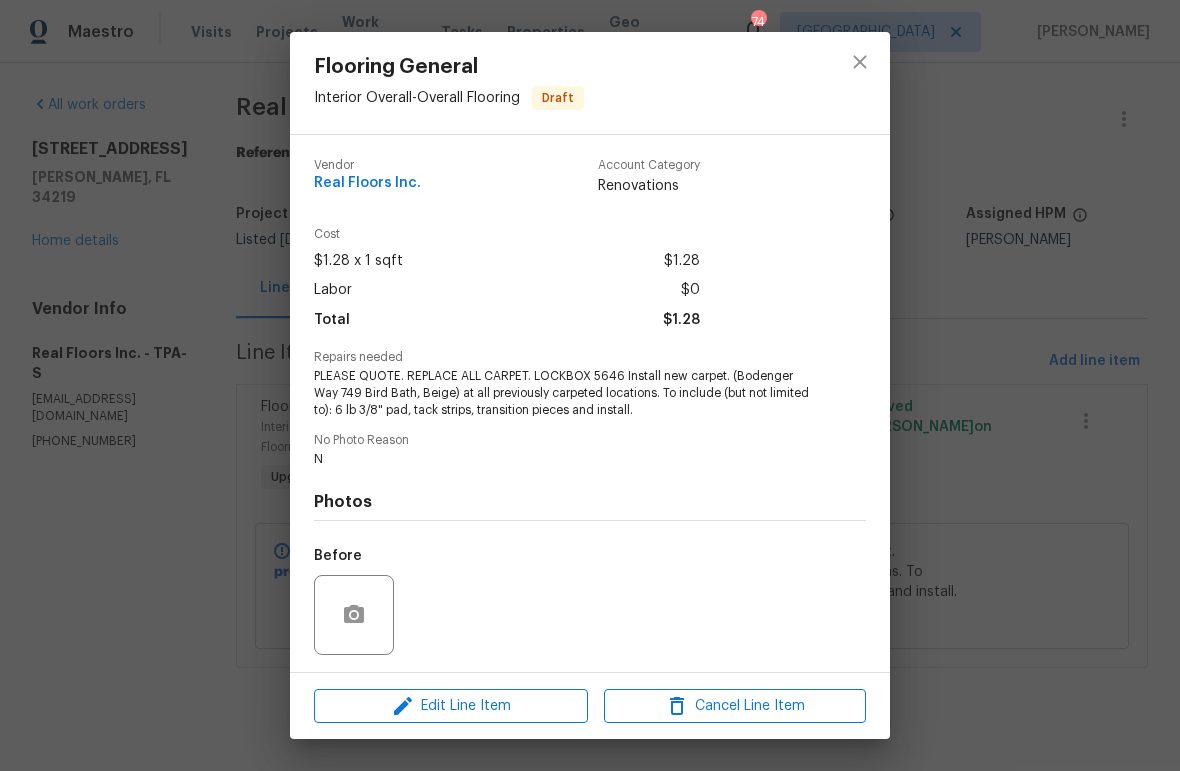 click on "Flooring General Interior Overall  -  Overall Flooring Draft Vendor Real Floors Inc. Account Category Renovations Cost $1.28 x 1 sqft $1.28 Labor $0 Total $1.28 Repairs needed PLEASE QUOTE. REPLACE ALL CARPET. LOCKBOX 5646
Install new carpet. (Bodenger Way 749 Bird Bath, Beige) at all previously carpeted locations. To include (but not limited to): 6 lb 3/8" pad, tack strips, transition pieces and install. No Photo Reason N Photos Before After  Edit Line Item  Cancel Line Item" at bounding box center (590, 385) 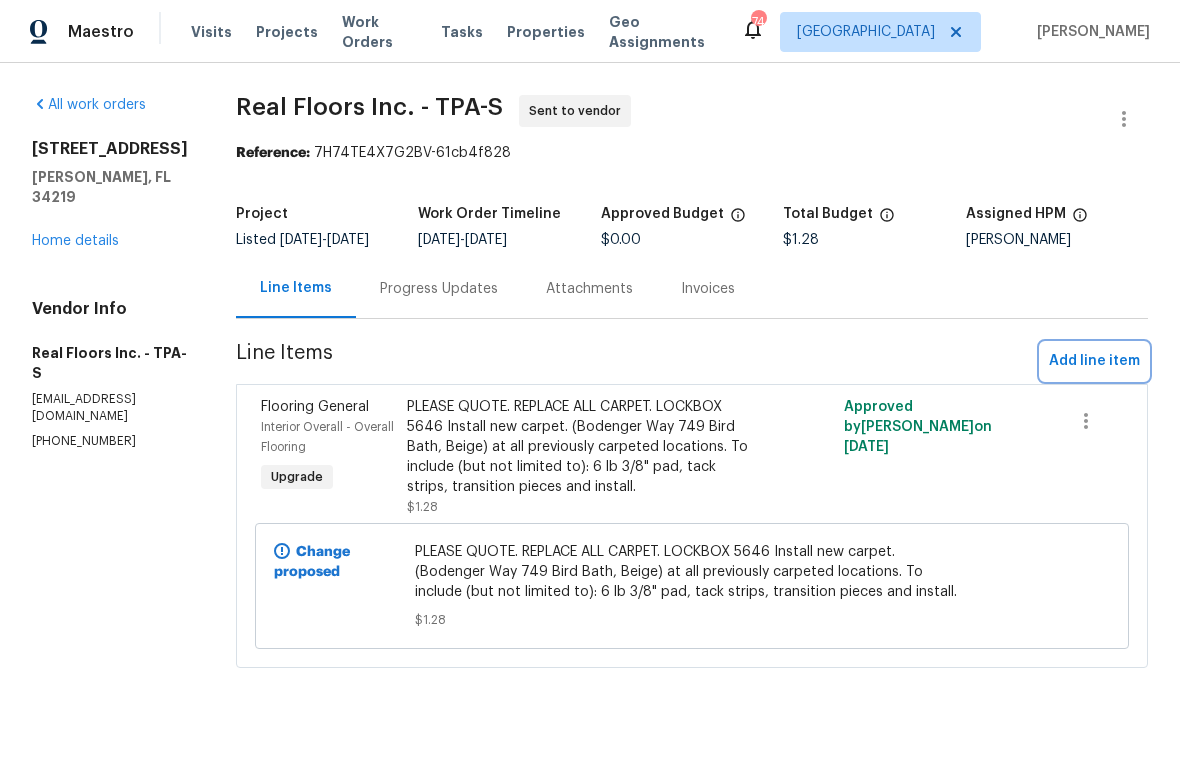 click on "Add line item" at bounding box center [1094, 361] 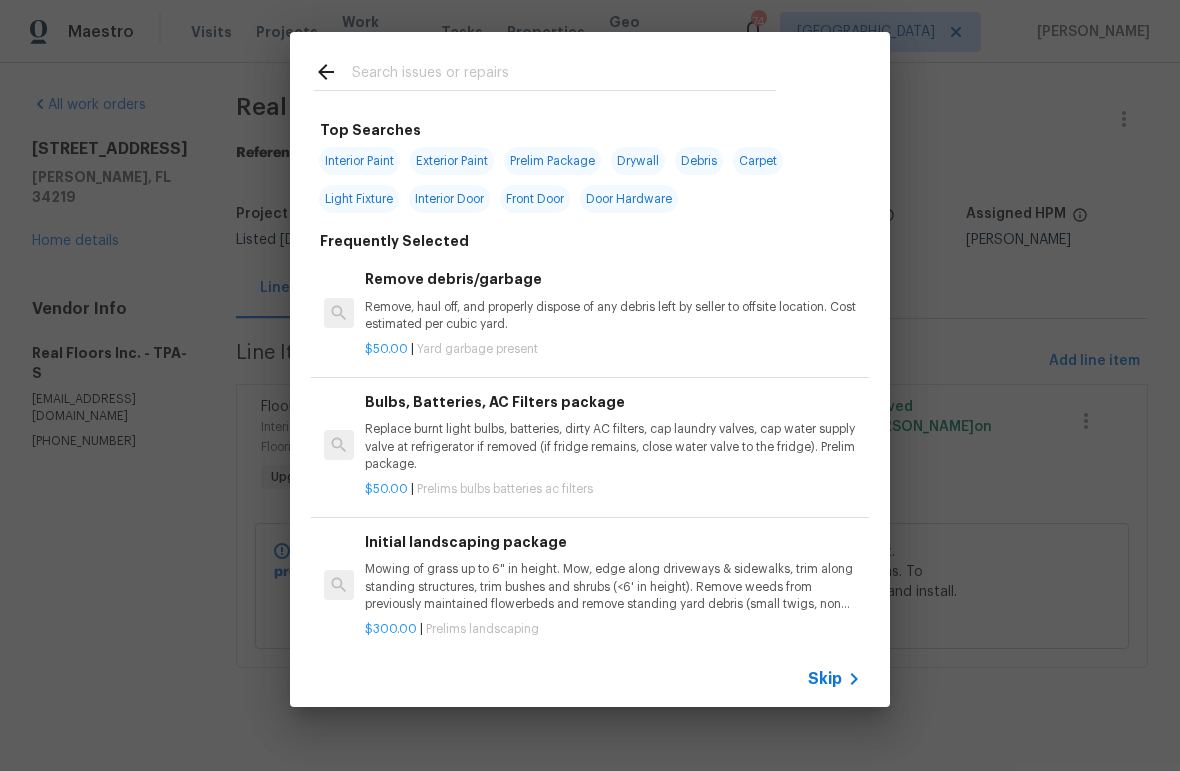 click at bounding box center [564, 75] 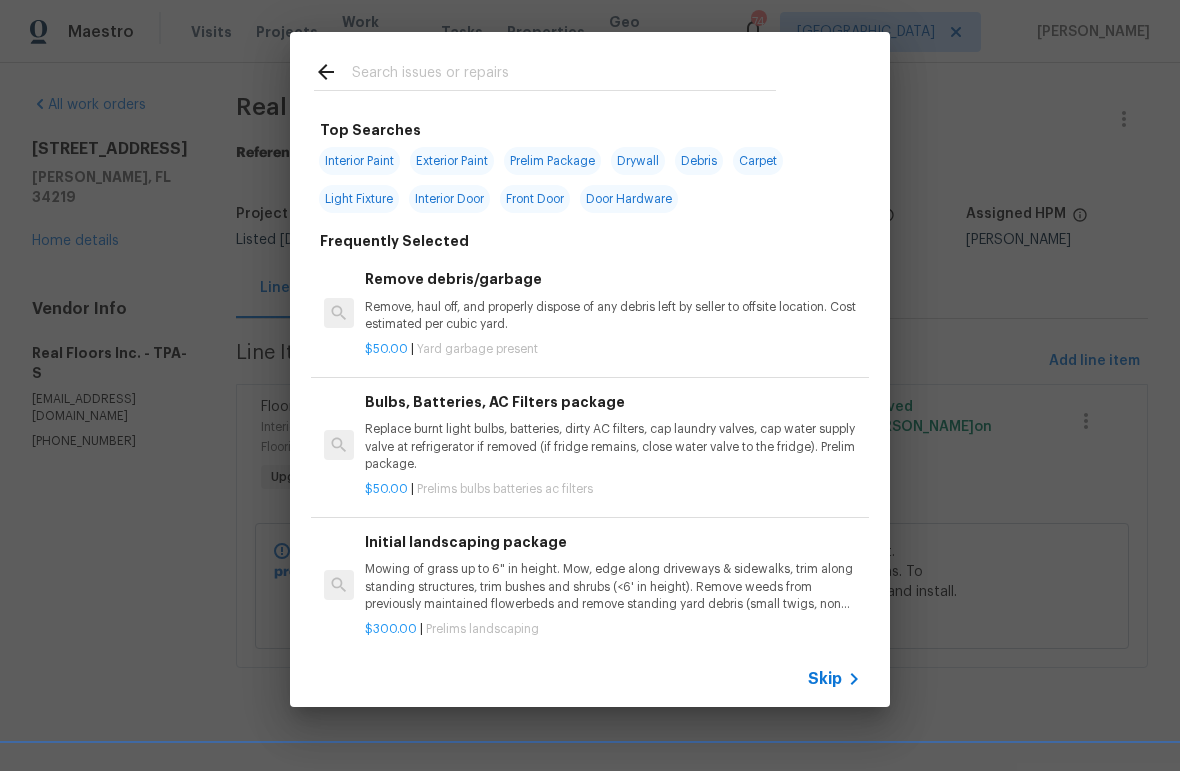 click on "Skip" at bounding box center (590, 679) 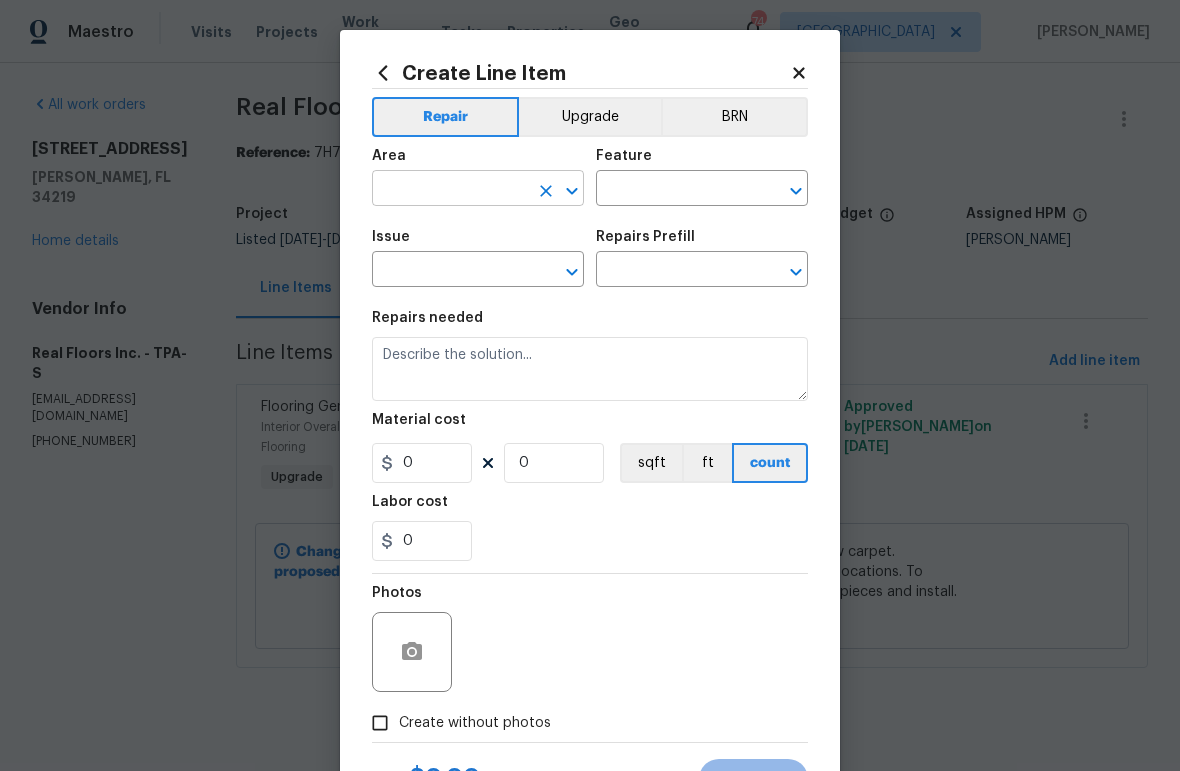 click at bounding box center (450, 190) 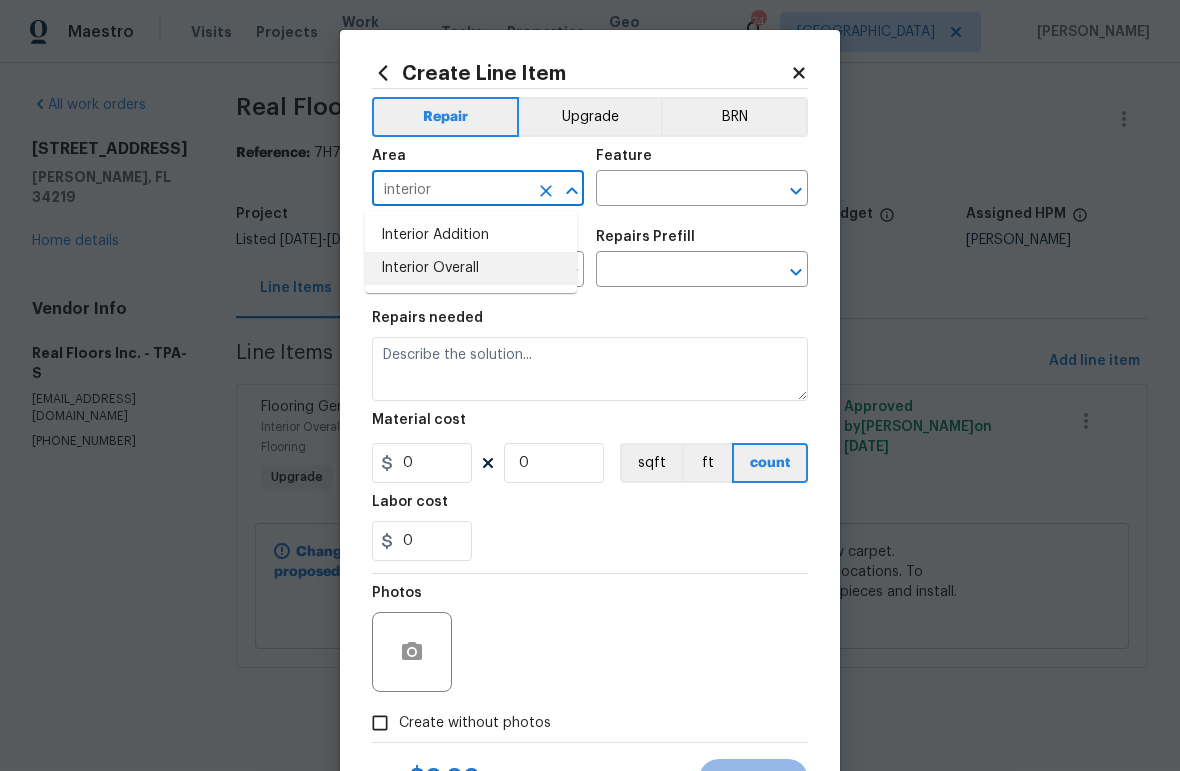 click on "Interior Overall" at bounding box center (471, 268) 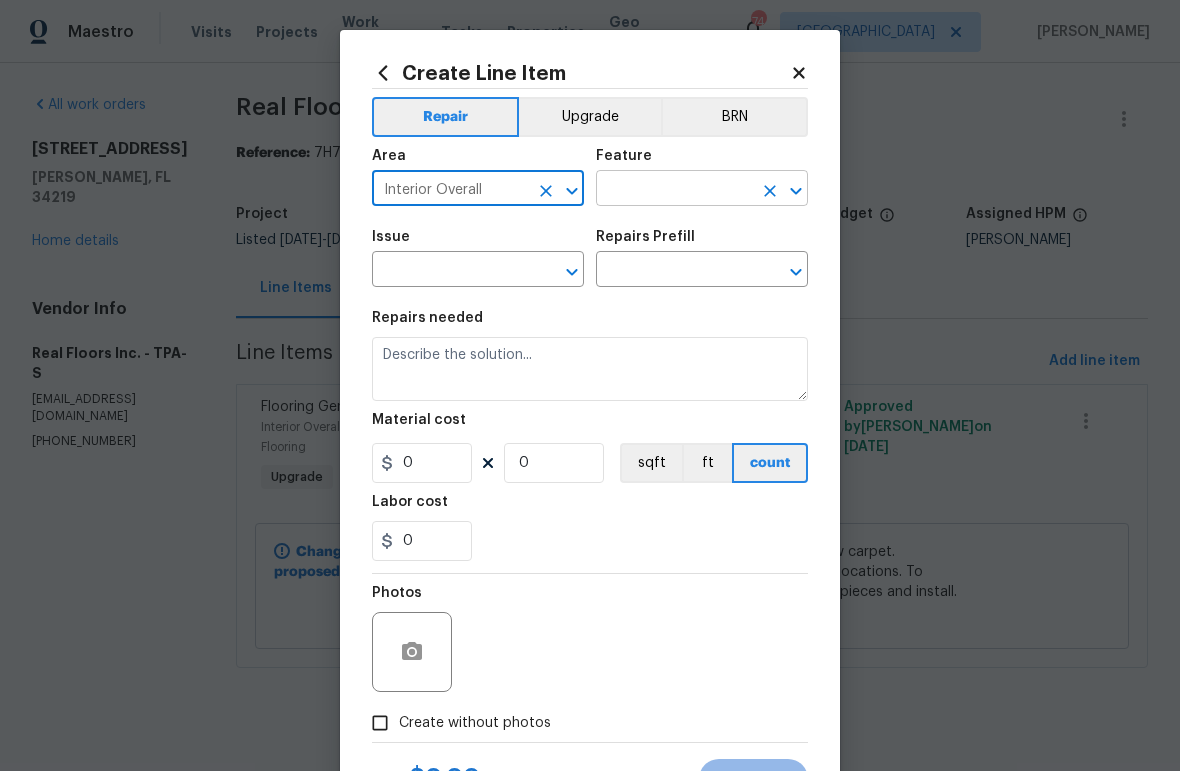 type on "Interior Overall" 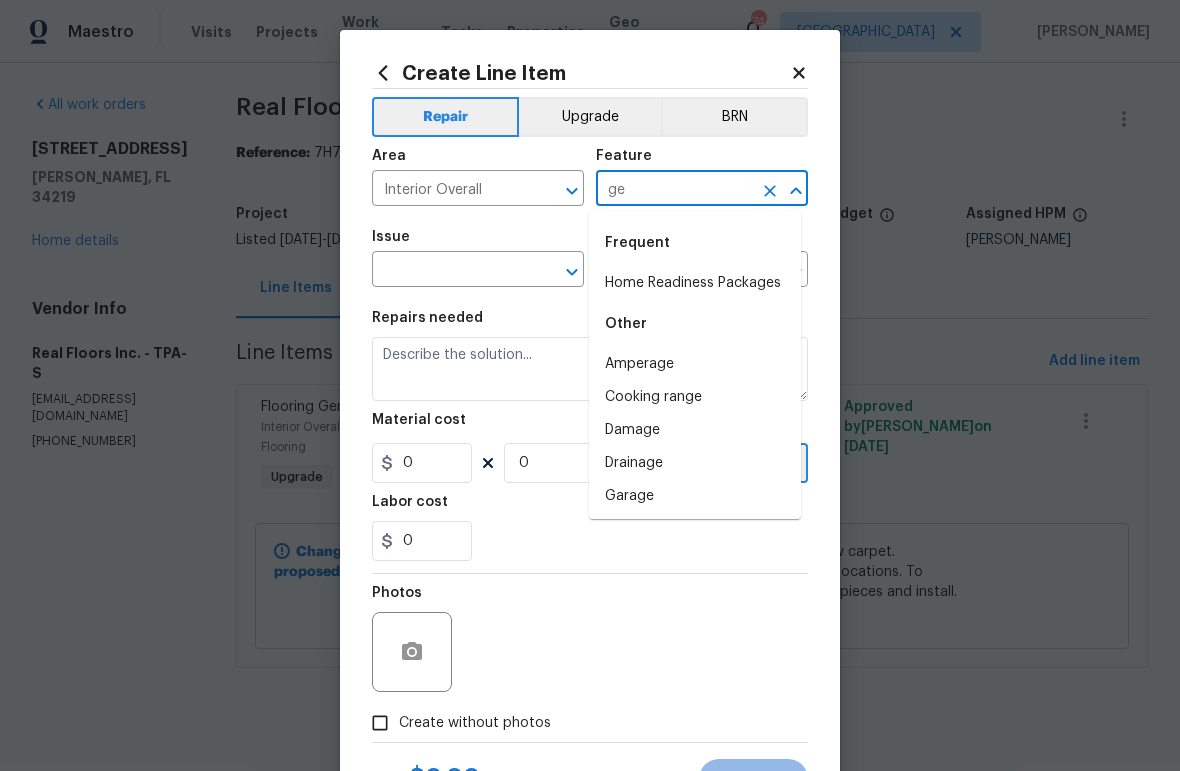 type on "g" 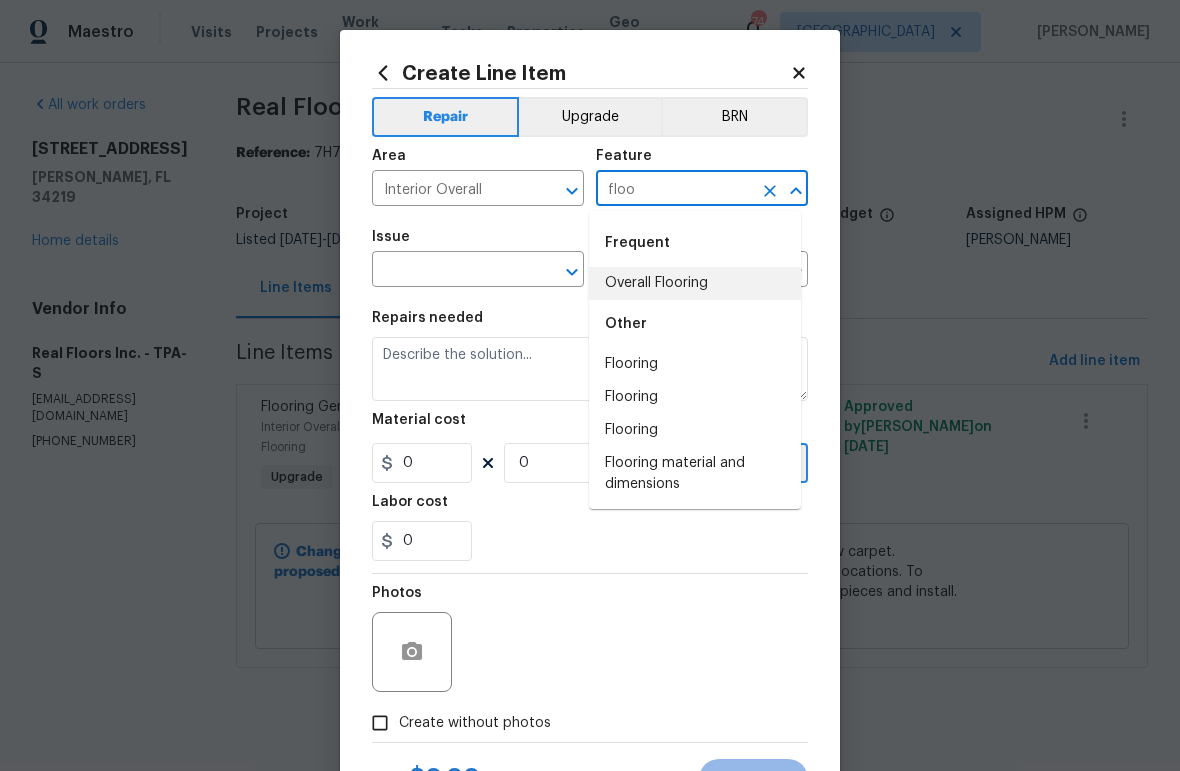 click on "Overall Flooring" at bounding box center [695, 283] 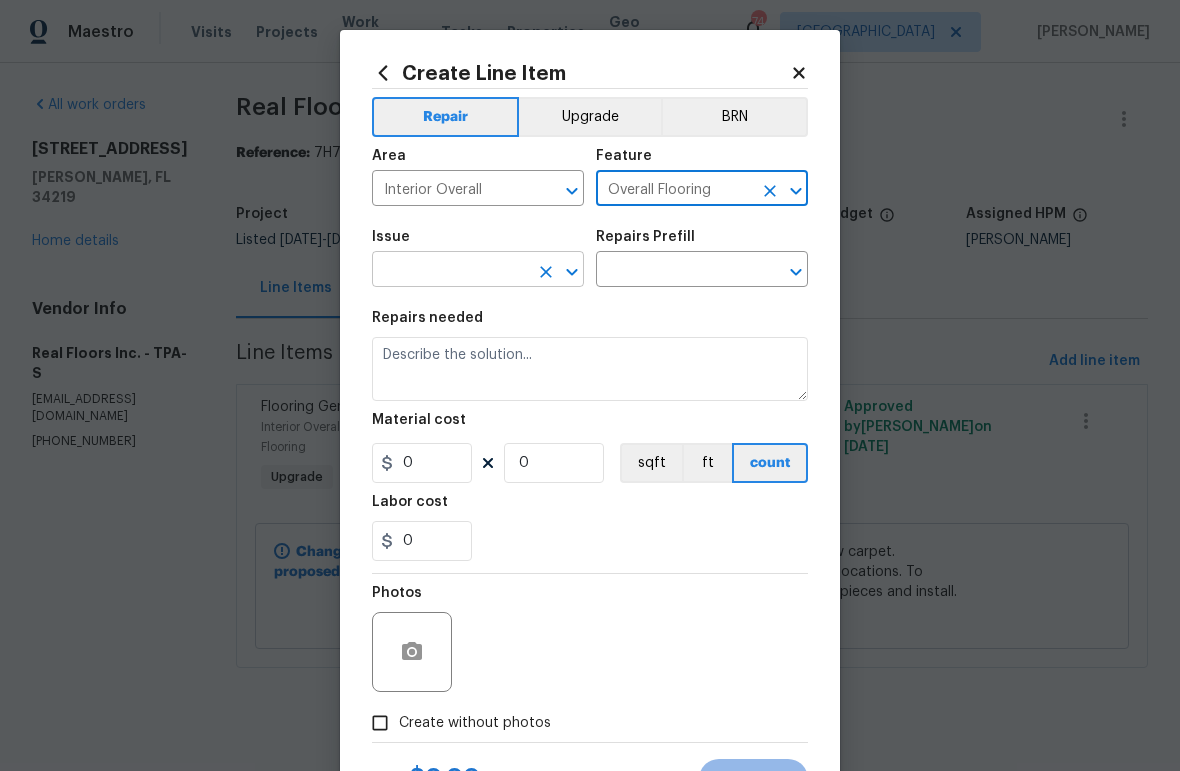 type on "Overall Flooring" 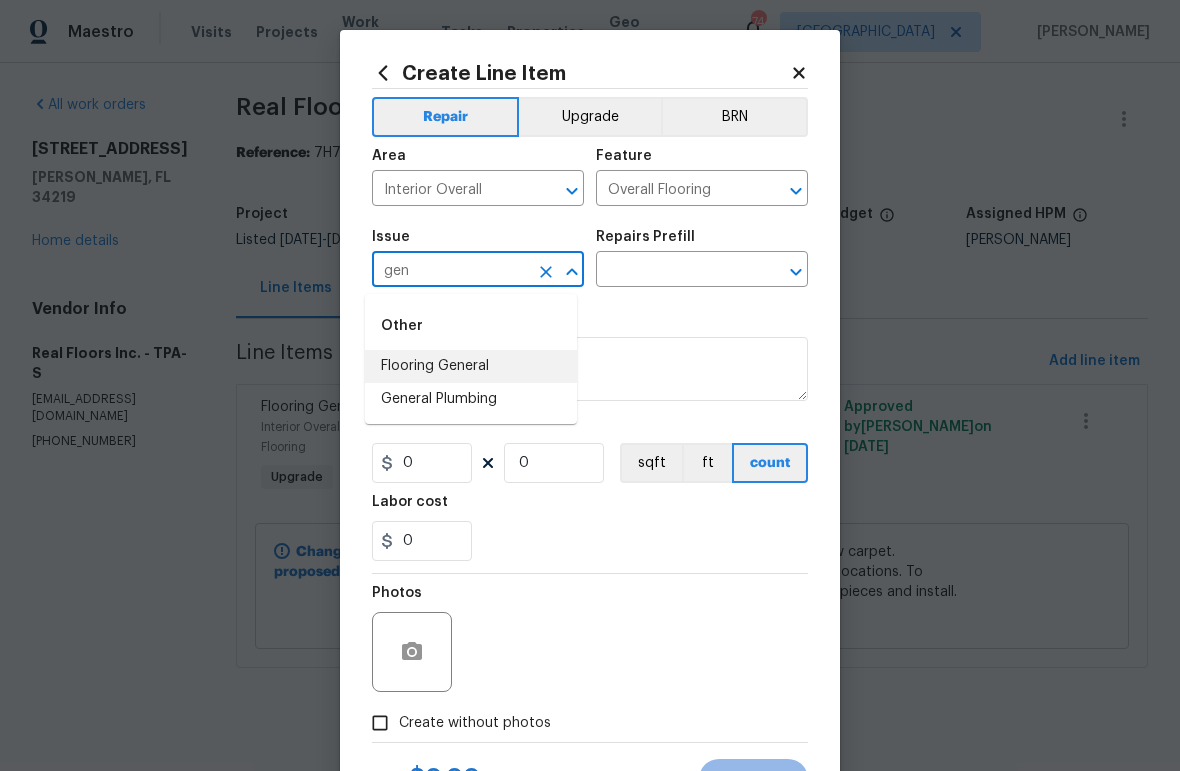 click on "Flooring General" at bounding box center [471, 366] 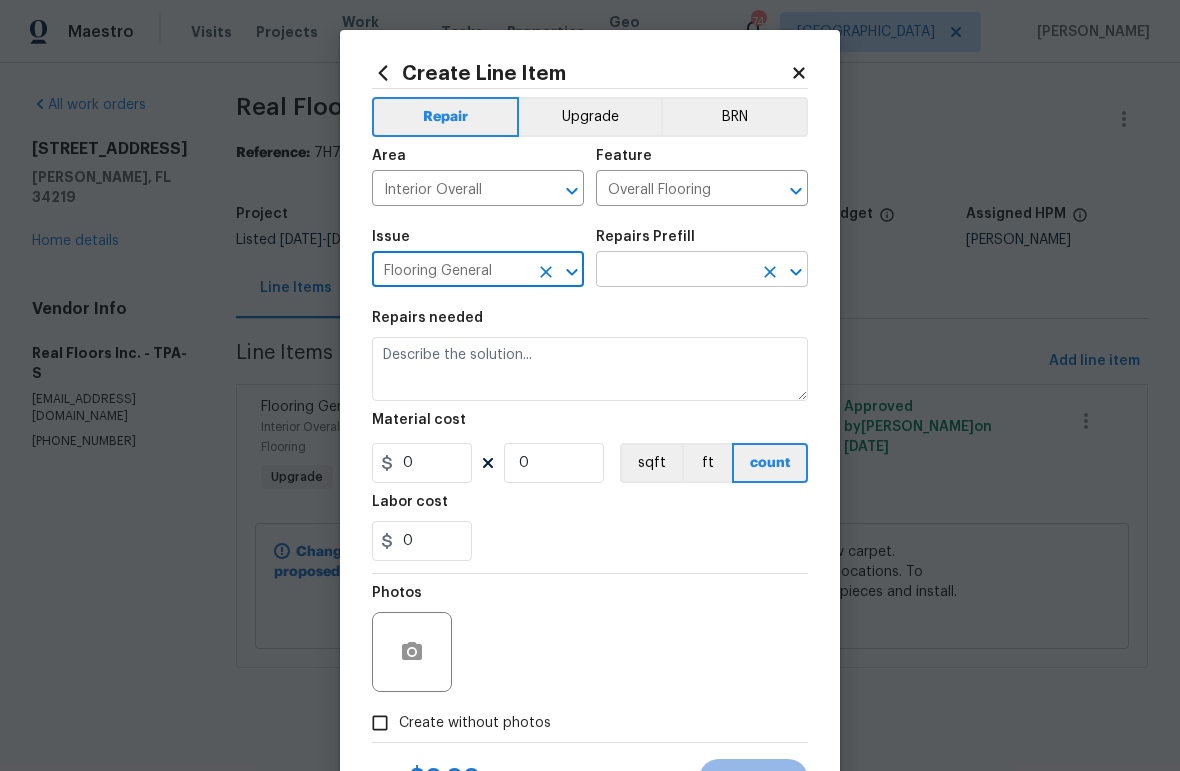 type on "Flooring General" 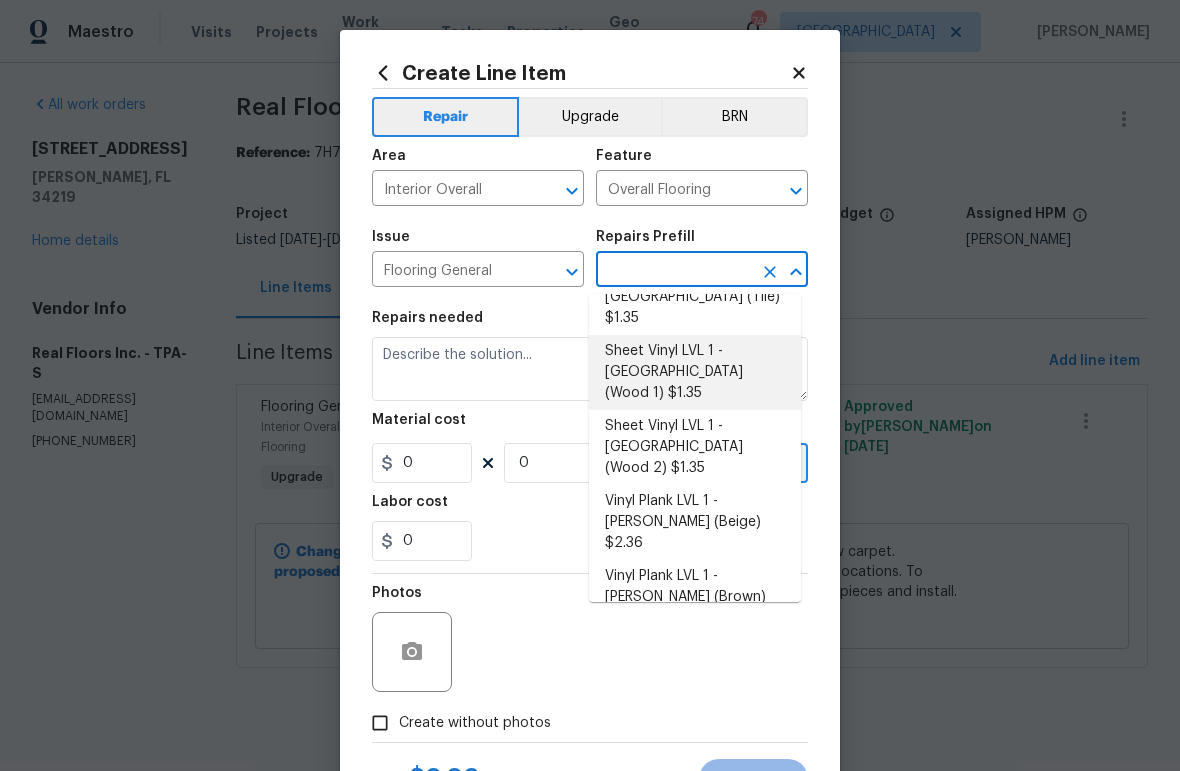 scroll, scrollTop: 300, scrollLeft: 0, axis: vertical 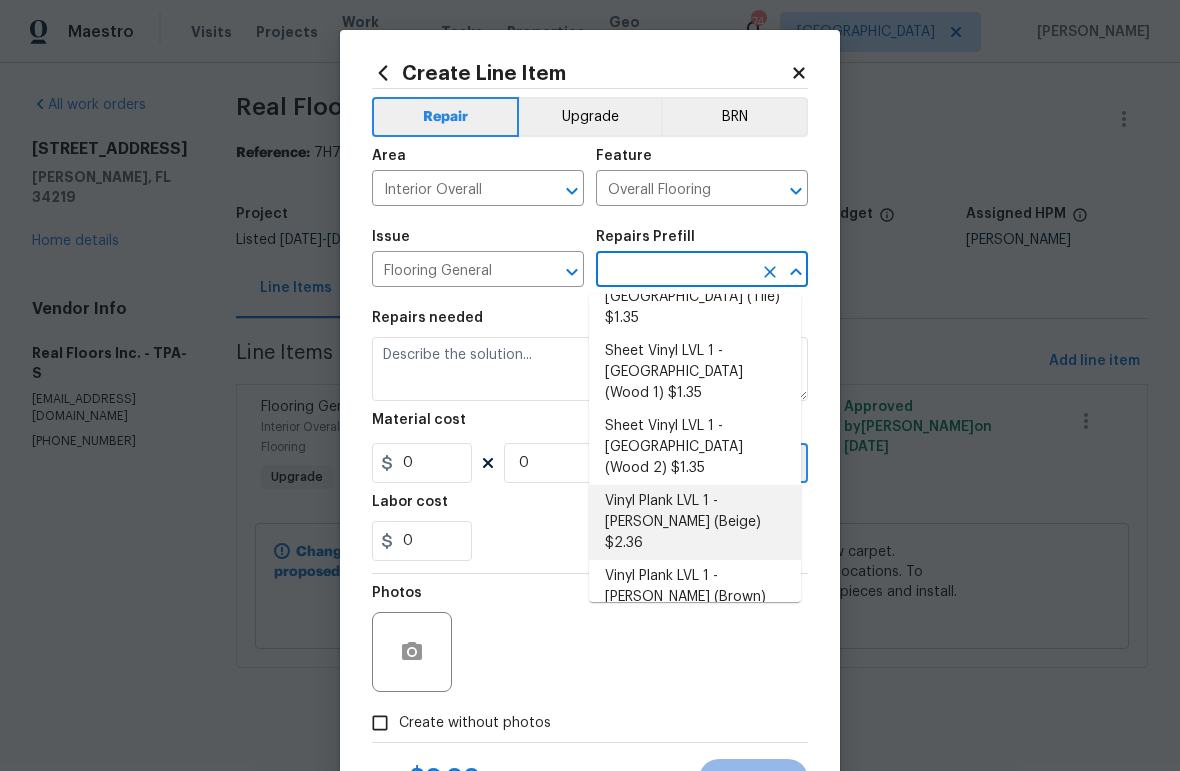 click on "Vinyl Plank LVL 1 - Knighton (Beige) $2.36" at bounding box center (695, 522) 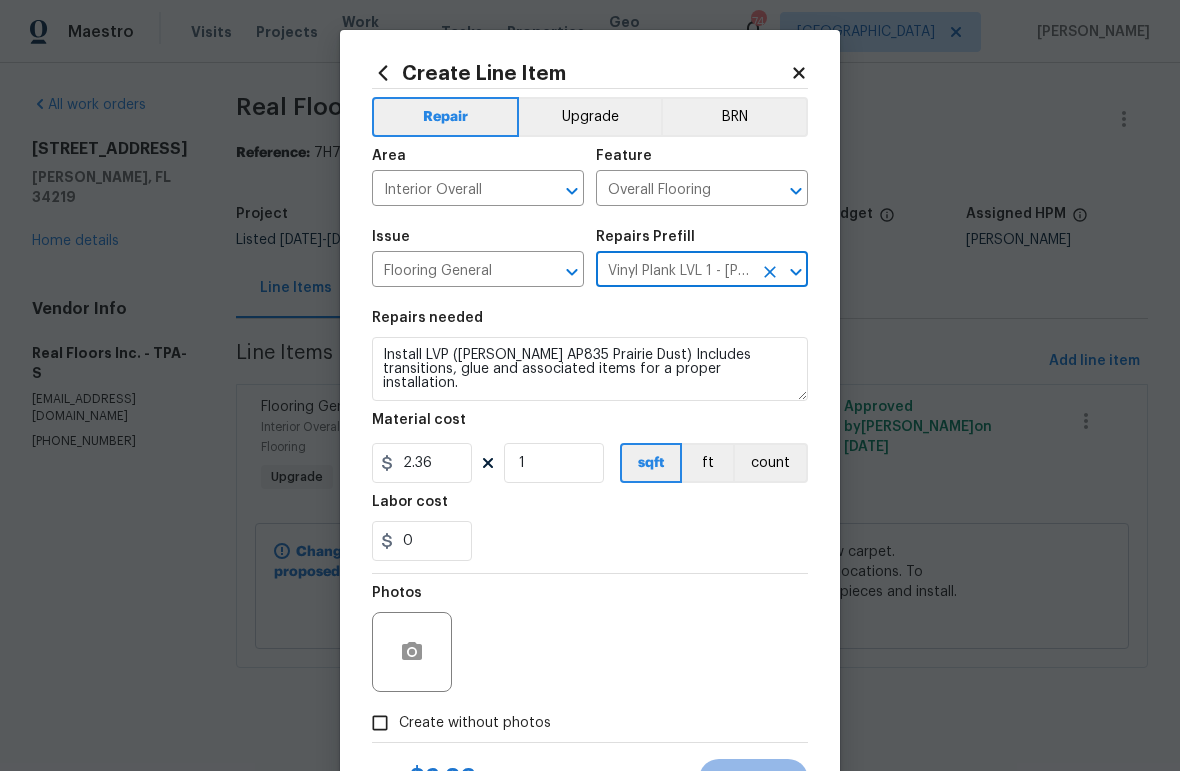 click on "Vinyl Plank LVL 1 - Knighton (Beige) $2.36" at bounding box center (674, 271) 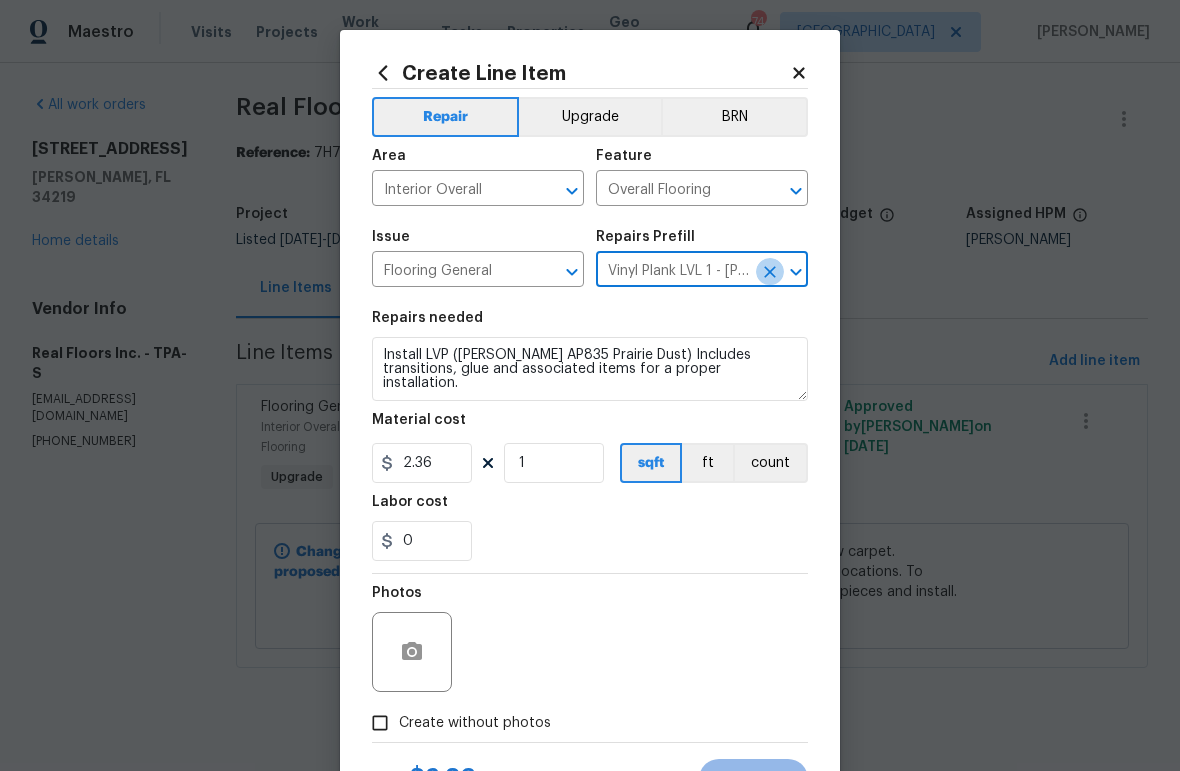 click 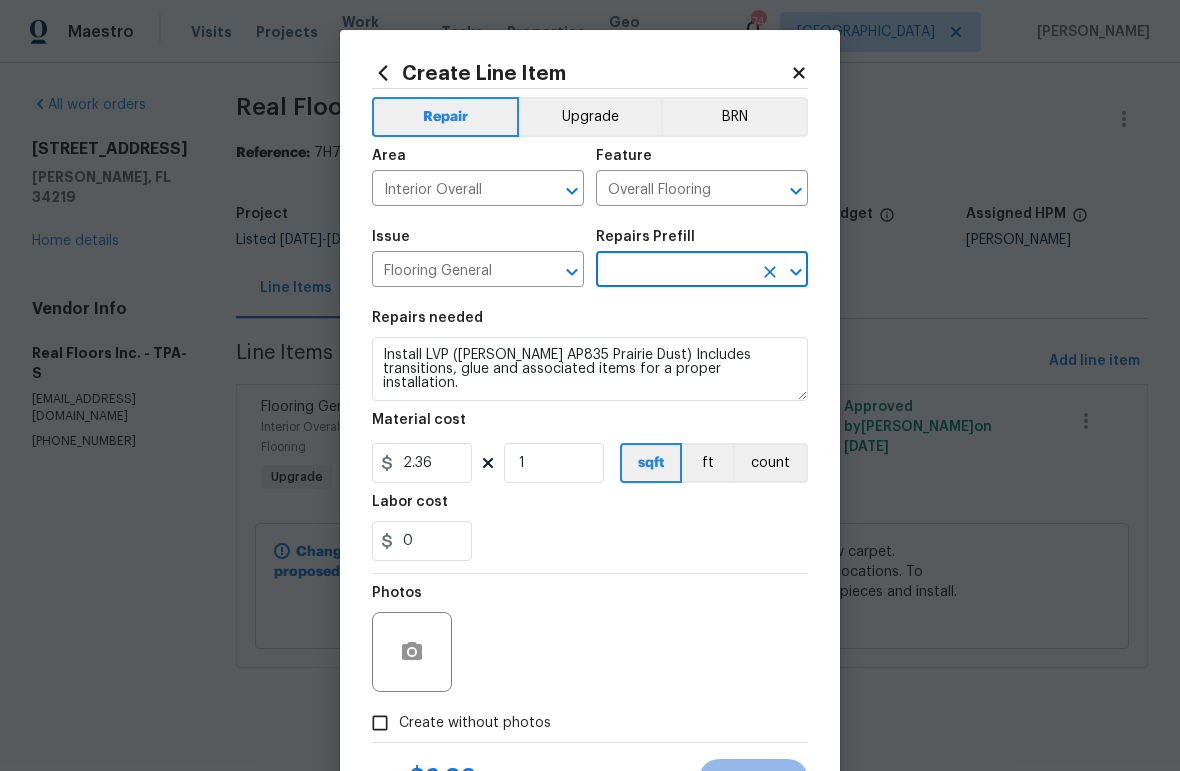 click at bounding box center (674, 271) 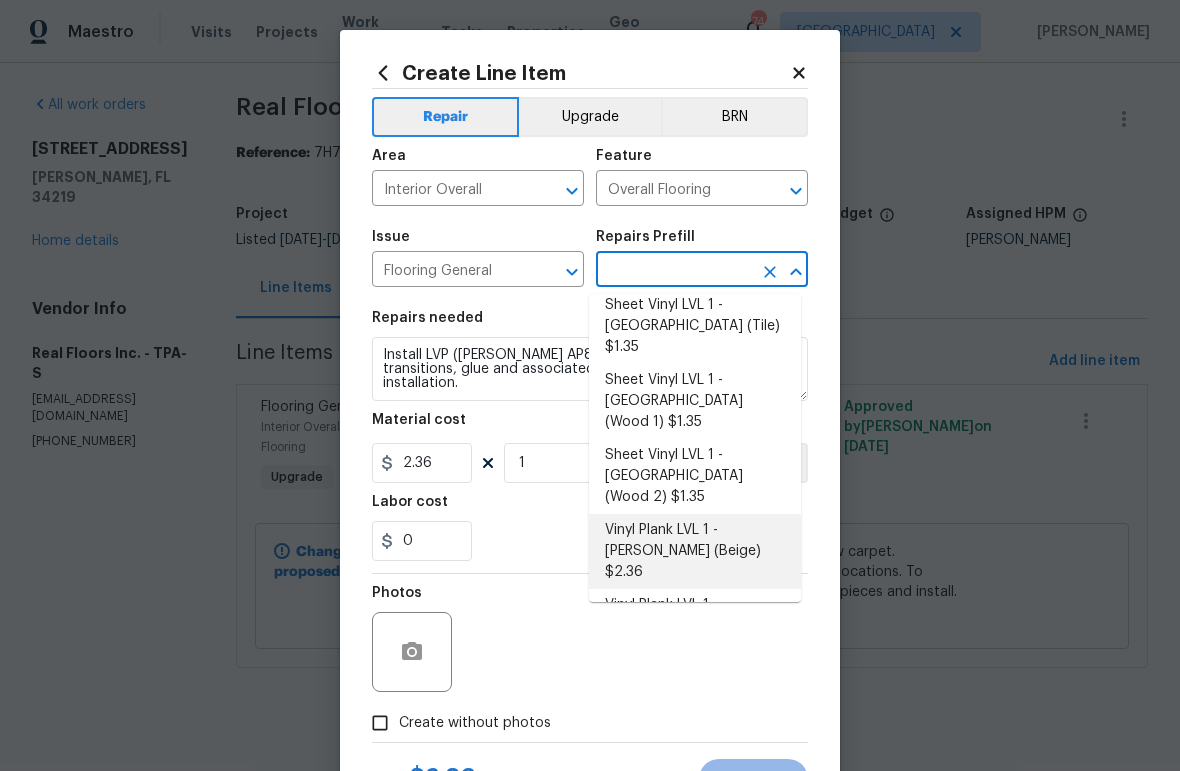 scroll, scrollTop: 270, scrollLeft: 0, axis: vertical 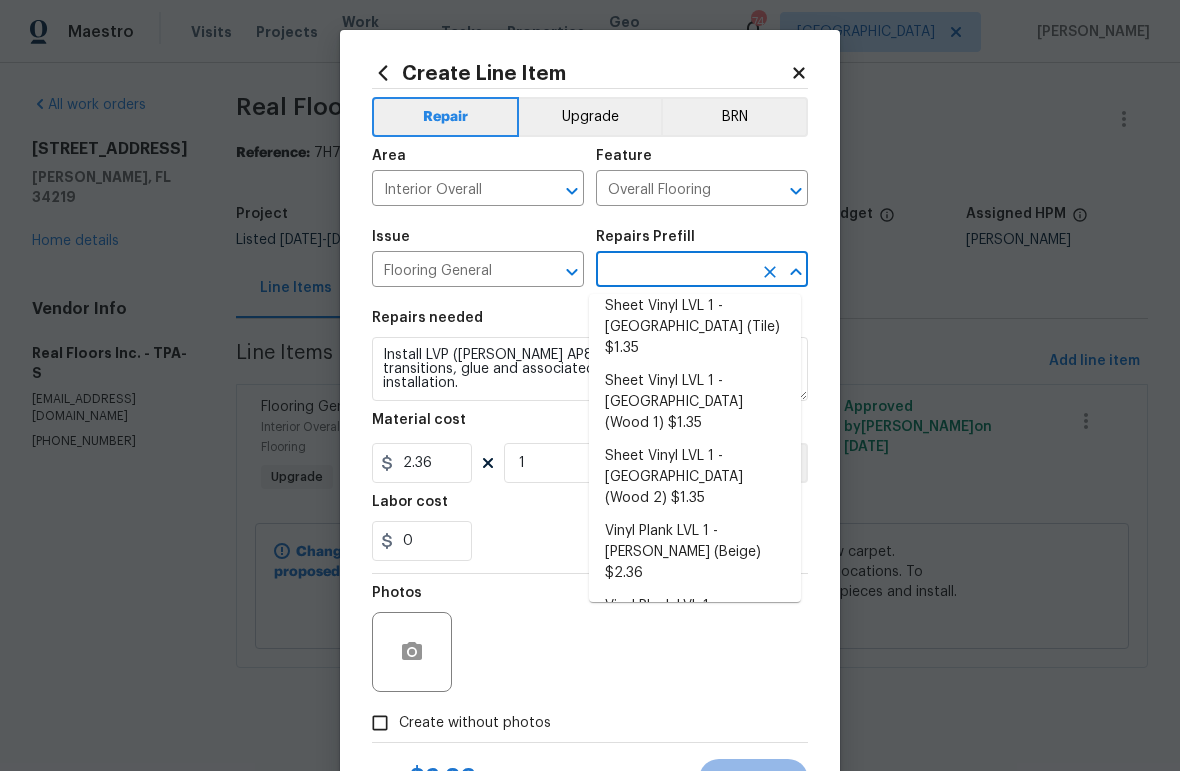 click on "Vinyl Plank LVL 2 - Best Door 4.5 (Beige) $3.65" at bounding box center [695, 692] 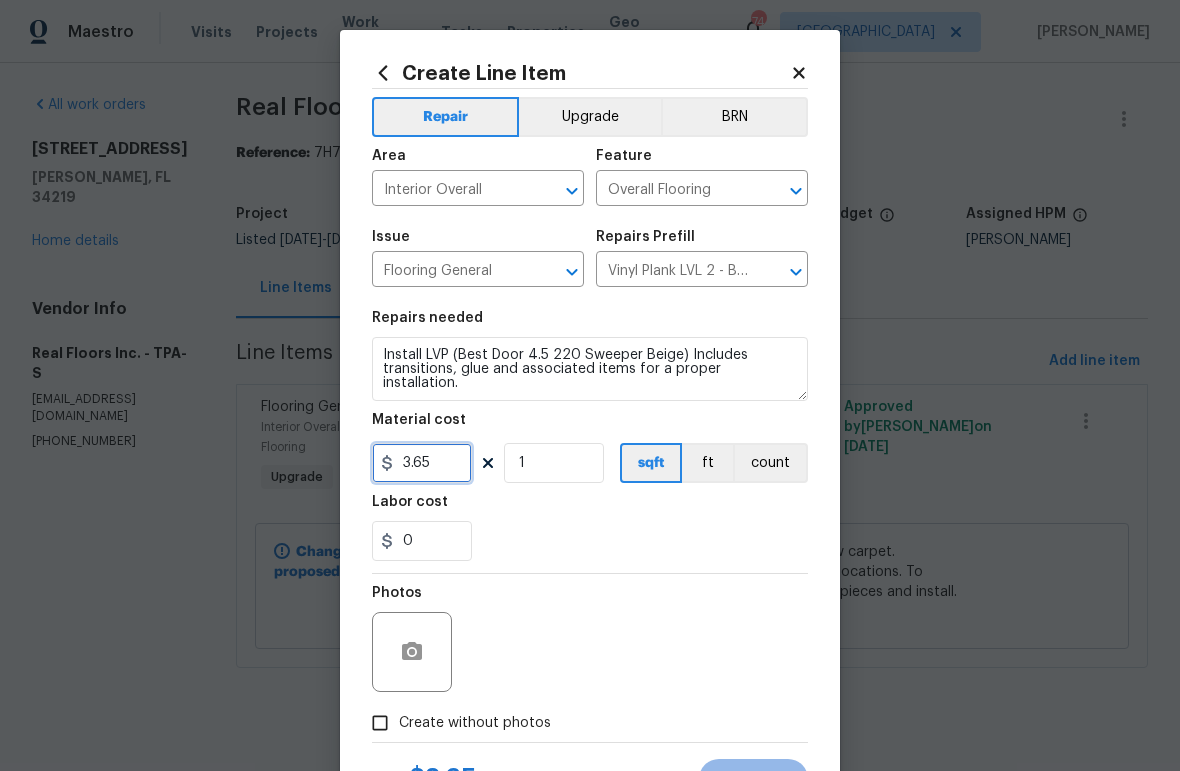drag, startPoint x: 447, startPoint y: 472, endPoint x: 379, endPoint y: 471, distance: 68.007355 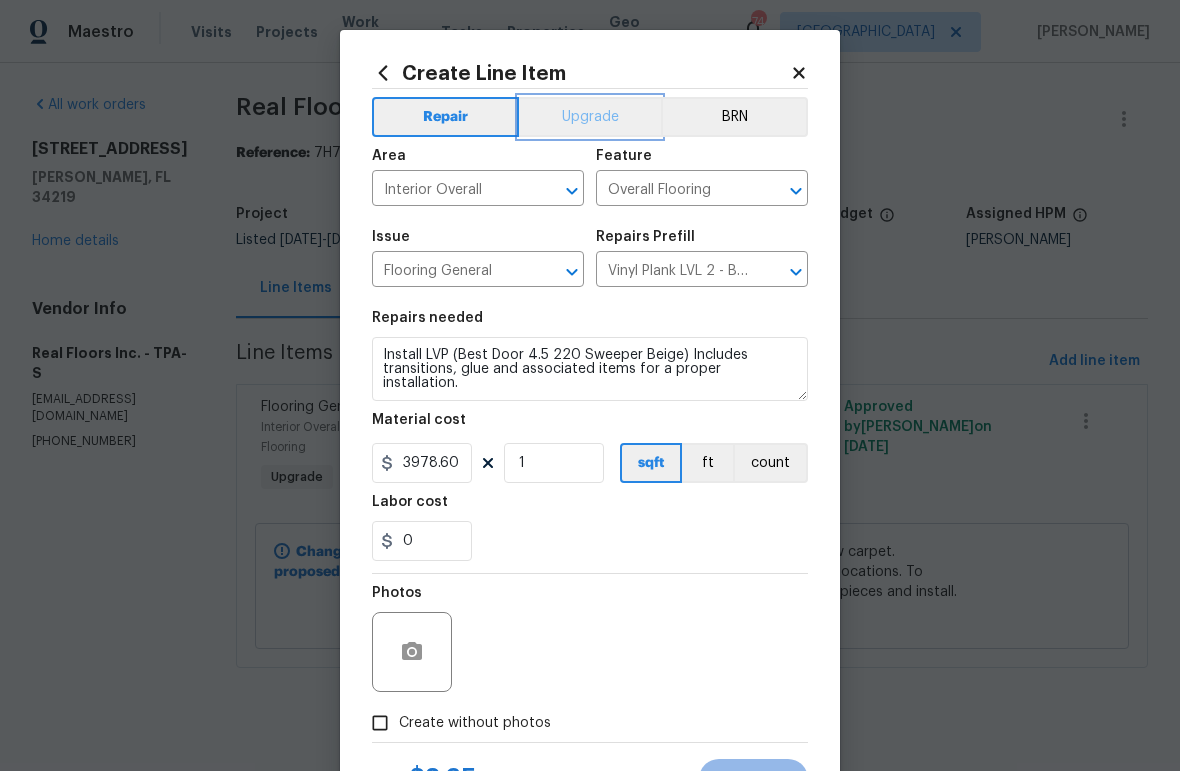 type on "3978.6" 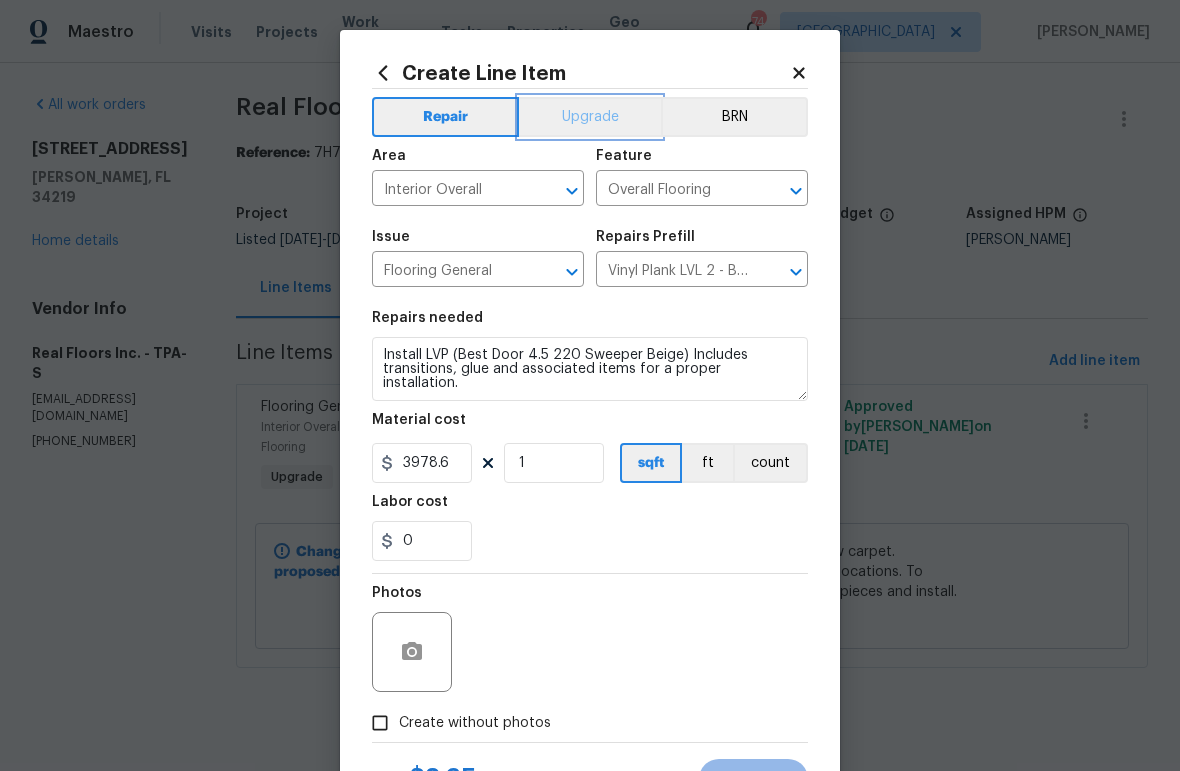 click on "Upgrade" at bounding box center (590, 117) 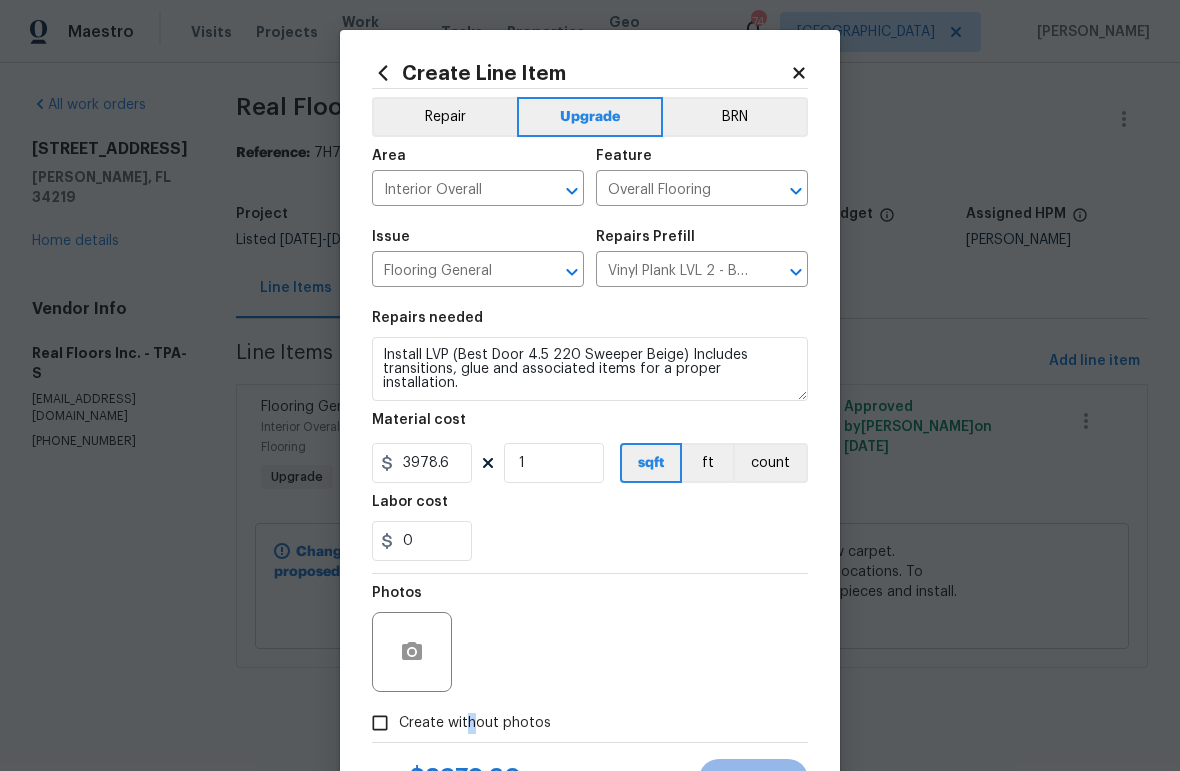 click on "Create without photos" at bounding box center [475, 723] 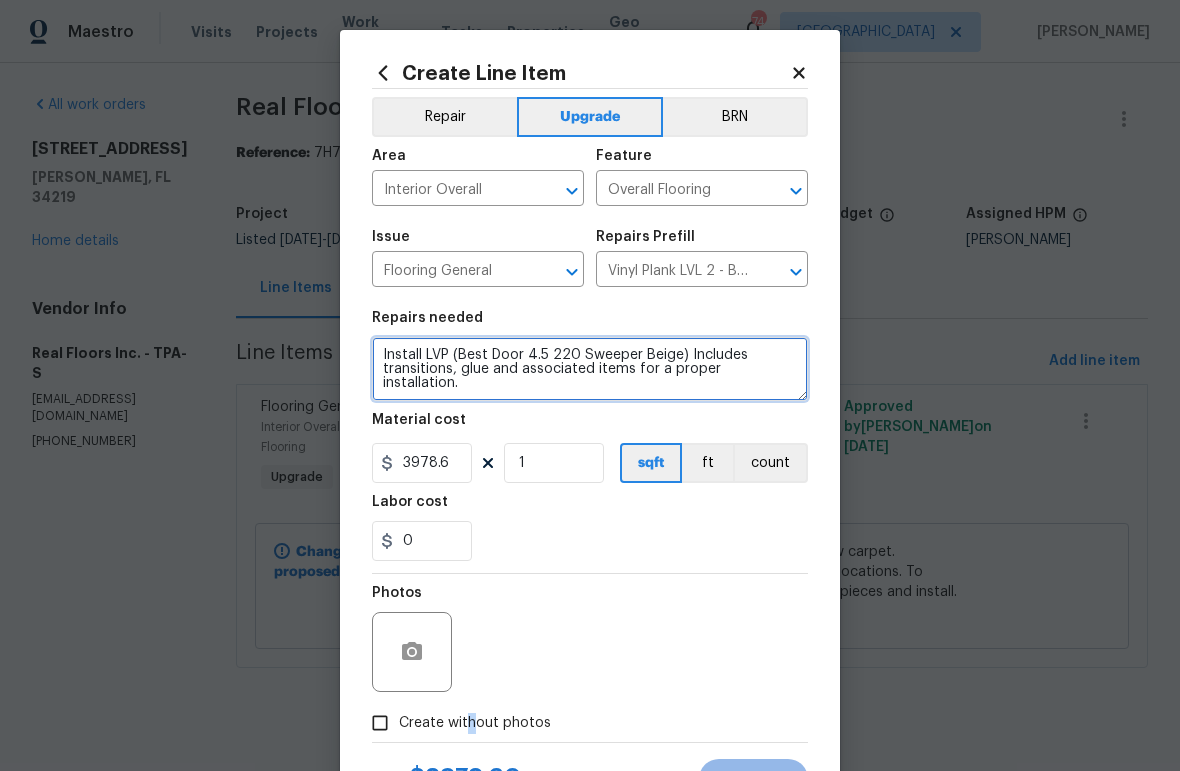 click on "Install LVP (Best Door 4.5 220 Sweeper Beige) Includes transitions, glue and associated items for a proper installation." at bounding box center (590, 369) 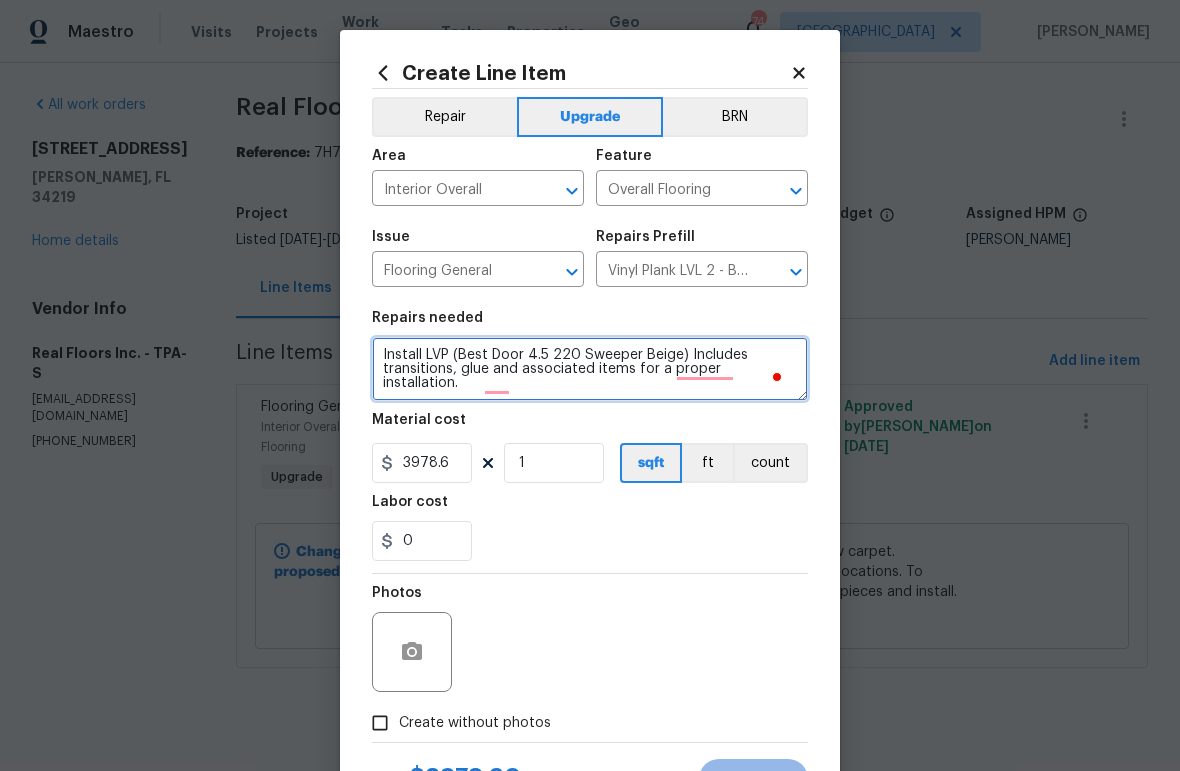 click on "Install LVP (Best Door 4.5 220 Sweeper Beige) Includes transitions, glue and associated items for a proper installation." at bounding box center [590, 369] 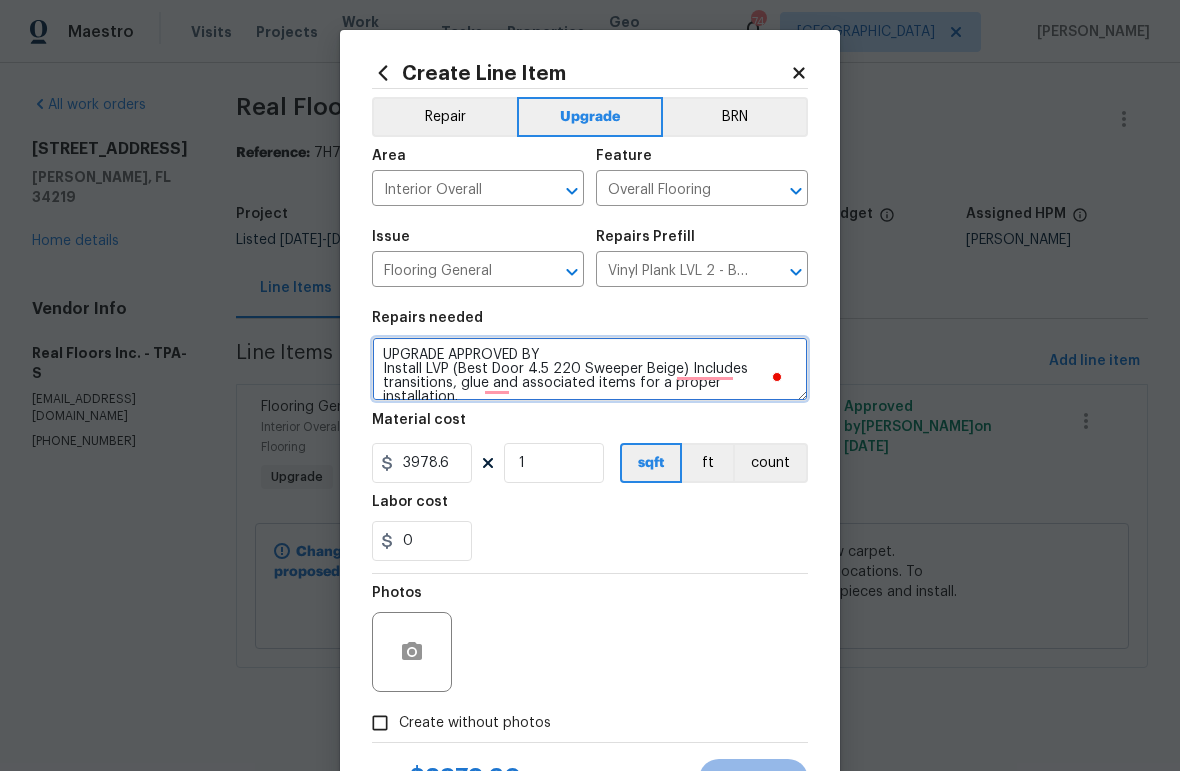 paste on "Ian Goldsmith" 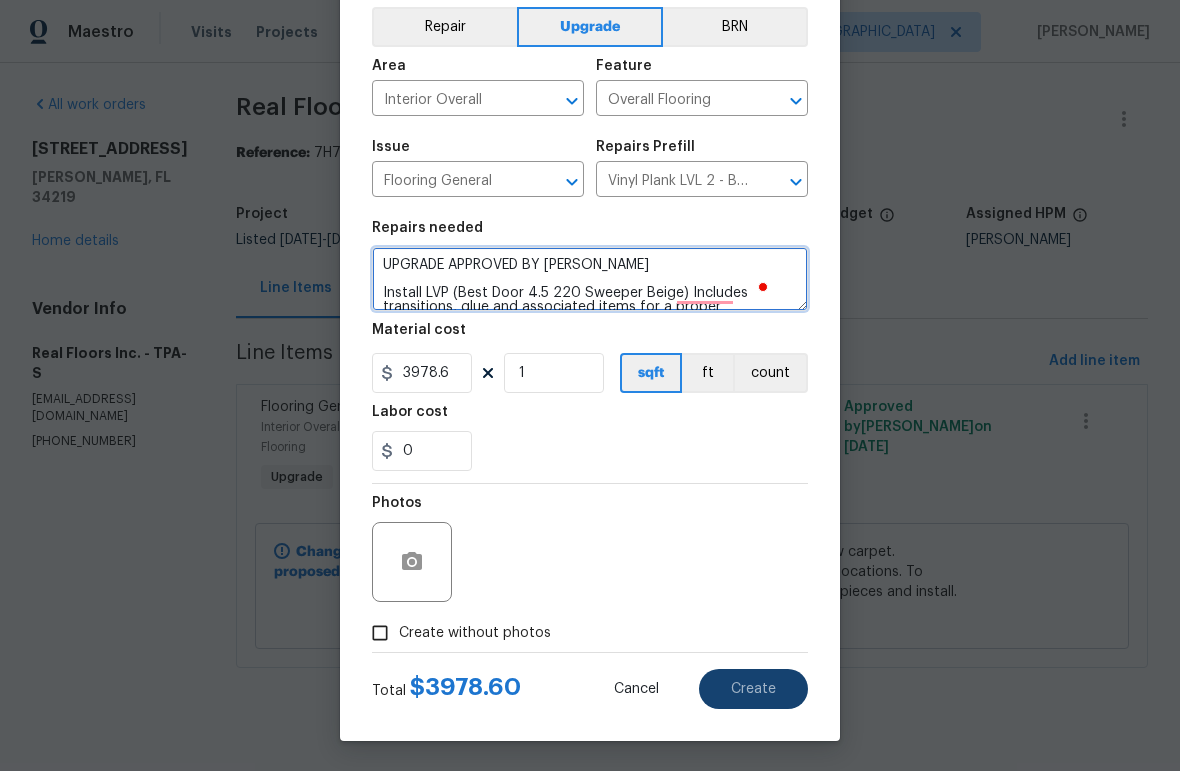 scroll, scrollTop: 91, scrollLeft: 0, axis: vertical 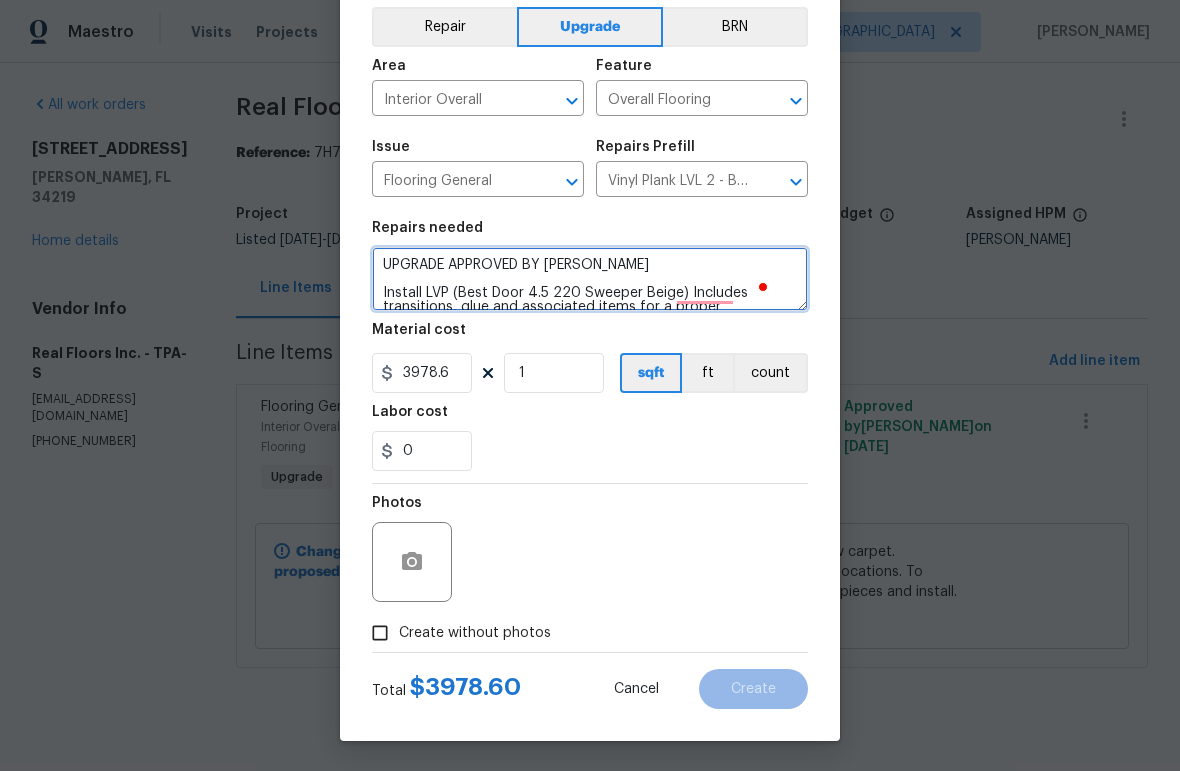 type on "UPGRADE APPROVED BY Ian Goldsmith
Install LVP (Best Door 4.5 220 Sweeper Beige) Includes transitions, glue and associated items for a proper installation." 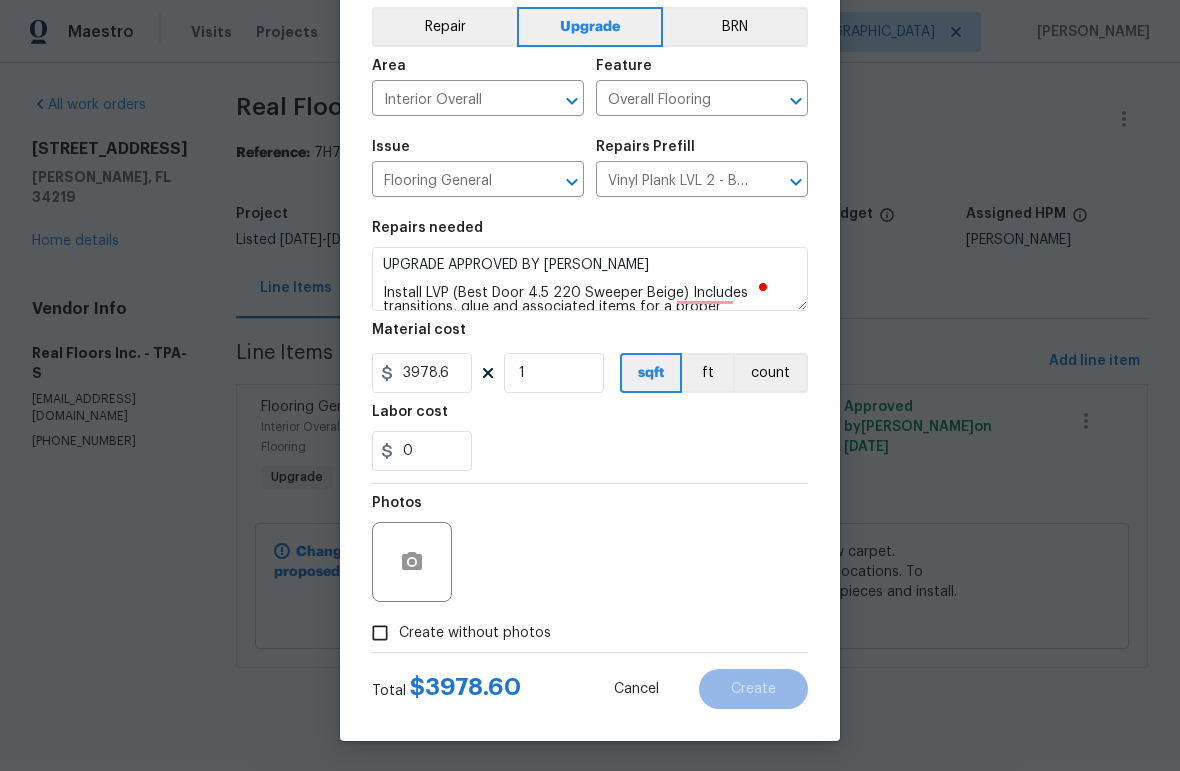 click on "Create without photos" at bounding box center (475, 633) 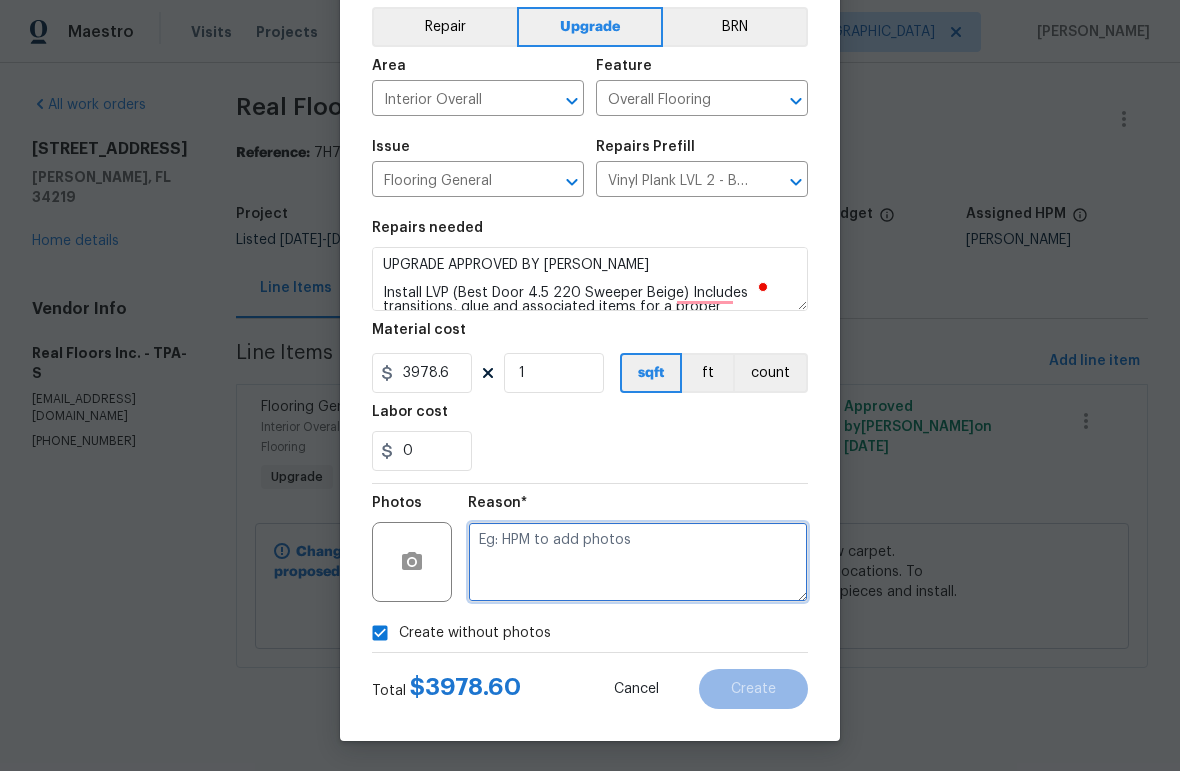 click at bounding box center (638, 562) 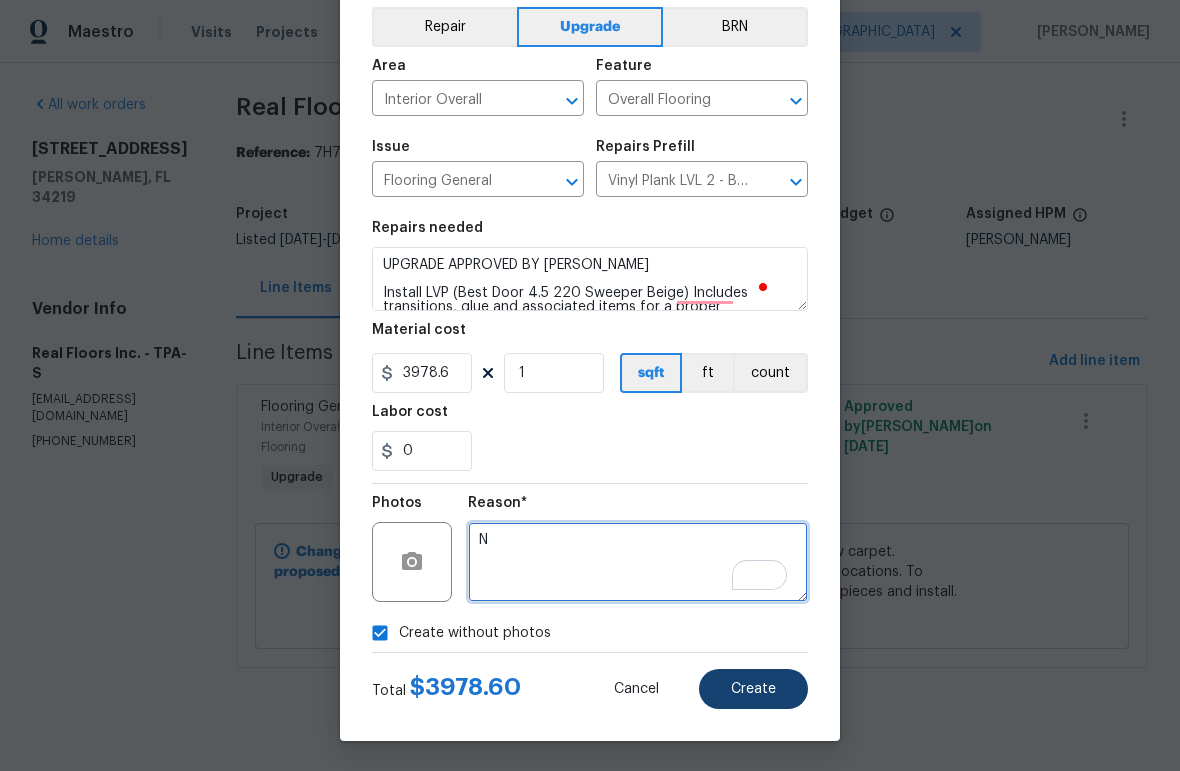 type on "N" 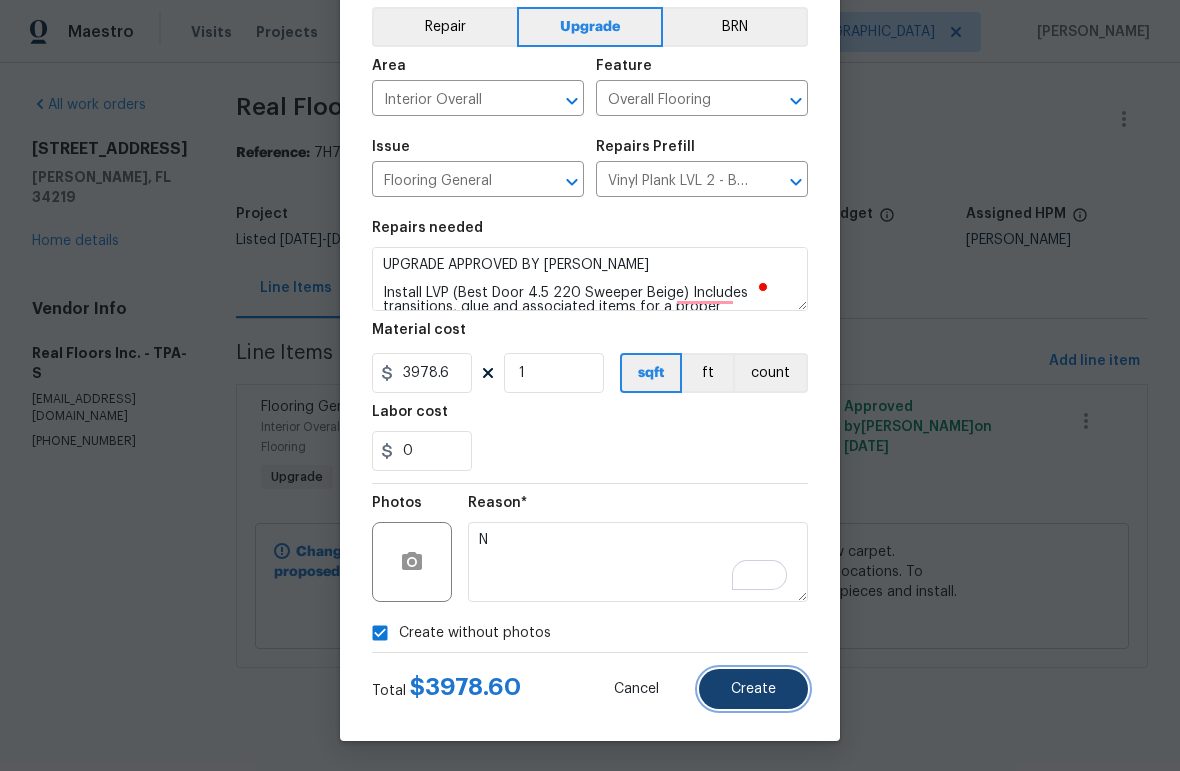 click on "Create" at bounding box center (753, 689) 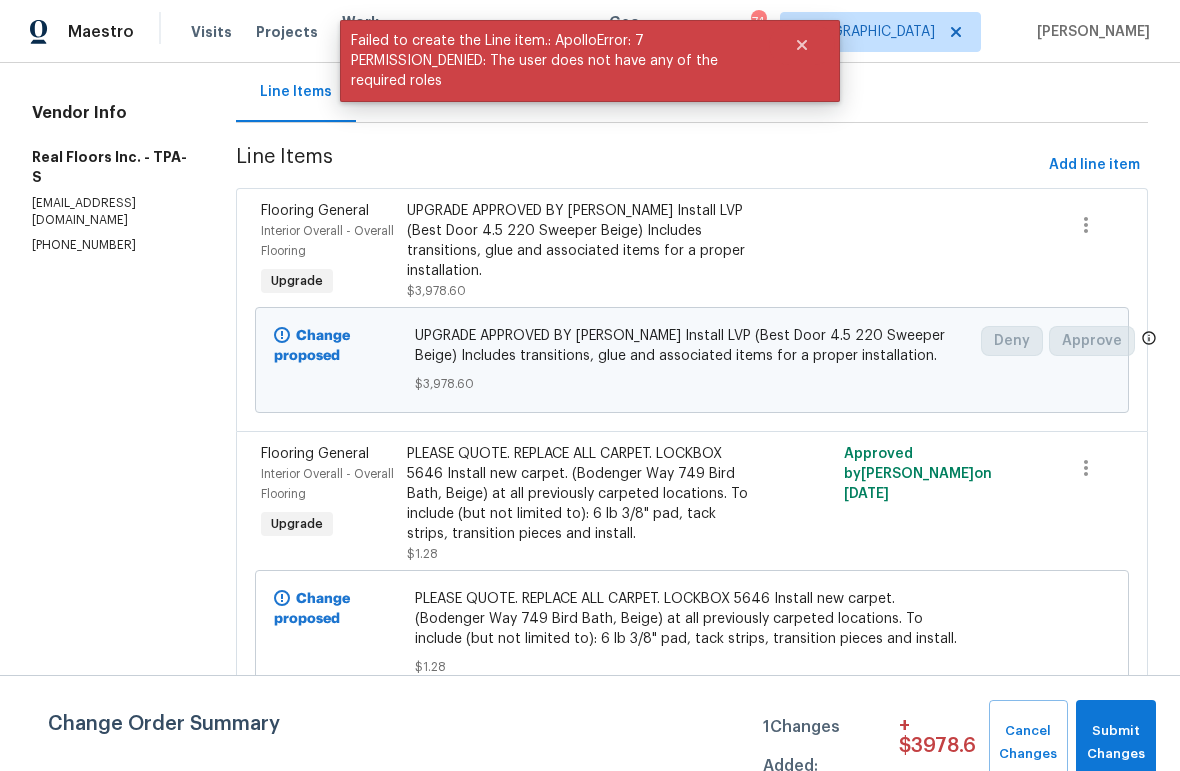scroll, scrollTop: 210, scrollLeft: 0, axis: vertical 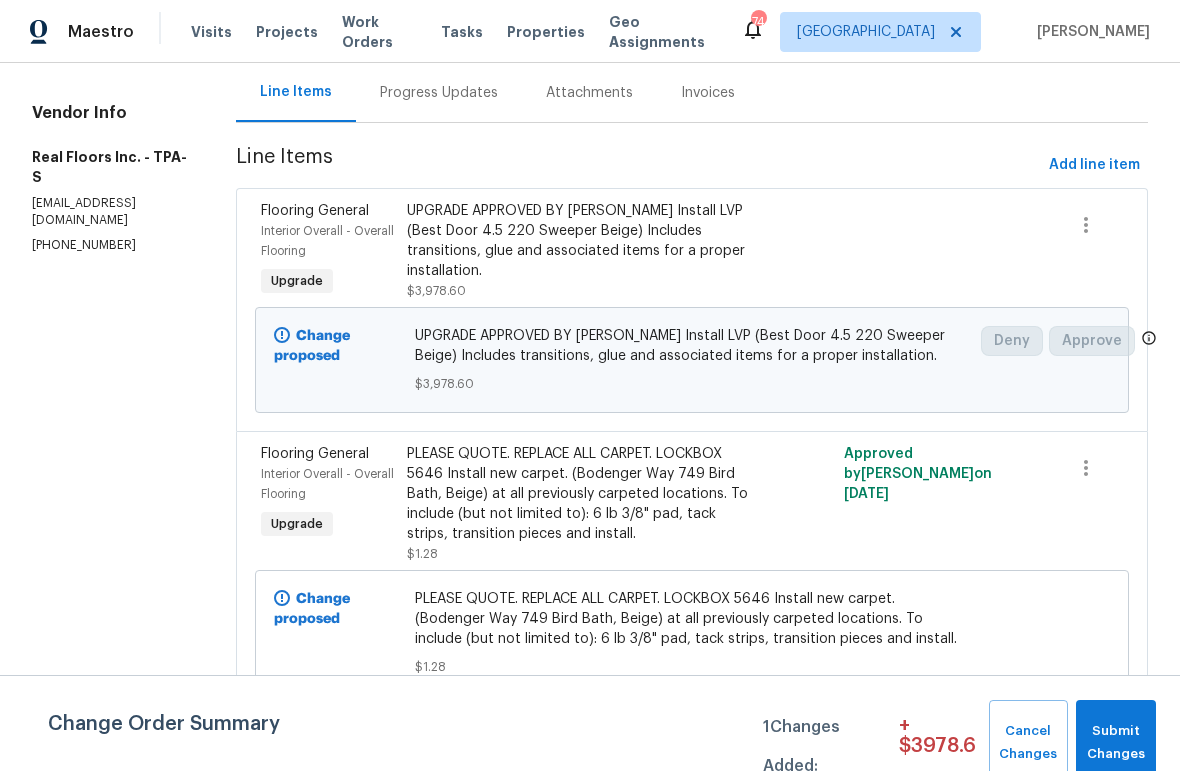 click on "PLEASE QUOTE. REPLACE ALL CARPET. LOCKBOX 5646
Install new carpet. (Bodenger Way 749 Bird Bath, Beige) at all previously carpeted locations. To include (but not limited to): 6 lb 3/8" pad, tack strips, transition pieces and install." at bounding box center (583, 494) 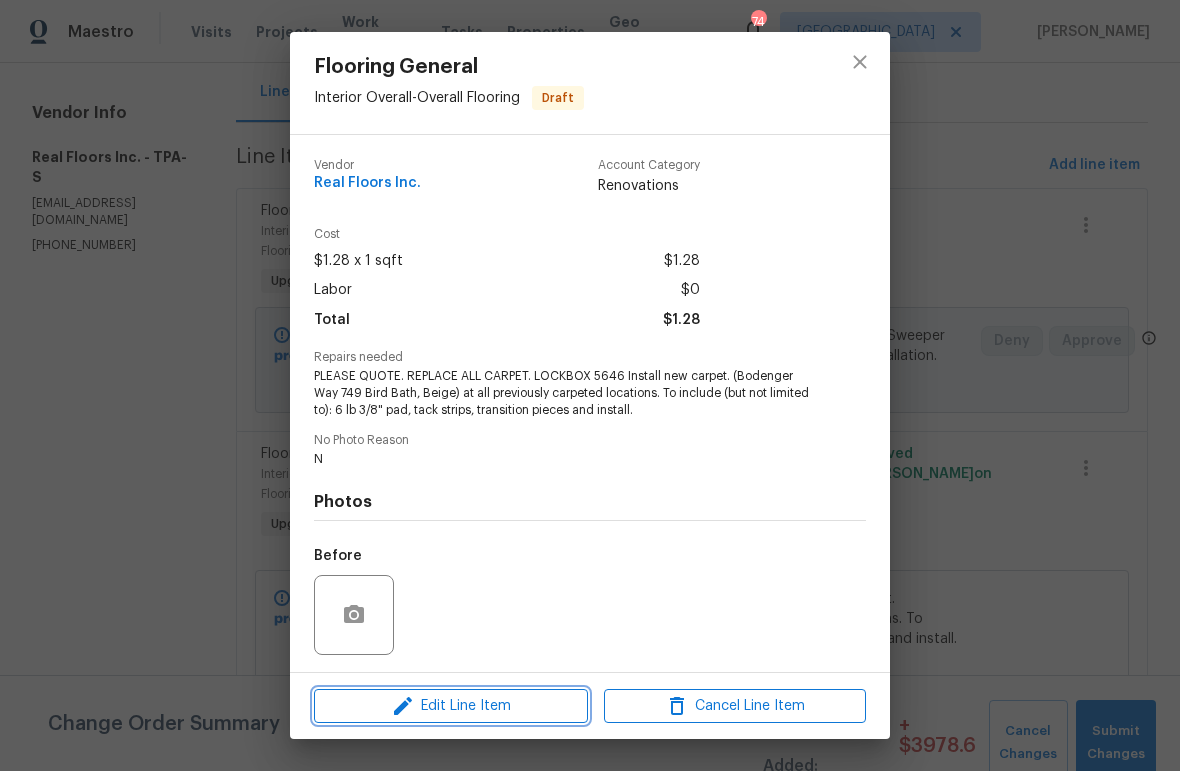 click on "Edit Line Item" at bounding box center (451, 706) 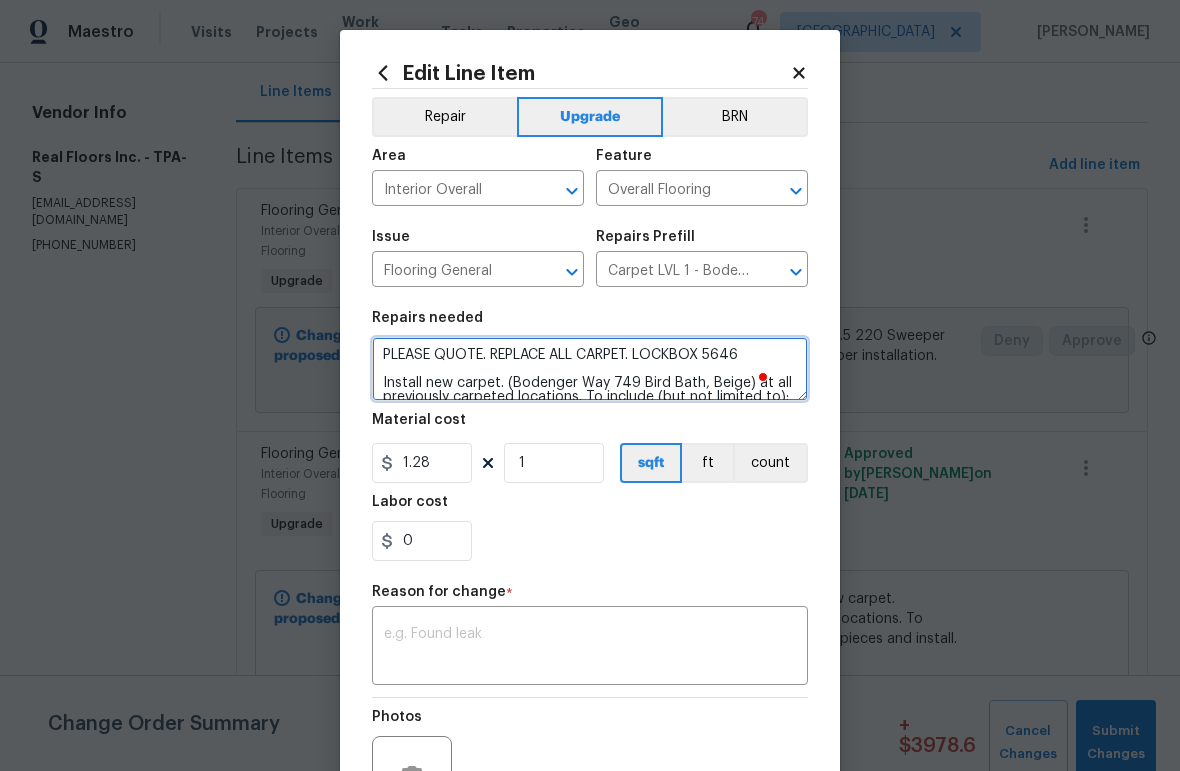drag, startPoint x: 744, startPoint y: 356, endPoint x: 712, endPoint y: 353, distance: 32.140316 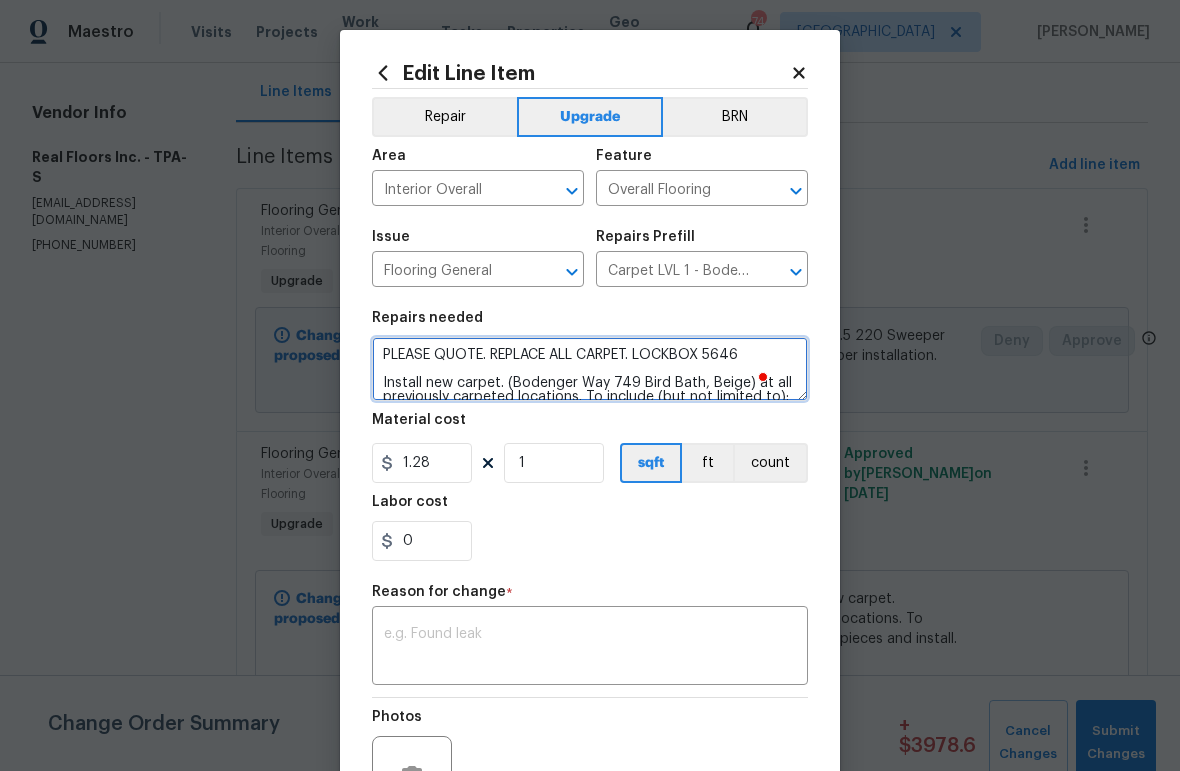 click on "PLEASE QUOTE. REPLACE ALL CARPET. LOCKBOX 5646
Install new carpet. (Bodenger Way 749 Bird Bath, Beige) at all previously carpeted locations. To include (but not limited to): 6 lb 3/8" pad, tack strips, transition pieces and install." at bounding box center [590, 369] 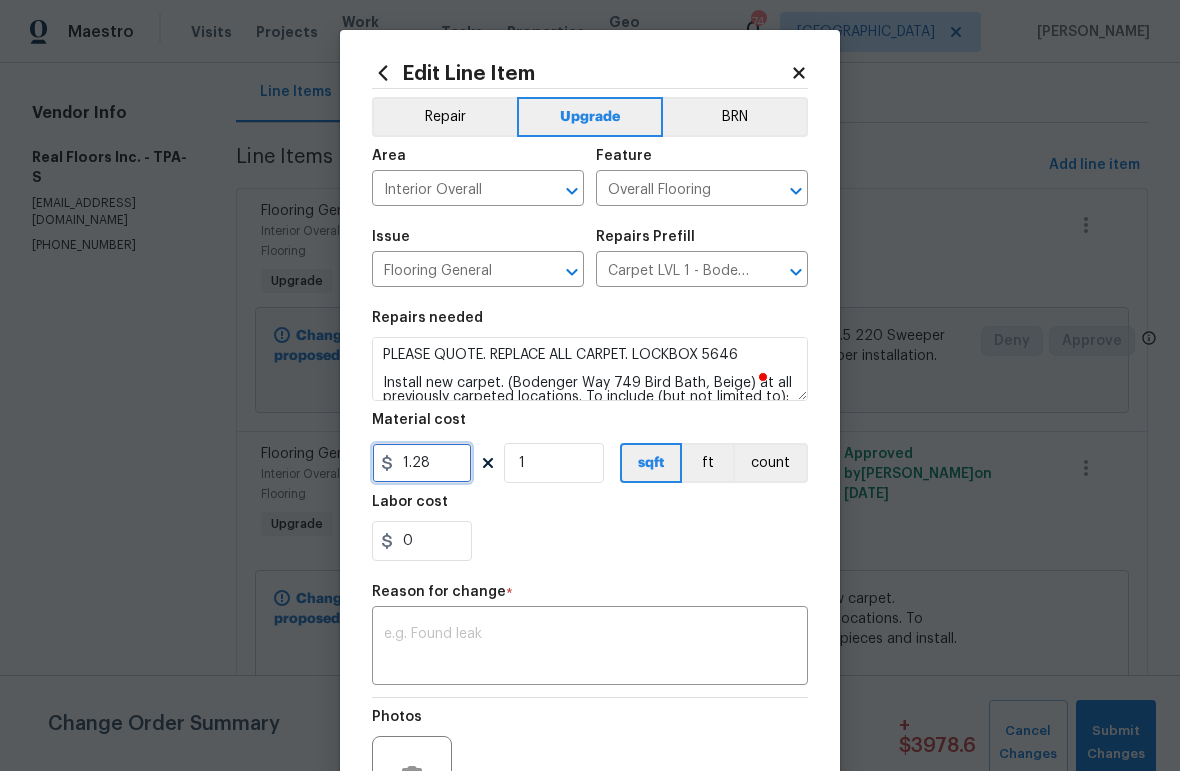 drag, startPoint x: 435, startPoint y: 465, endPoint x: 372, endPoint y: 471, distance: 63.28507 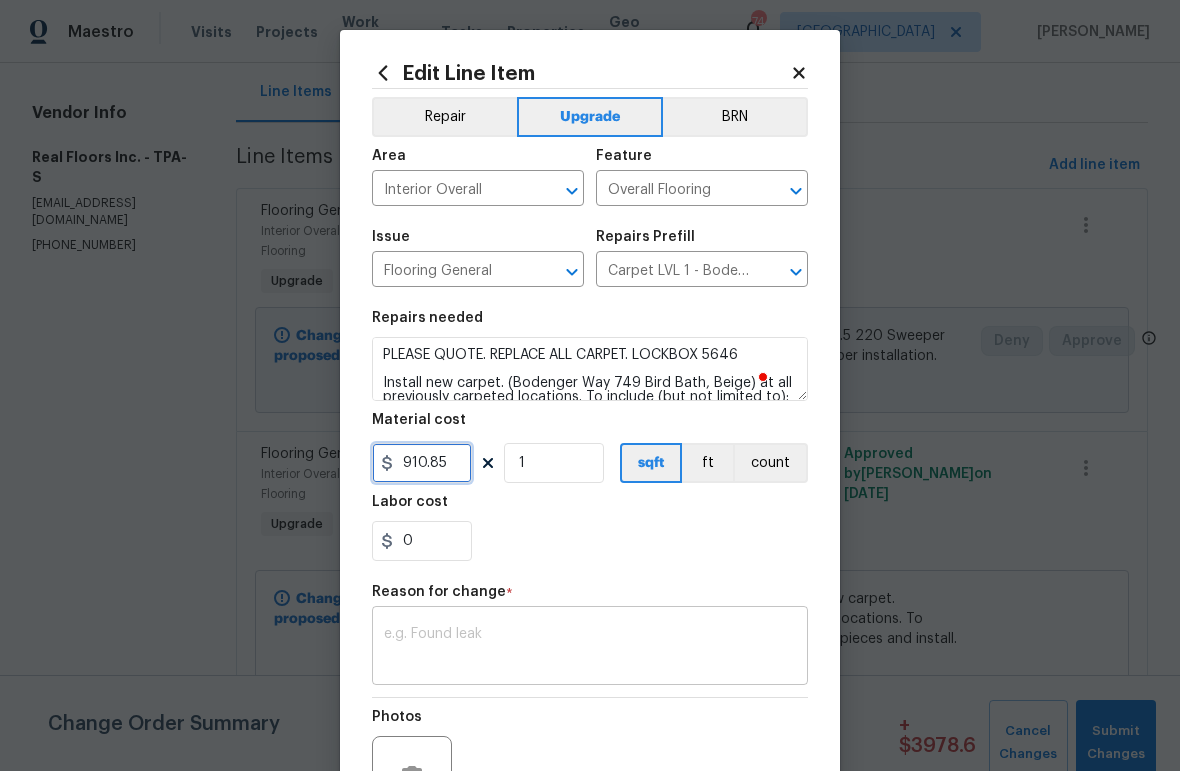 type on "910.85" 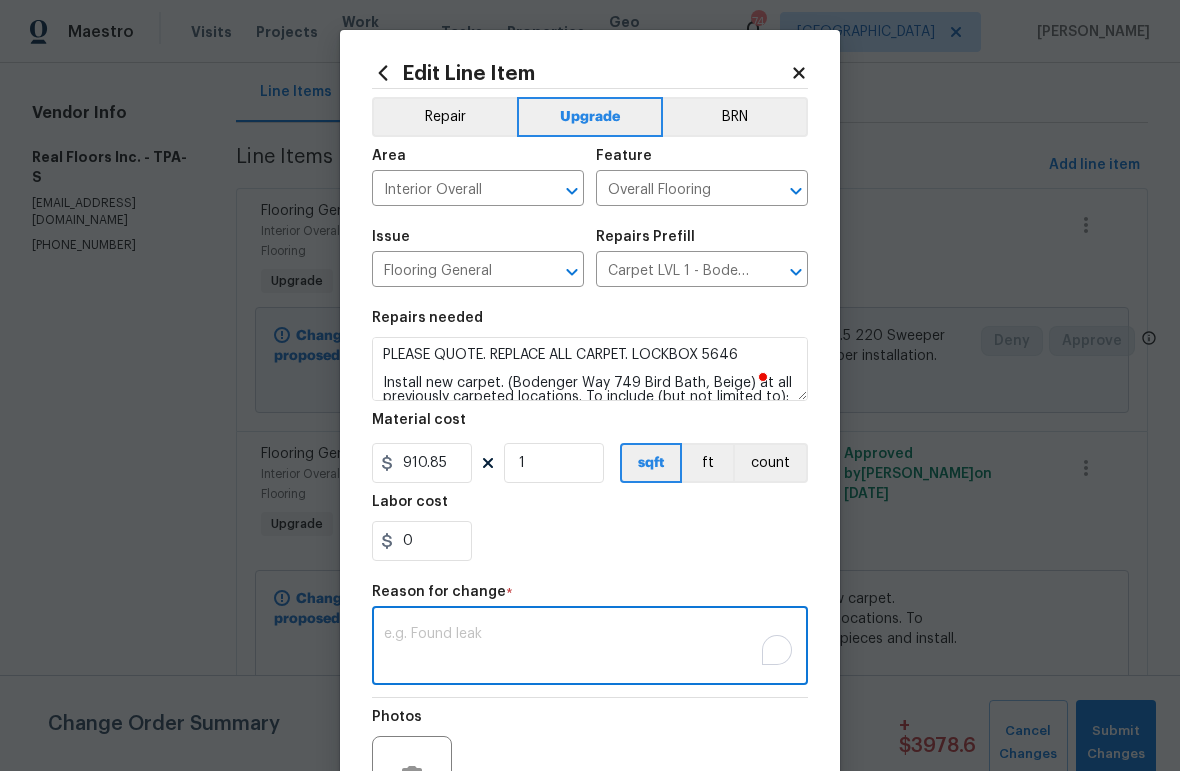 click at bounding box center (590, 648) 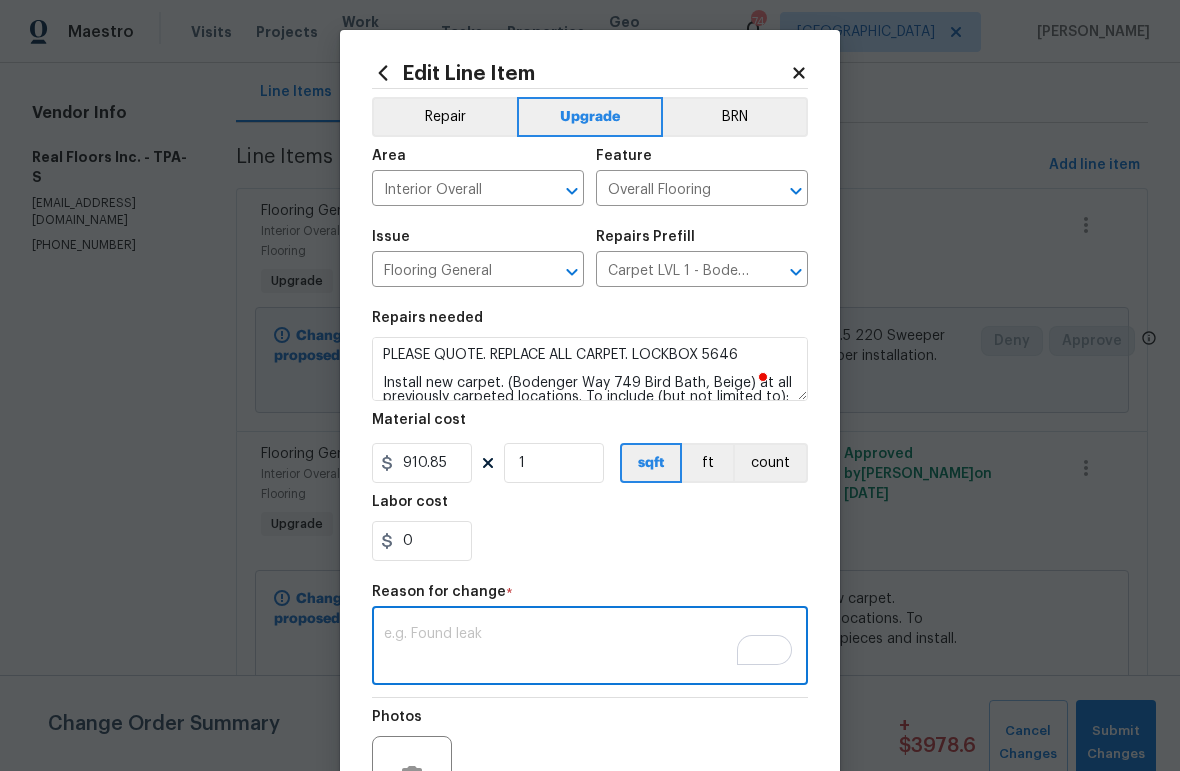 paste on "Ian Goldsmith" 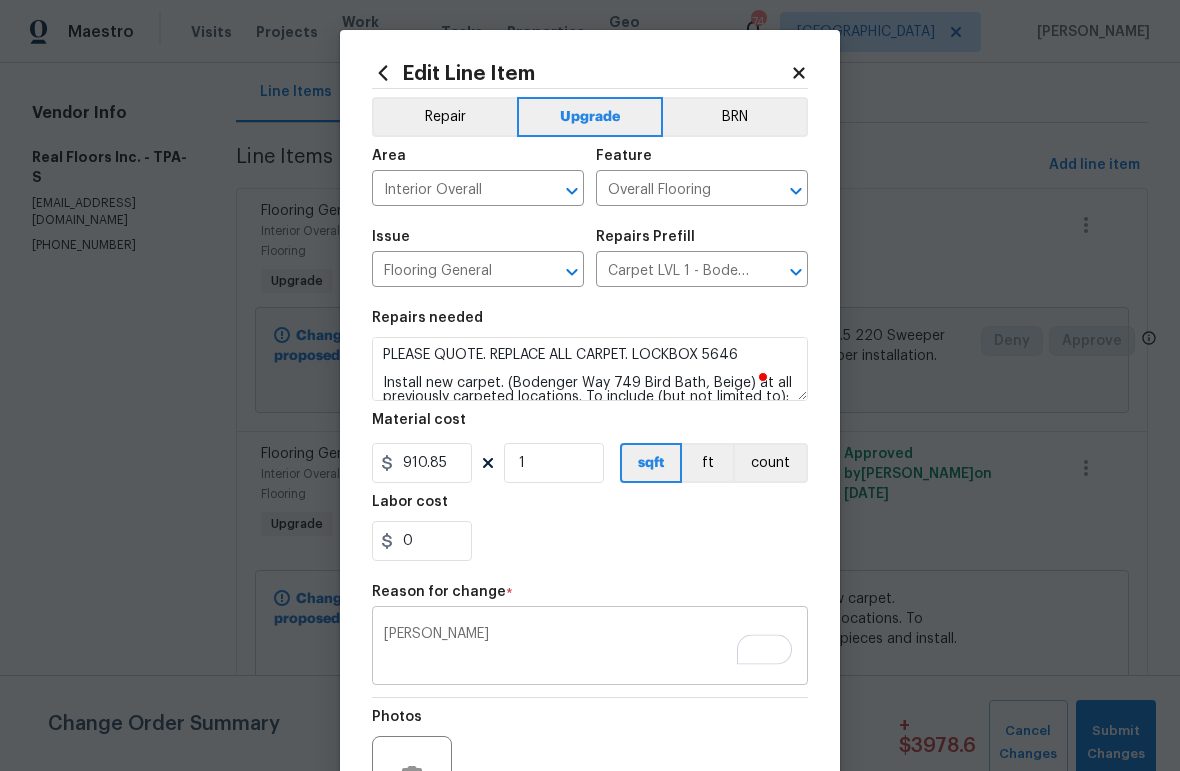 click on "Ian Goldsmith
x ​" at bounding box center (590, 648) 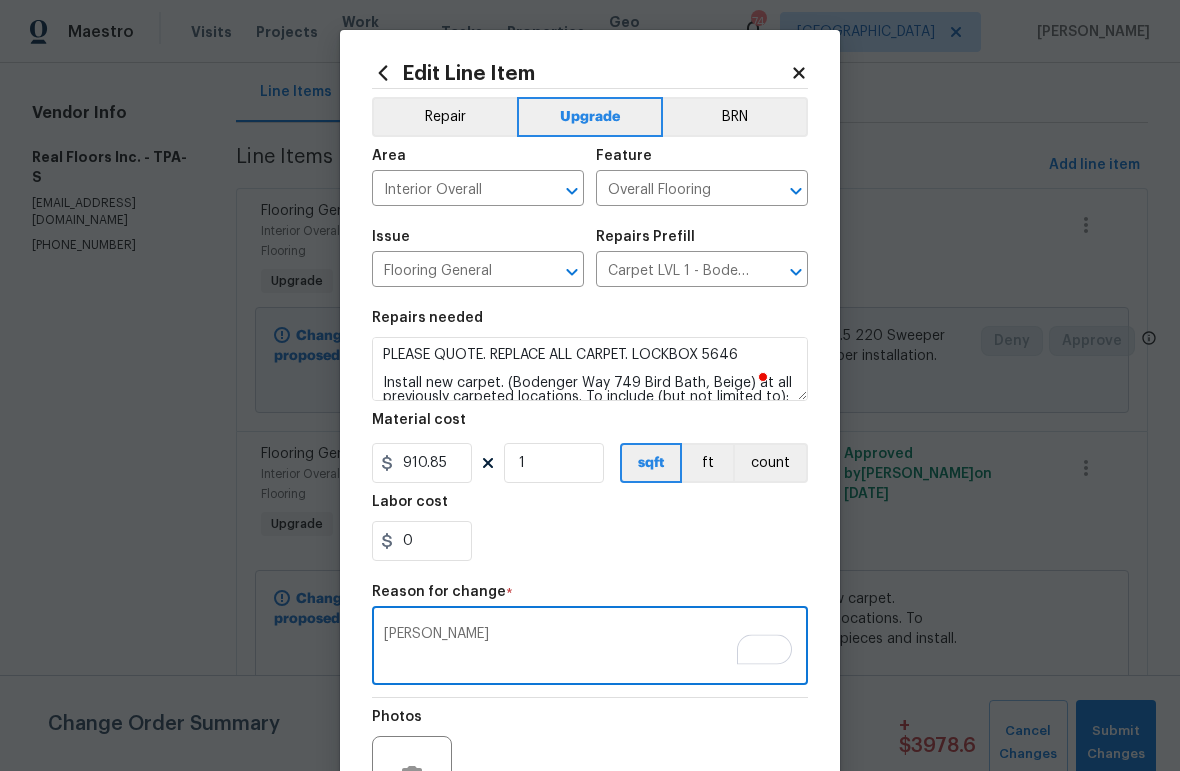 click on "Ian Goldsmith" at bounding box center [590, 648] 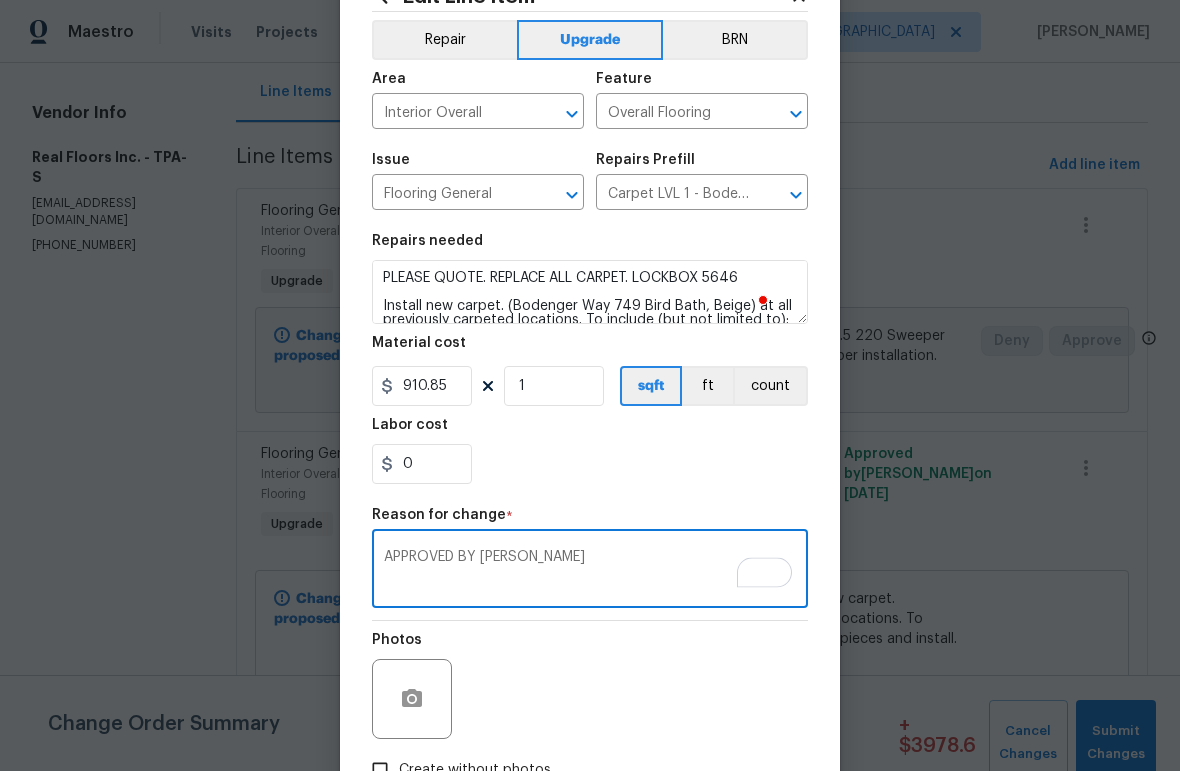 scroll, scrollTop: 216, scrollLeft: 0, axis: vertical 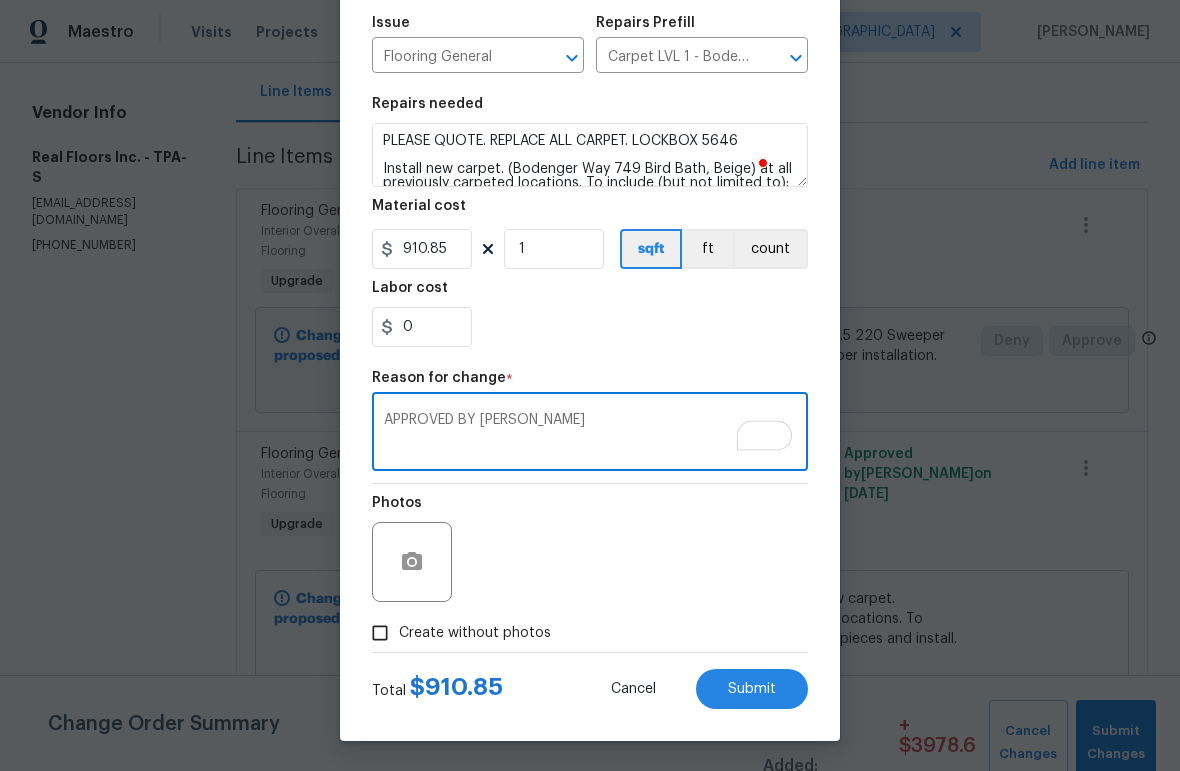 type on "APPROVED BY Ian Goldsmith" 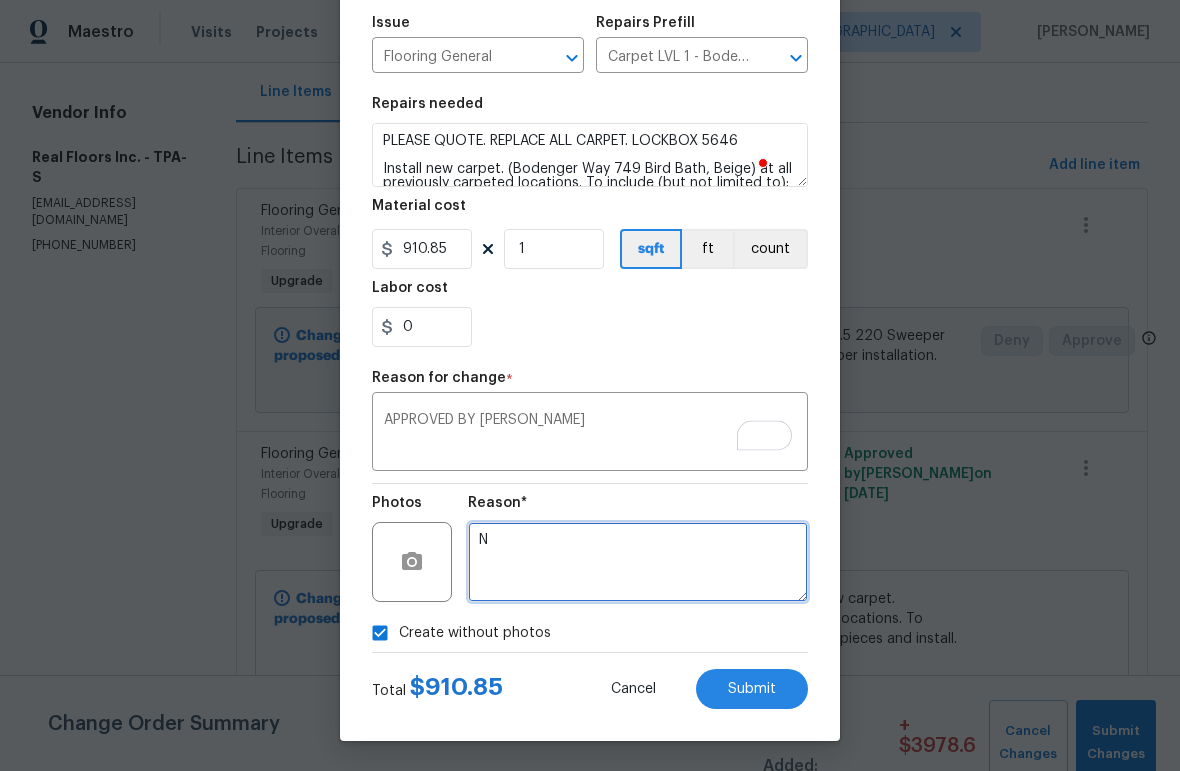 click on "N" at bounding box center [638, 562] 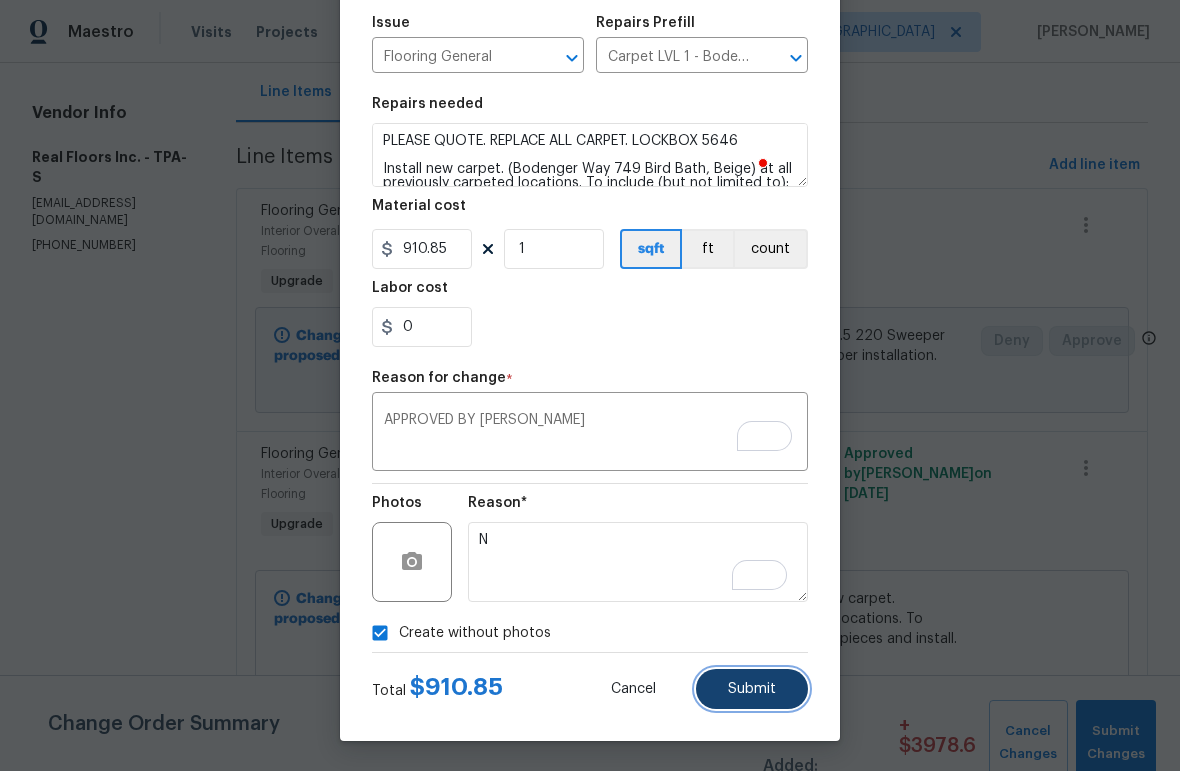 click on "Submit" at bounding box center (752, 689) 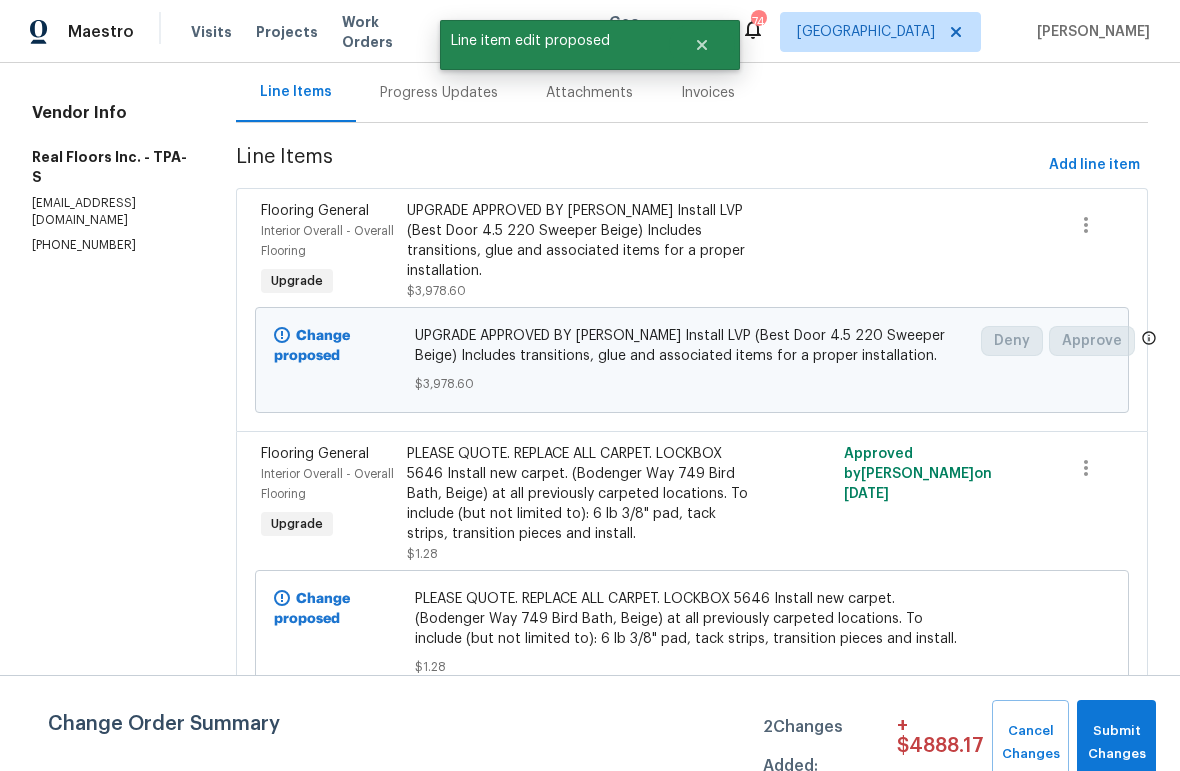 scroll, scrollTop: 0, scrollLeft: 0, axis: both 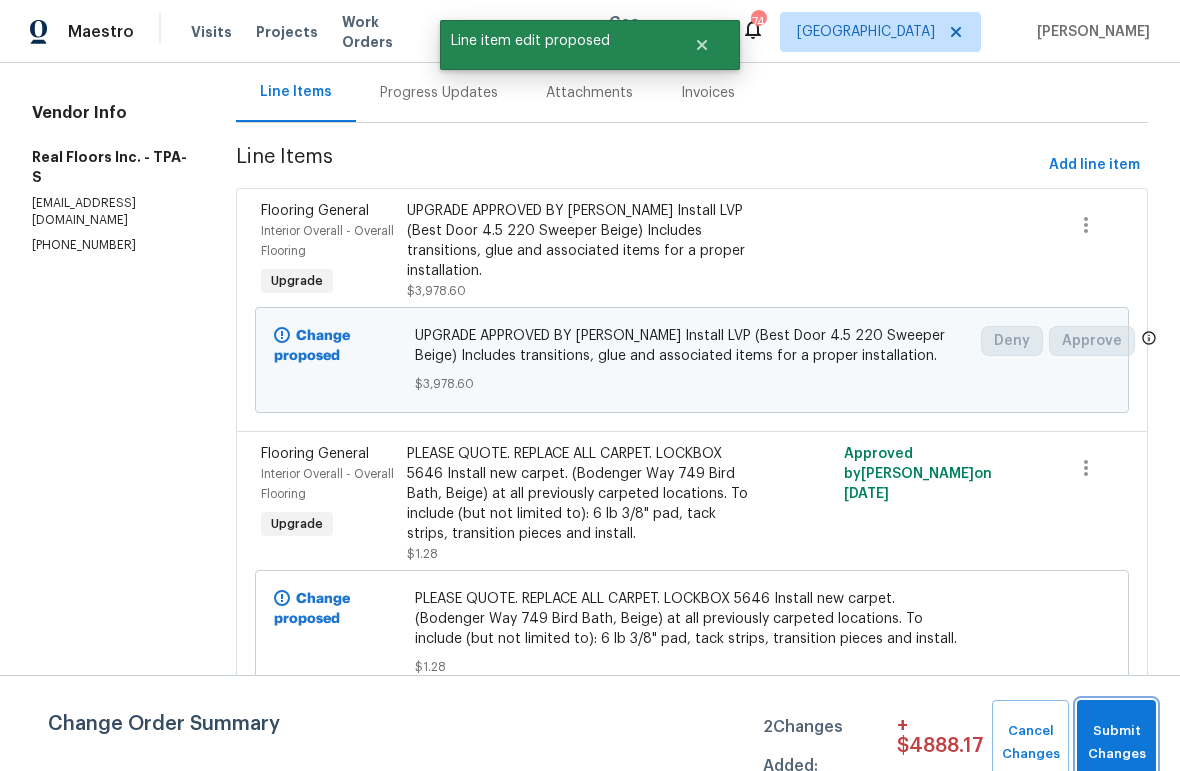 click on "Submit Changes" at bounding box center [1116, 743] 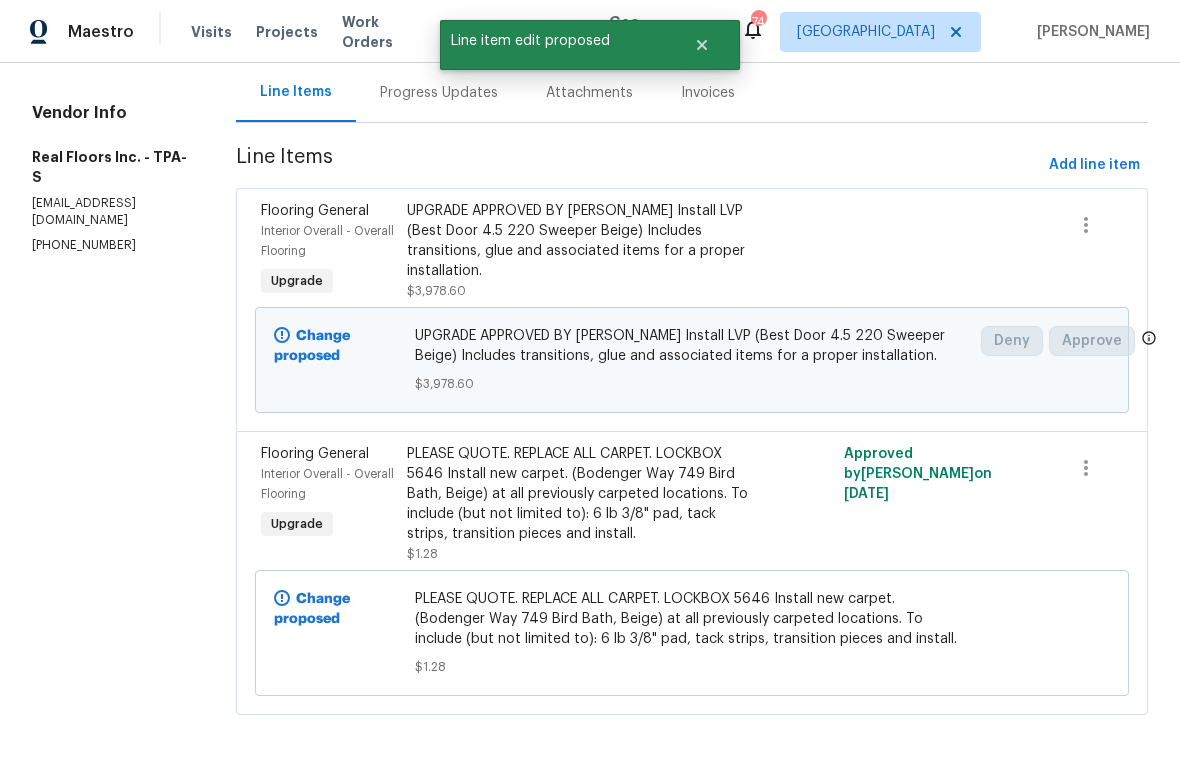 scroll, scrollTop: 0, scrollLeft: 0, axis: both 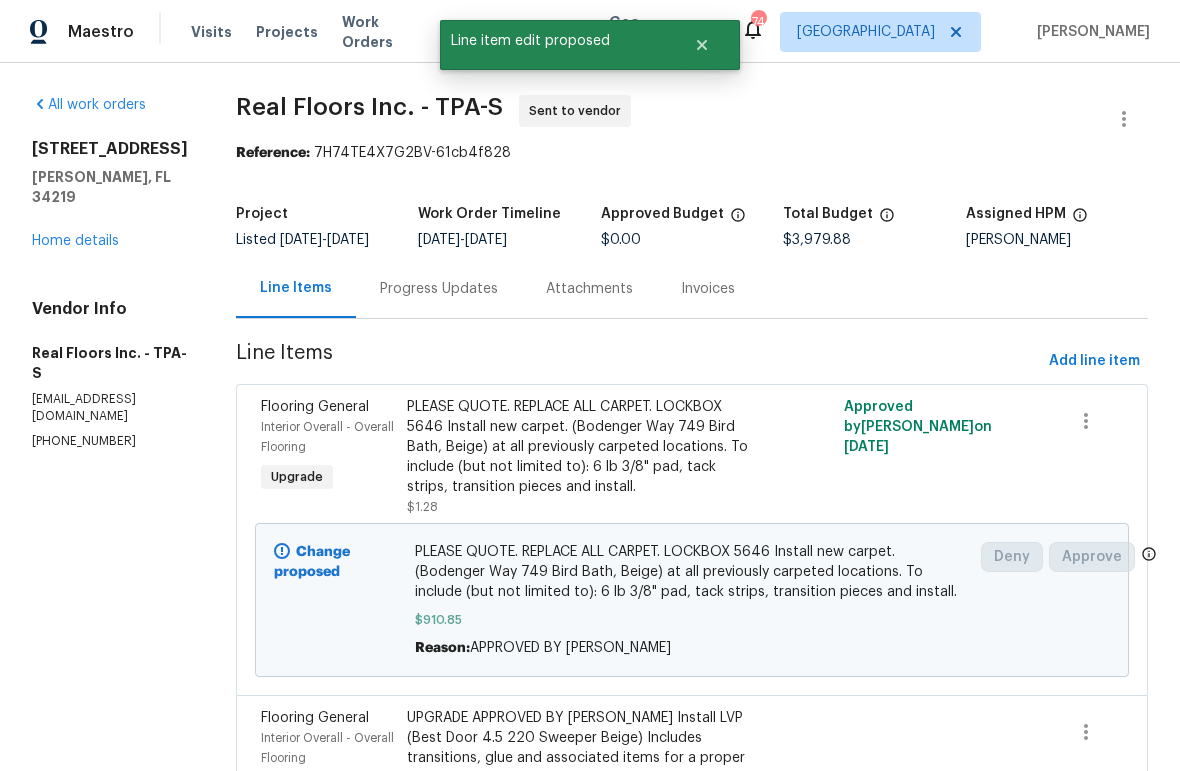 click on "Progress Updates" at bounding box center [439, 288] 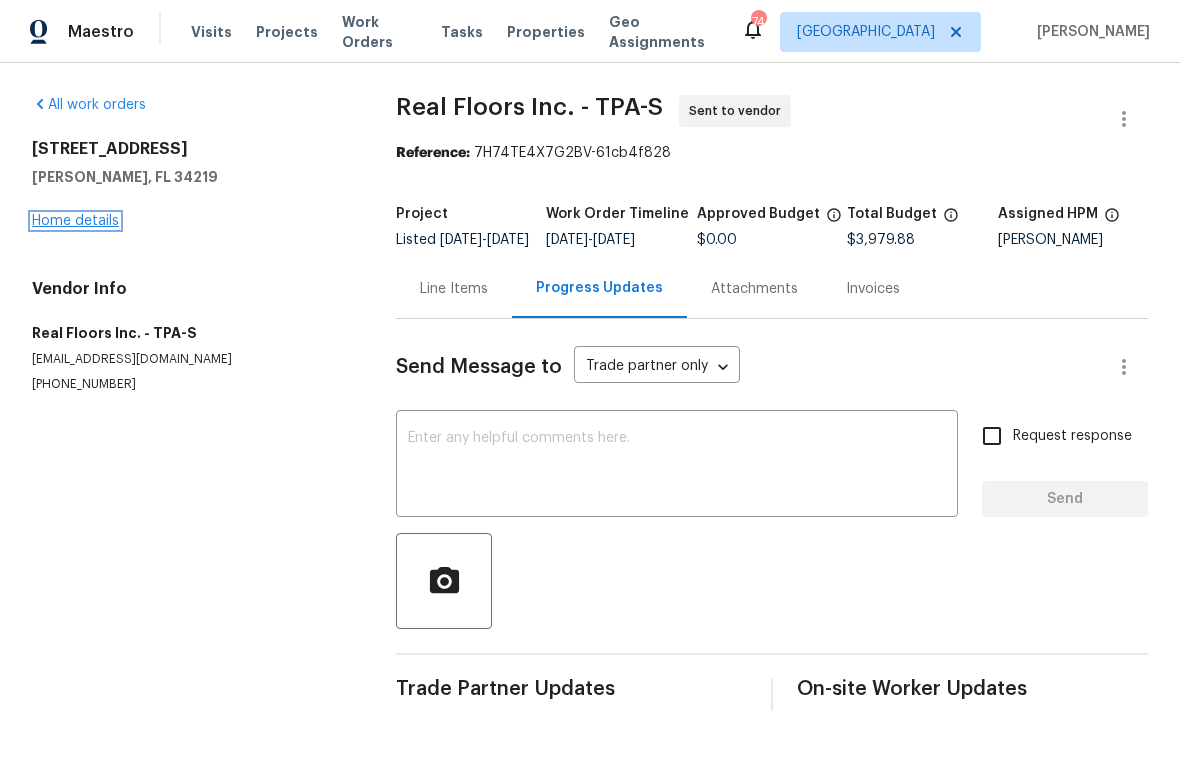 click on "Home details" at bounding box center [75, 221] 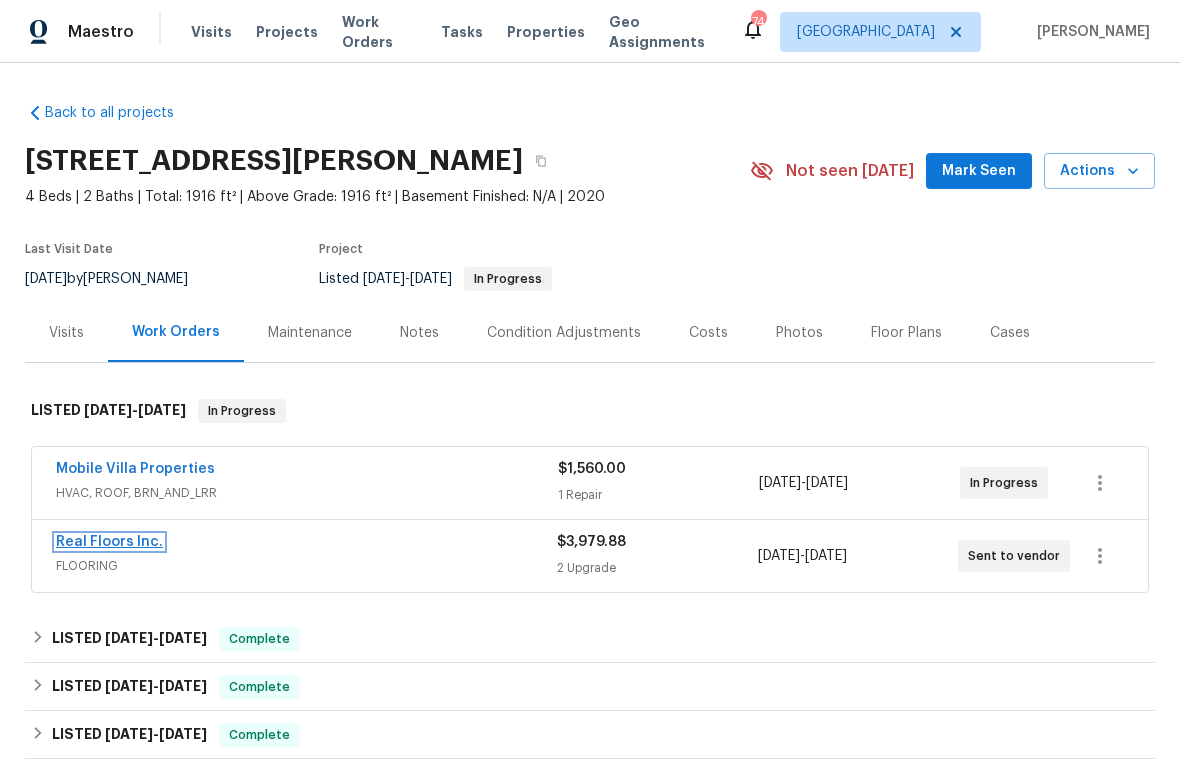 click on "Real Floors Inc." at bounding box center (109, 542) 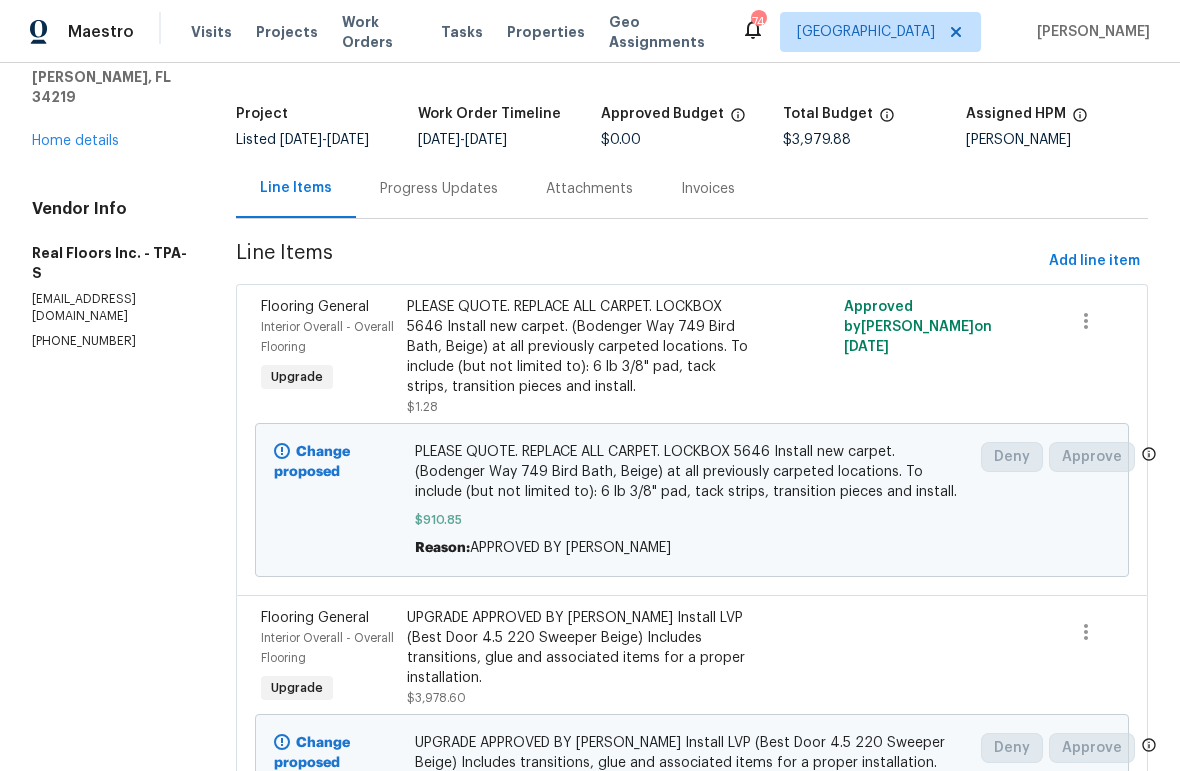 scroll, scrollTop: 239, scrollLeft: 0, axis: vertical 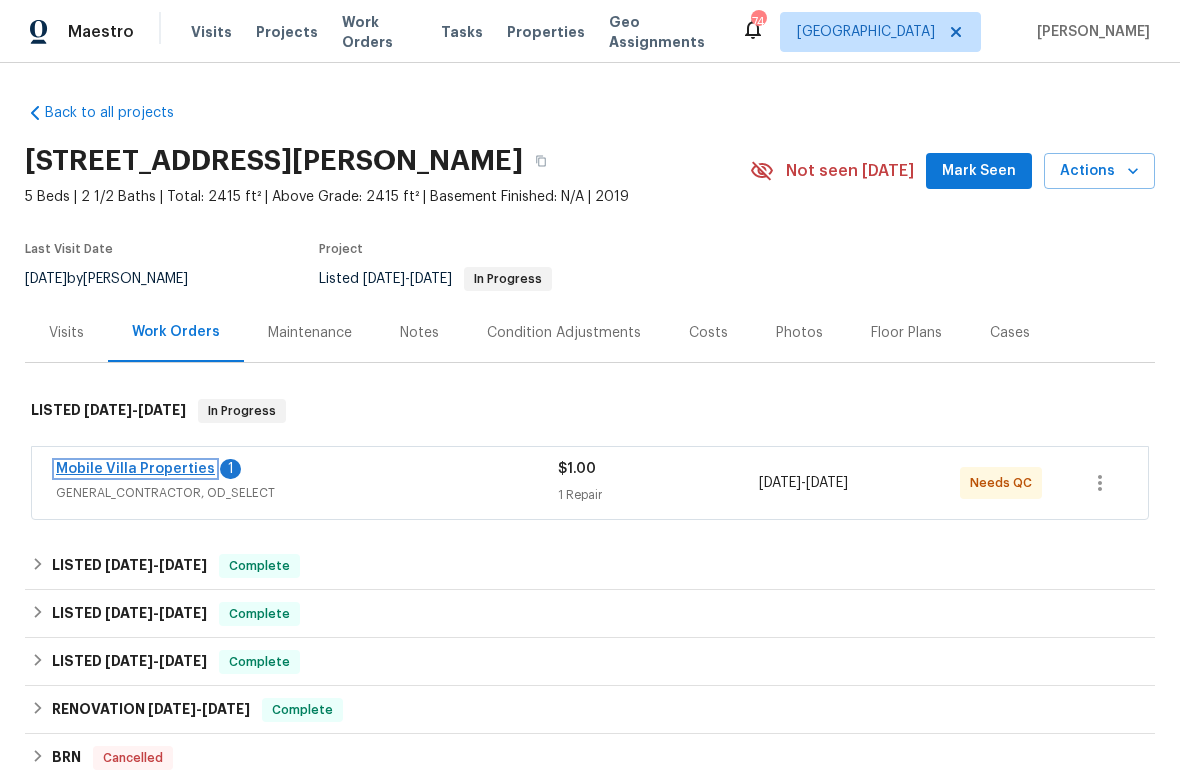 click on "Mobile Villa Properties" at bounding box center [135, 469] 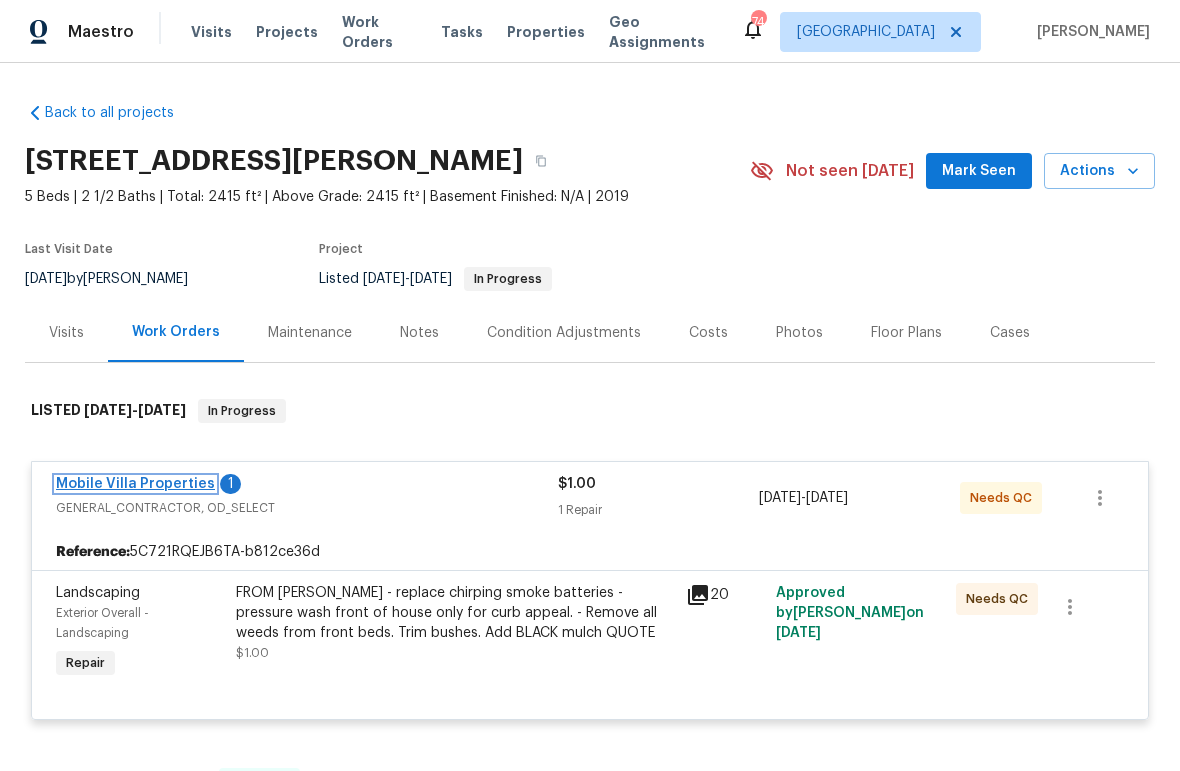 click on "Mobile Villa Properties" at bounding box center [135, 484] 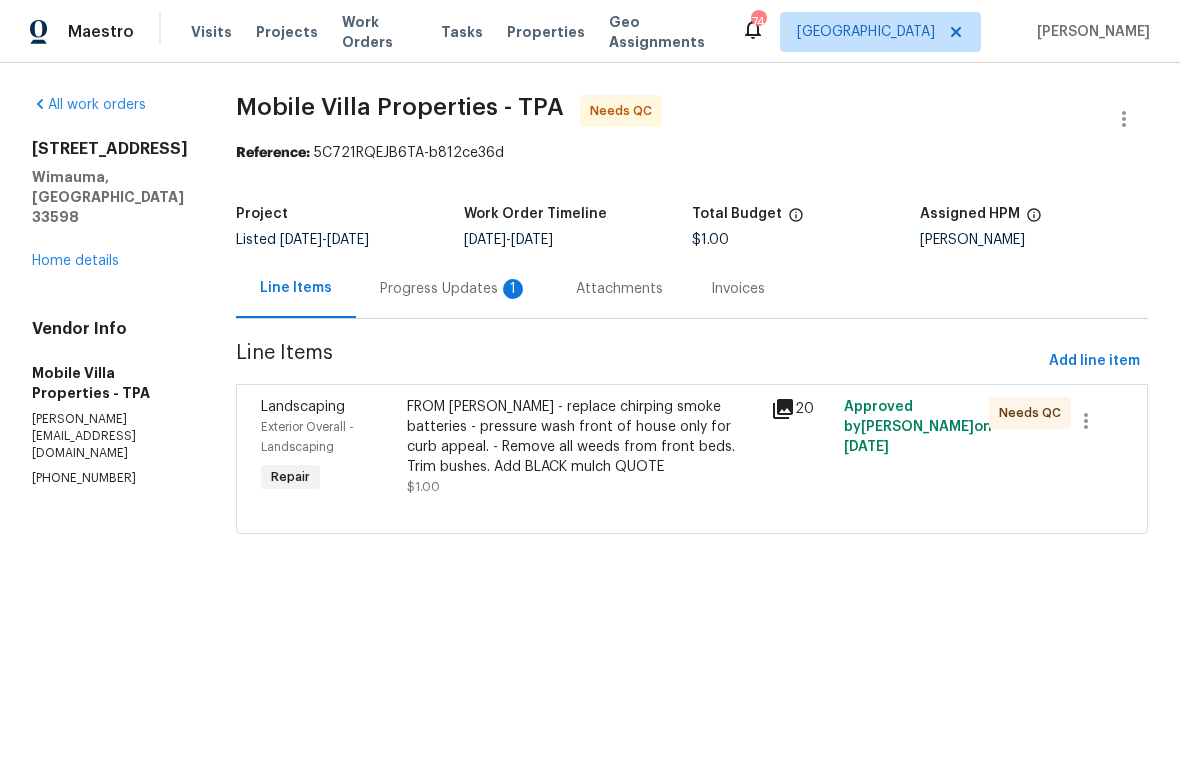 click on "Progress Updates 1" at bounding box center [454, 289] 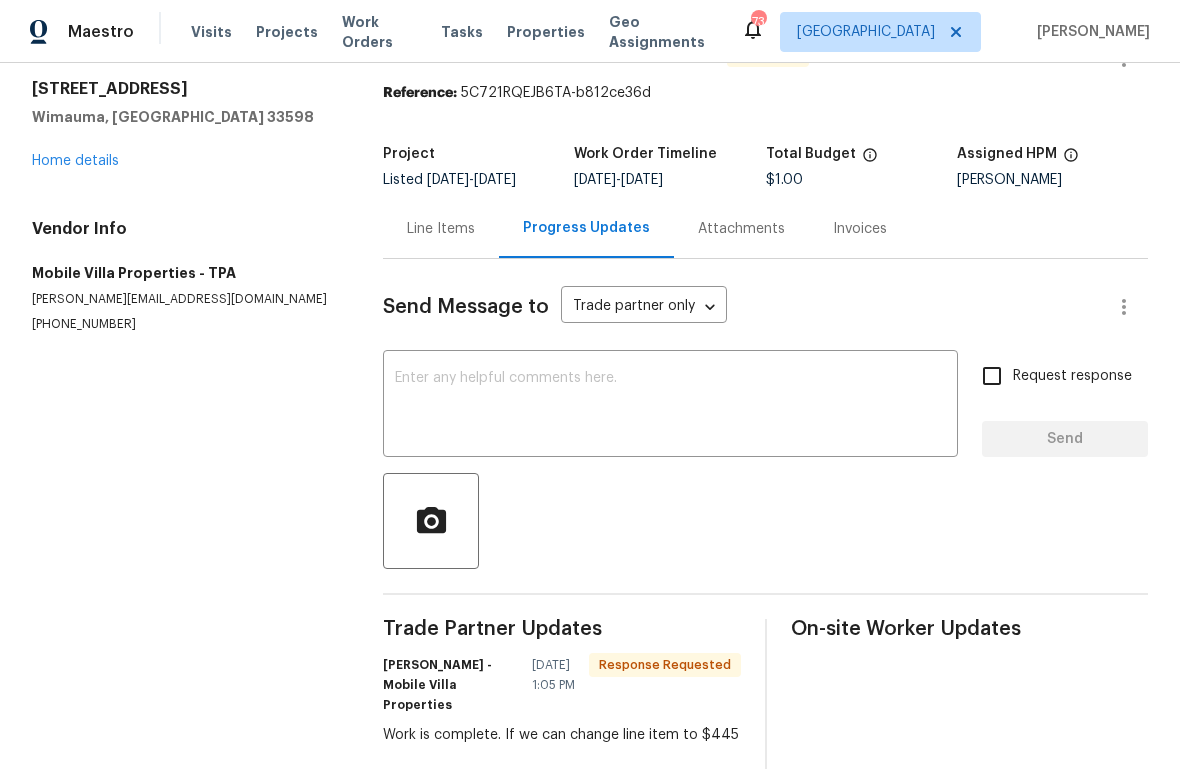 scroll, scrollTop: 103, scrollLeft: 0, axis: vertical 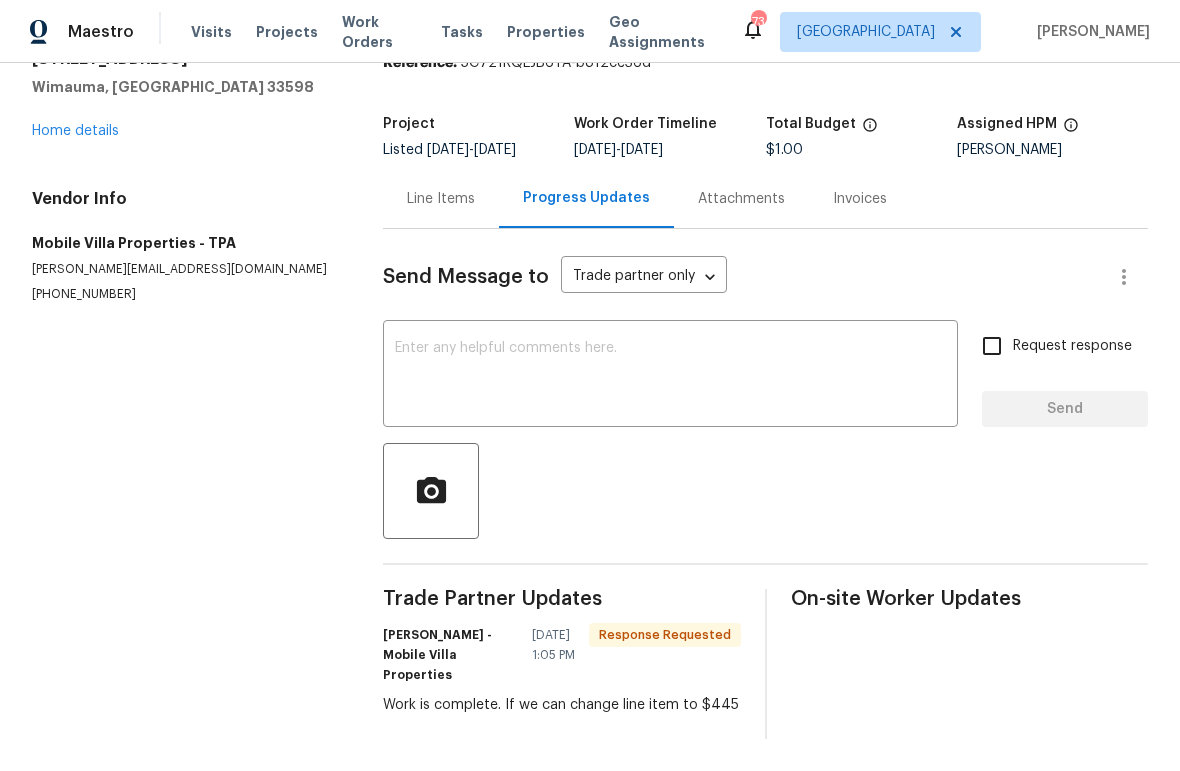 click on "Line Items" at bounding box center [441, 199] 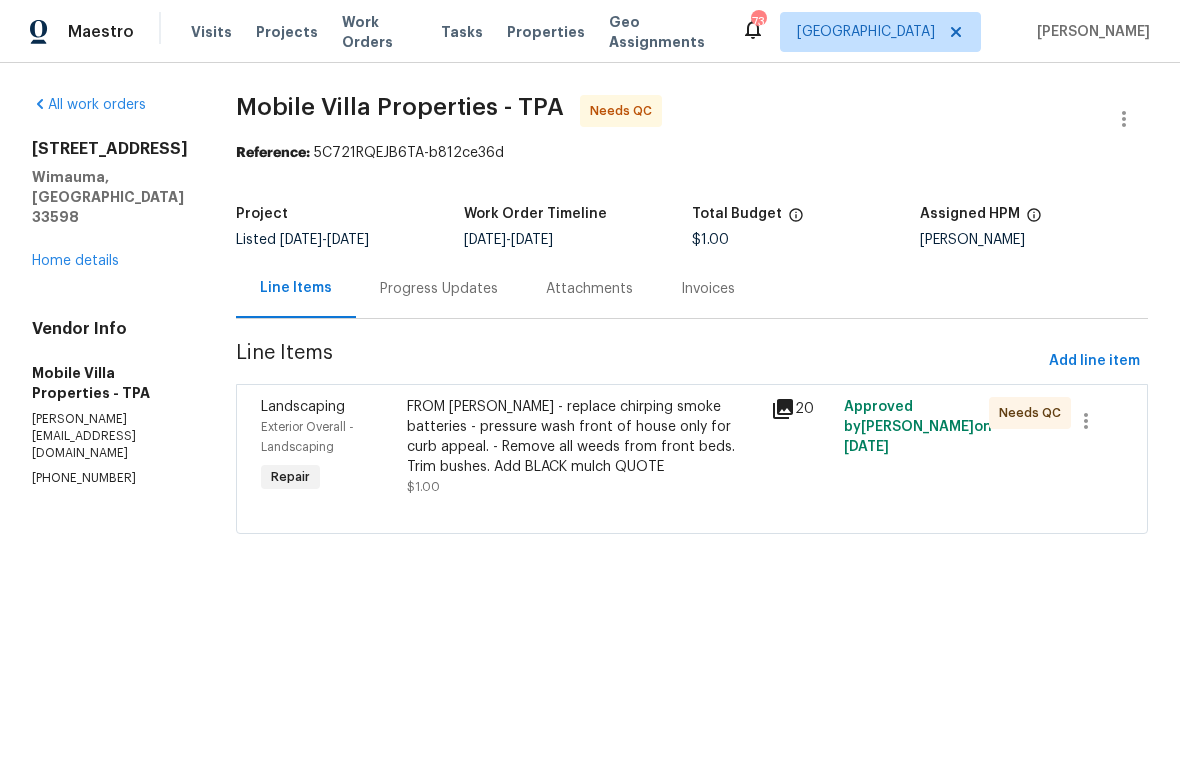 click on "FROM PAUL
- replace chirping smoke batteries
- pressure wash front of house only for curb appeal.
- Remove all weeds from front beds. Trim bushes. Add BLACK mulch
QUOTE" at bounding box center [583, 437] 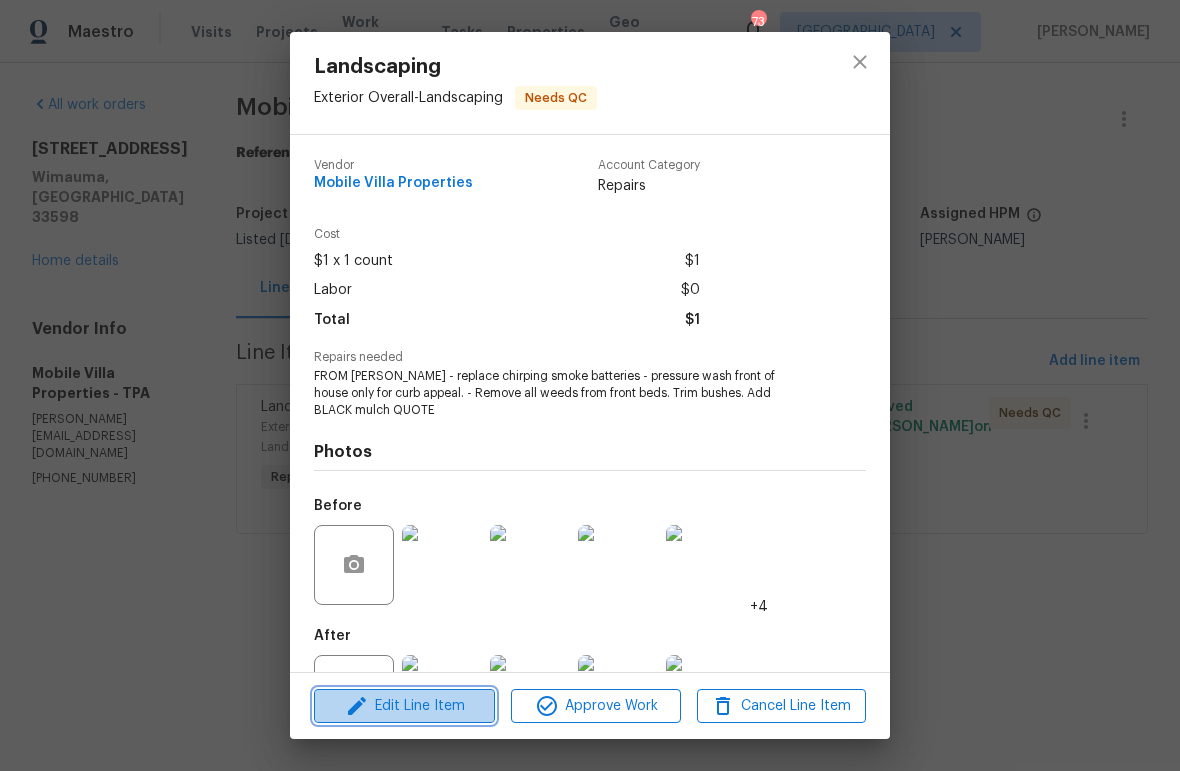 click on "Edit Line Item" at bounding box center (404, 706) 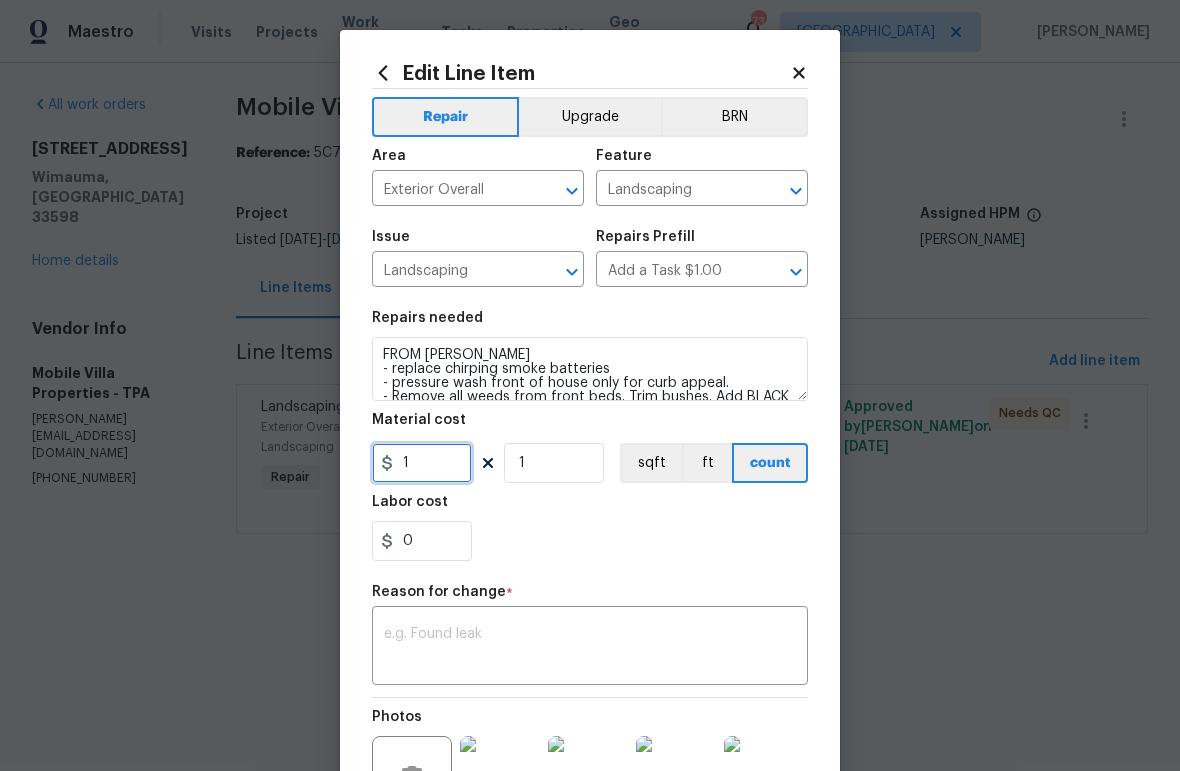 drag, startPoint x: 416, startPoint y: 468, endPoint x: 341, endPoint y: 461, distance: 75.32596 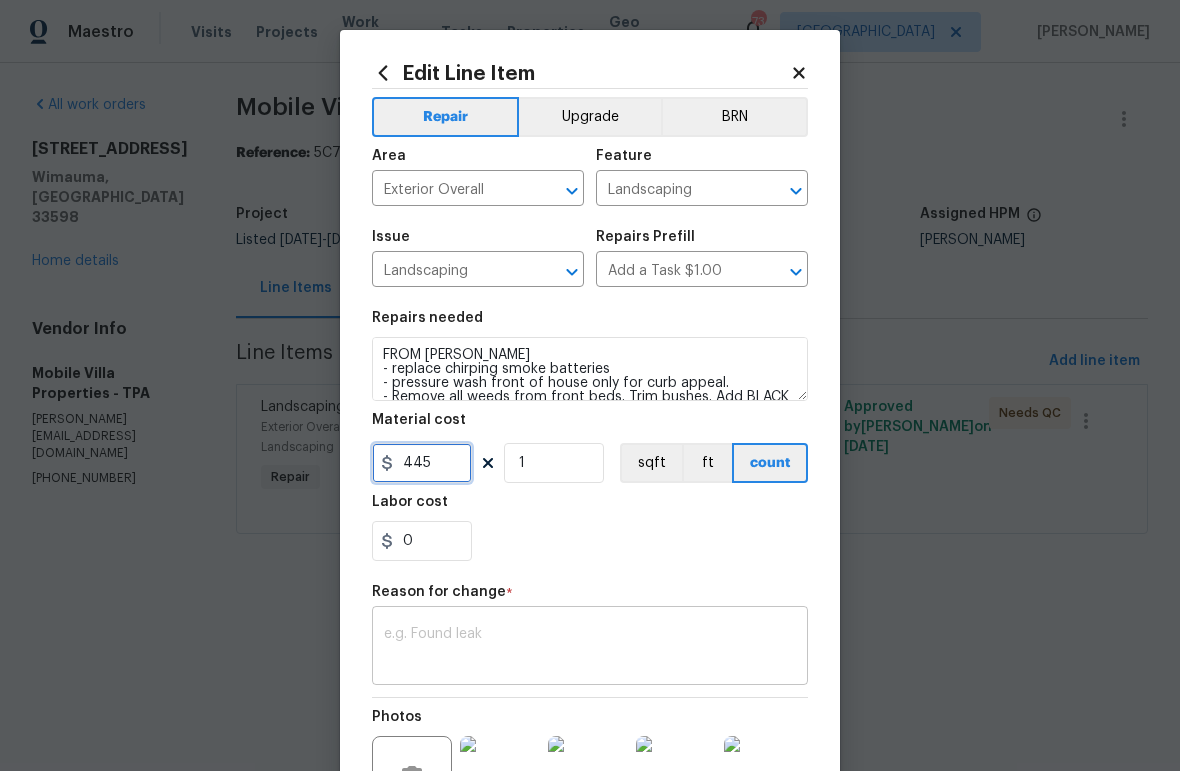 type on "445" 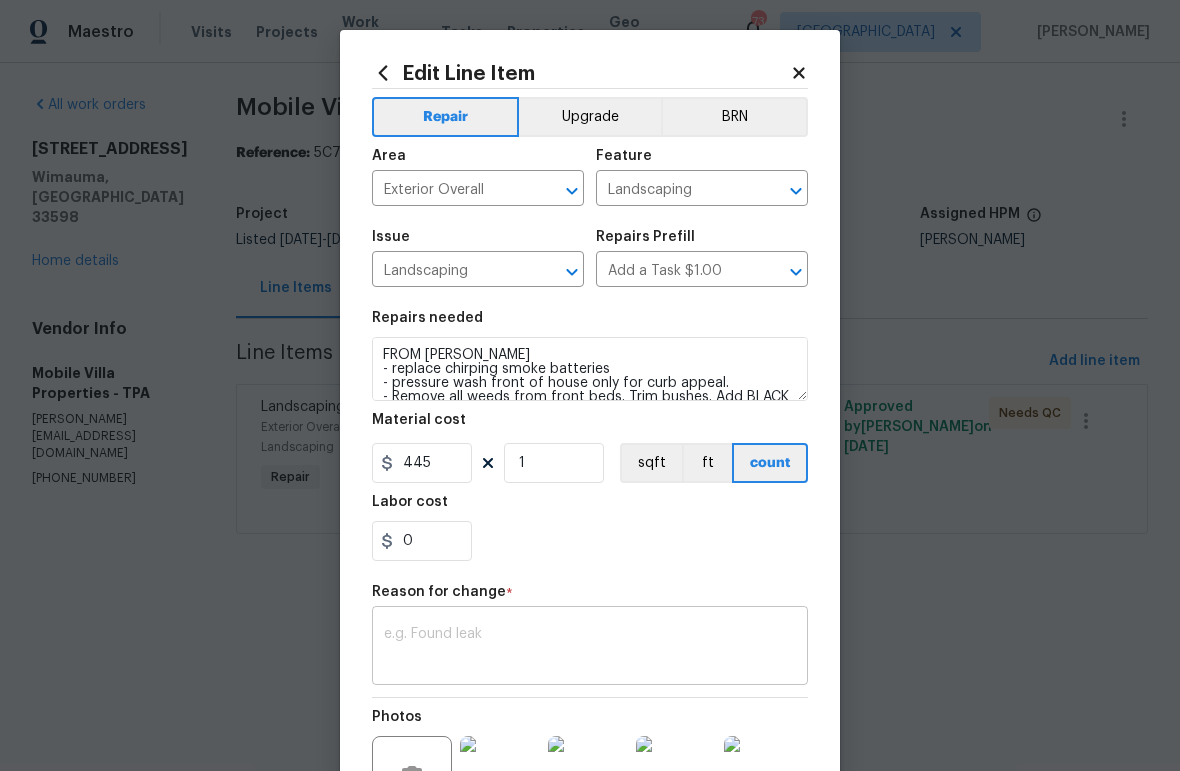 click at bounding box center [590, 648] 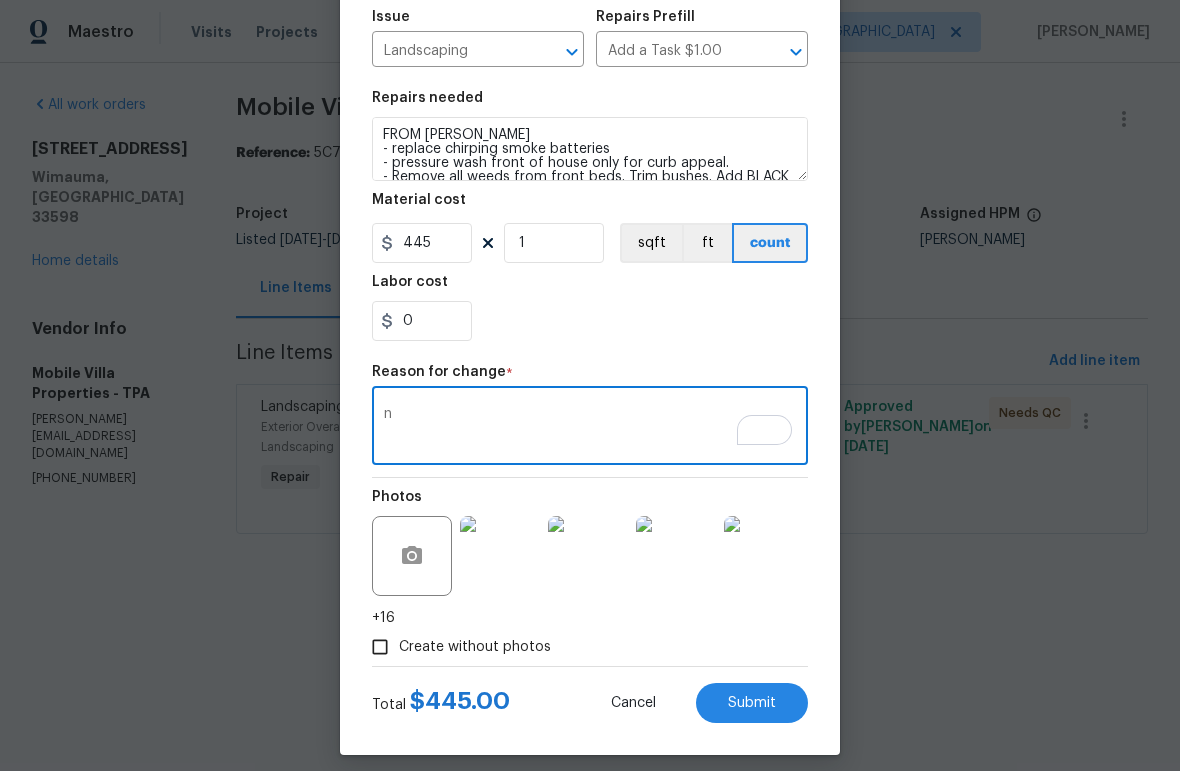scroll, scrollTop: 236, scrollLeft: 0, axis: vertical 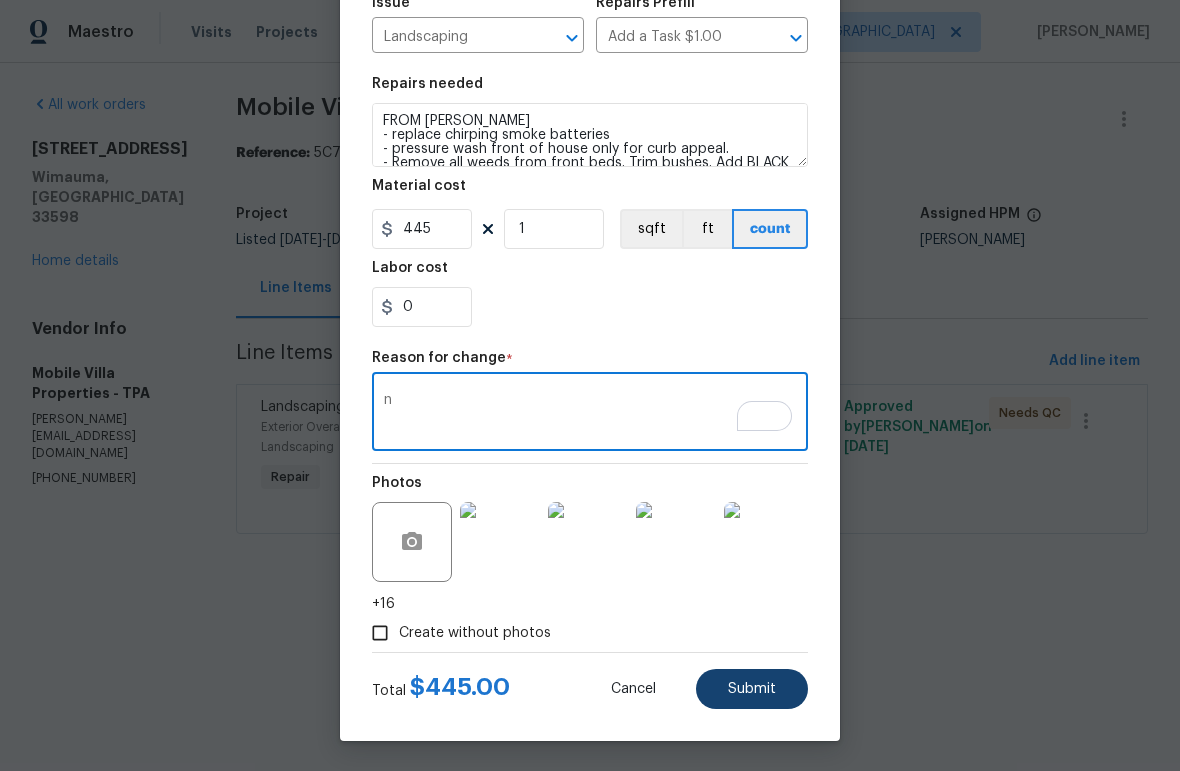 type on "n" 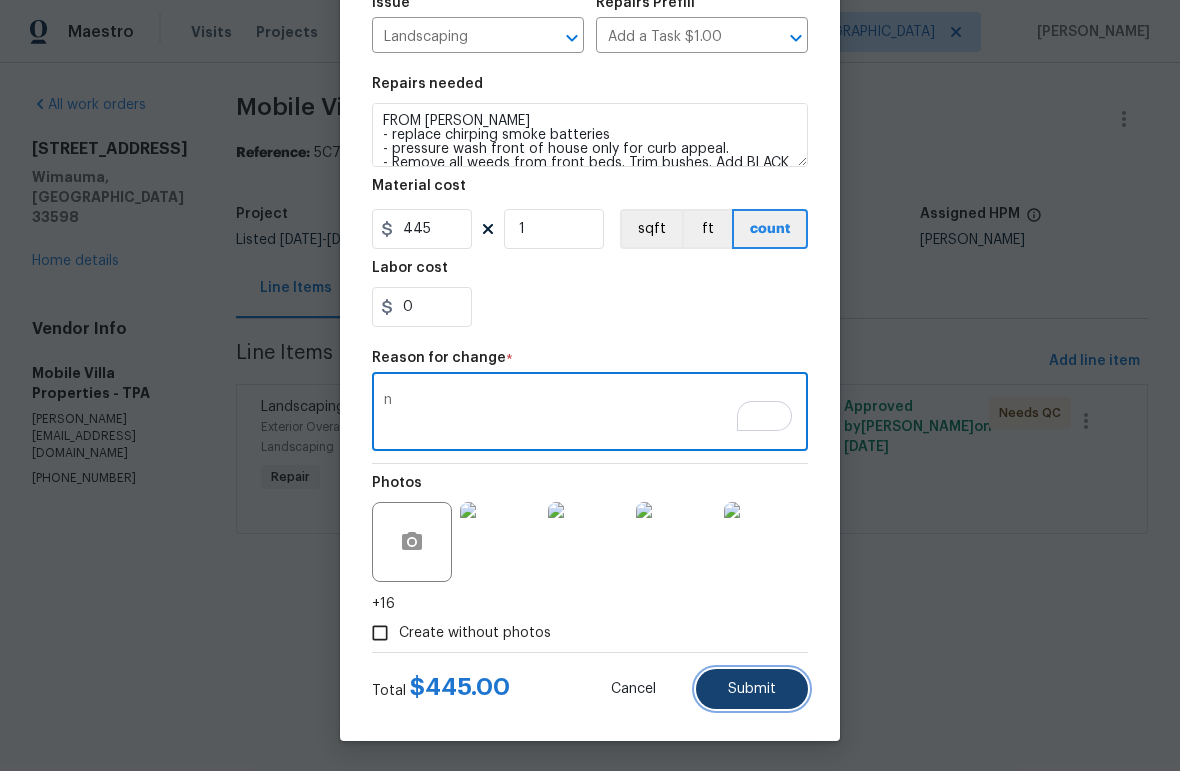 click on "Submit" at bounding box center [752, 689] 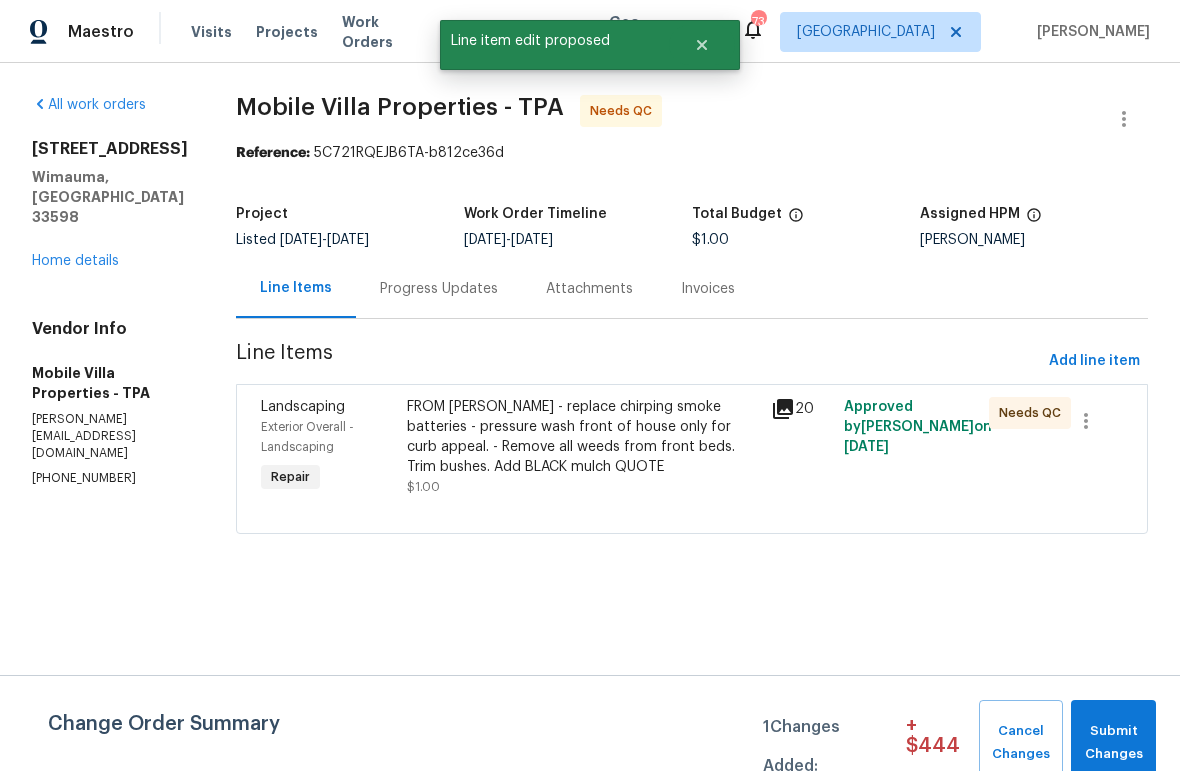 scroll, scrollTop: 0, scrollLeft: 0, axis: both 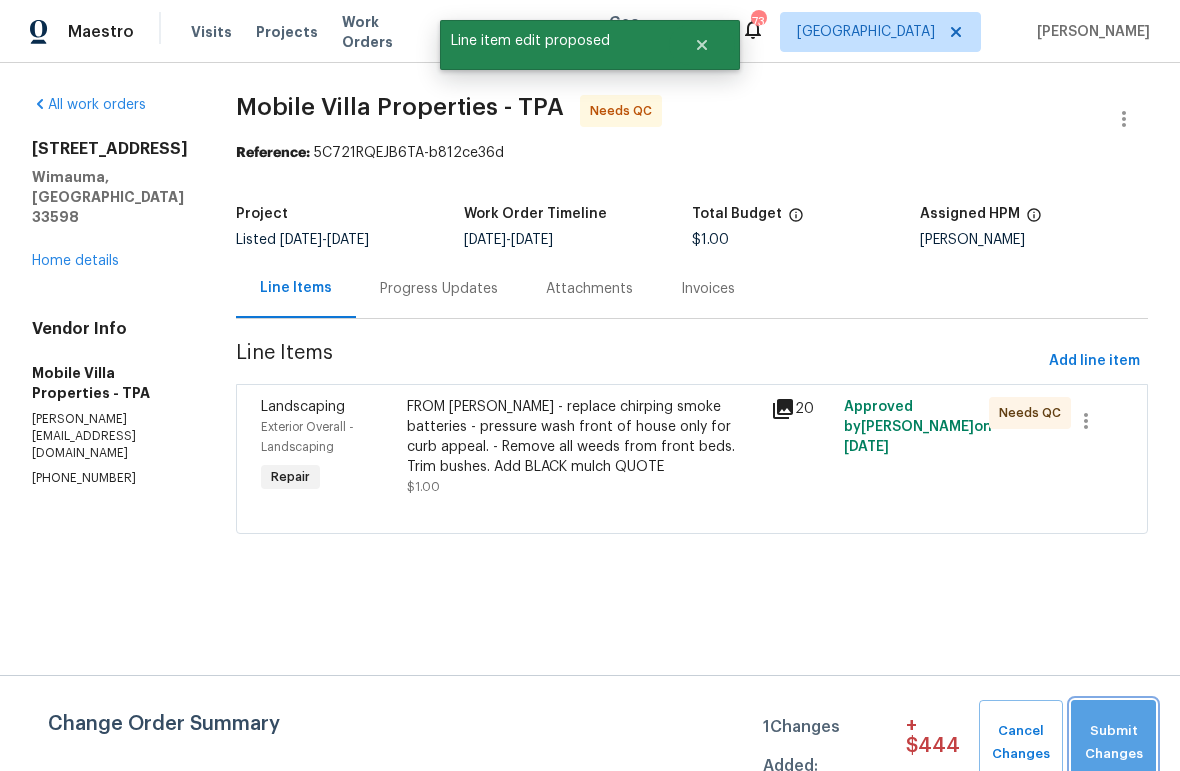 click on "Submit Changes" at bounding box center [1113, 743] 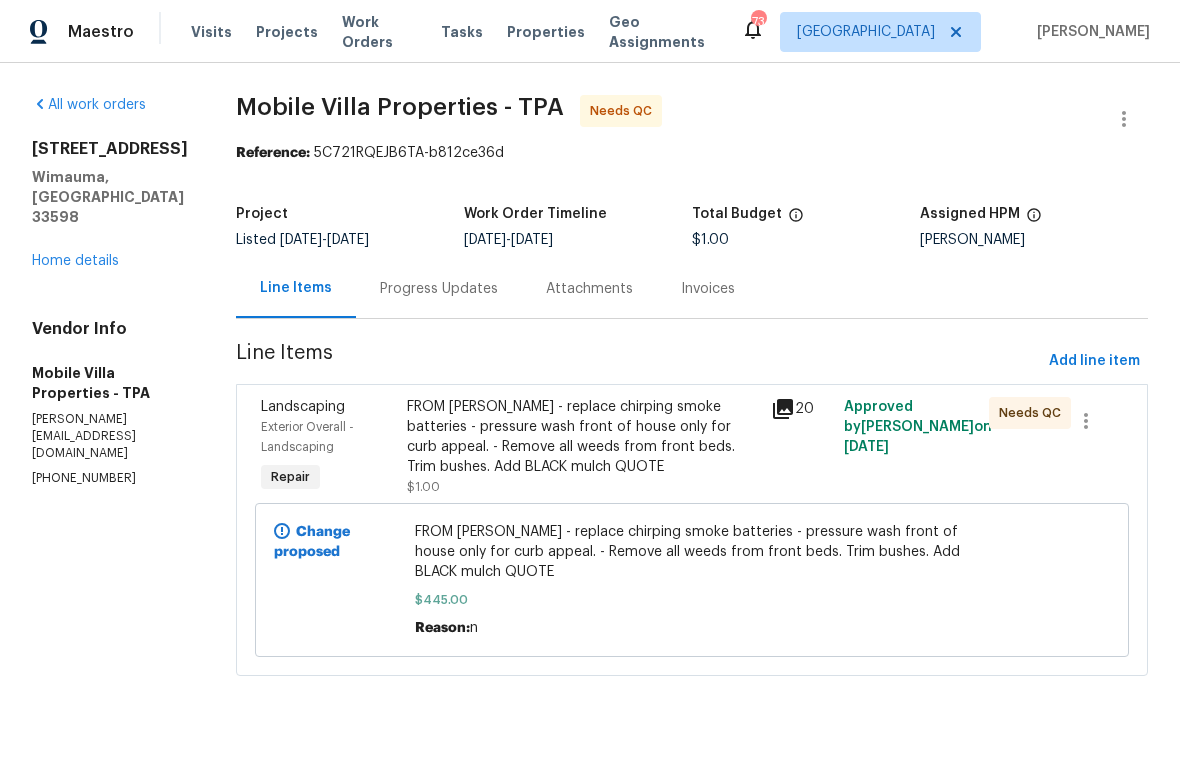 click on "FROM PAUL
- replace chirping smoke batteries
- pressure wash front of house only for curb appeal.
- Remove all weeds from front beds. Trim bushes. Add BLACK mulch
QUOTE" at bounding box center [583, 437] 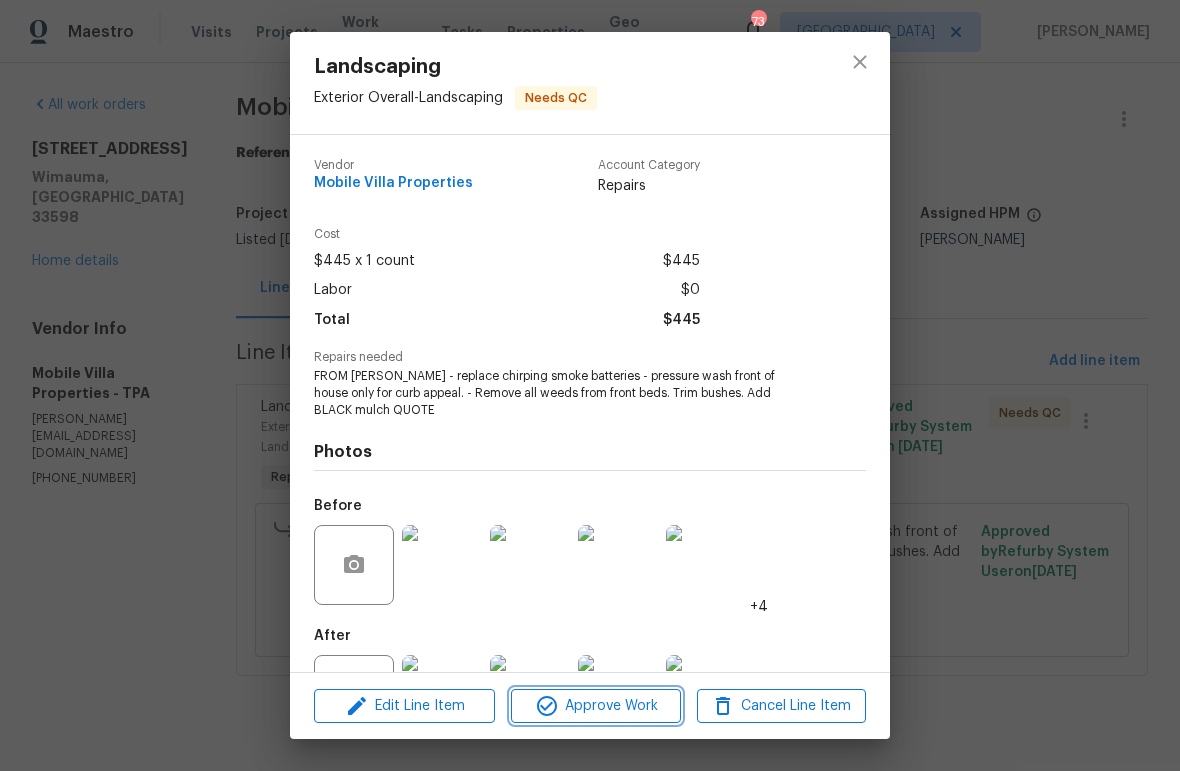 click on "Approve Work" at bounding box center [595, 706] 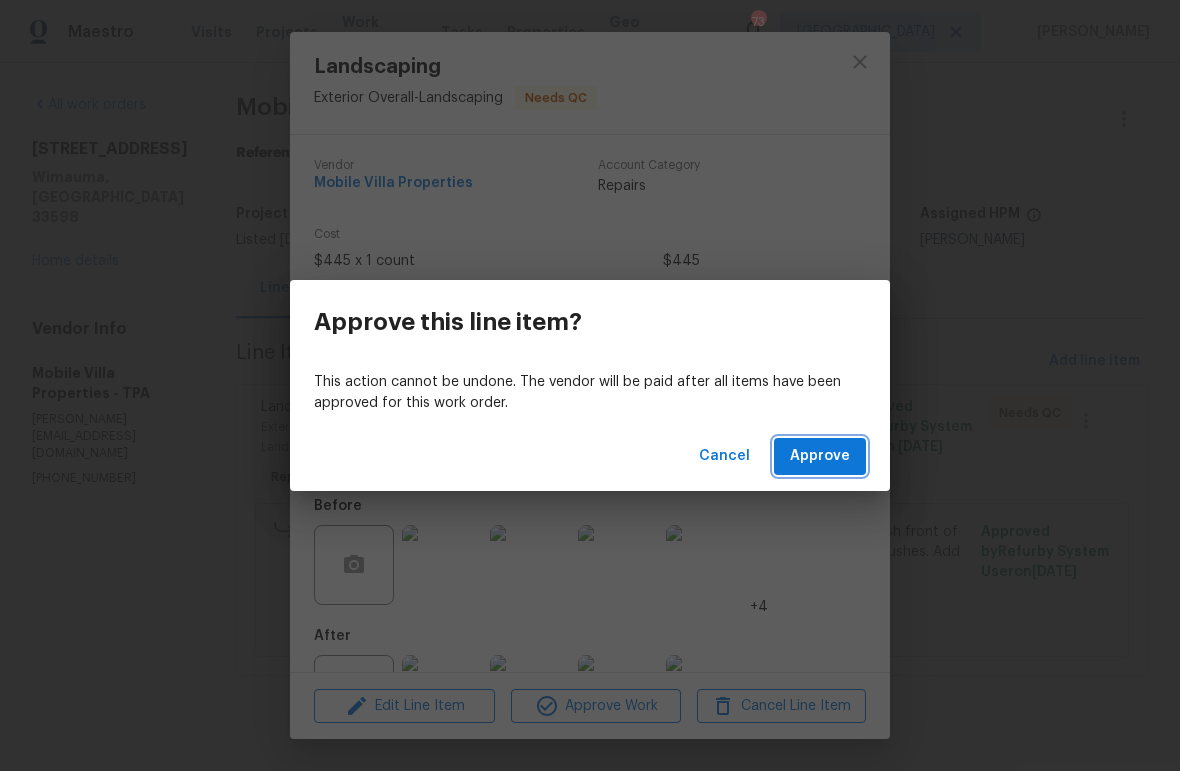 click on "Approve" at bounding box center (820, 456) 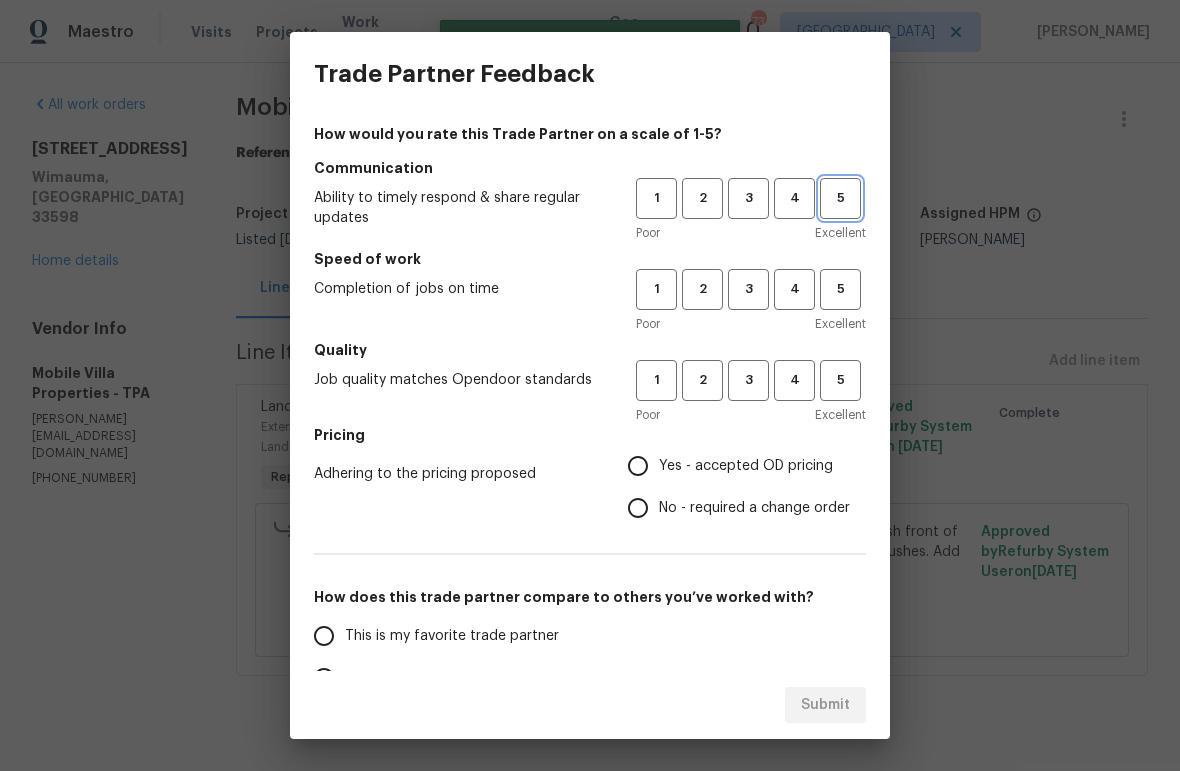 click on "5" at bounding box center (840, 198) 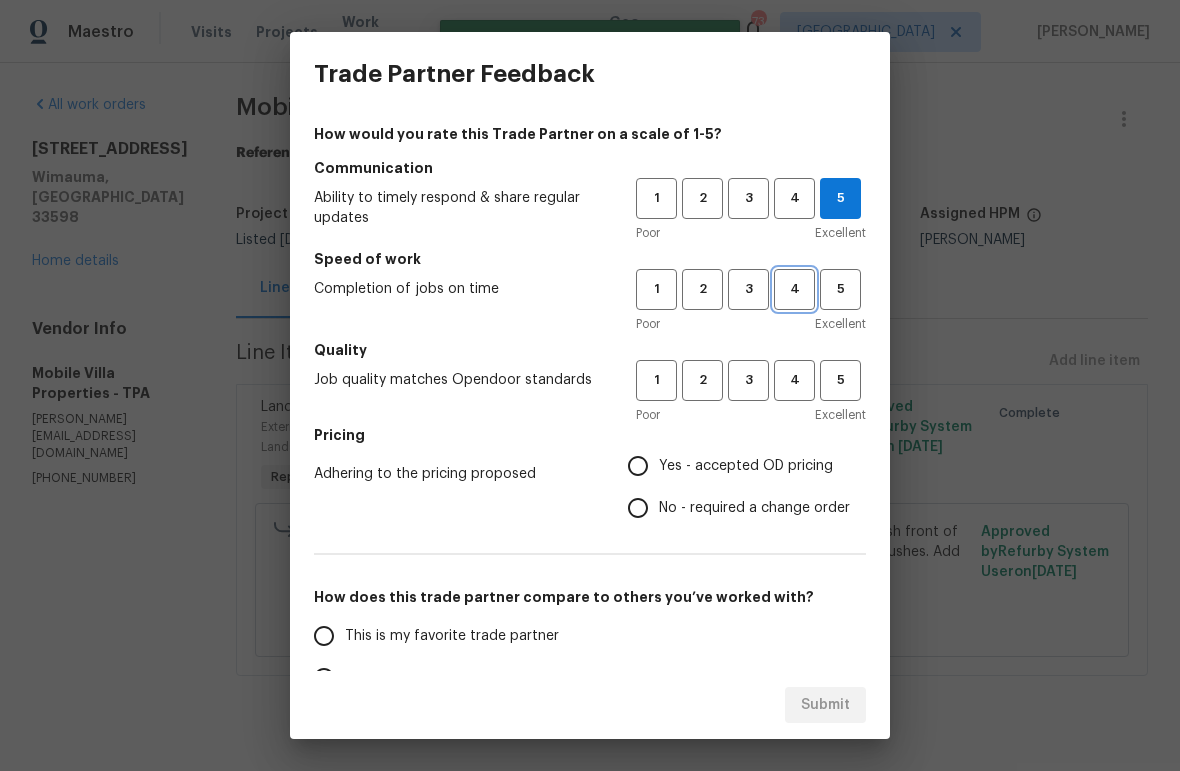 click on "4" at bounding box center [794, 289] 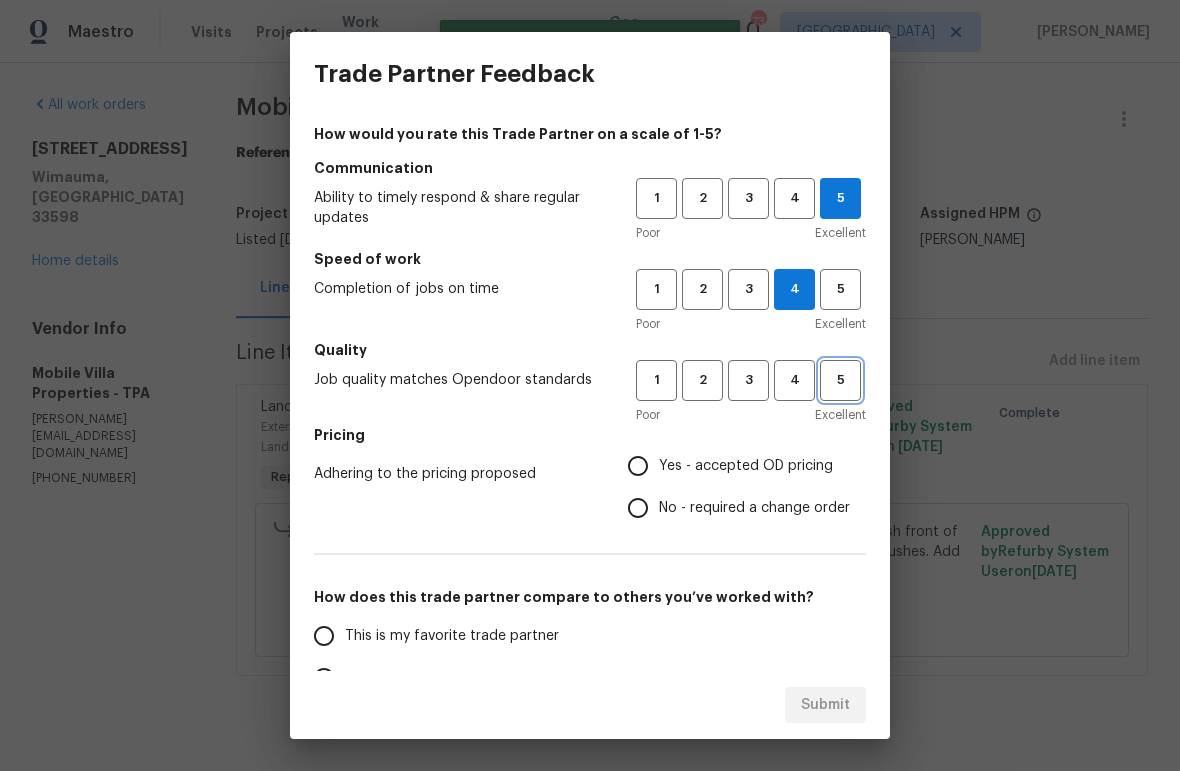 click on "5" at bounding box center (840, 380) 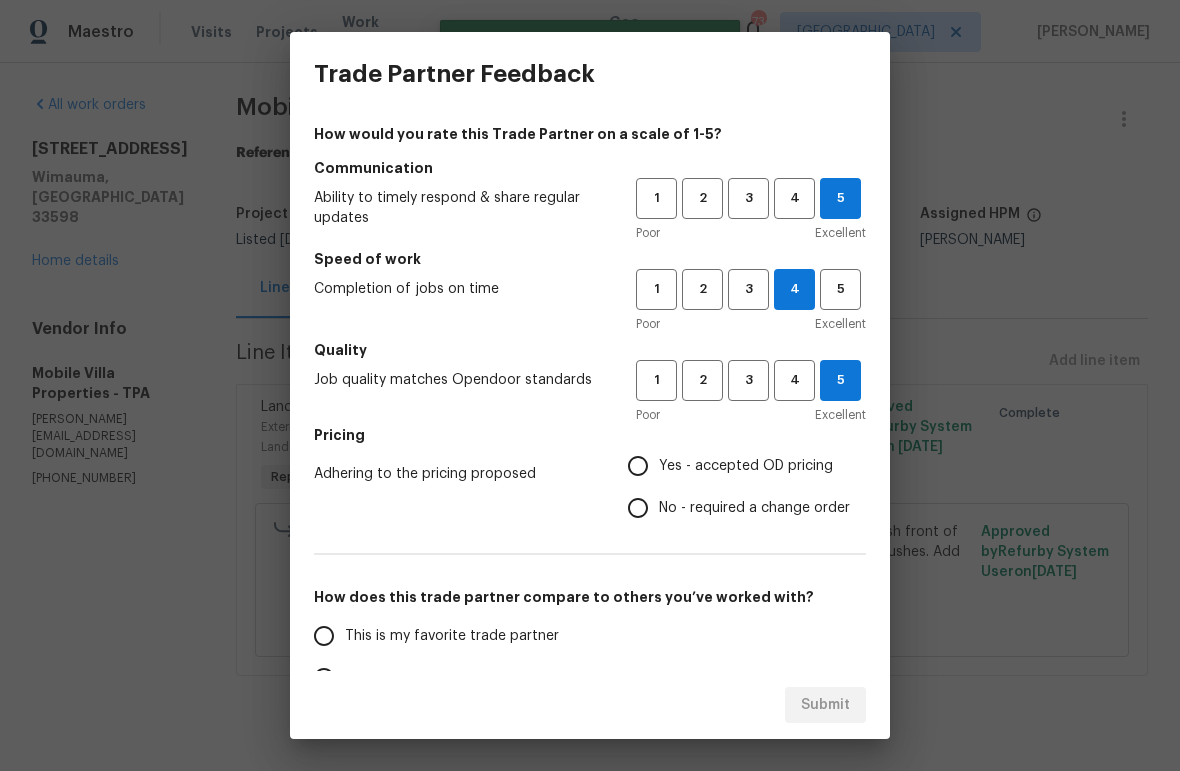 click on "Yes - accepted OD pricing" at bounding box center (746, 466) 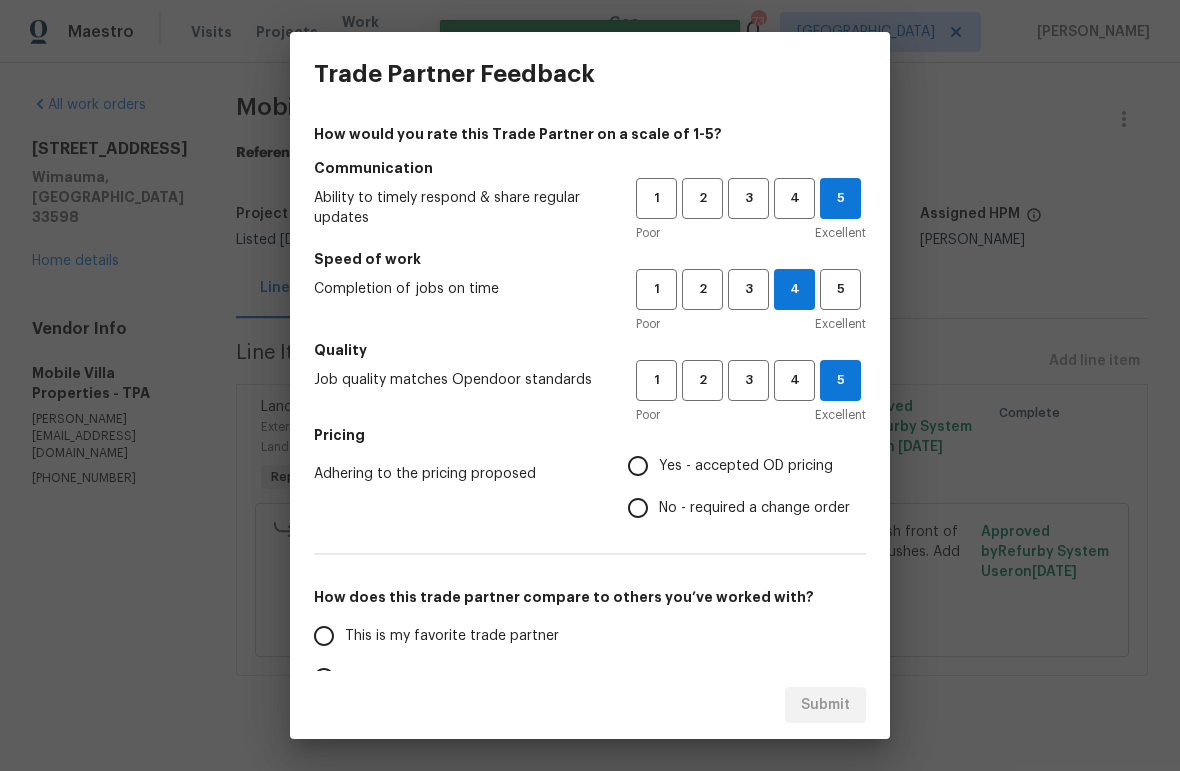 click on "Yes - accepted OD pricing" at bounding box center [638, 466] 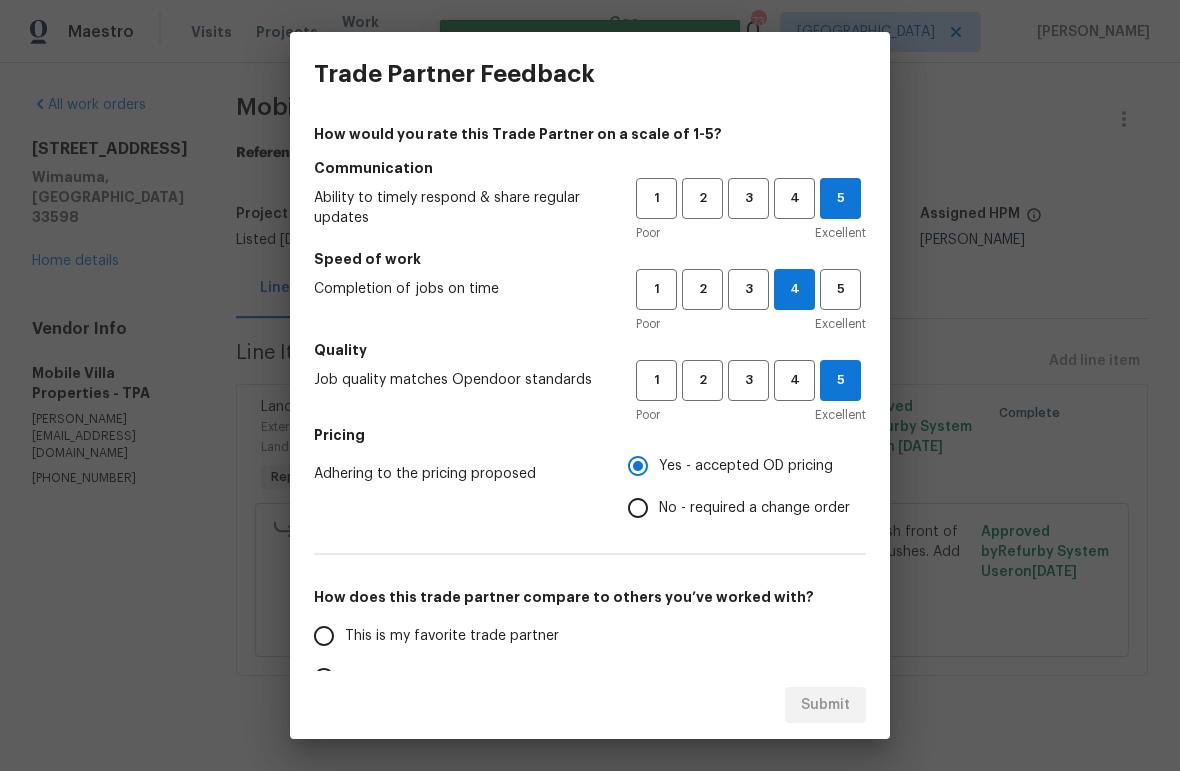 click on "This is my favorite trade partner" at bounding box center [452, 636] 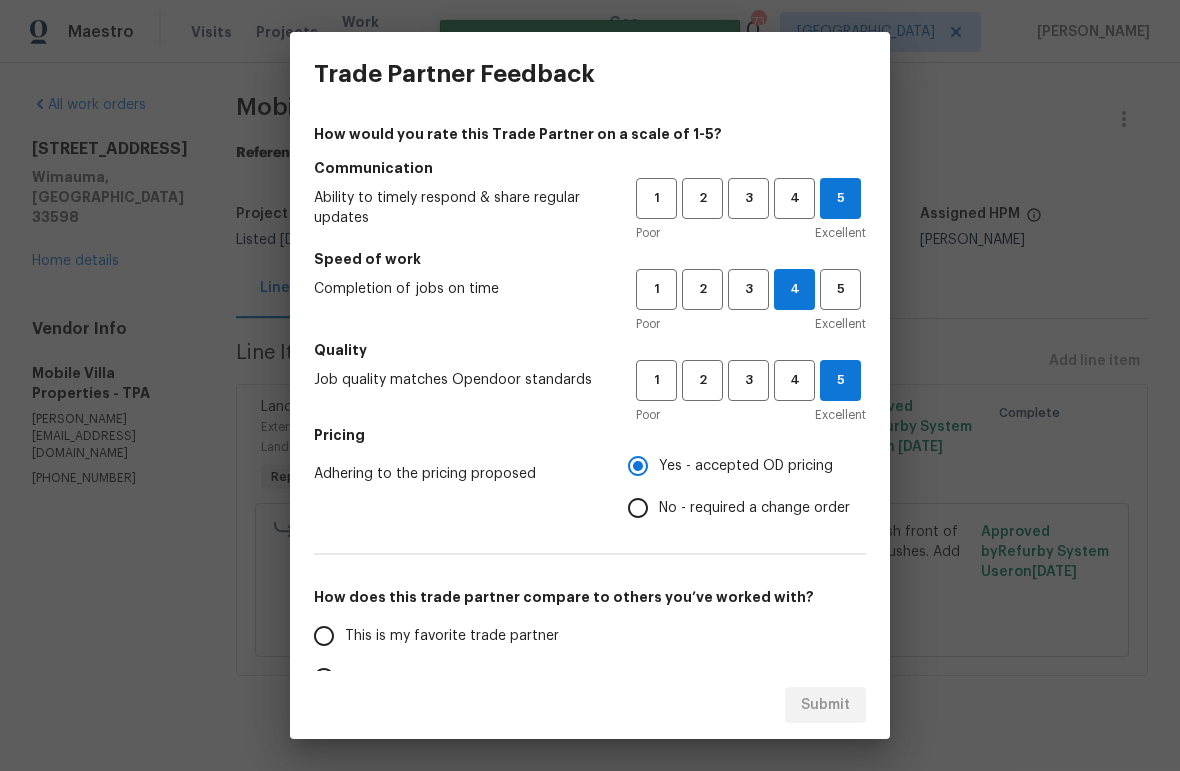 click on "This is my favorite trade partner" at bounding box center [324, 636] 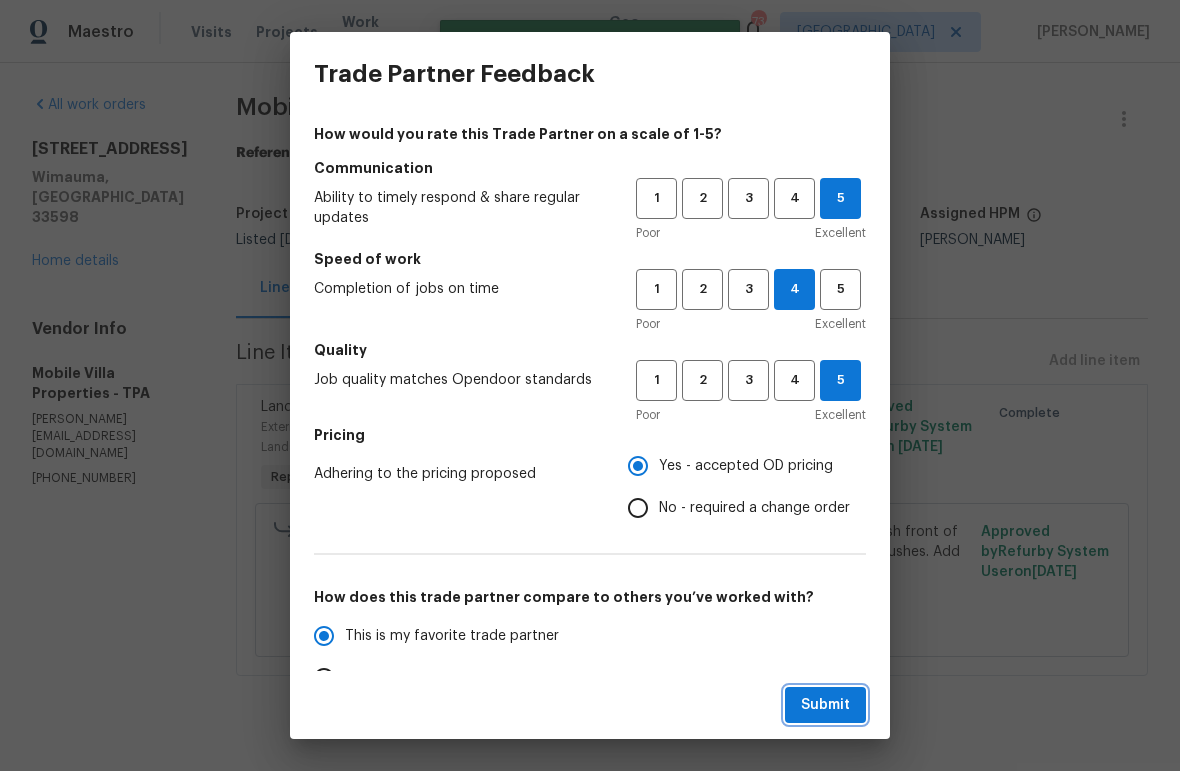 click on "Submit" at bounding box center [825, 705] 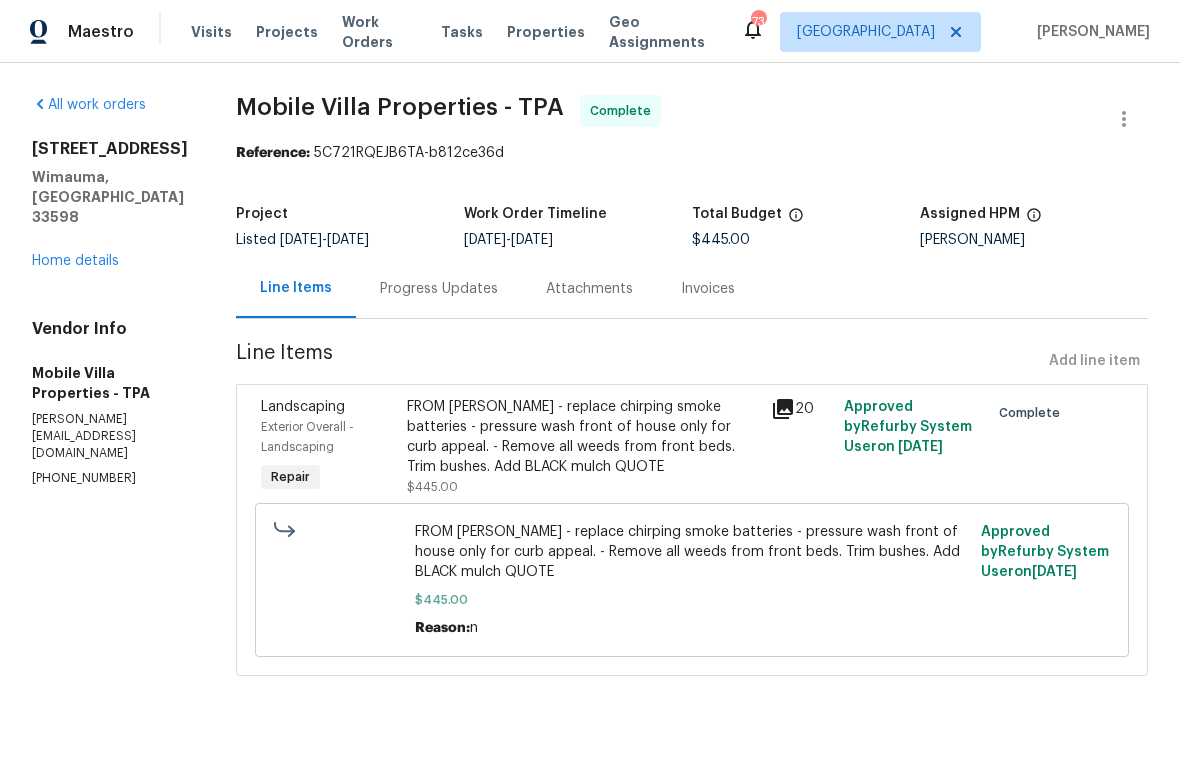 radio on "false" 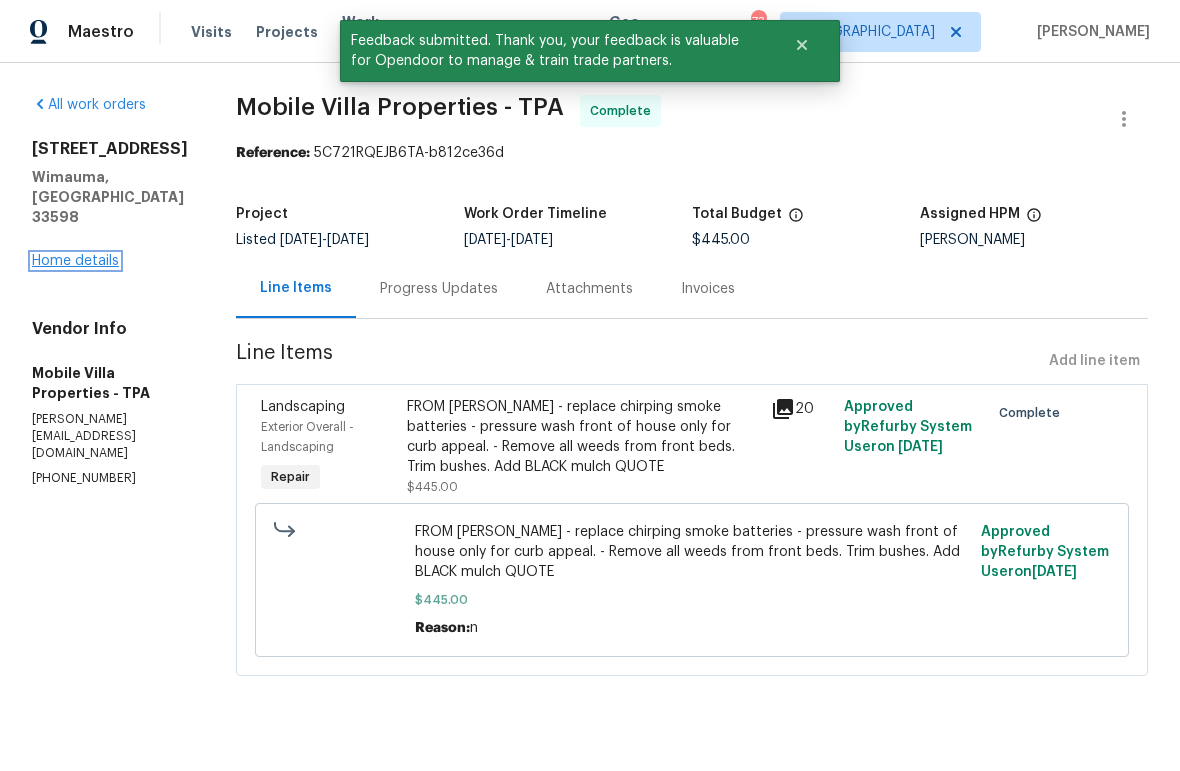 click on "Home details" at bounding box center (75, 261) 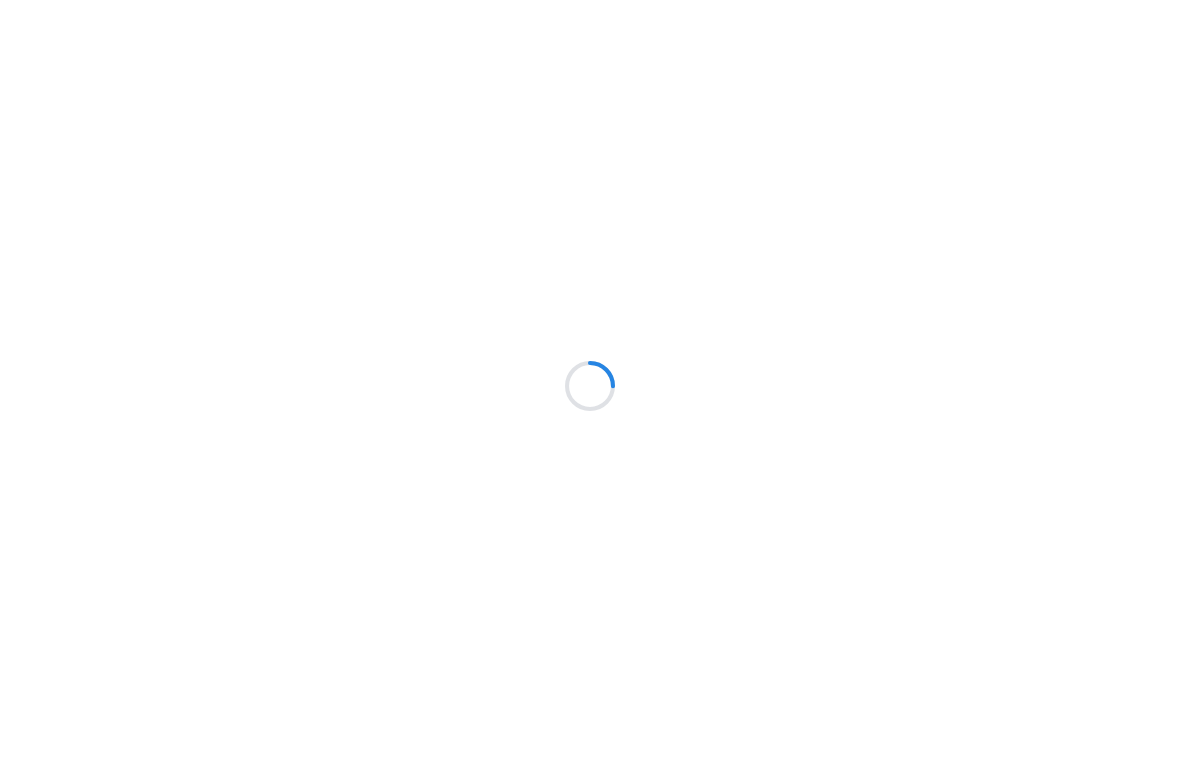 scroll, scrollTop: 0, scrollLeft: 0, axis: both 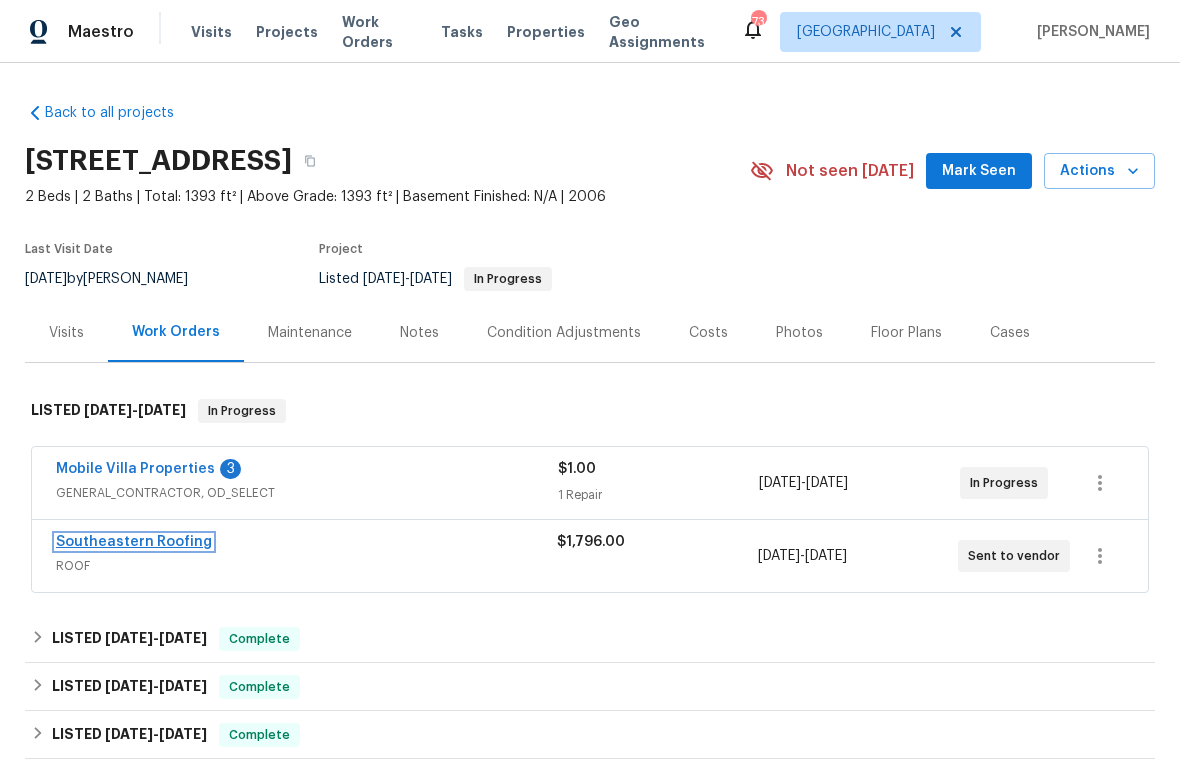 click on "Southeastern Roofing" at bounding box center [134, 542] 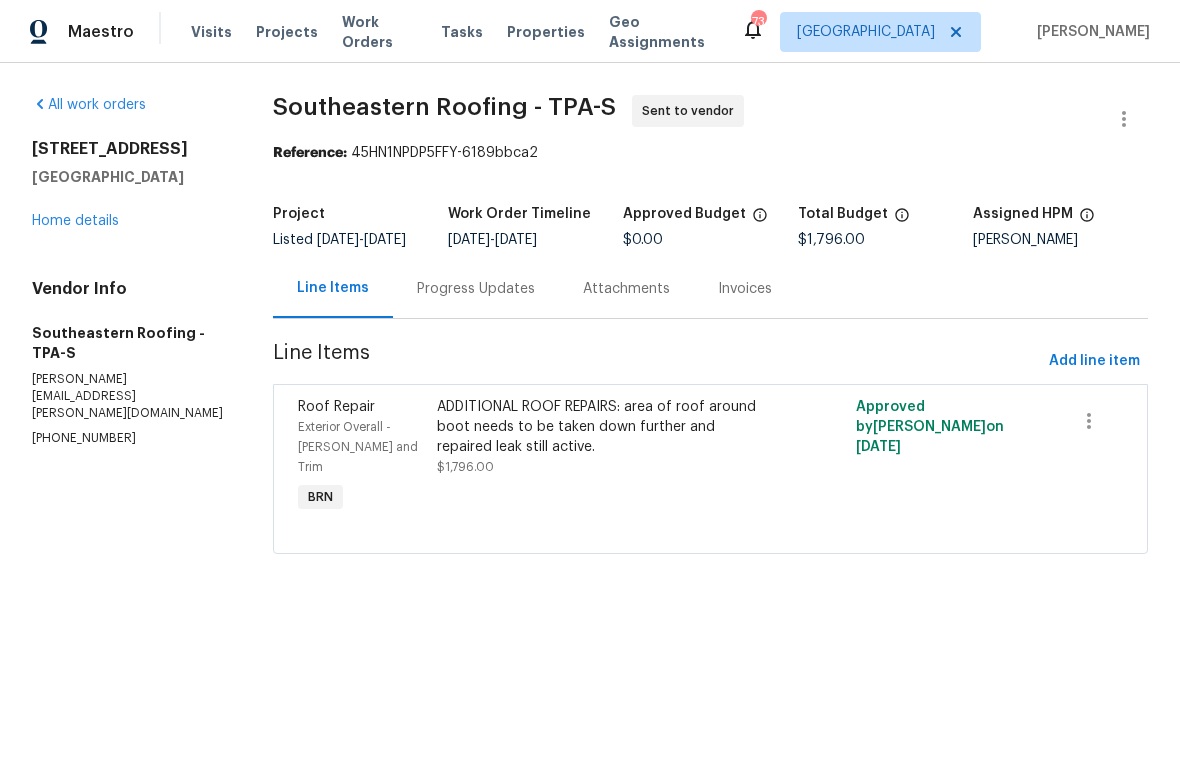 click on "Progress Updates" at bounding box center [476, 289] 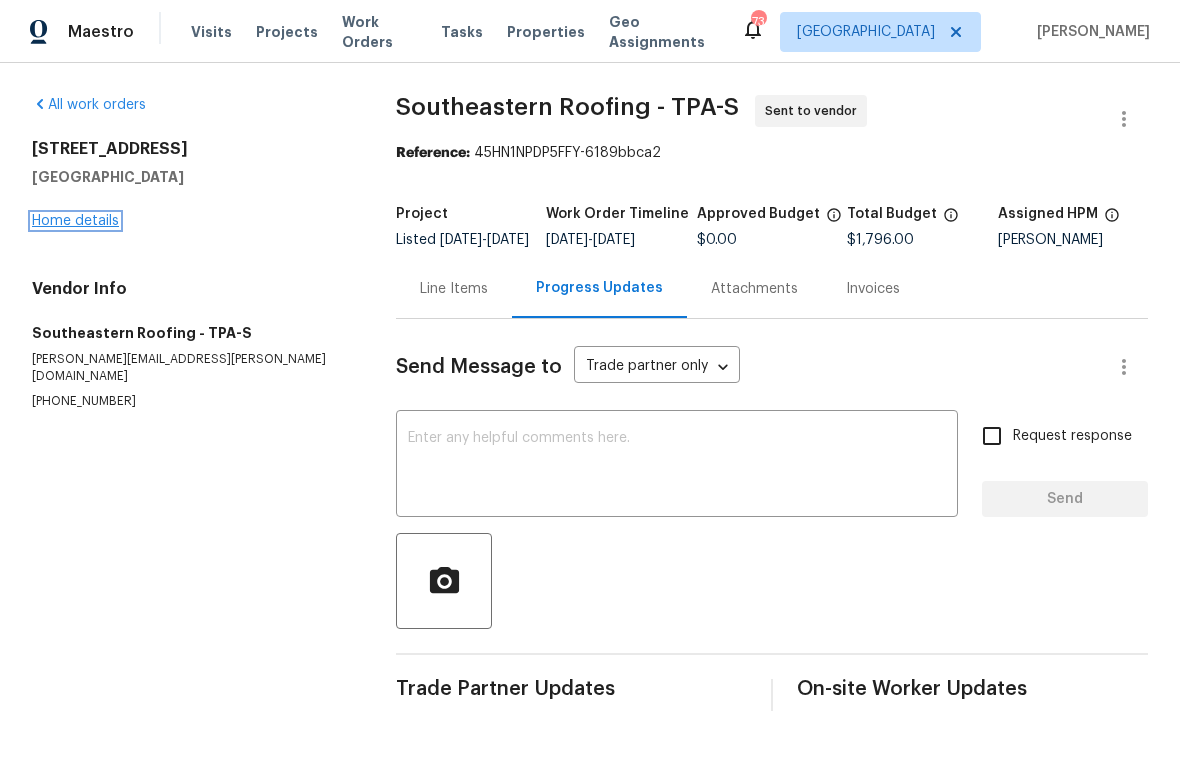 click on "Home details" at bounding box center (75, 221) 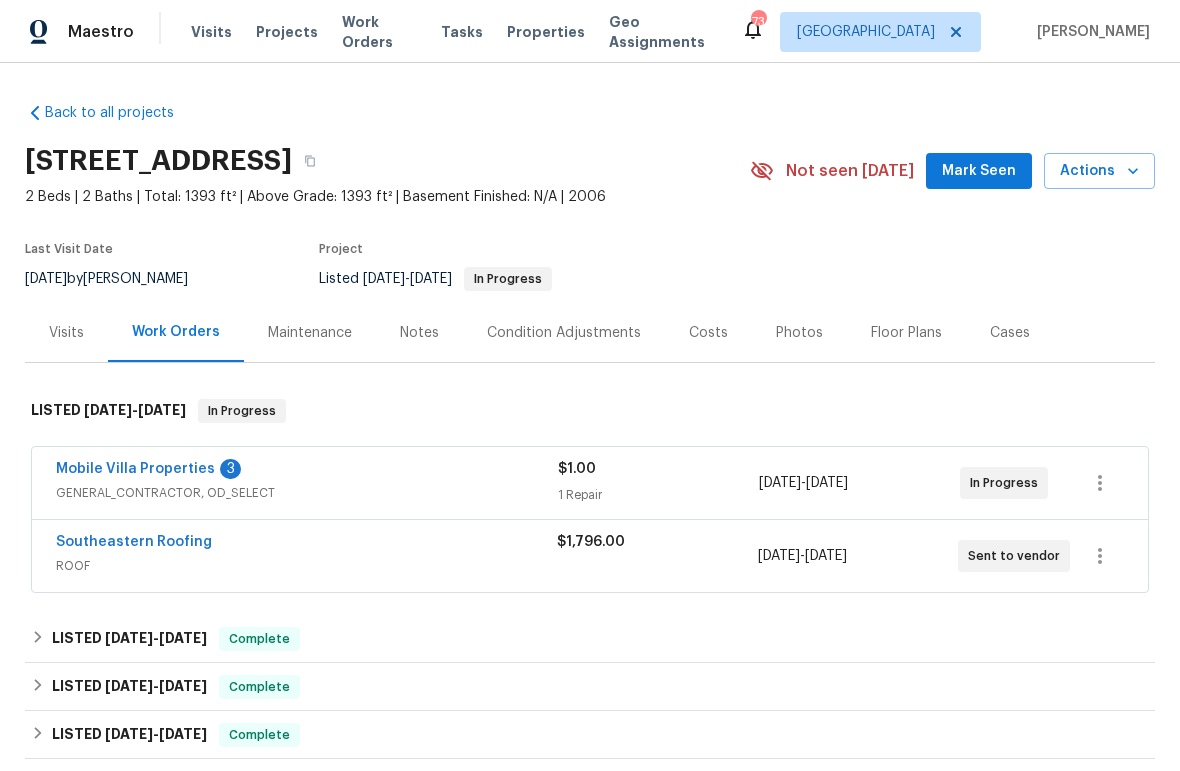 click on "Mobile Villa Properties 3 GENERAL_CONTRACTOR, OD_SELECT $1.00 1 Repair [DATE]  -  [DATE] In Progress" at bounding box center (590, 483) 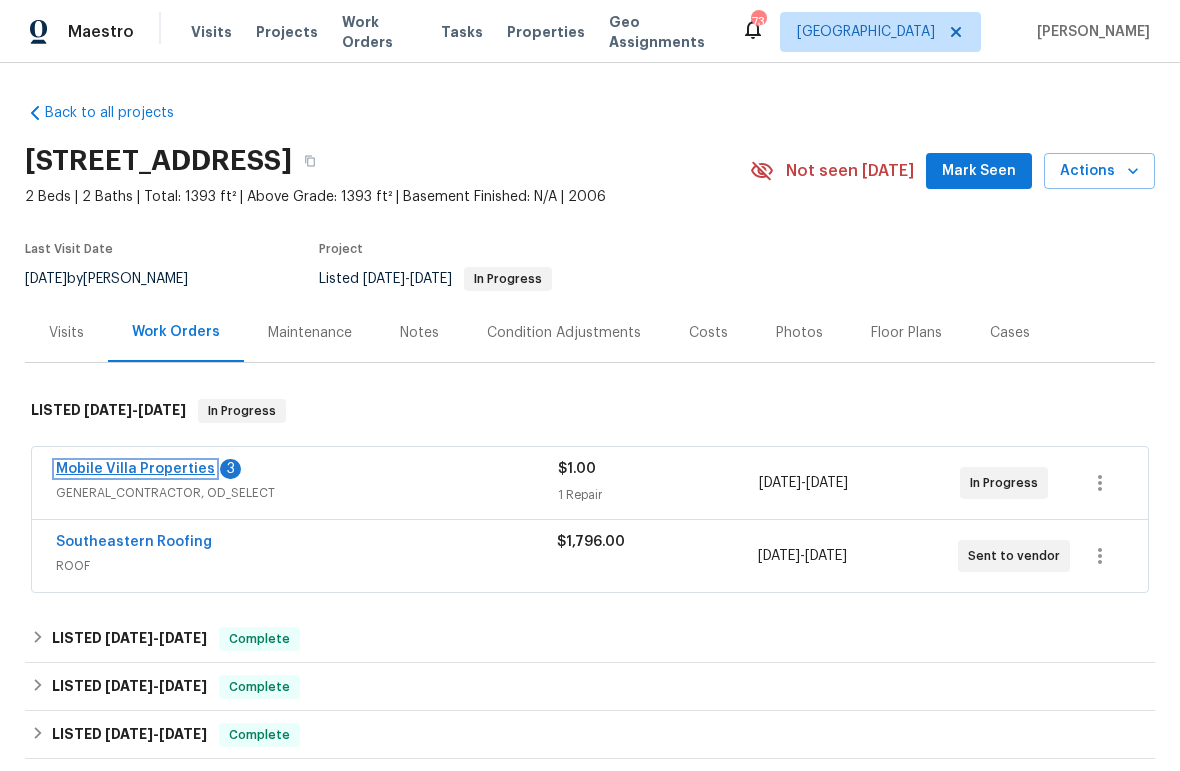 click on "Mobile Villa Properties" at bounding box center (135, 469) 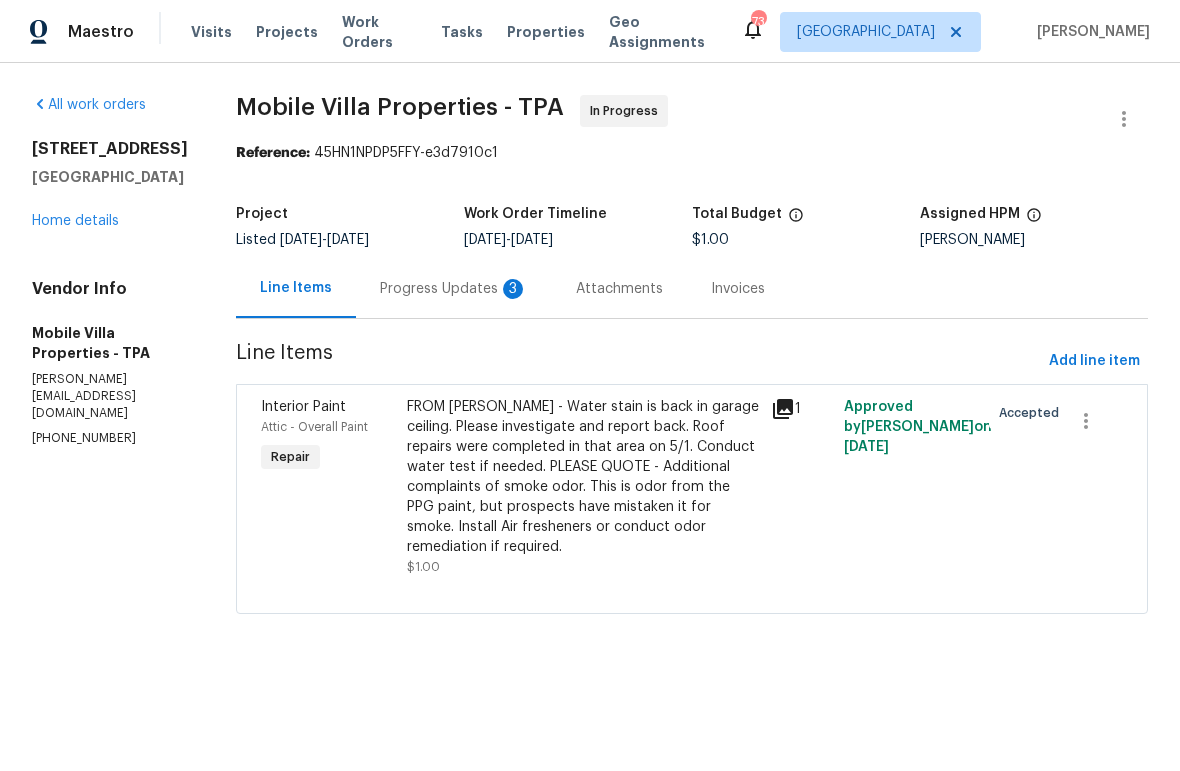 click on "Progress Updates 3" at bounding box center [454, 289] 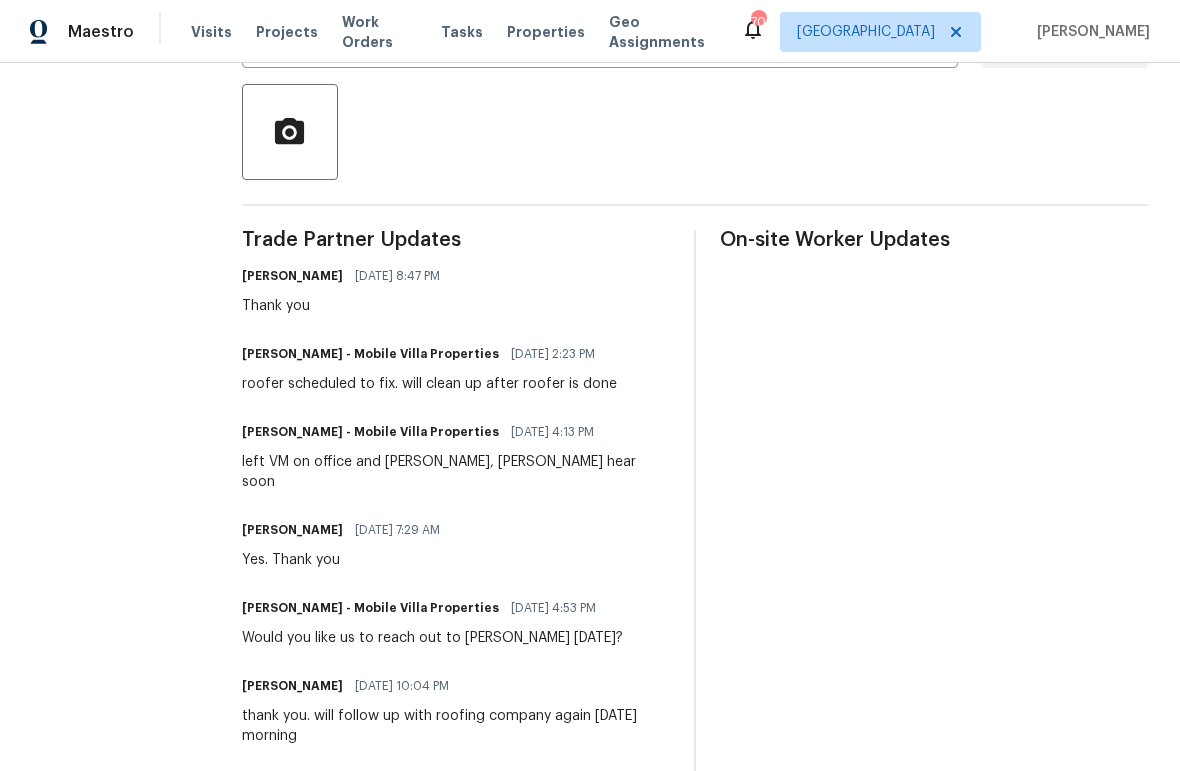 scroll, scrollTop: 0, scrollLeft: 0, axis: both 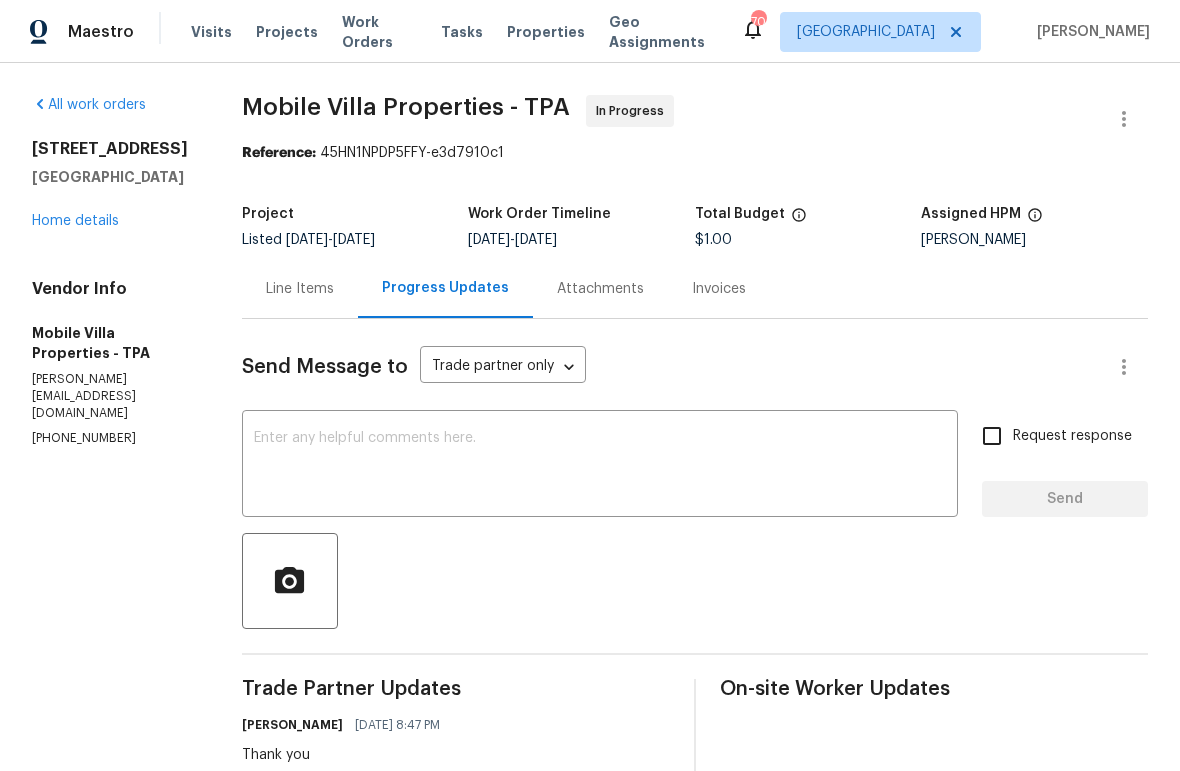 click on "[STREET_ADDRESS] Home details" at bounding box center (113, 185) 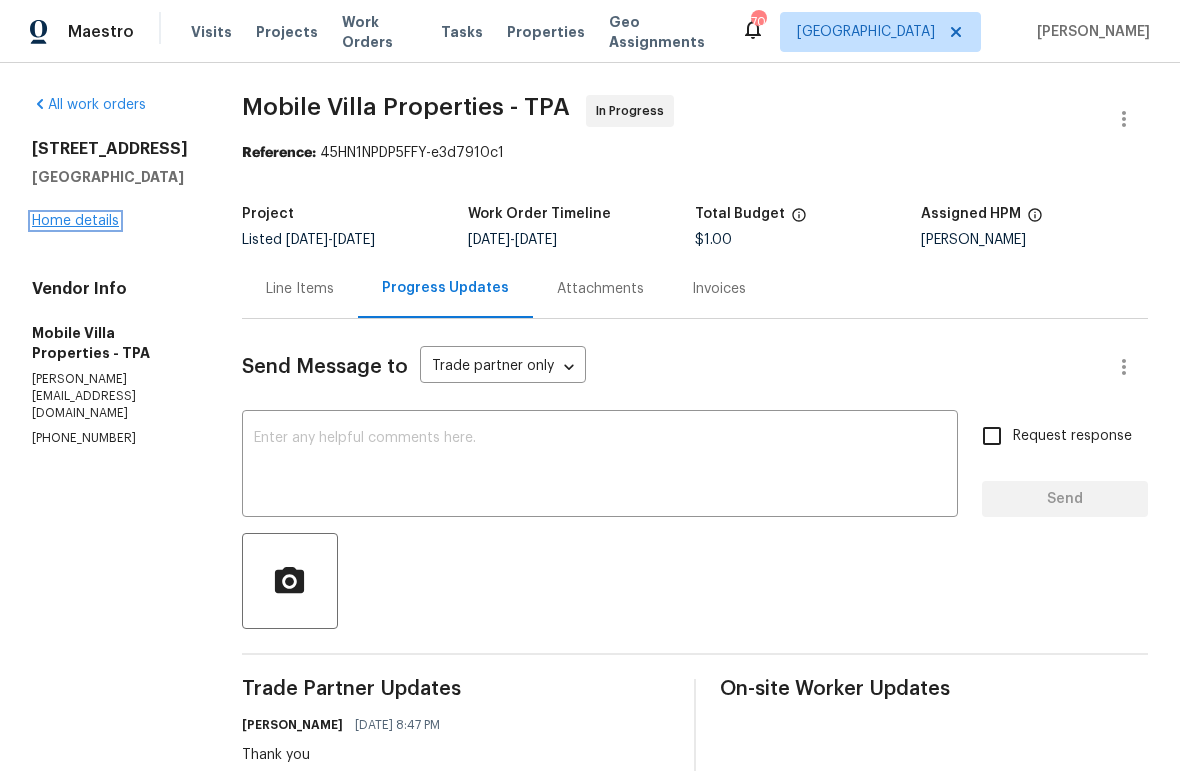 click on "Home details" at bounding box center [75, 221] 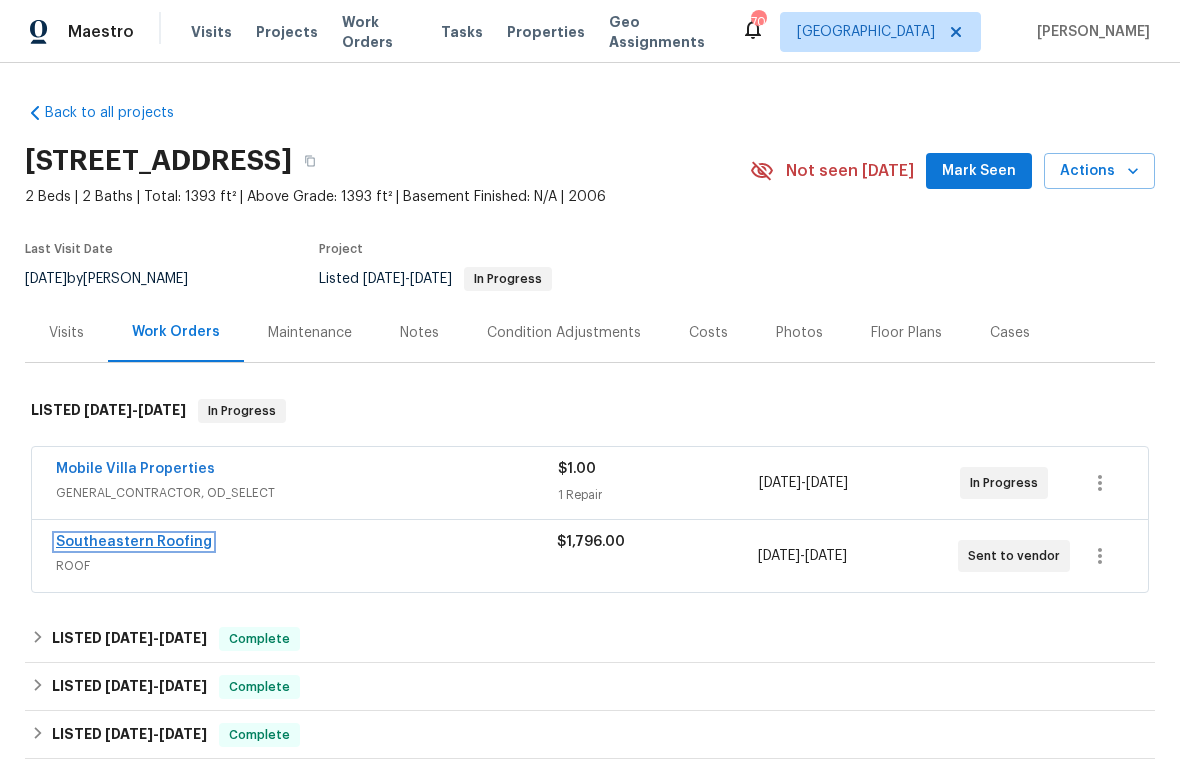 click on "Southeastern Roofing" at bounding box center [134, 542] 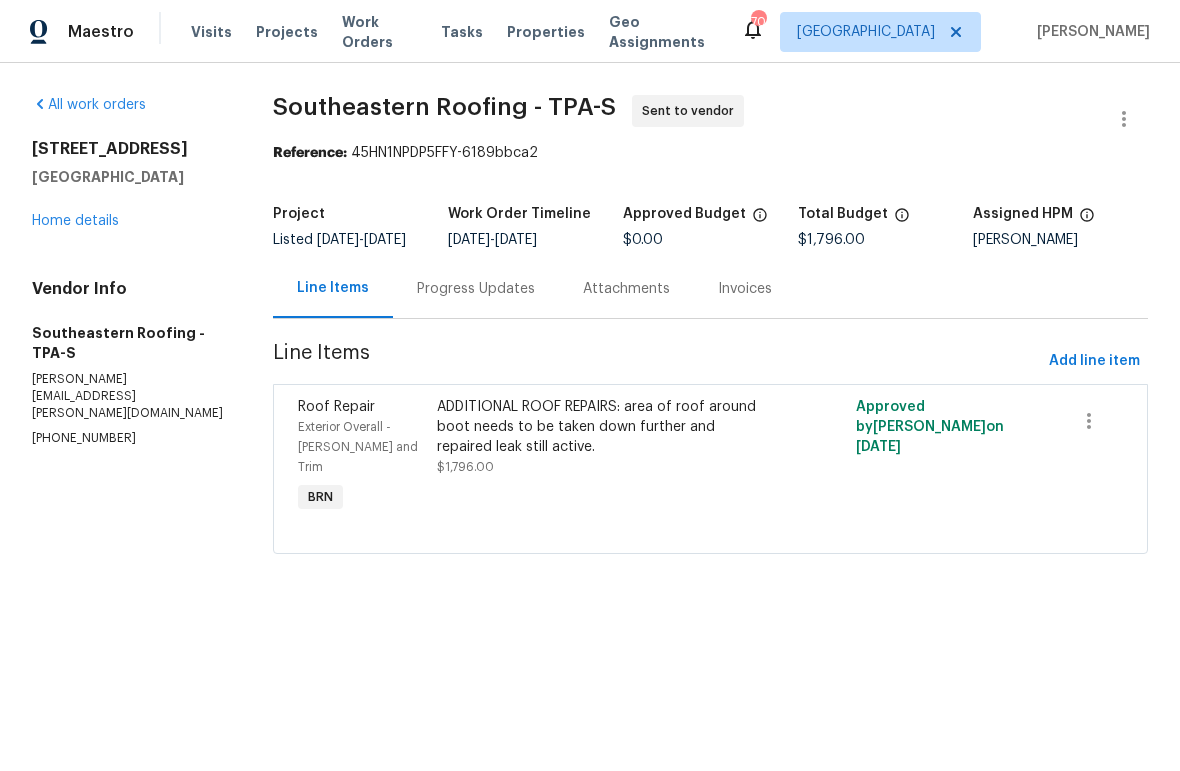 click on "Progress Updates" at bounding box center (476, 289) 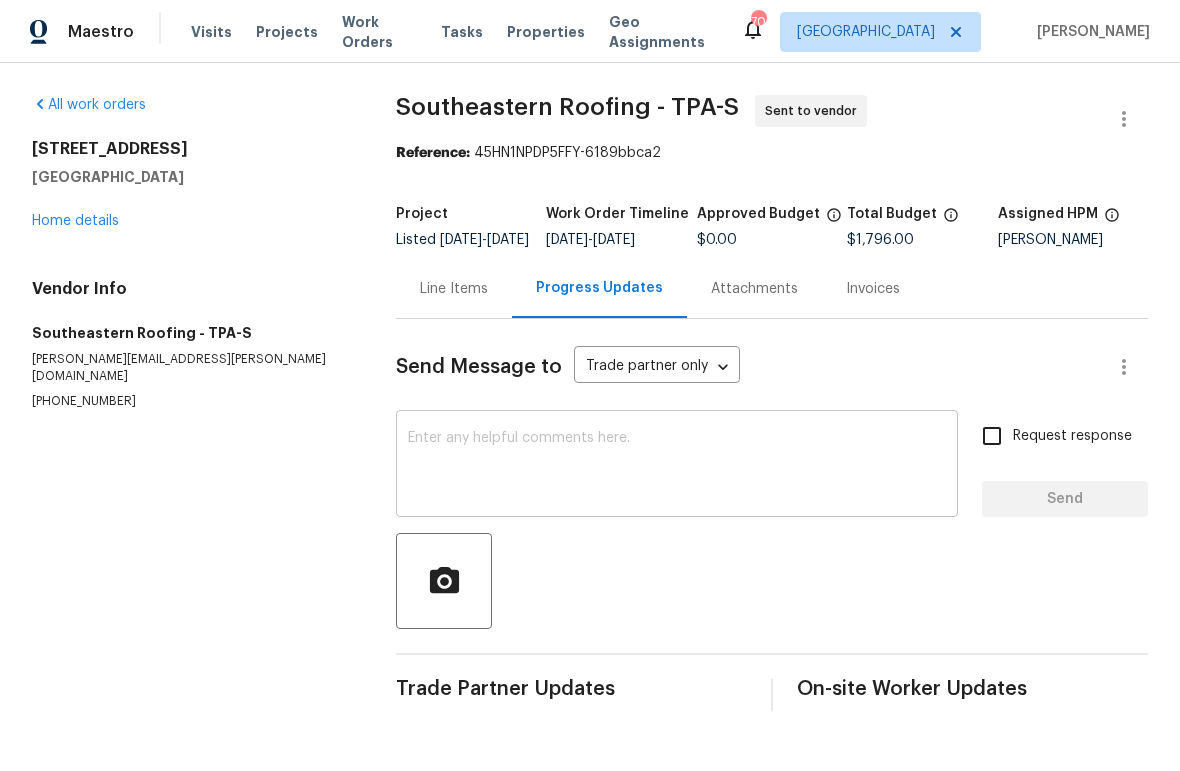 click at bounding box center [677, 466] 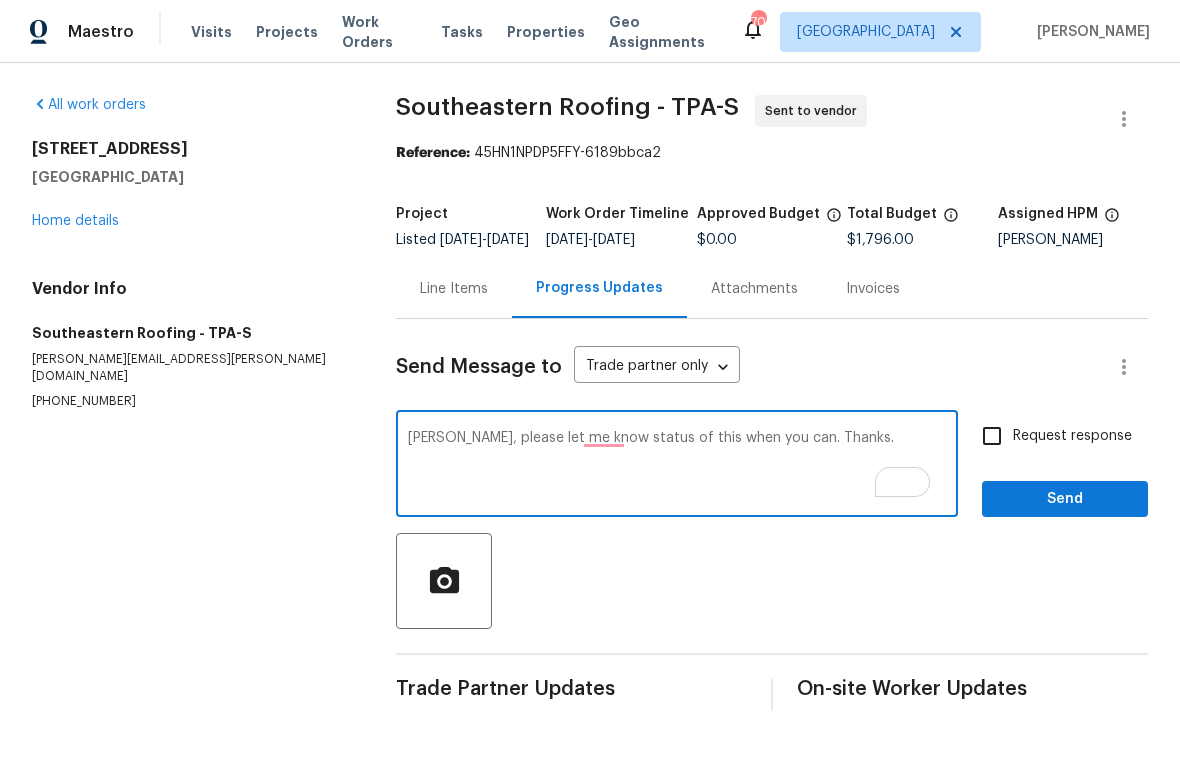 type on "[PERSON_NAME], please let me know status of this when you can. Thanks." 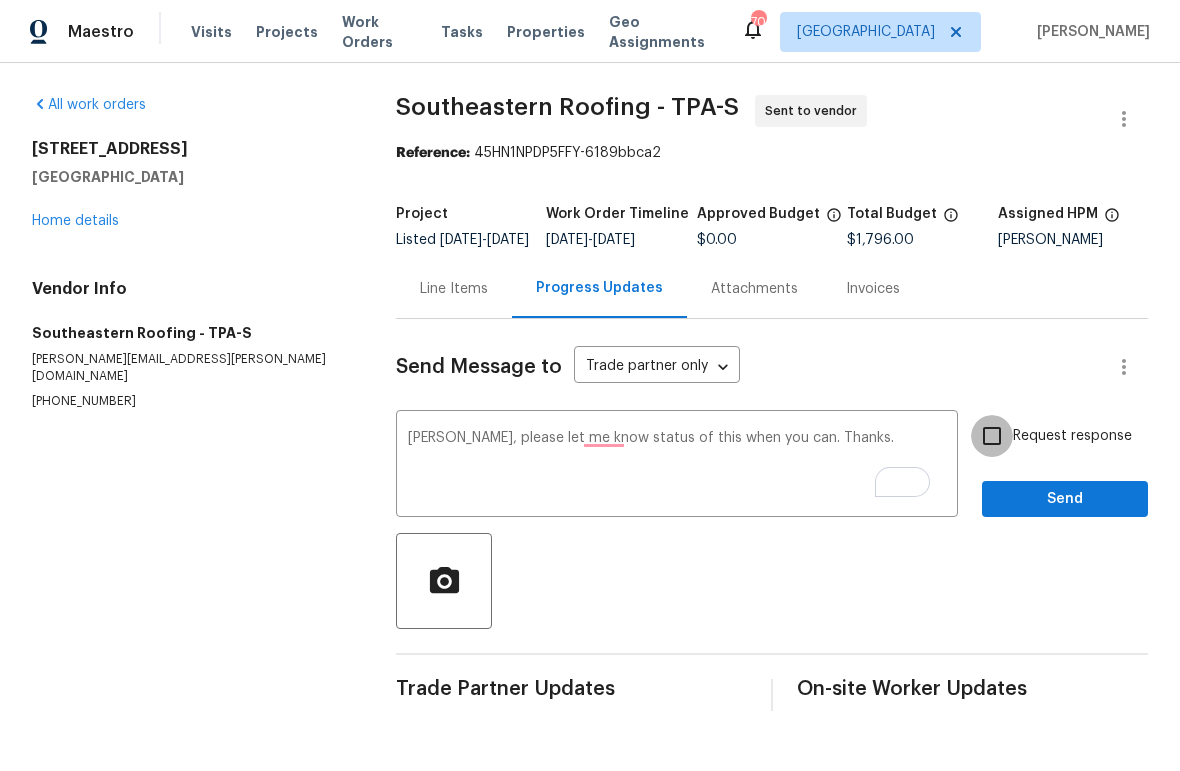 click on "Request response" at bounding box center (992, 436) 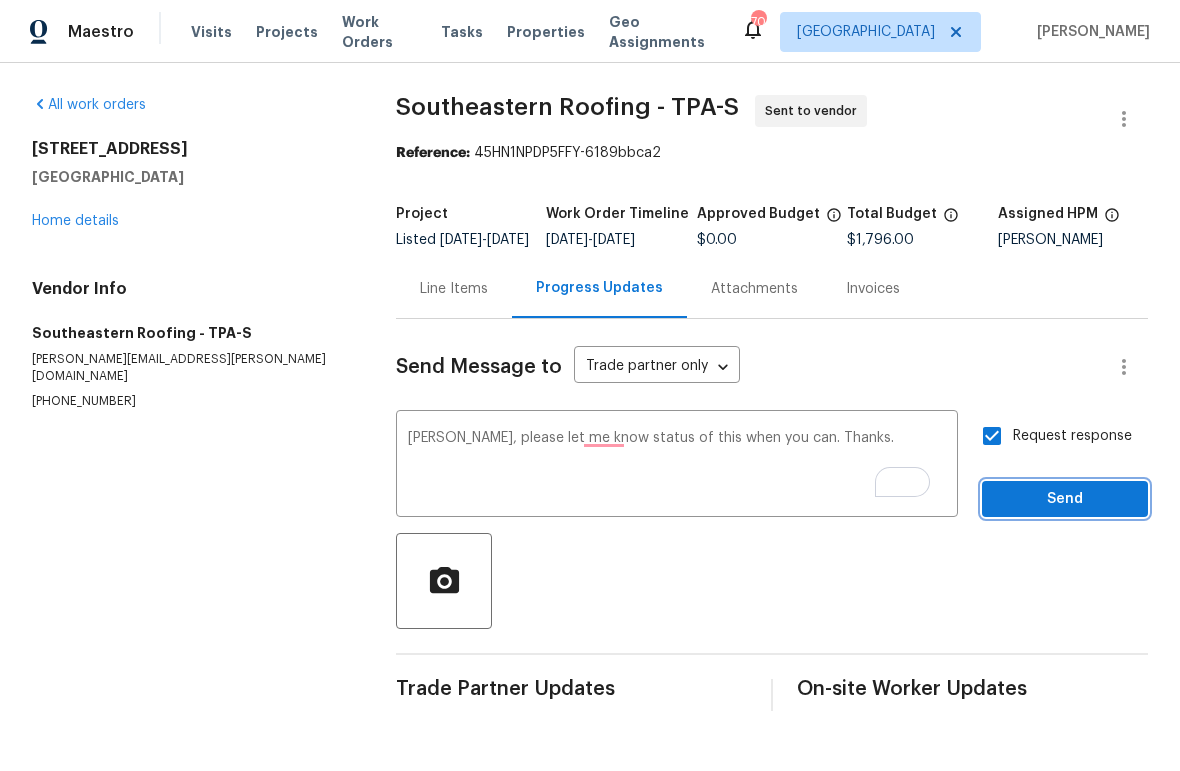 click on "Send" at bounding box center [1065, 499] 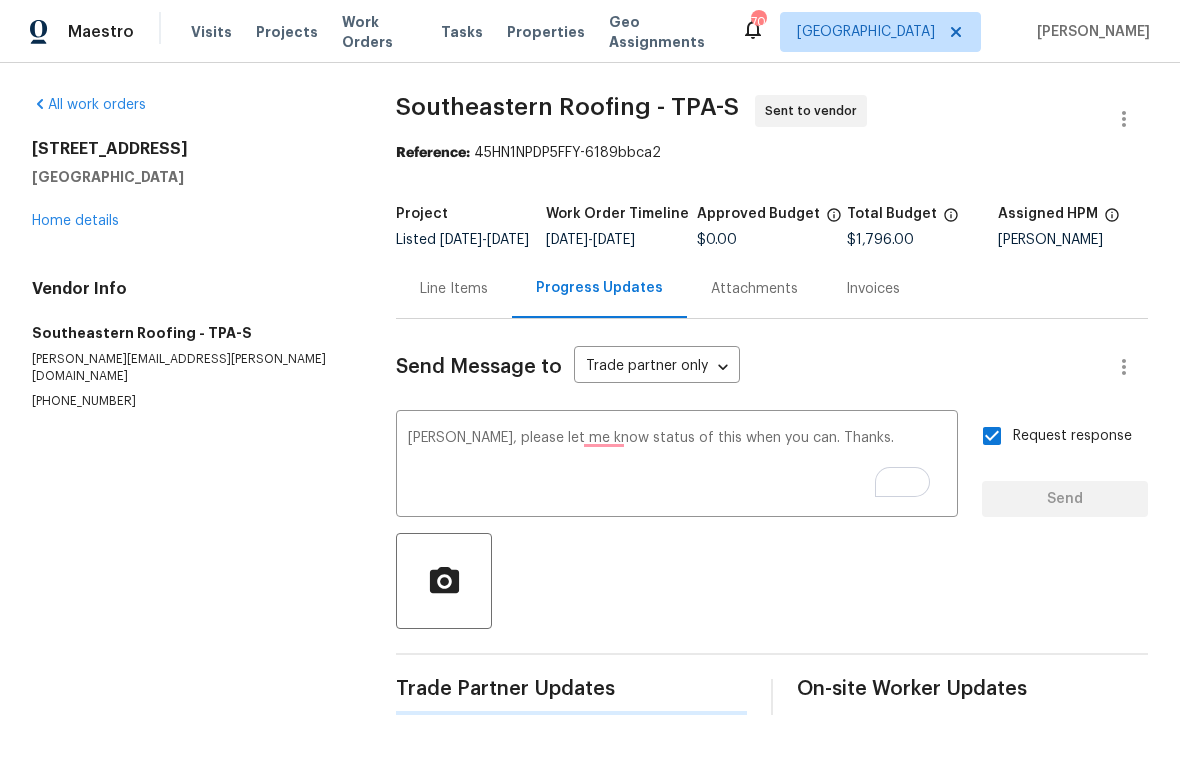 type 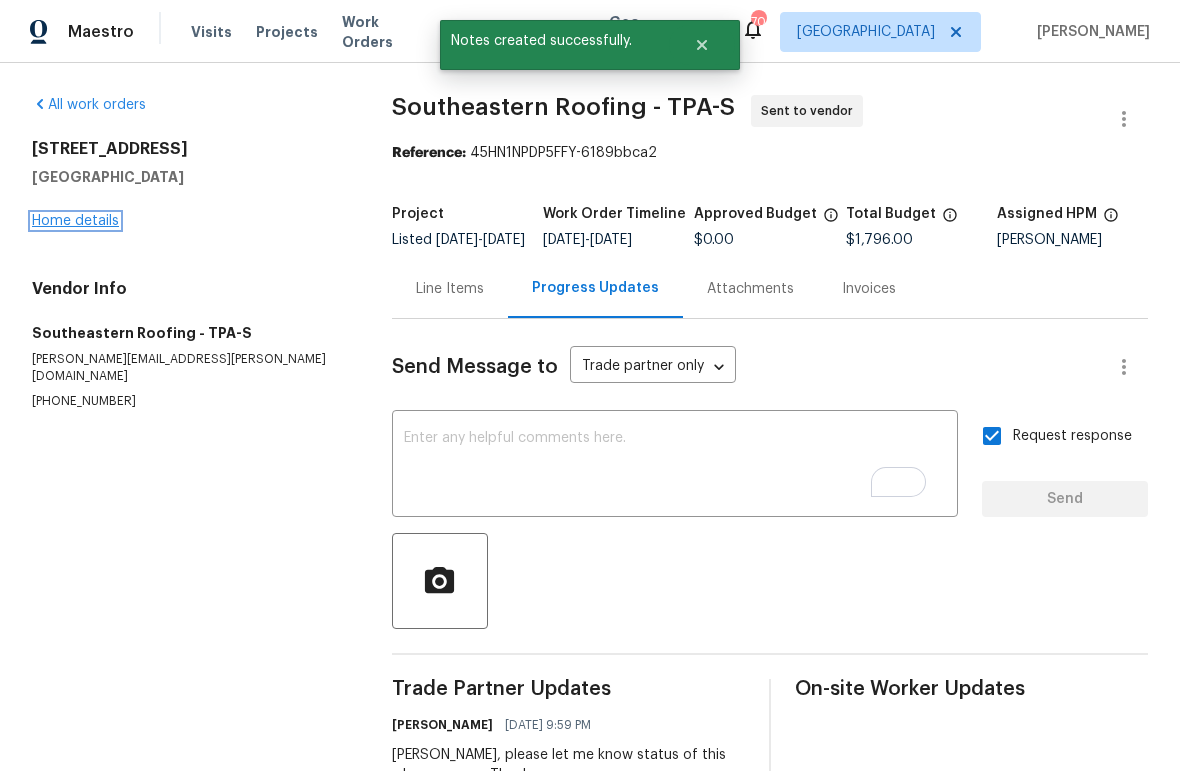 click on "Home details" at bounding box center [75, 221] 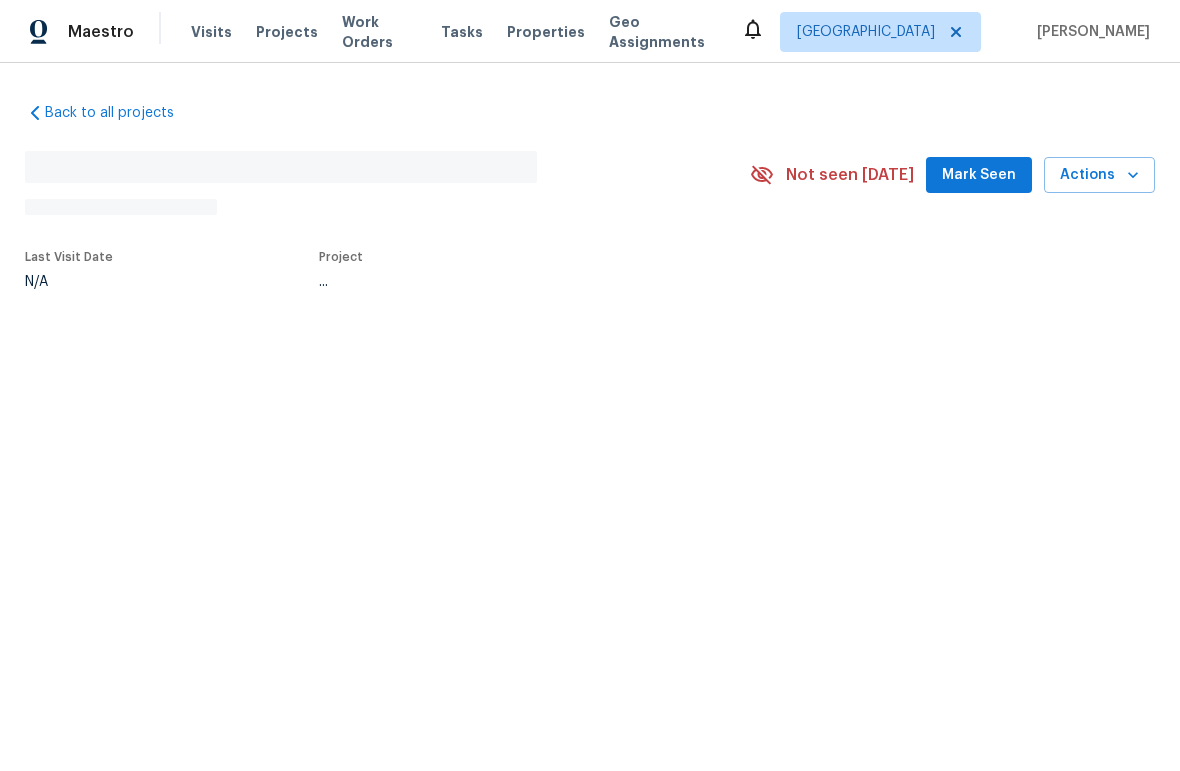 scroll, scrollTop: 0, scrollLeft: 0, axis: both 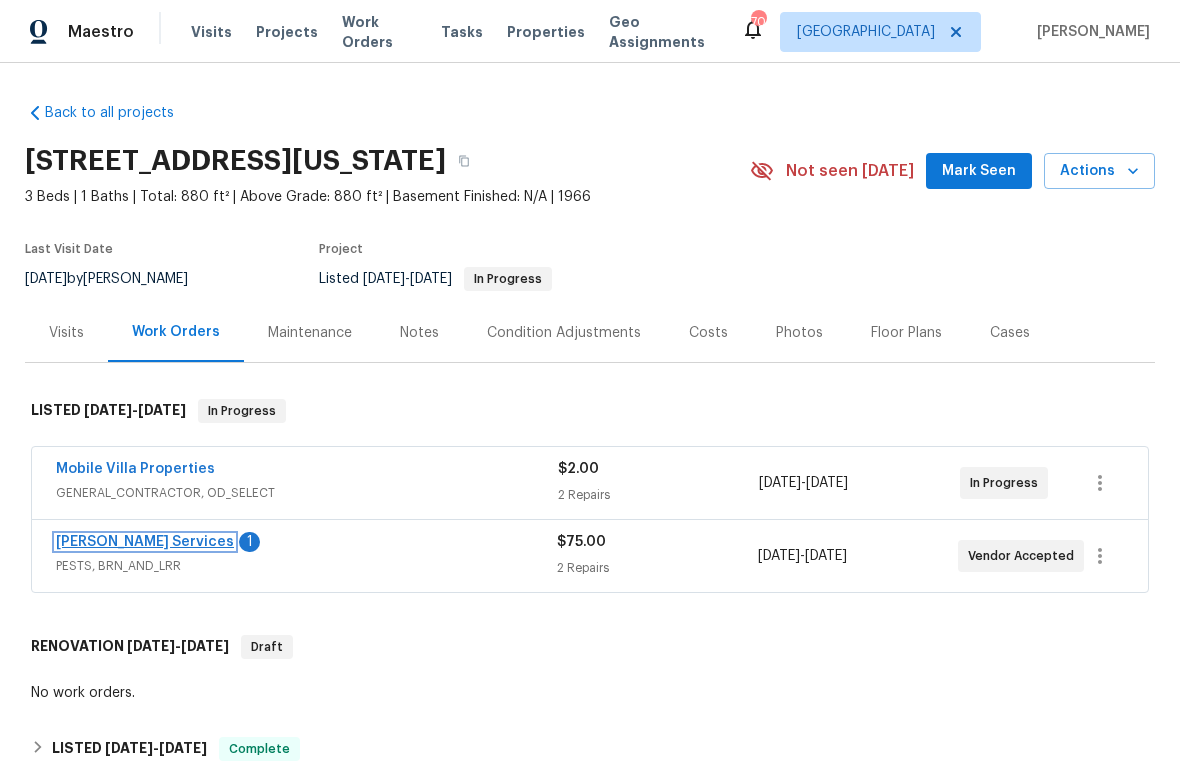 click on "[PERSON_NAME] Services" at bounding box center (145, 542) 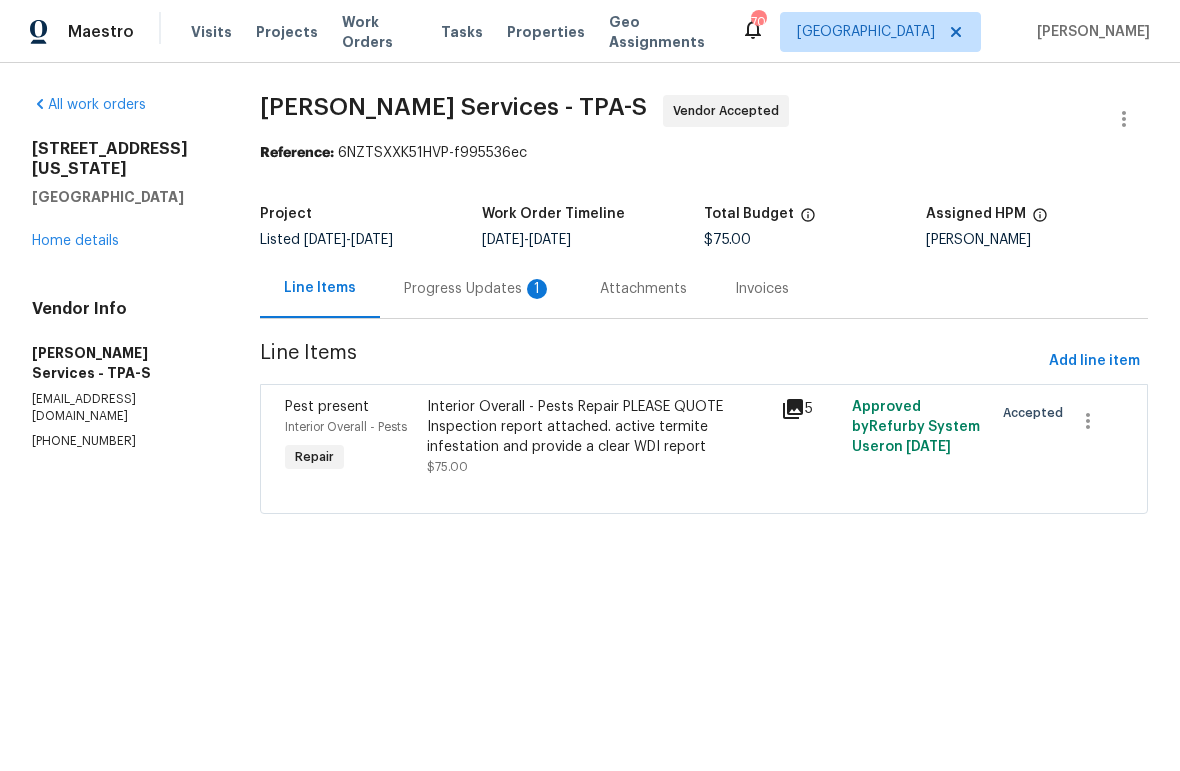 click on "Progress Updates 1" at bounding box center (478, 289) 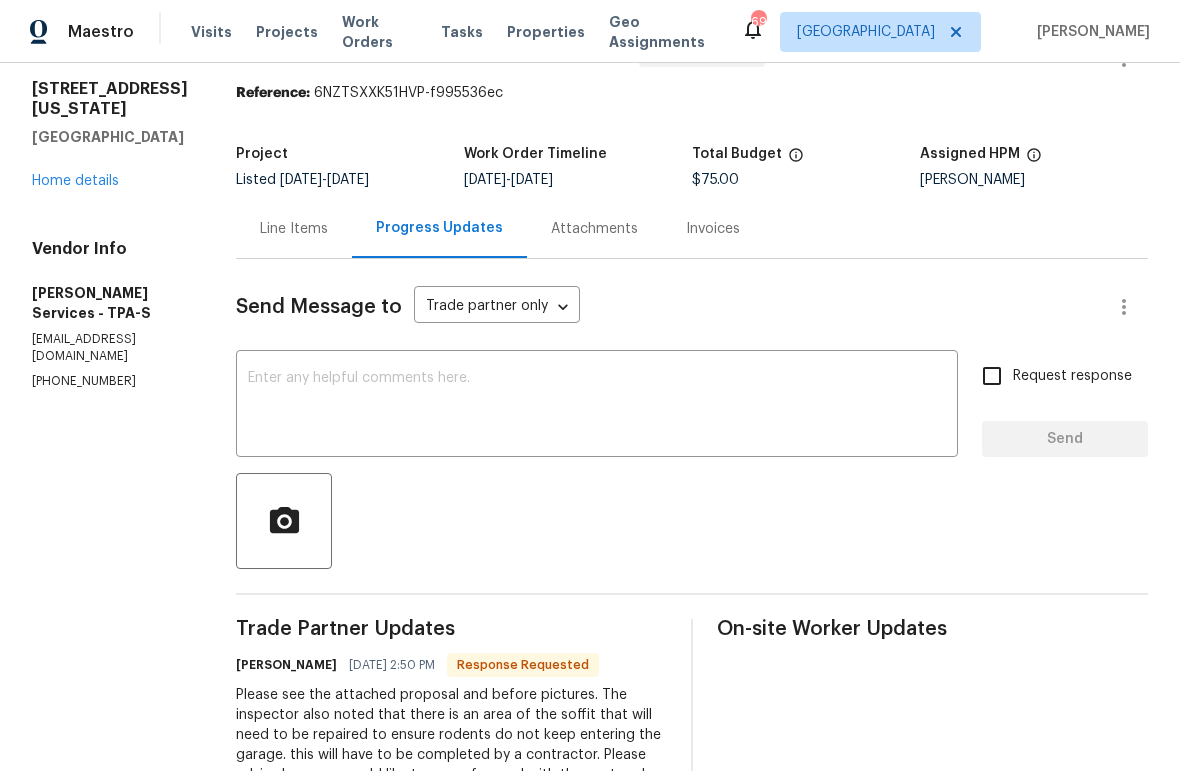 scroll, scrollTop: 0, scrollLeft: 0, axis: both 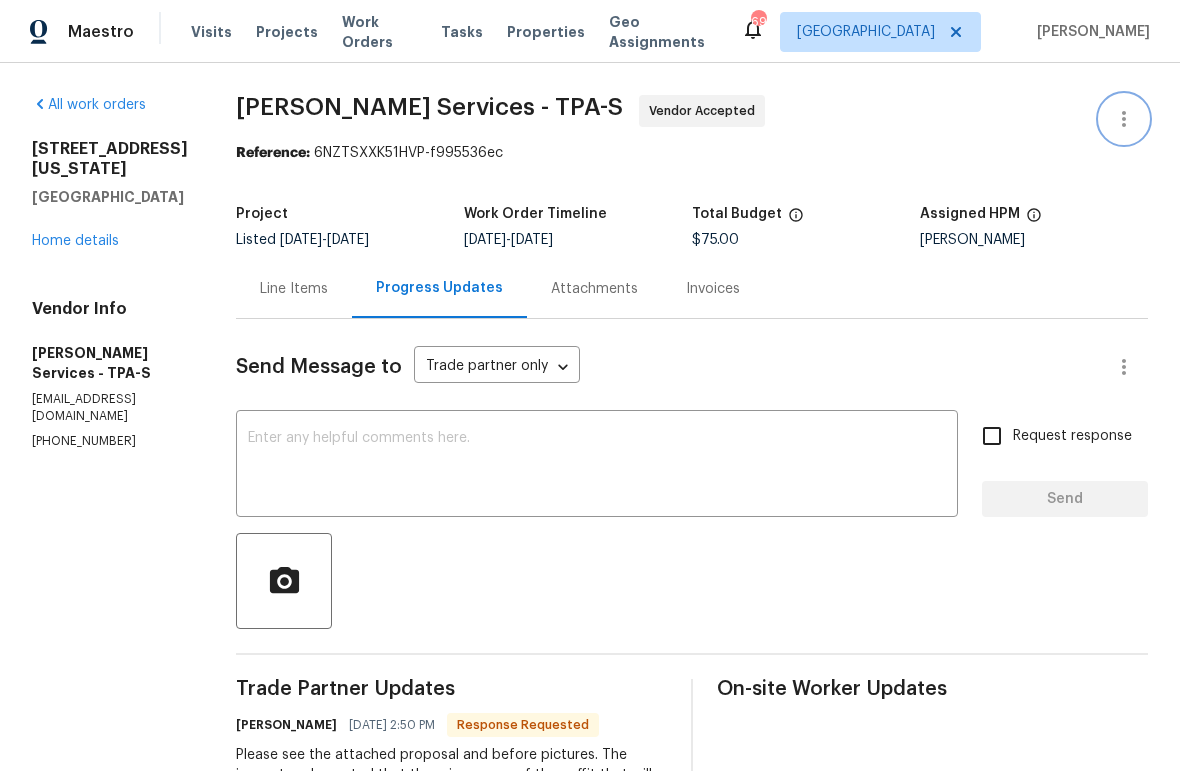 click 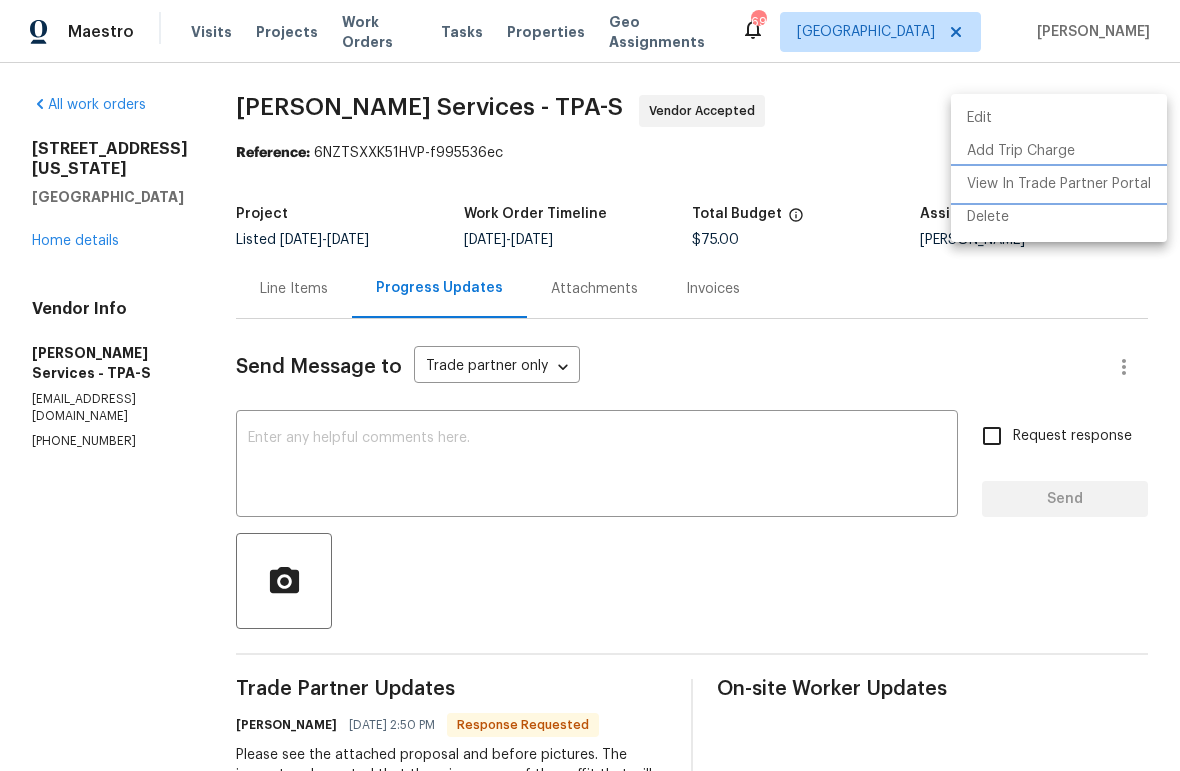 click on "View In Trade Partner Portal" at bounding box center (1059, 184) 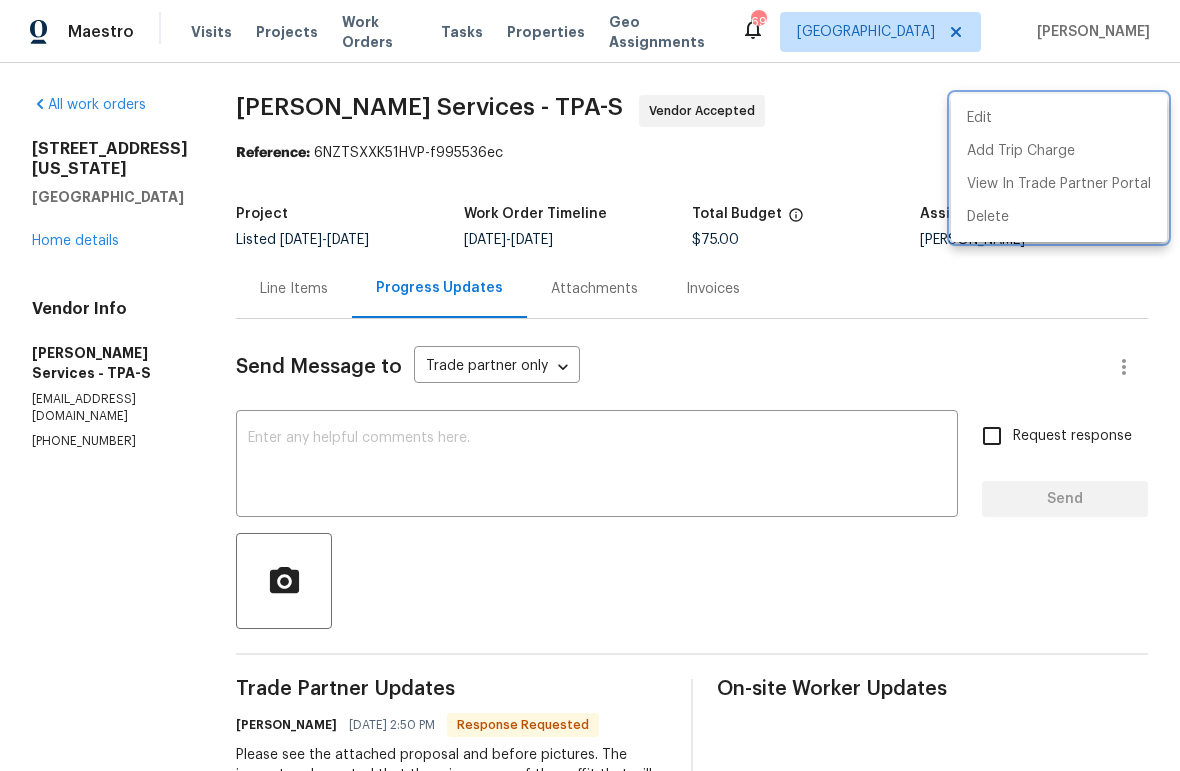 click at bounding box center [590, 385] 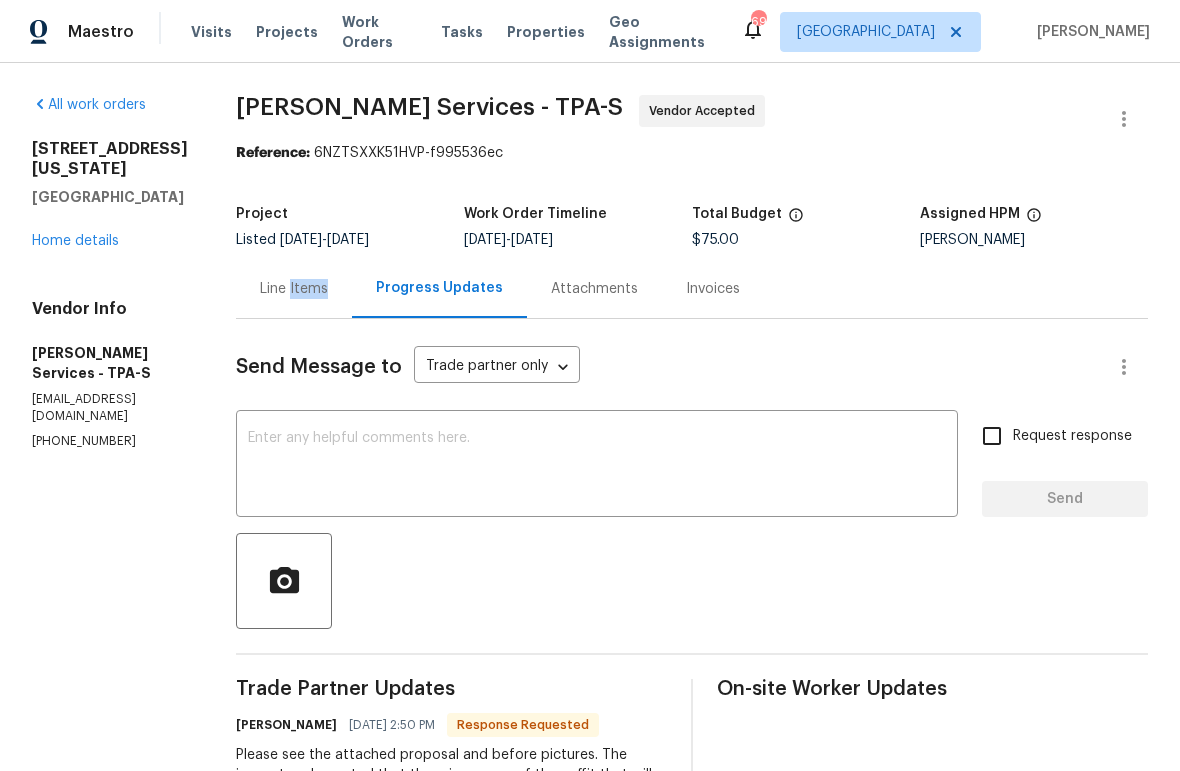 click on "Line Items" at bounding box center (294, 289) 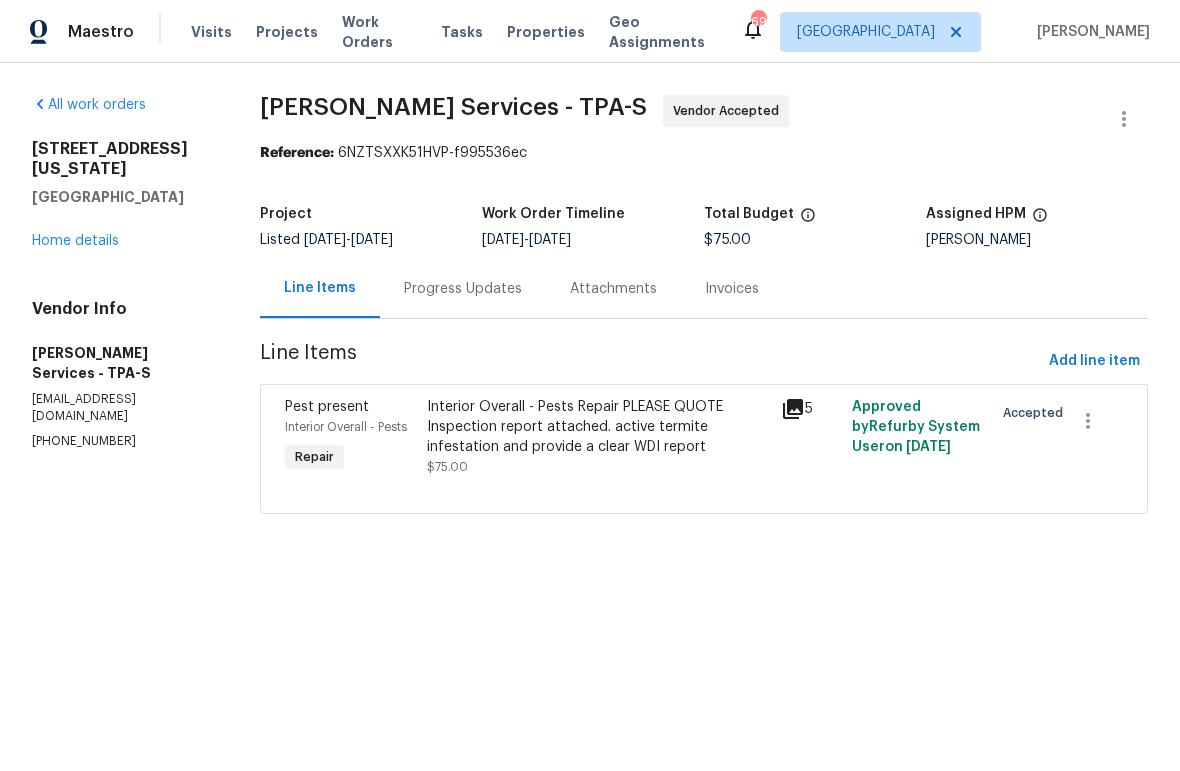 click on "Interior Overall - Pests
Repair
PLEASE QUOTE Inspection report attached. active termite infestation and provide a clear WDI report" at bounding box center (598, 427) 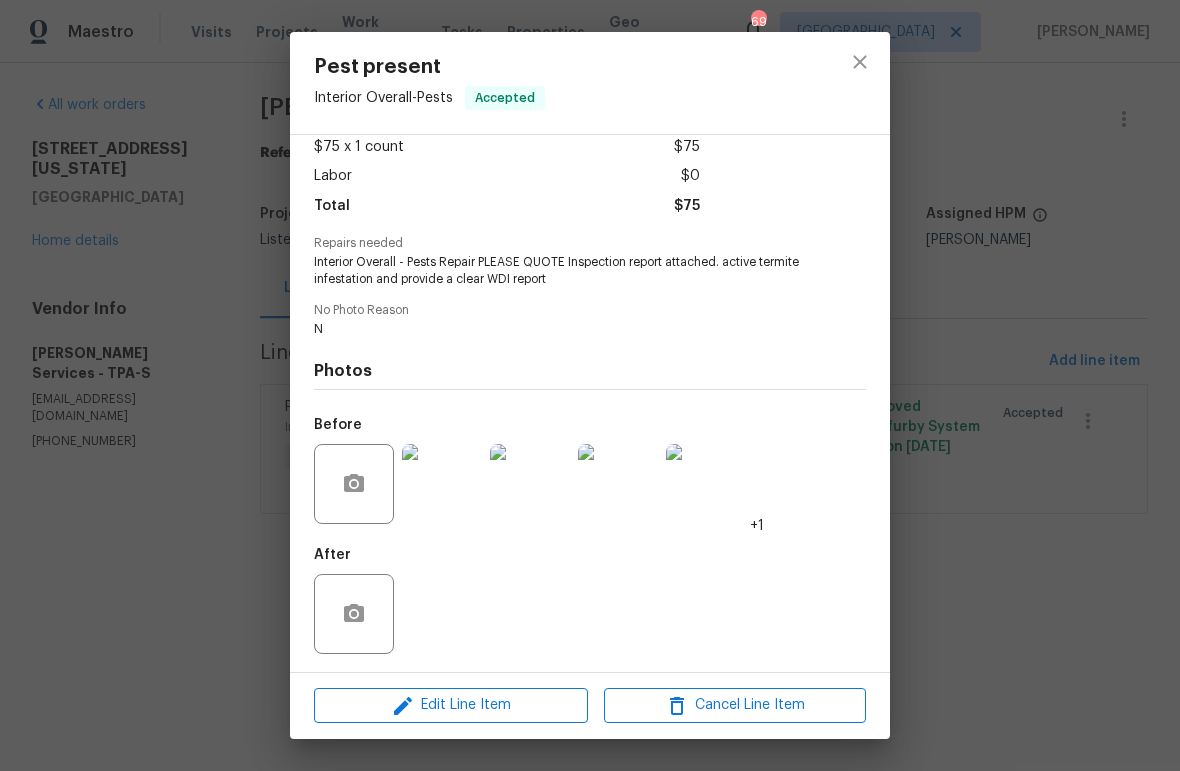 scroll, scrollTop: 115, scrollLeft: 0, axis: vertical 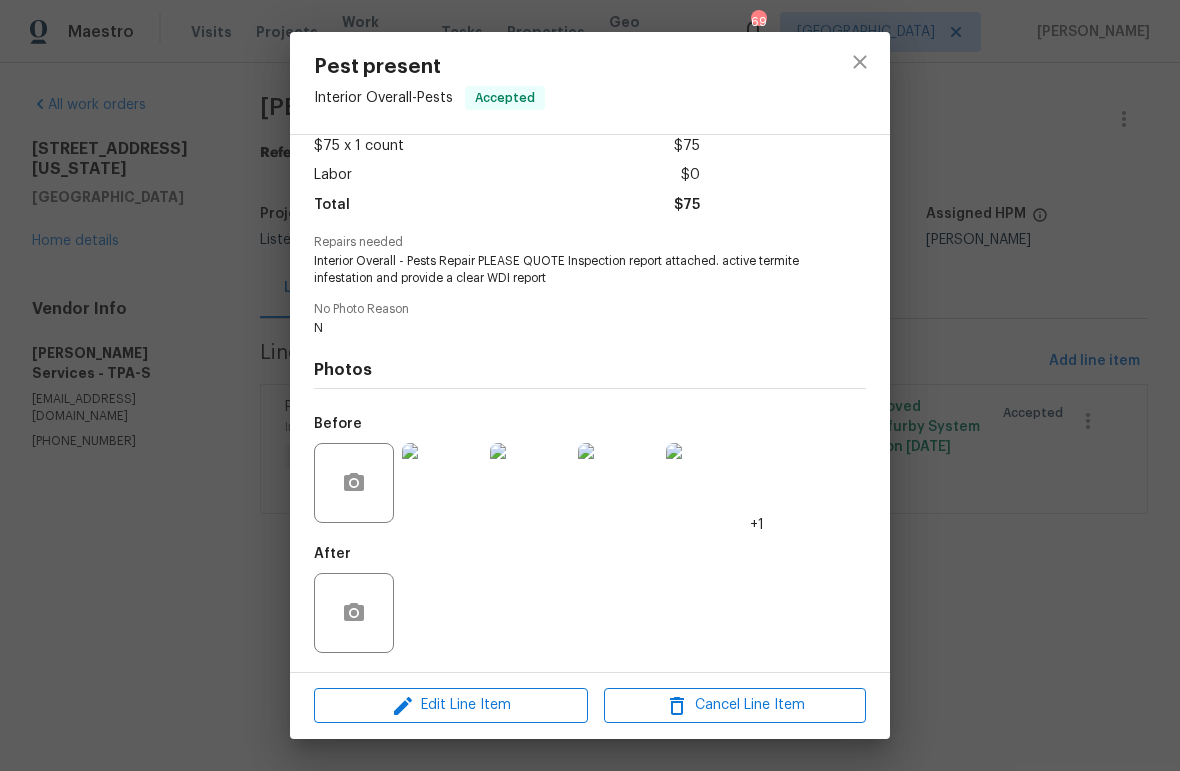 click at bounding box center [442, 483] 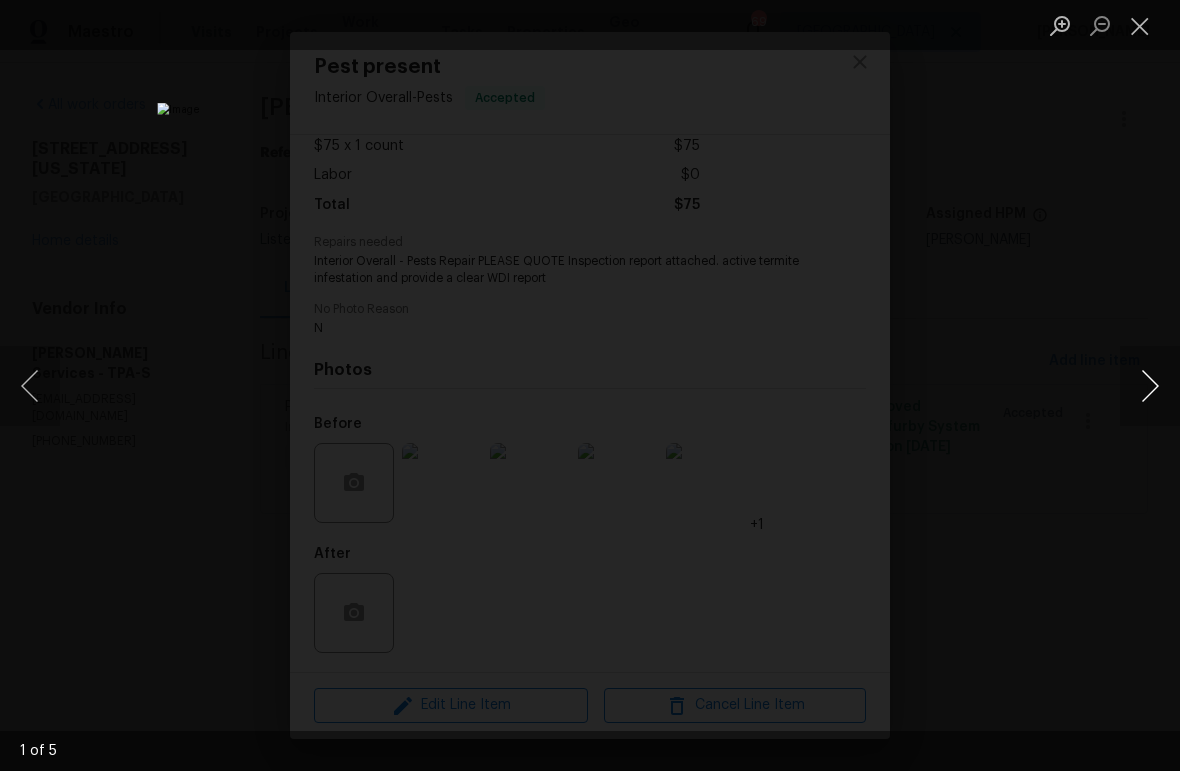 click at bounding box center (1150, 386) 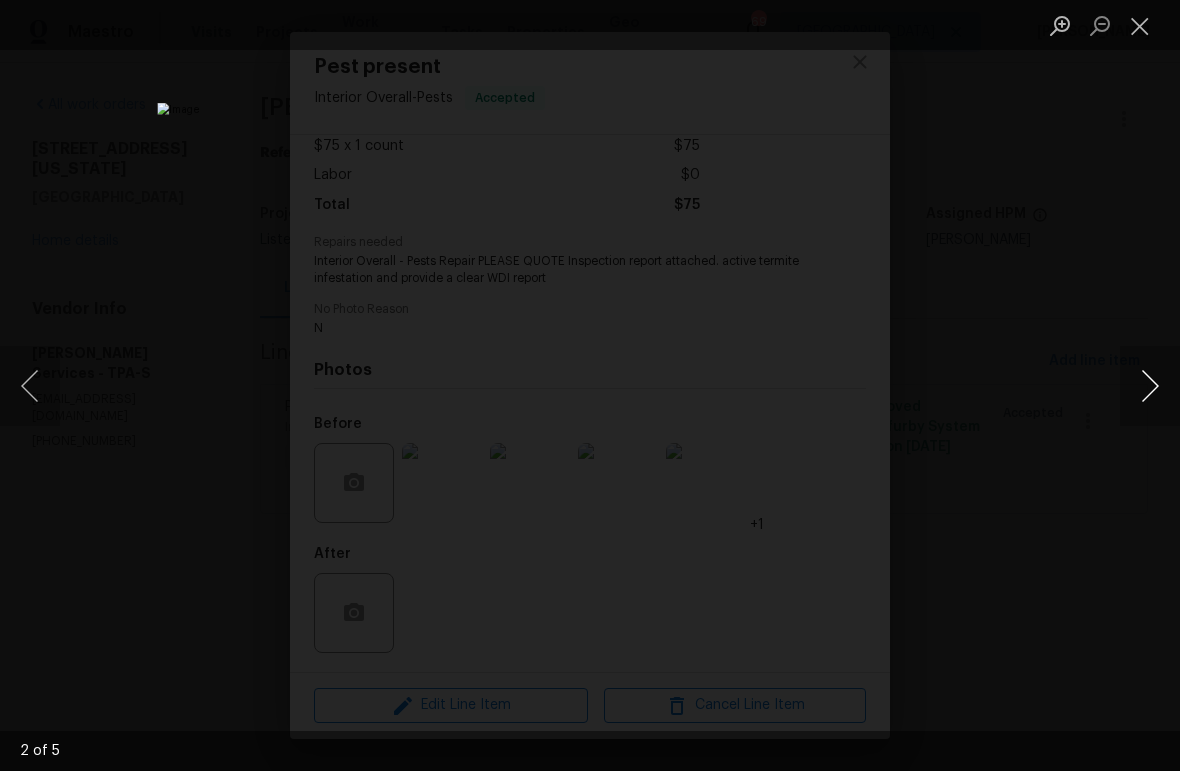 click at bounding box center [1150, 386] 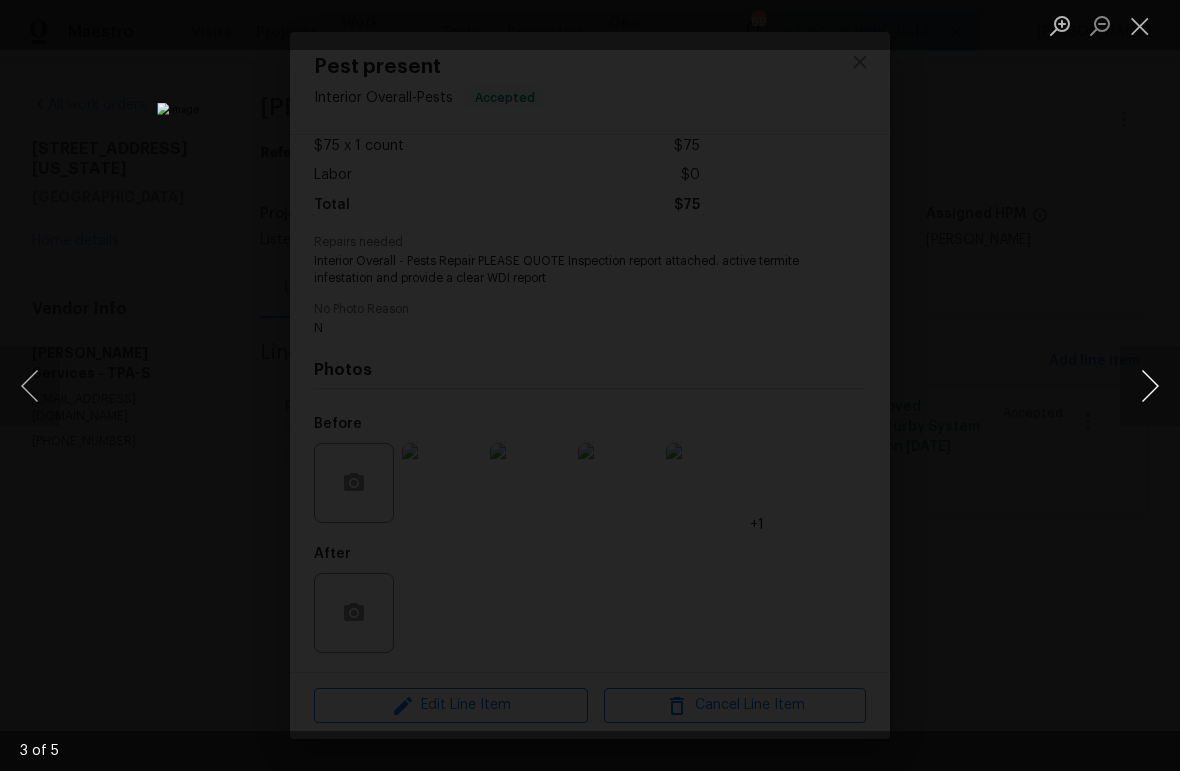 click at bounding box center [1150, 386] 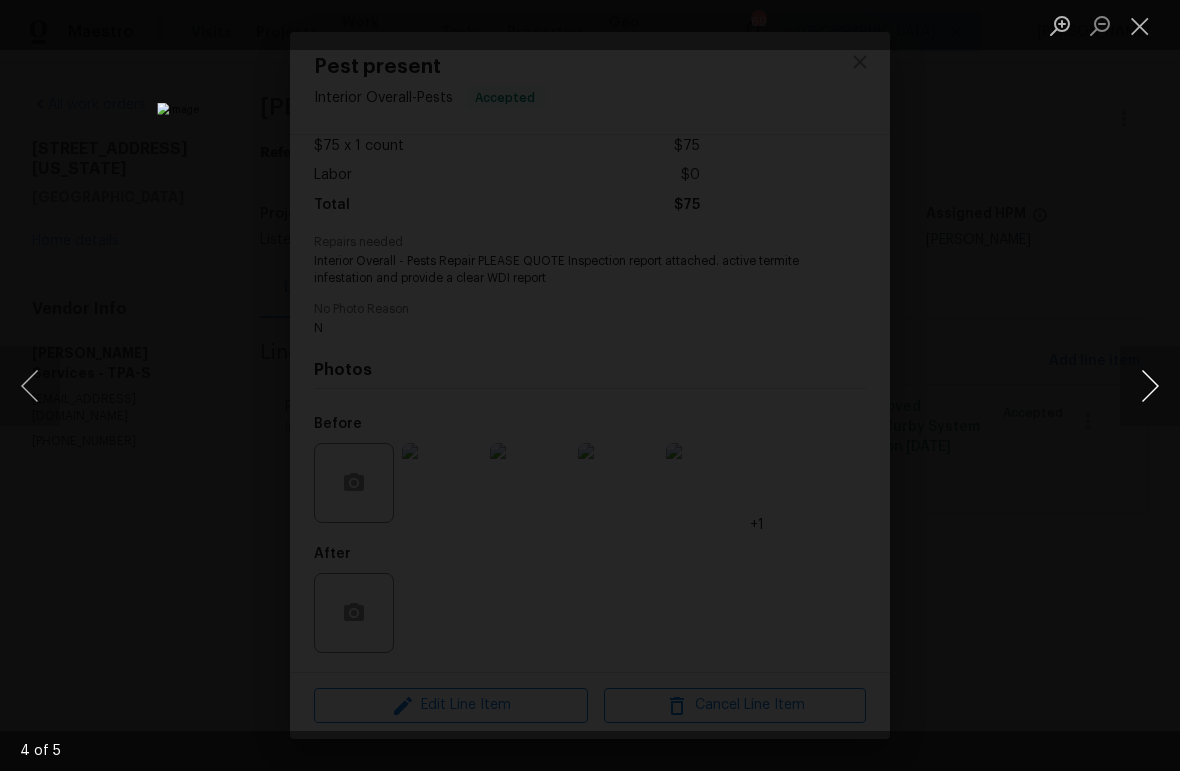 click at bounding box center [1150, 386] 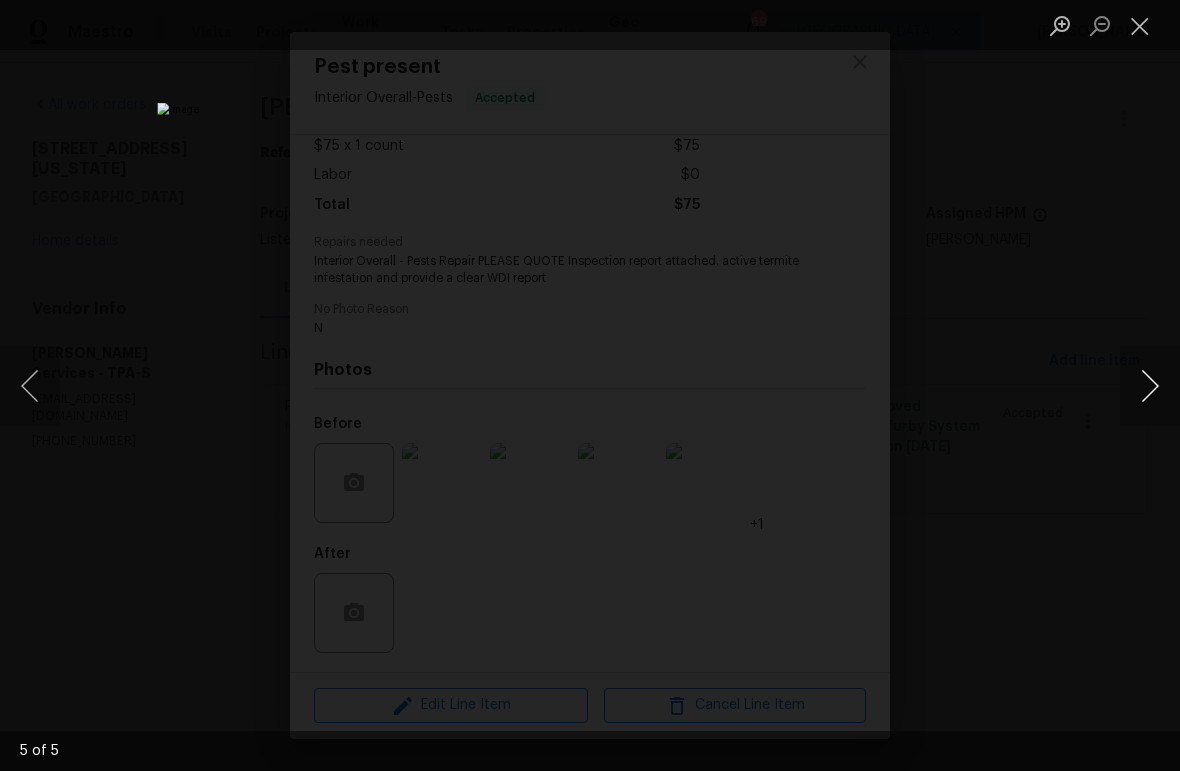 click at bounding box center [1150, 386] 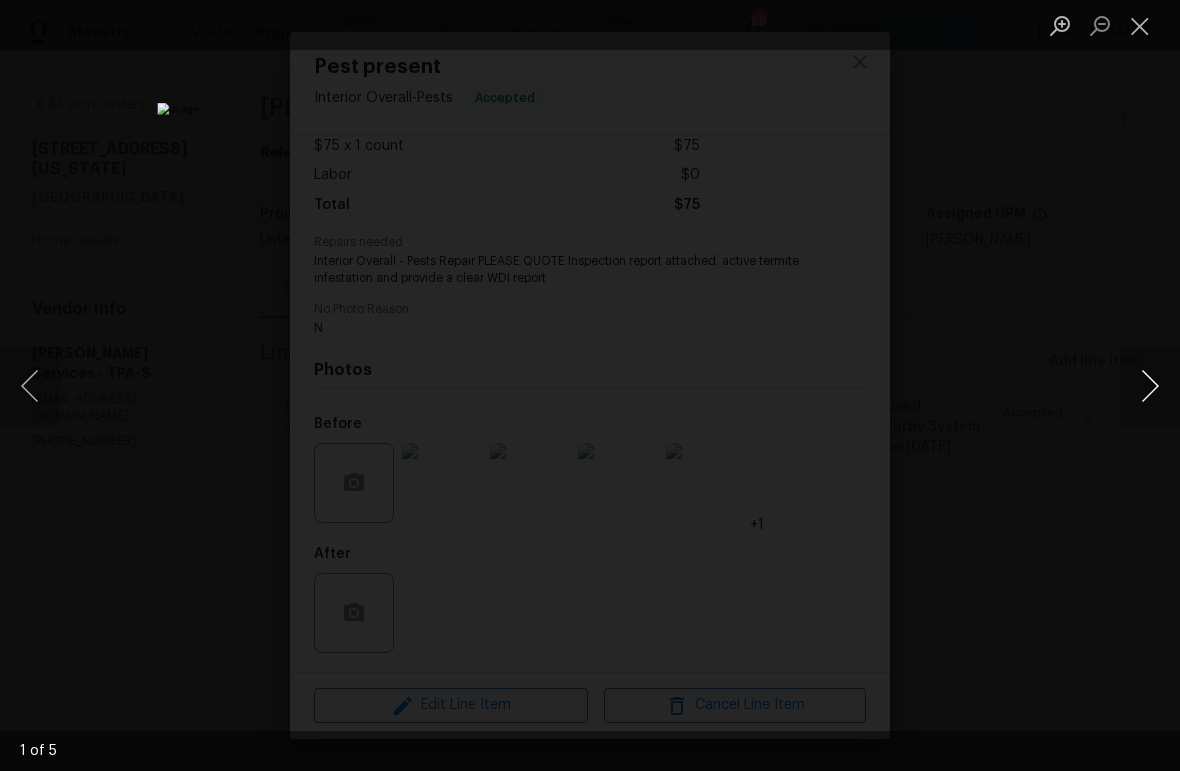 click at bounding box center [1150, 386] 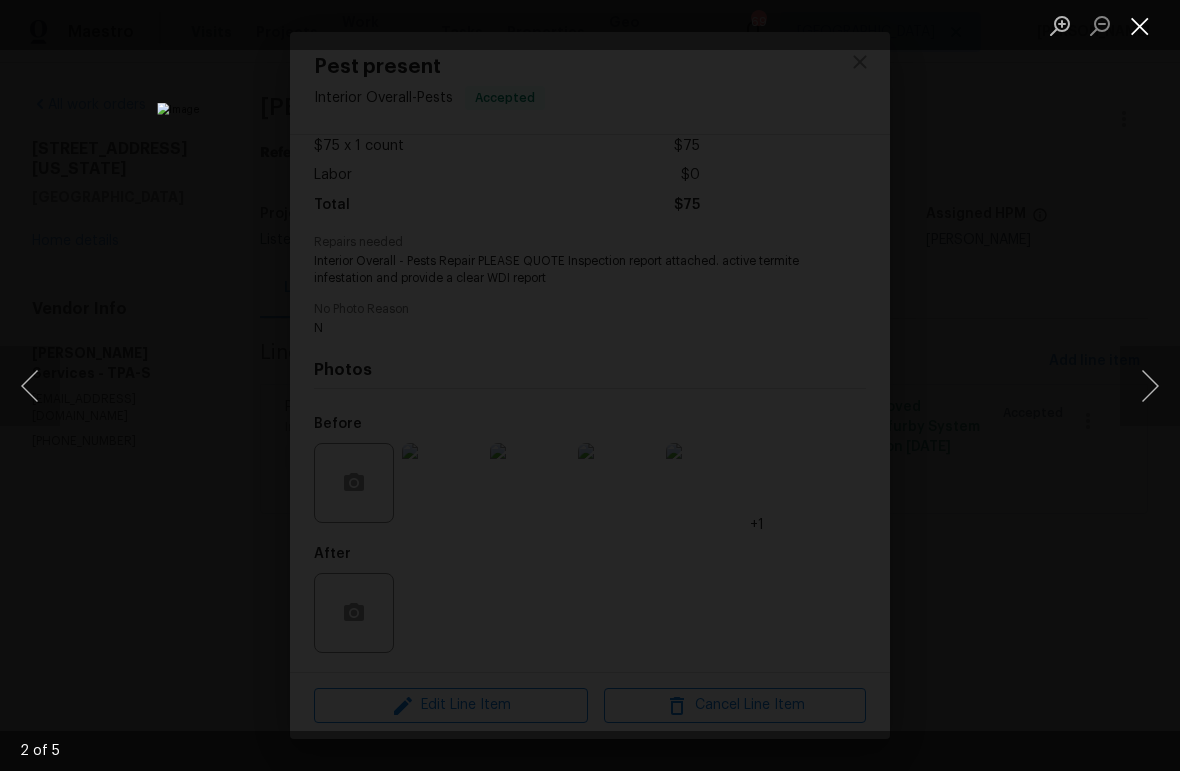 click at bounding box center [1140, 25] 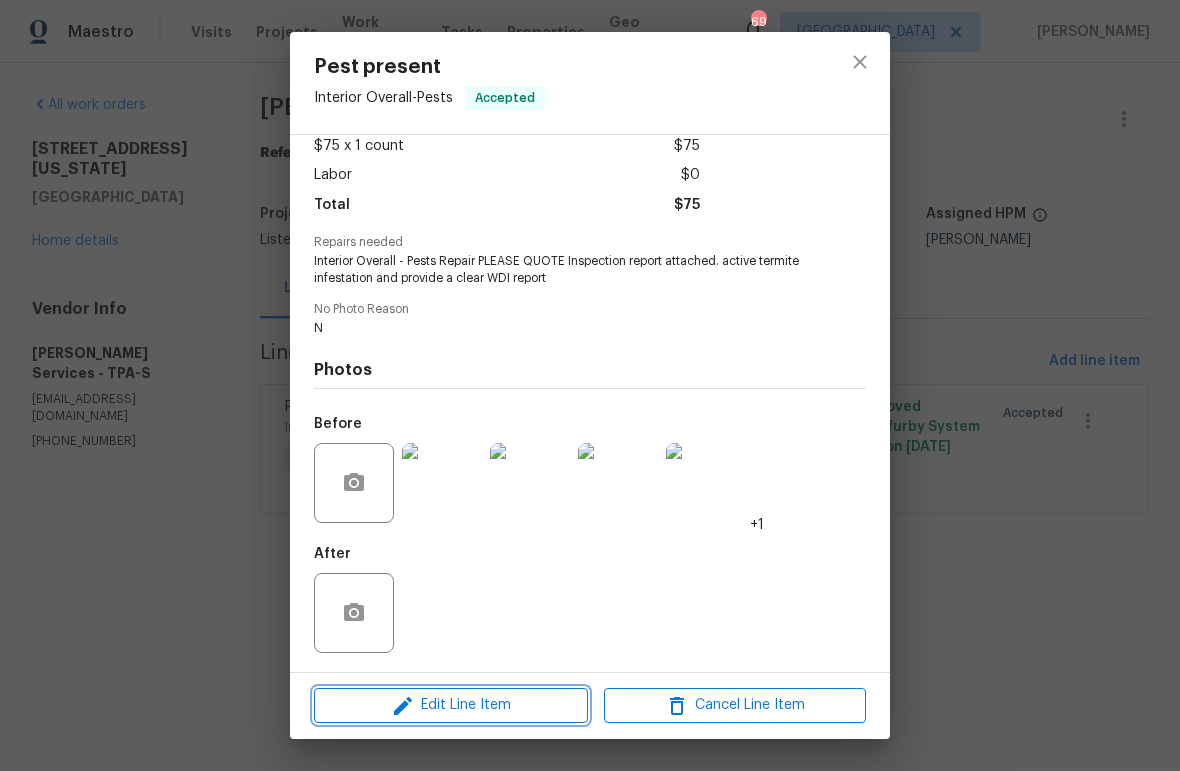 click on "Edit Line Item" at bounding box center (451, 705) 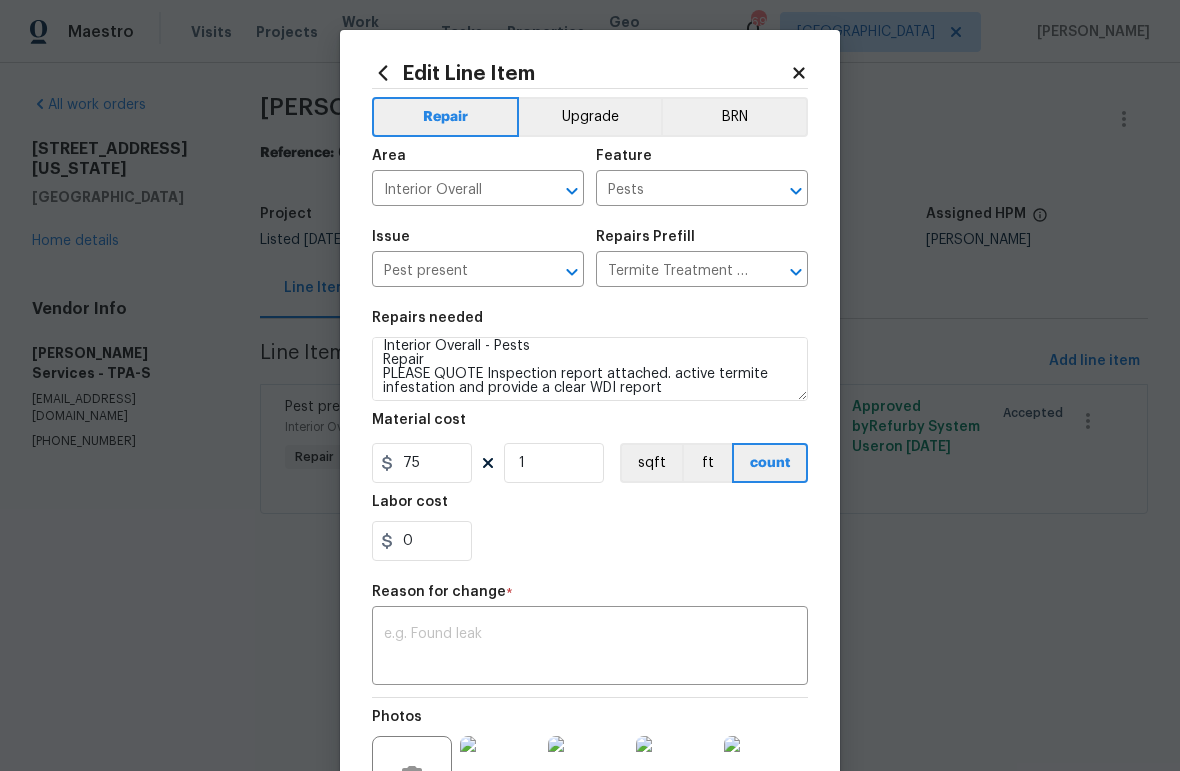 scroll, scrollTop: 13, scrollLeft: 0, axis: vertical 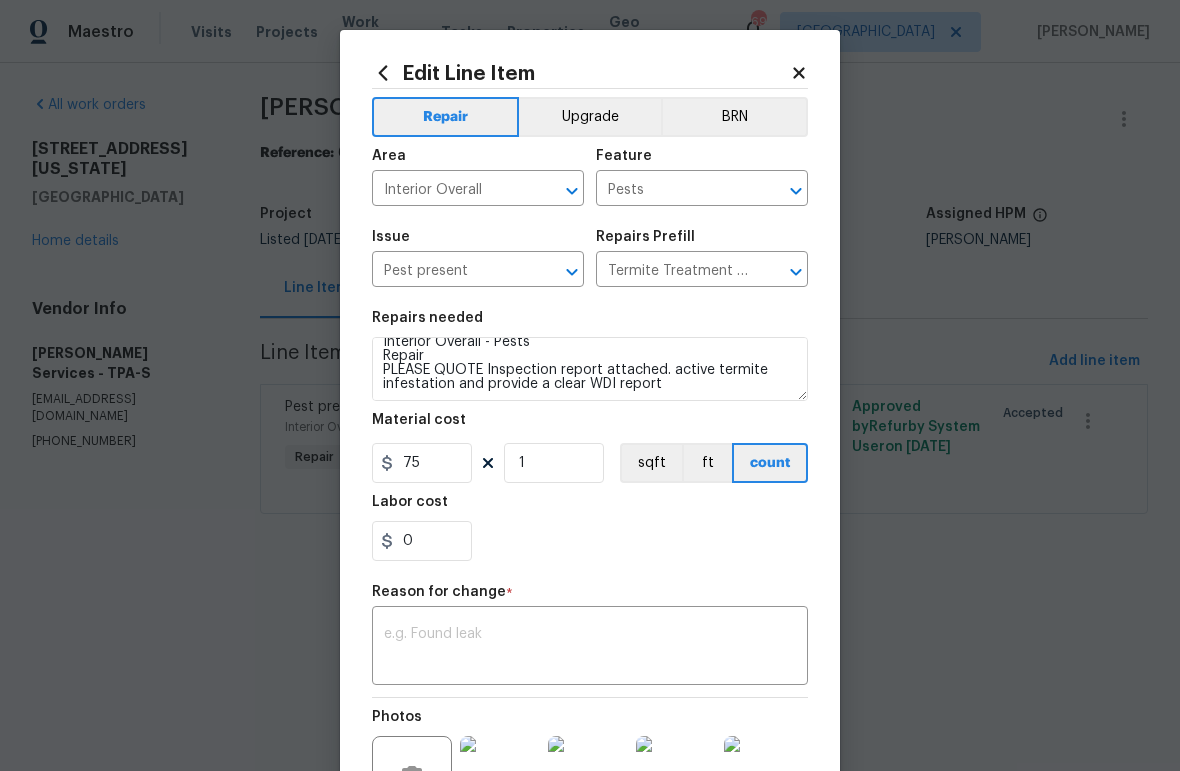 click 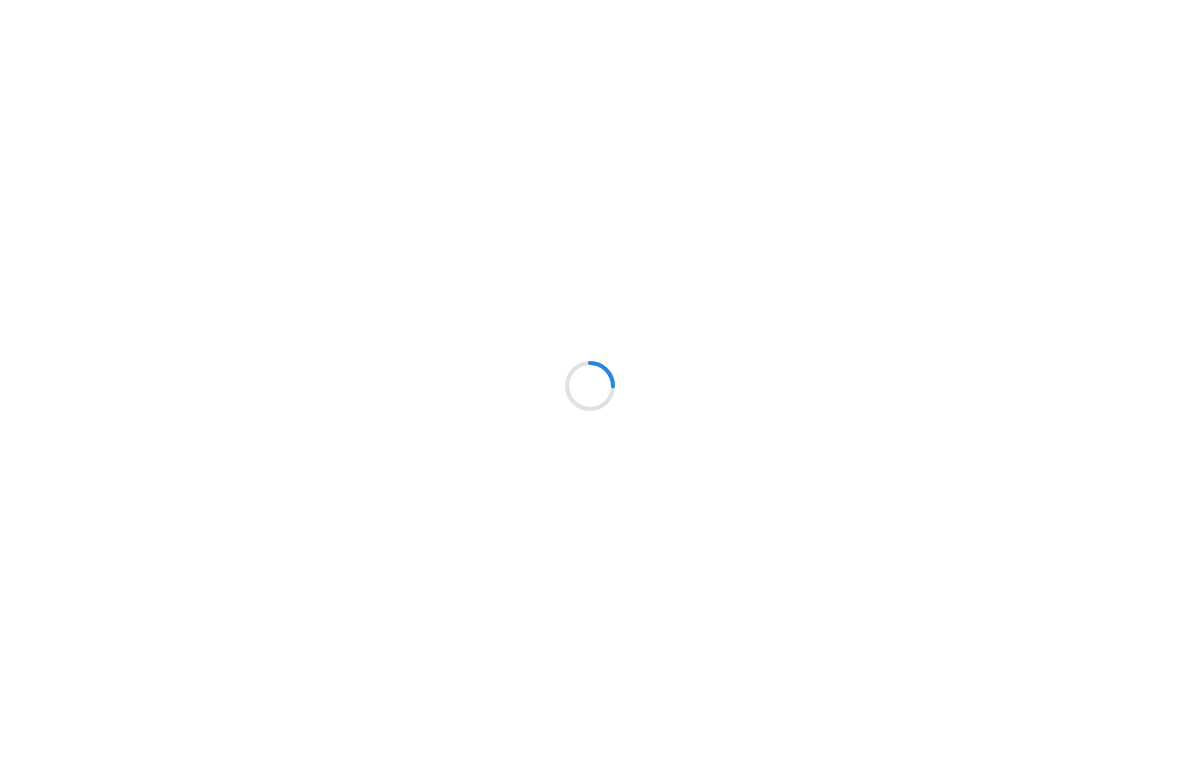 scroll, scrollTop: 0, scrollLeft: 0, axis: both 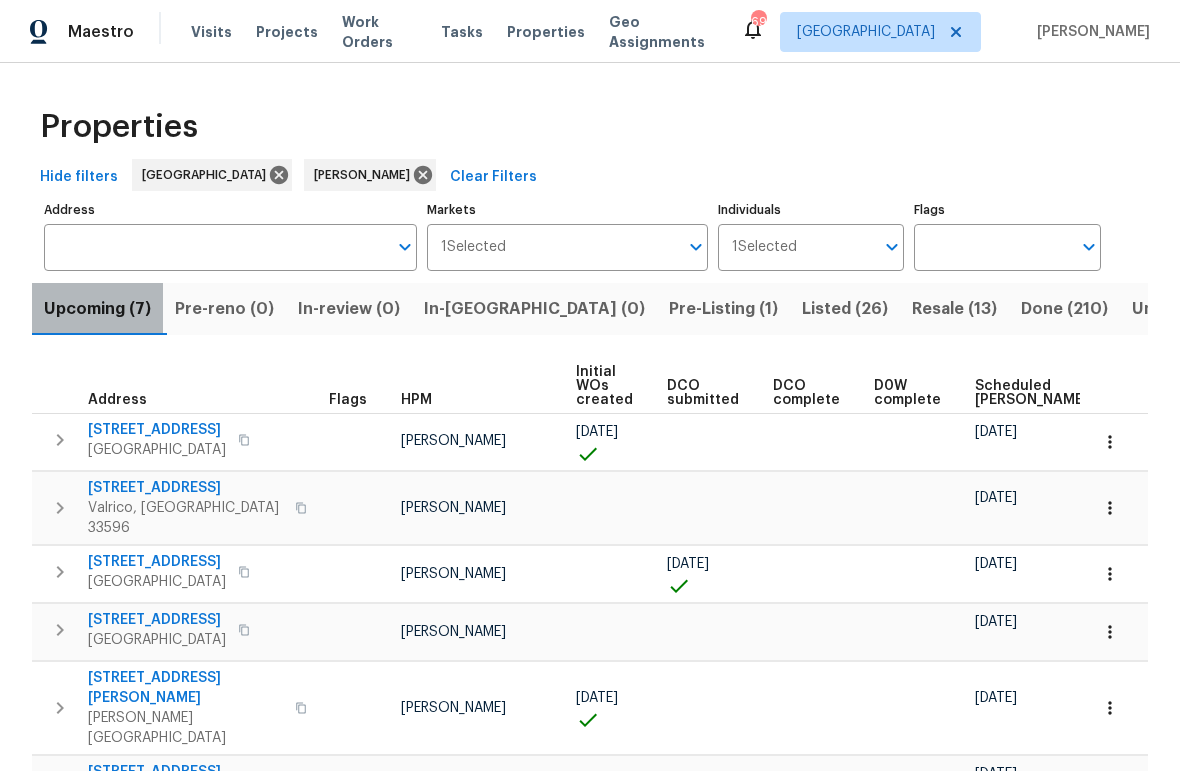 click on "Upcoming (7)" at bounding box center (97, 309) 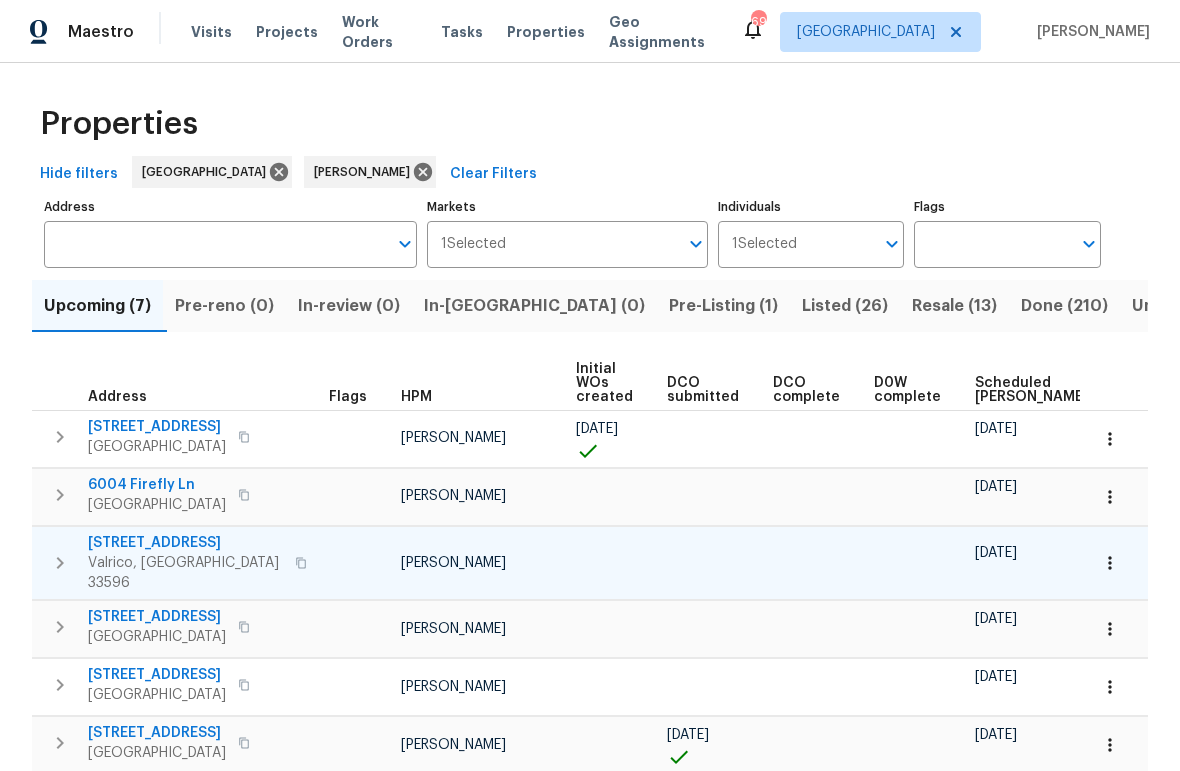 scroll, scrollTop: 0, scrollLeft: 0, axis: both 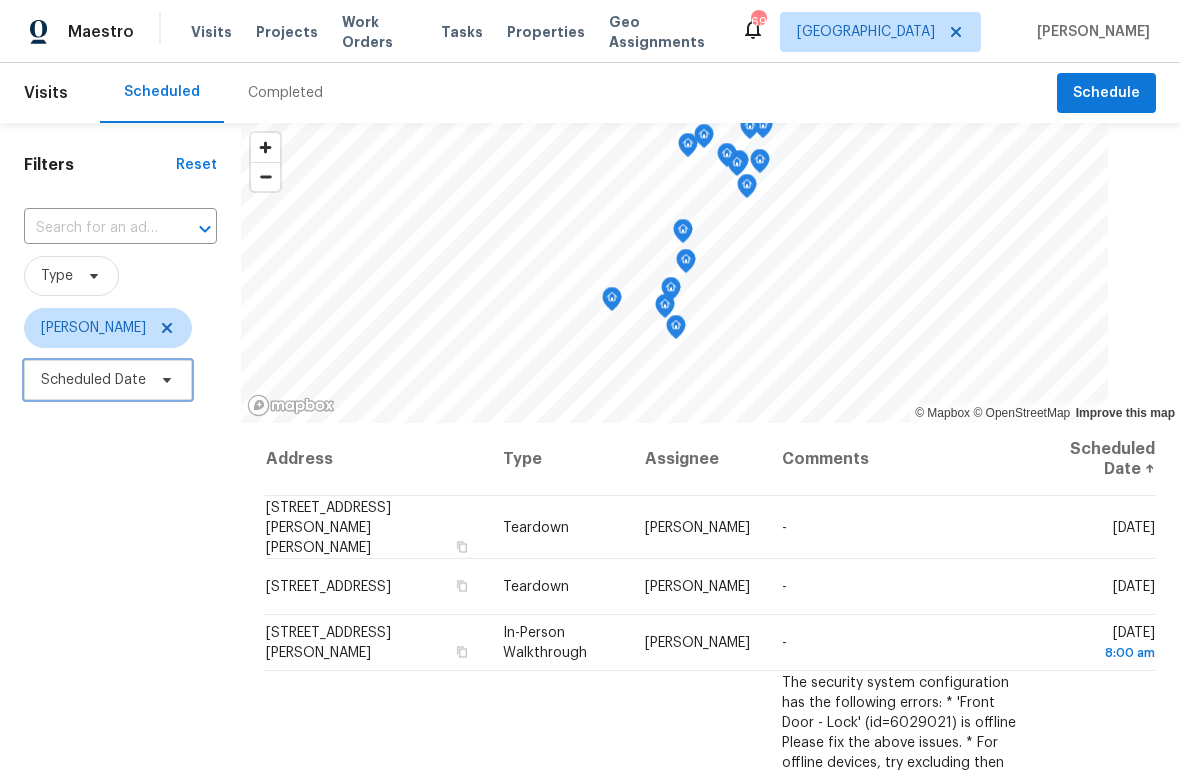 click on "Scheduled Date" at bounding box center (93, 380) 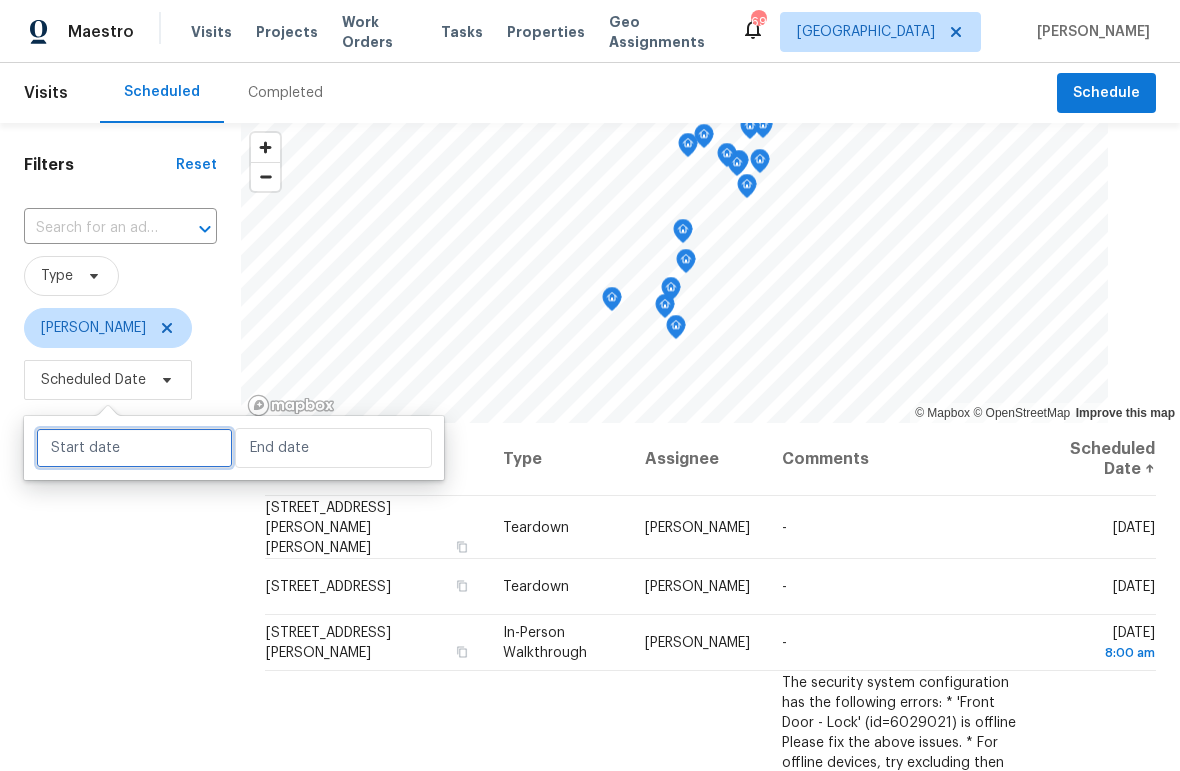 click at bounding box center (134, 448) 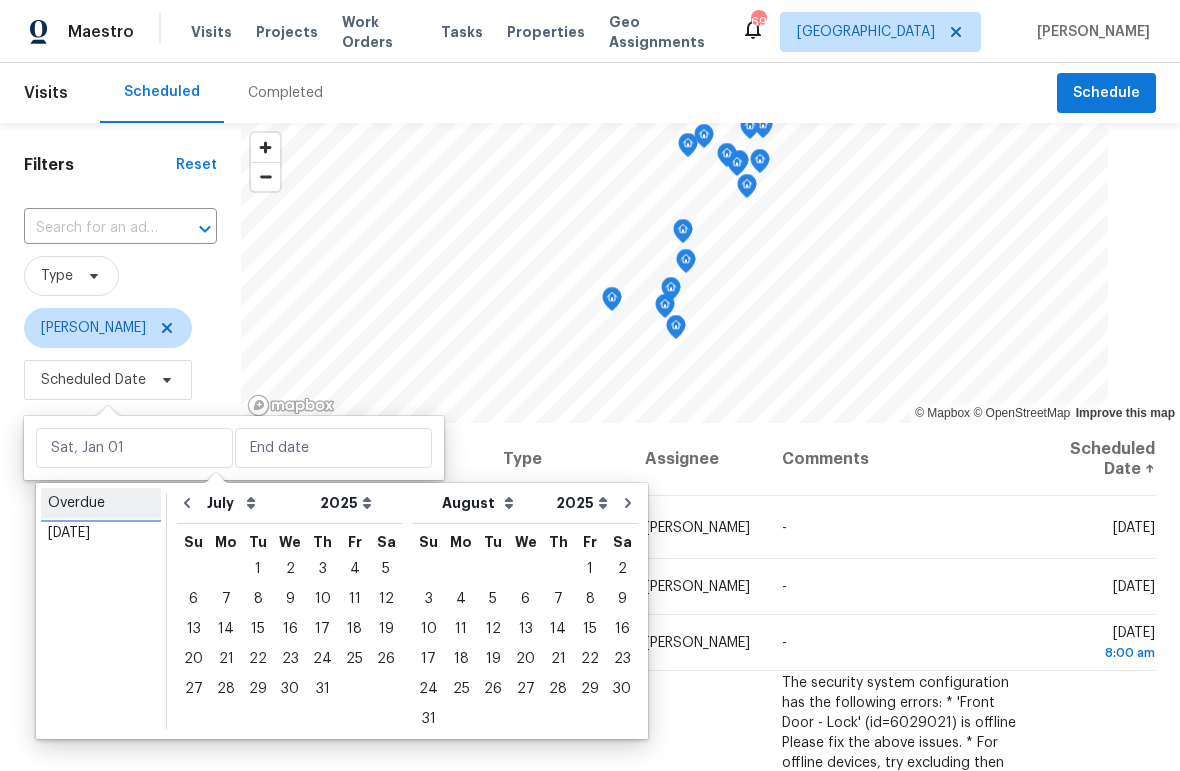 click on "Overdue" at bounding box center [101, 503] 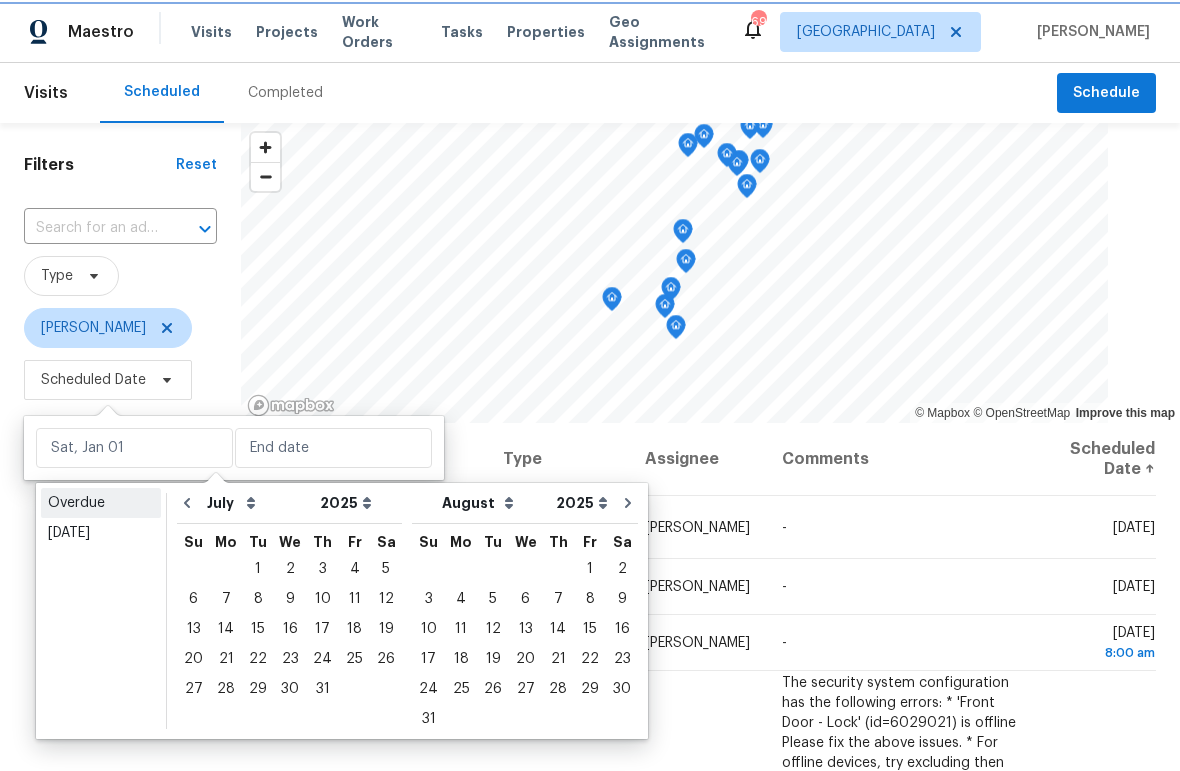 type on "Fri, Jun 20" 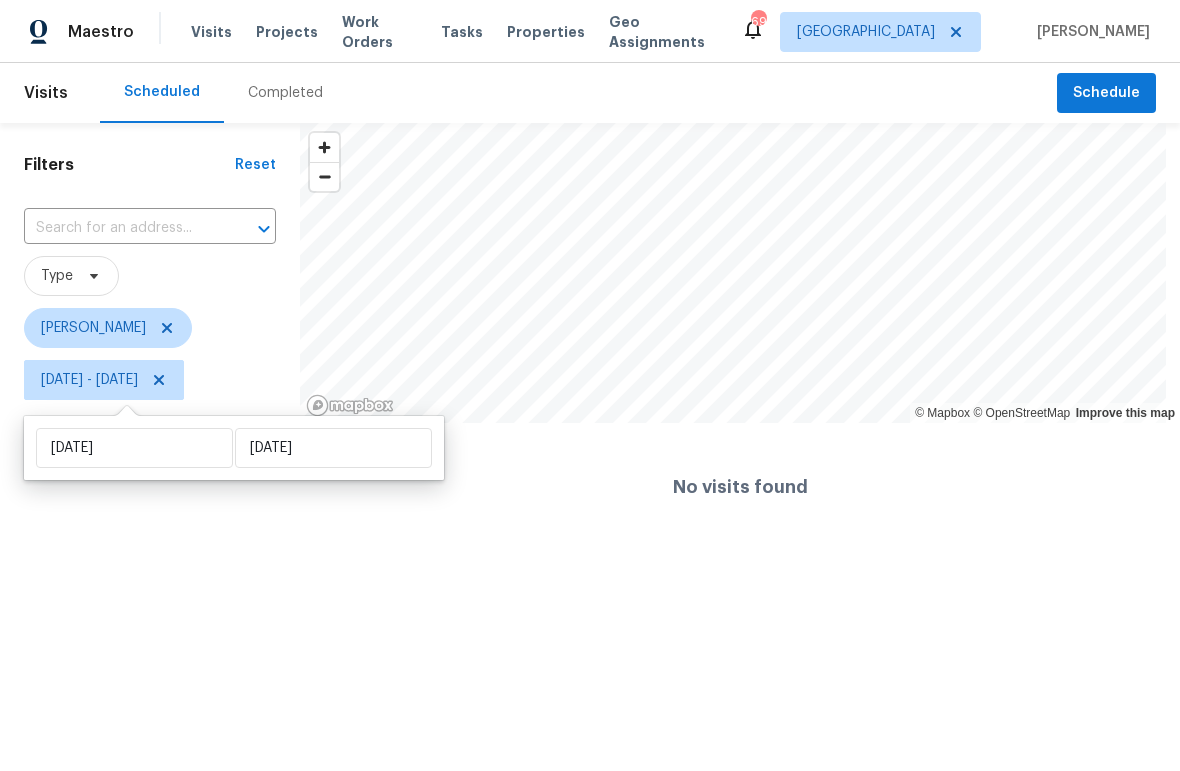 drag, startPoint x: 118, startPoint y: 426, endPoint x: 119, endPoint y: 436, distance: 10.049875 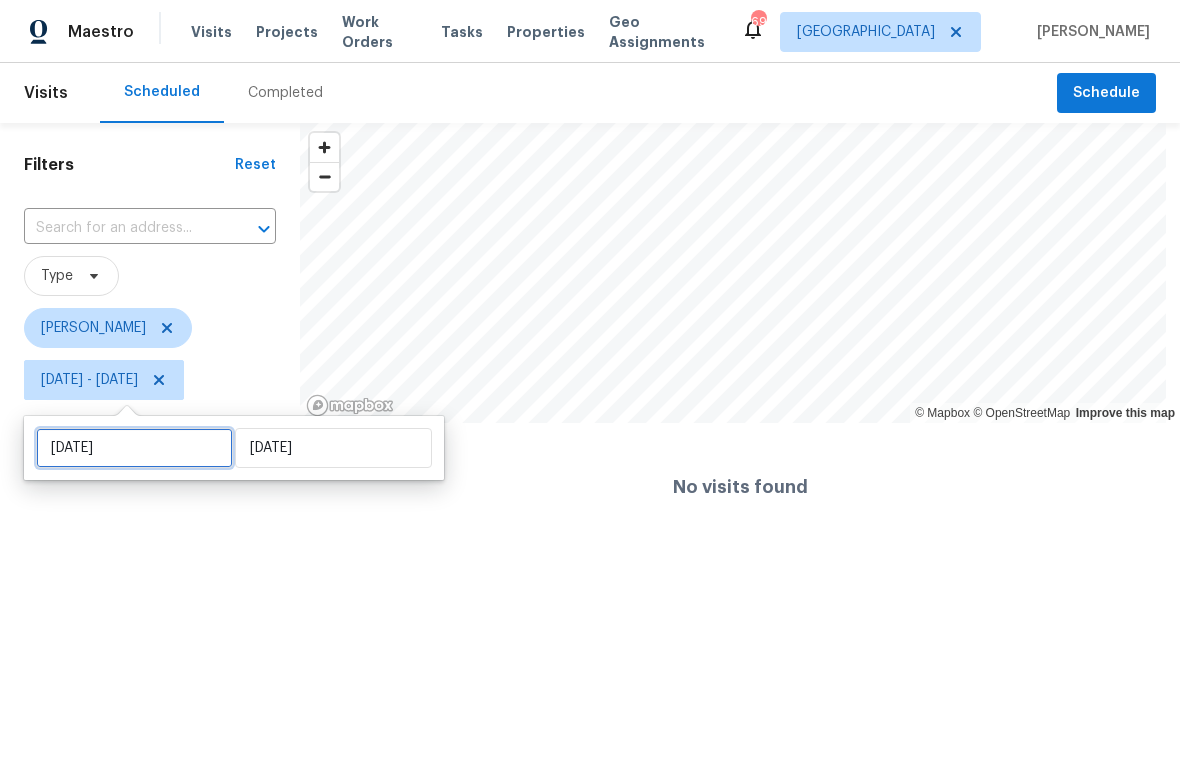 click on "Fri, Jun 20" at bounding box center (134, 448) 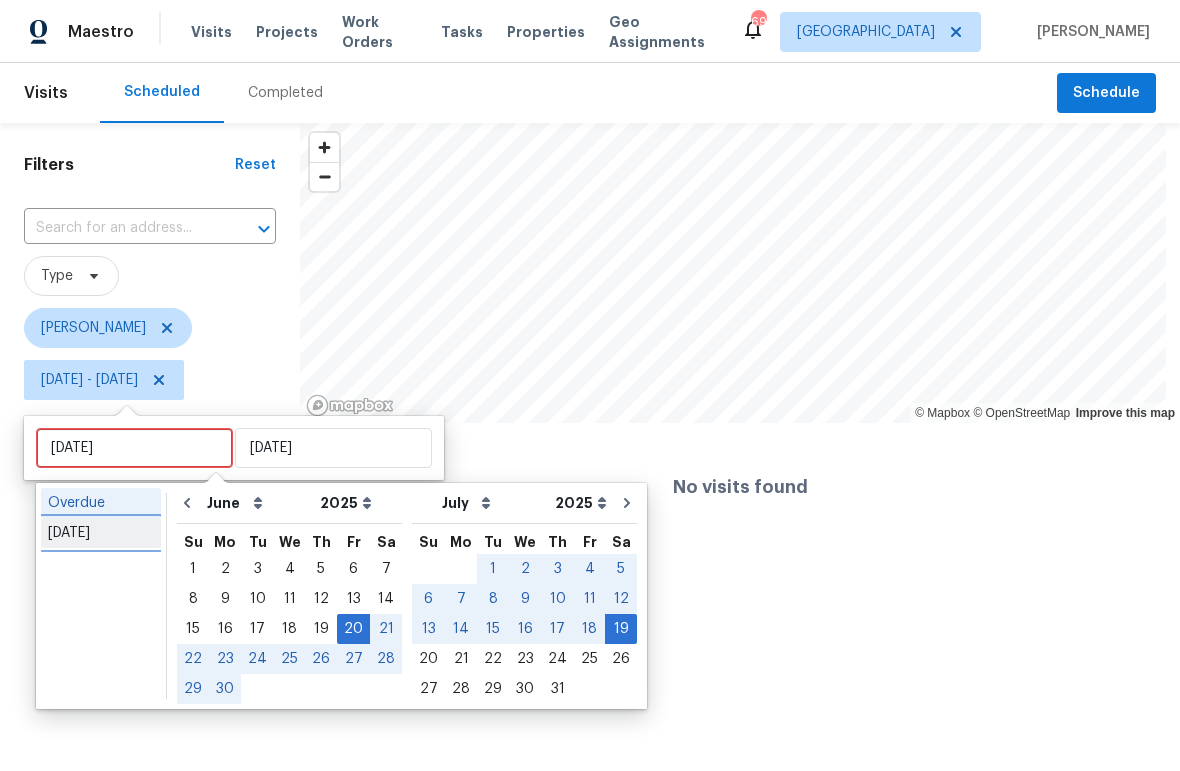 click on "[DATE]" at bounding box center [101, 533] 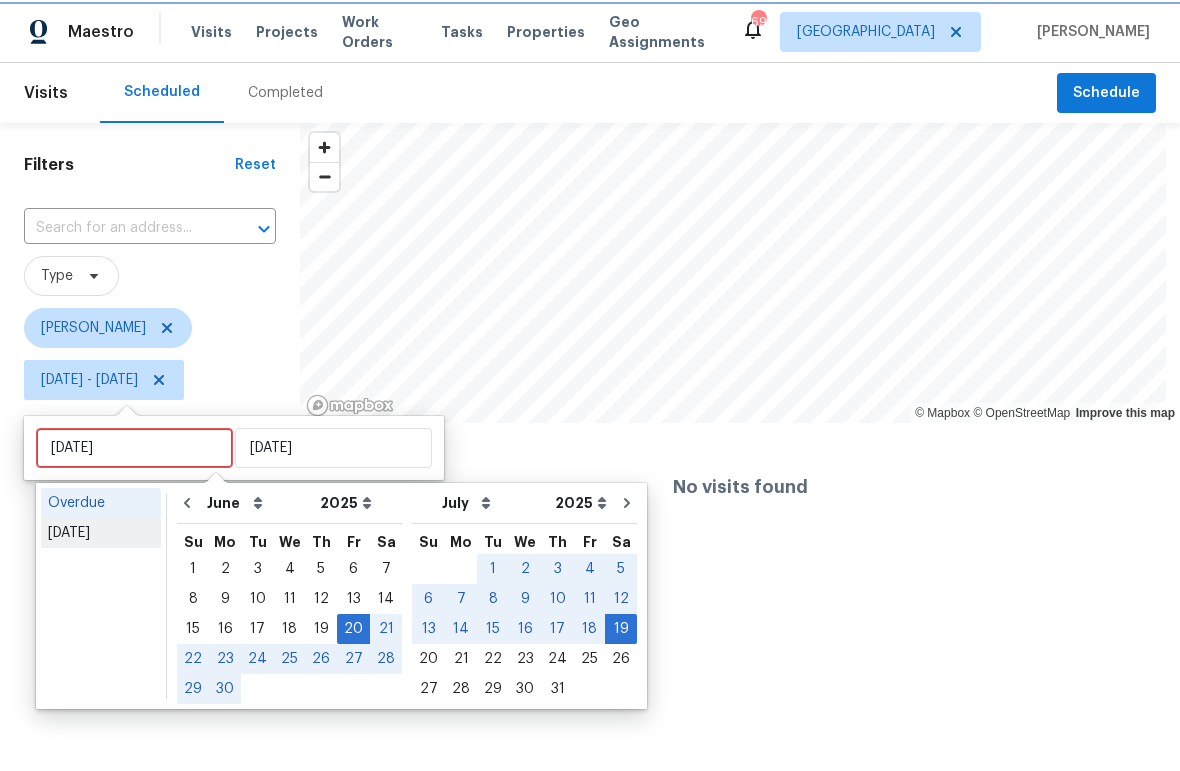 type on "[DATE]" 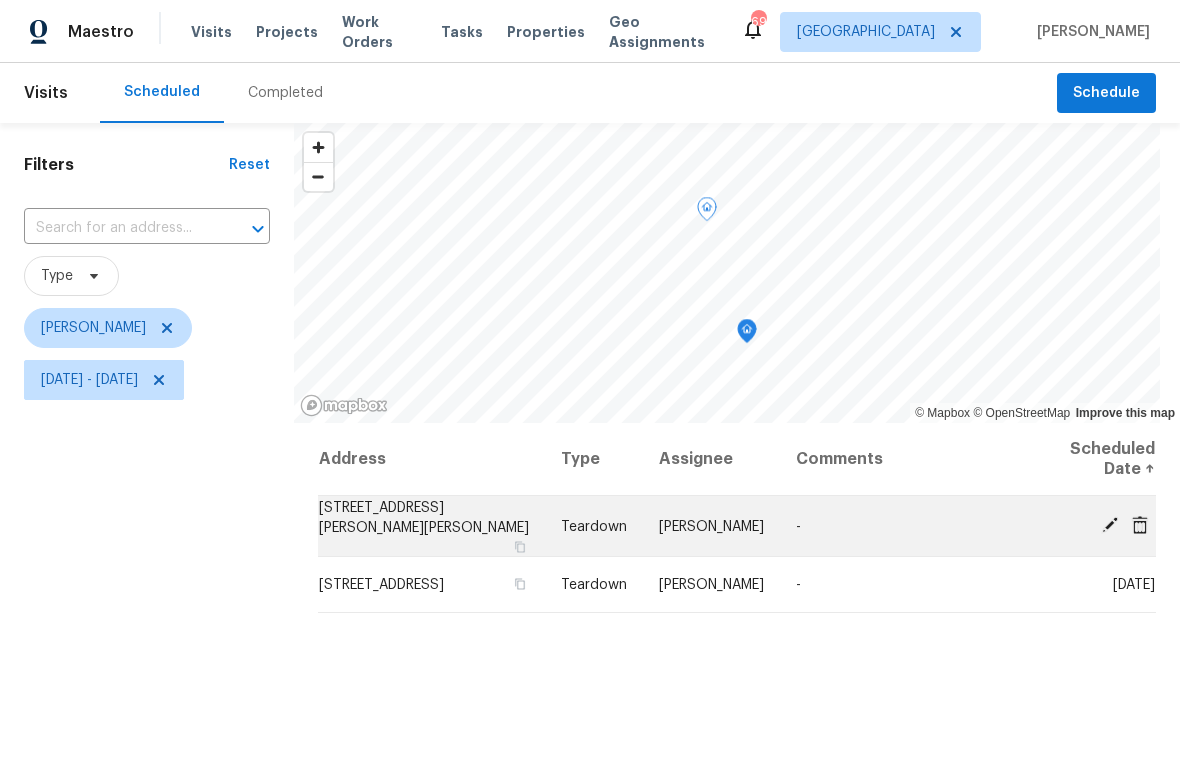 click 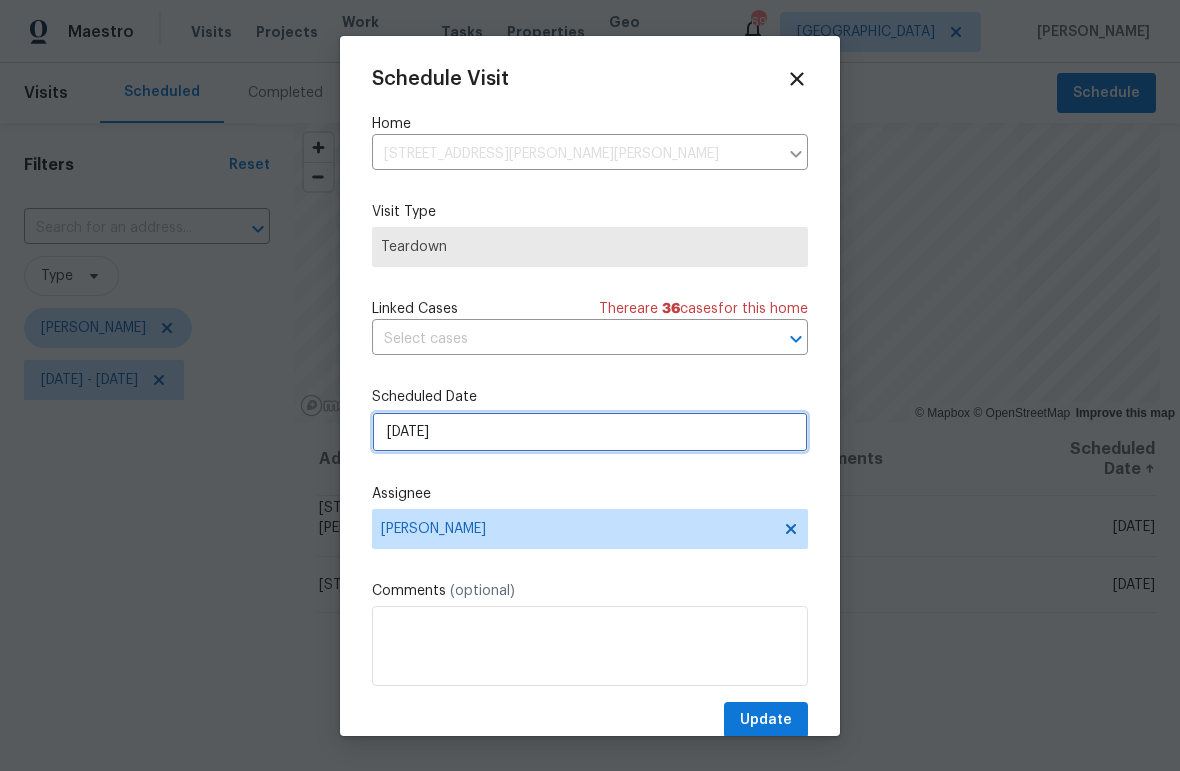 click on "7/20/2025" at bounding box center (590, 432) 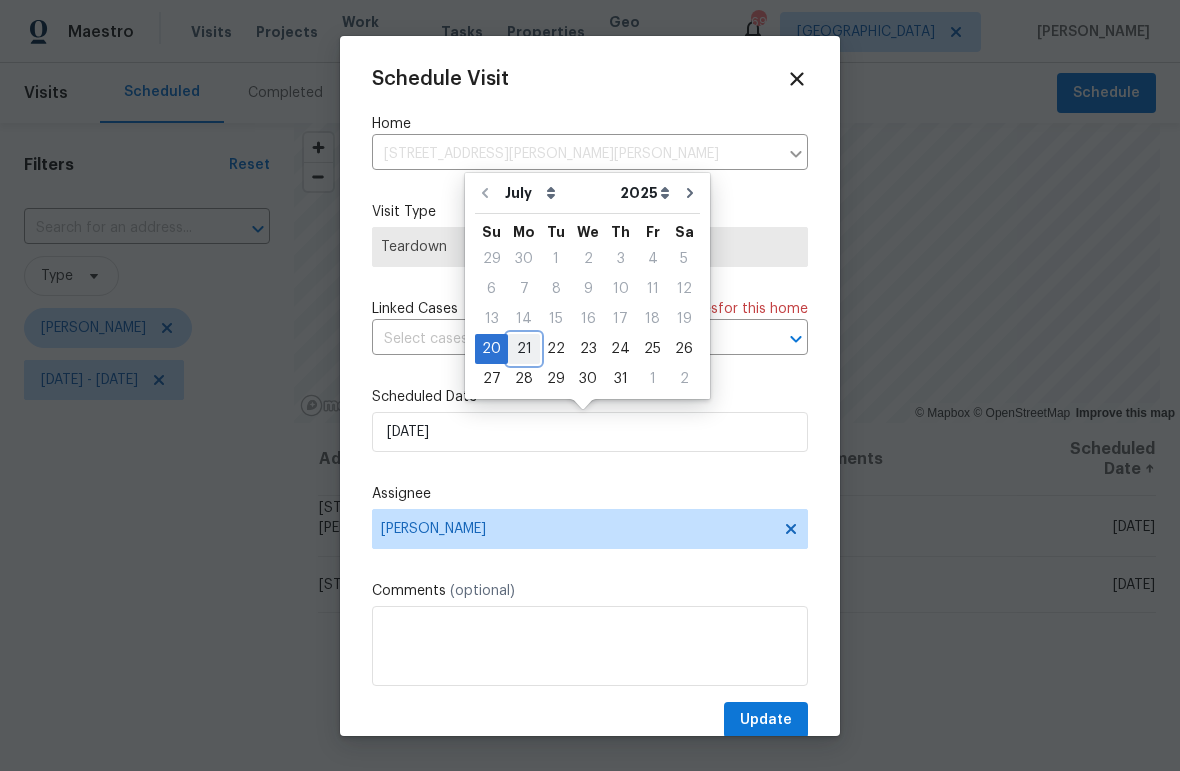 click on "21" at bounding box center (524, 349) 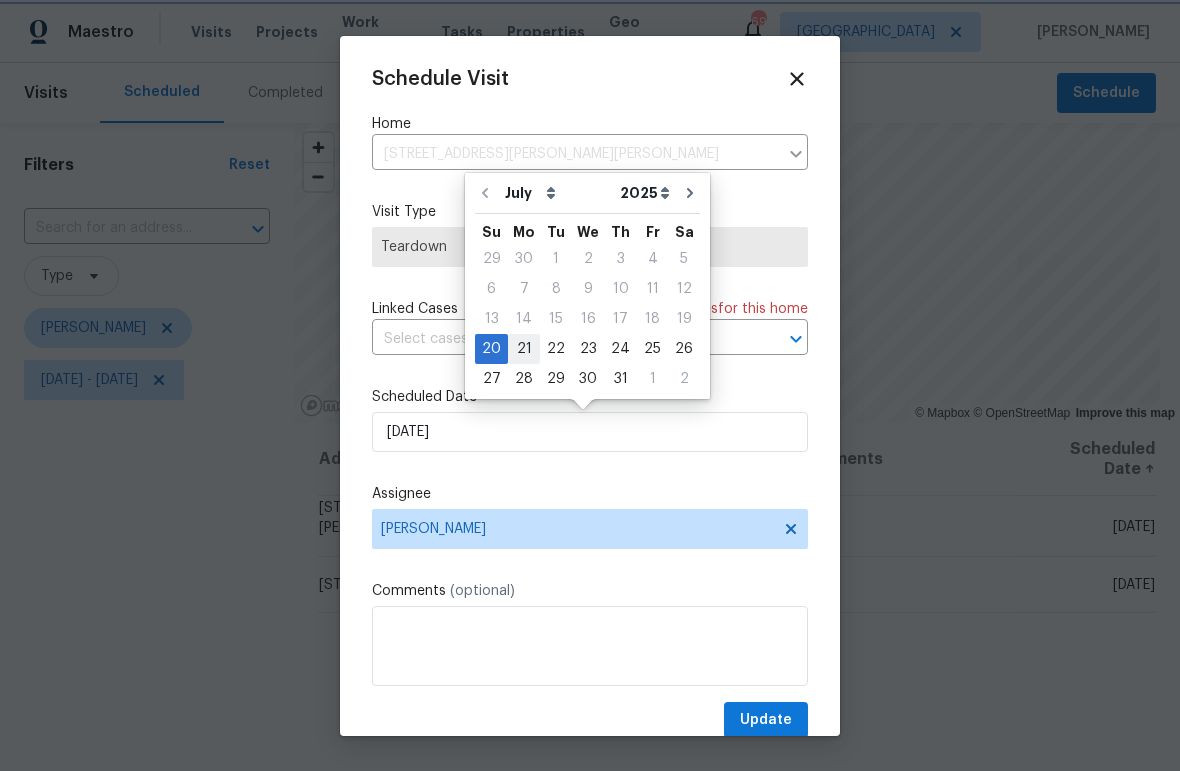 type on "7/21/2025" 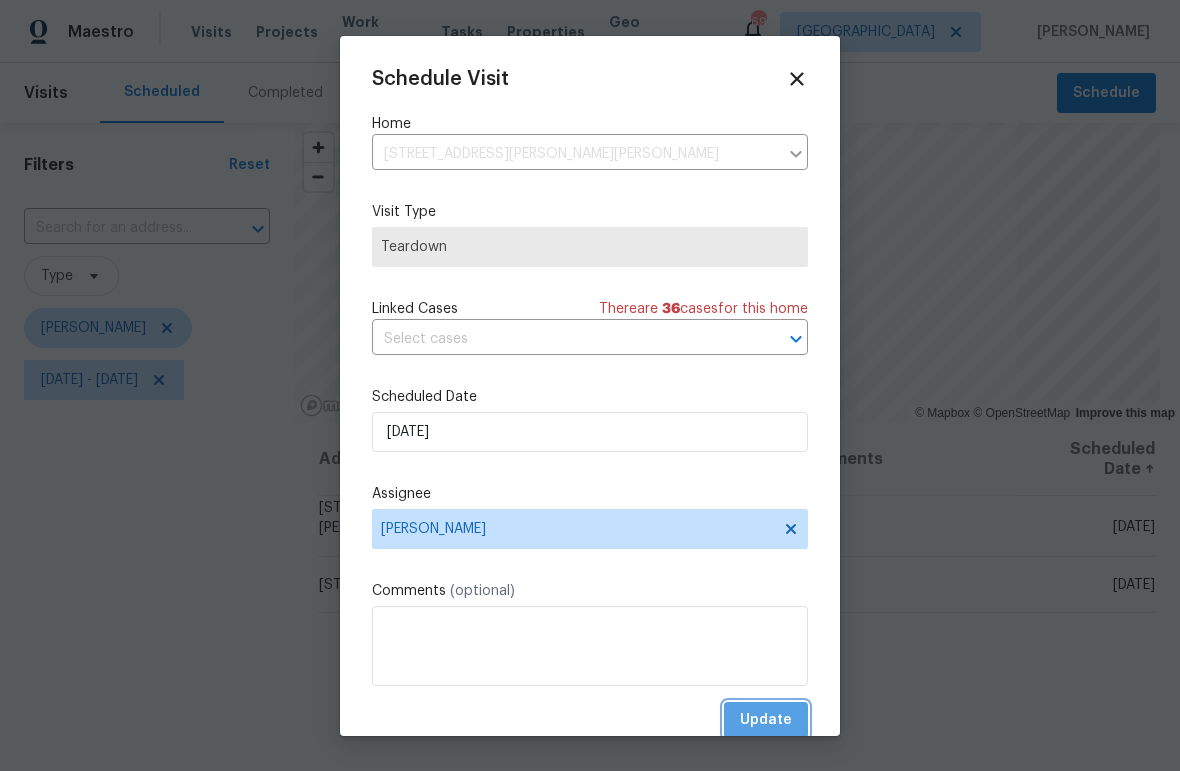 click on "Update" at bounding box center (766, 720) 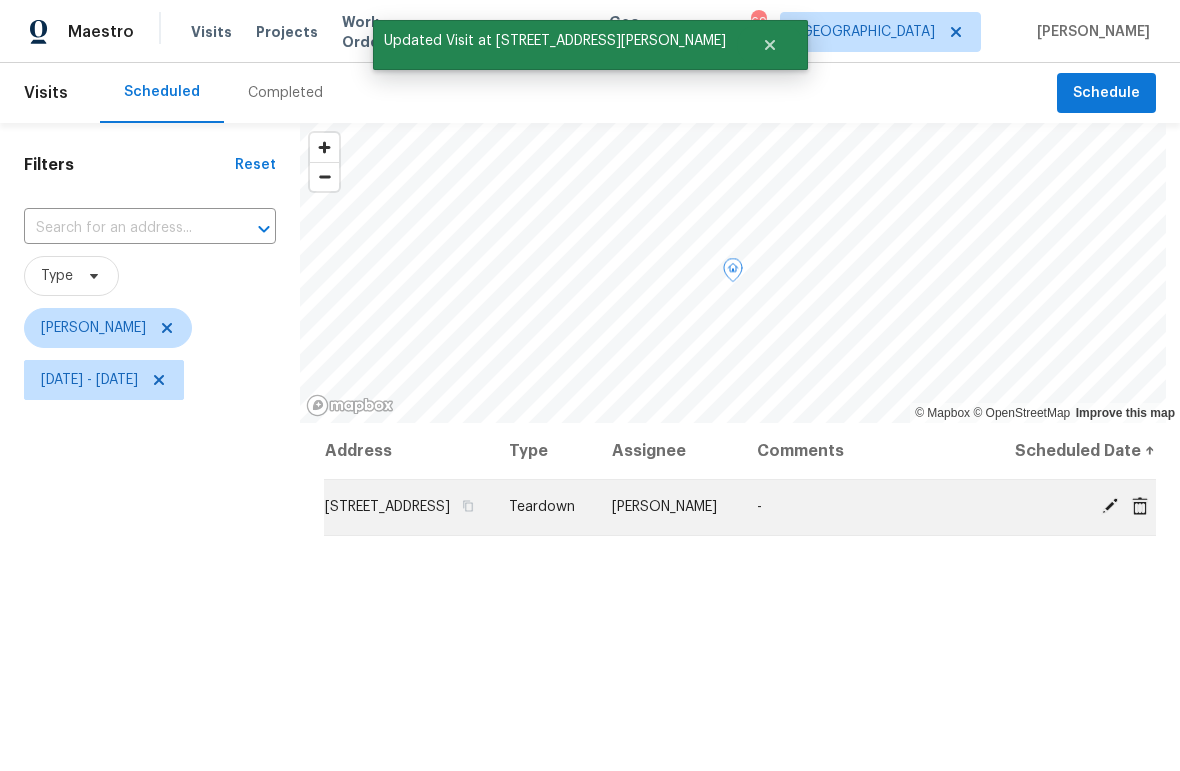 click 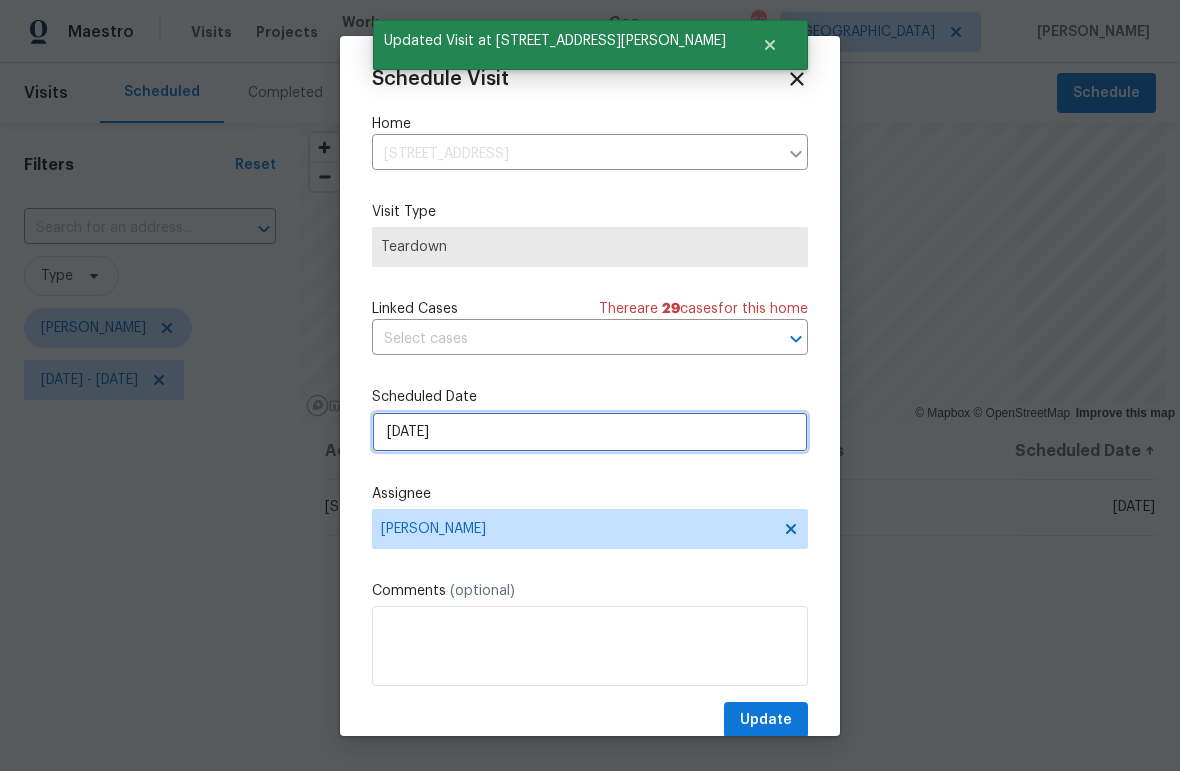 click on "7/20/2025" at bounding box center (590, 432) 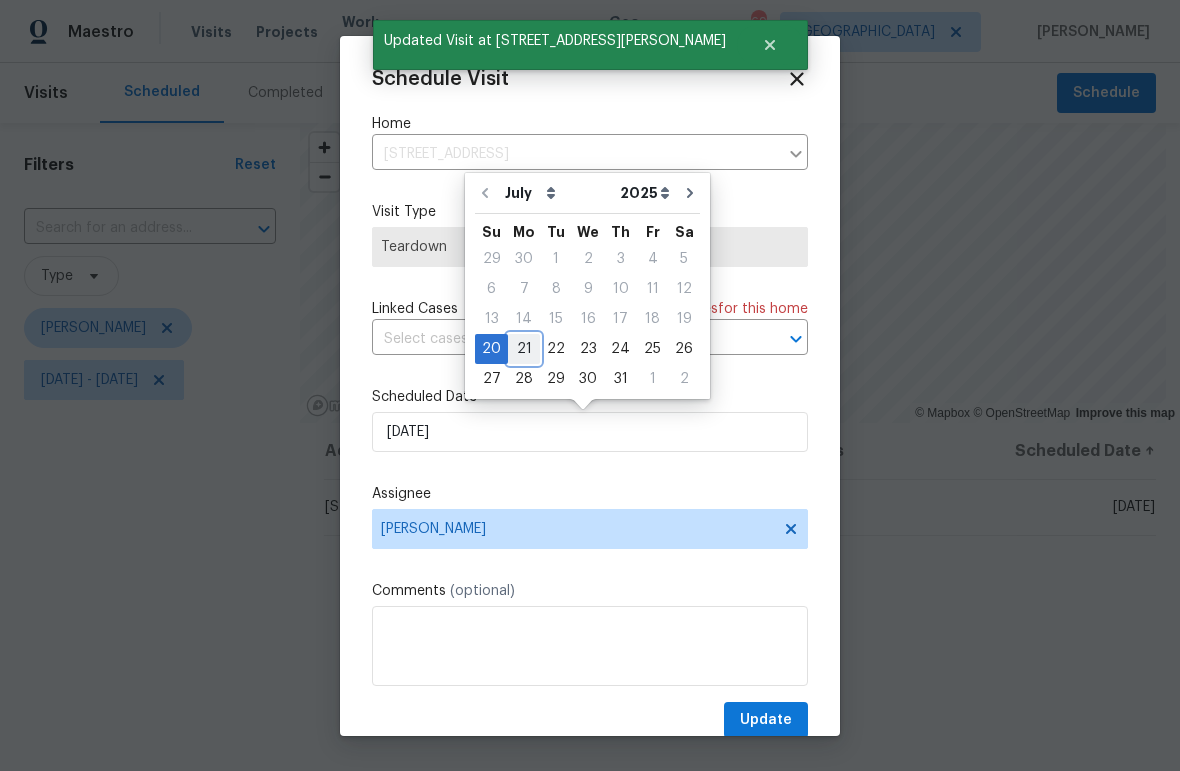 click on "21" at bounding box center [524, 349] 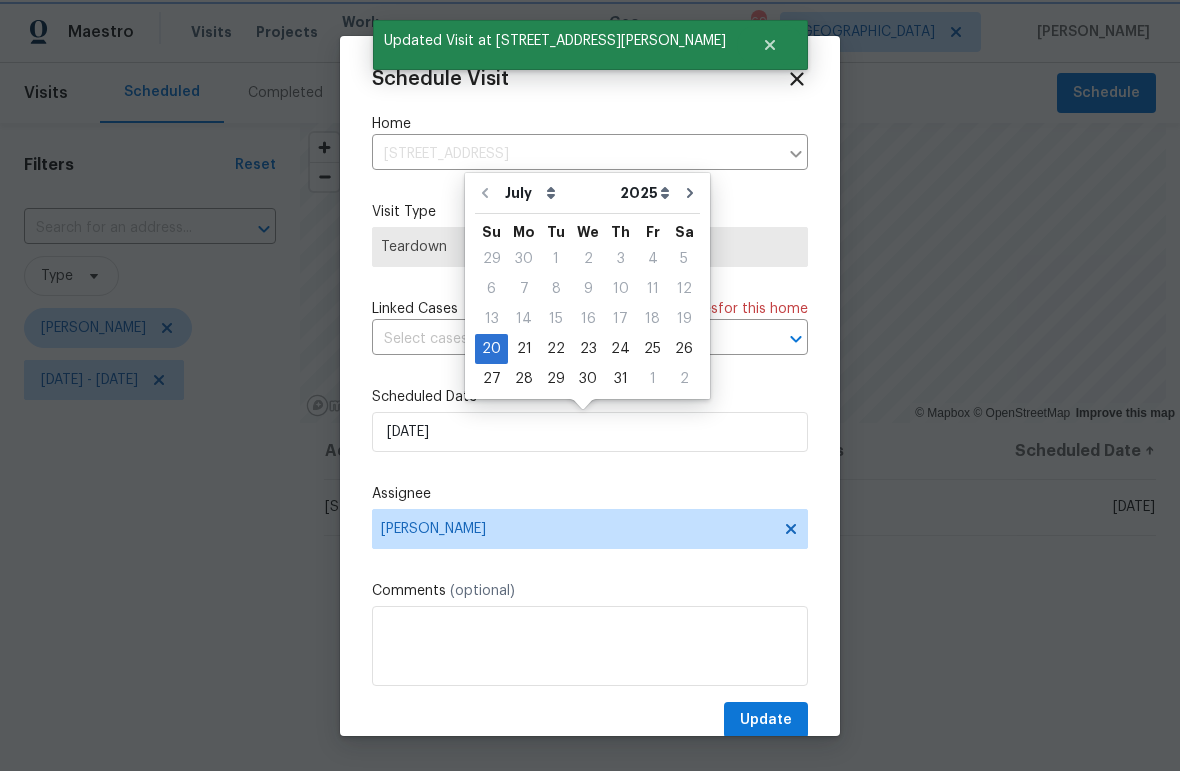 type on "7/21/2025" 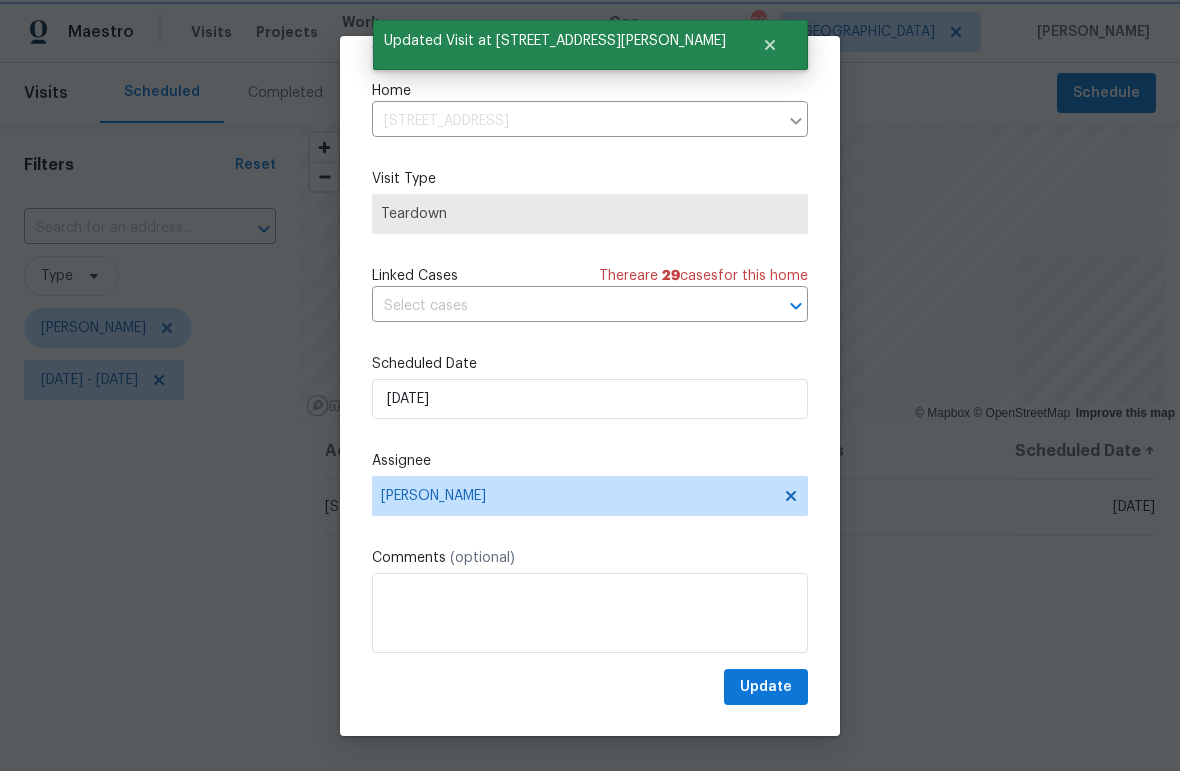 scroll, scrollTop: 37, scrollLeft: 0, axis: vertical 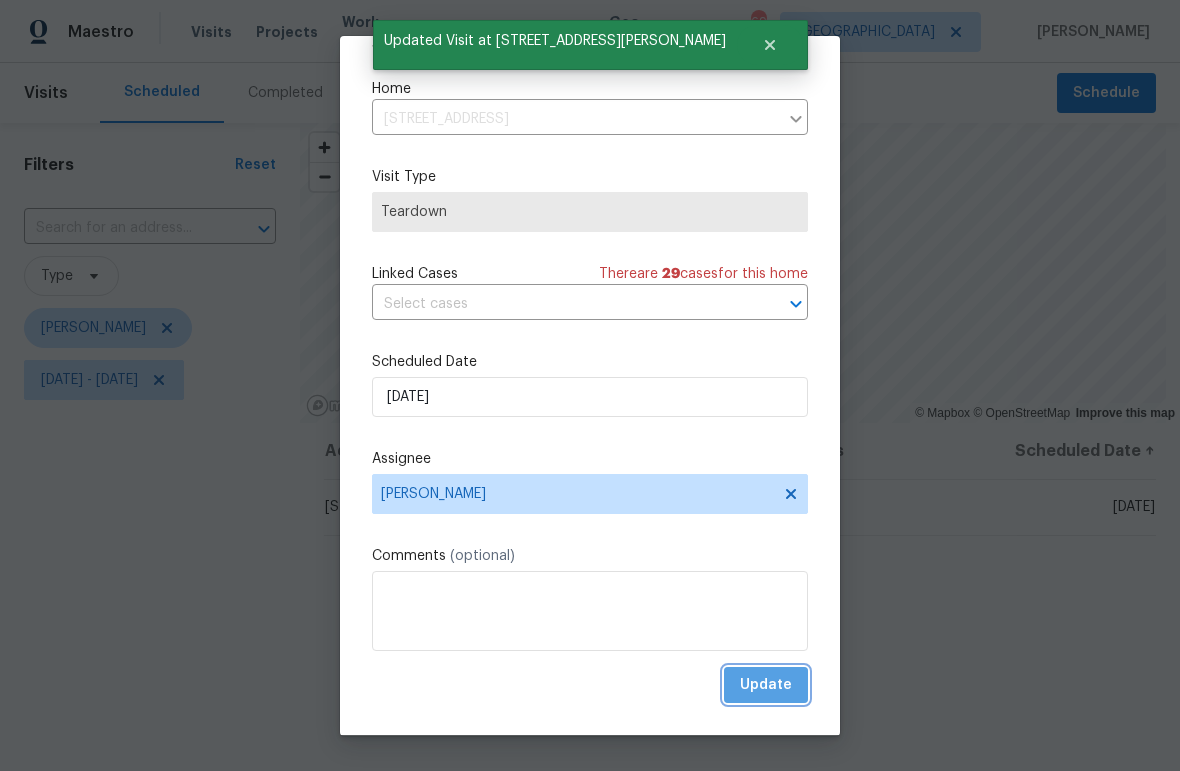 click on "Update" at bounding box center [766, 685] 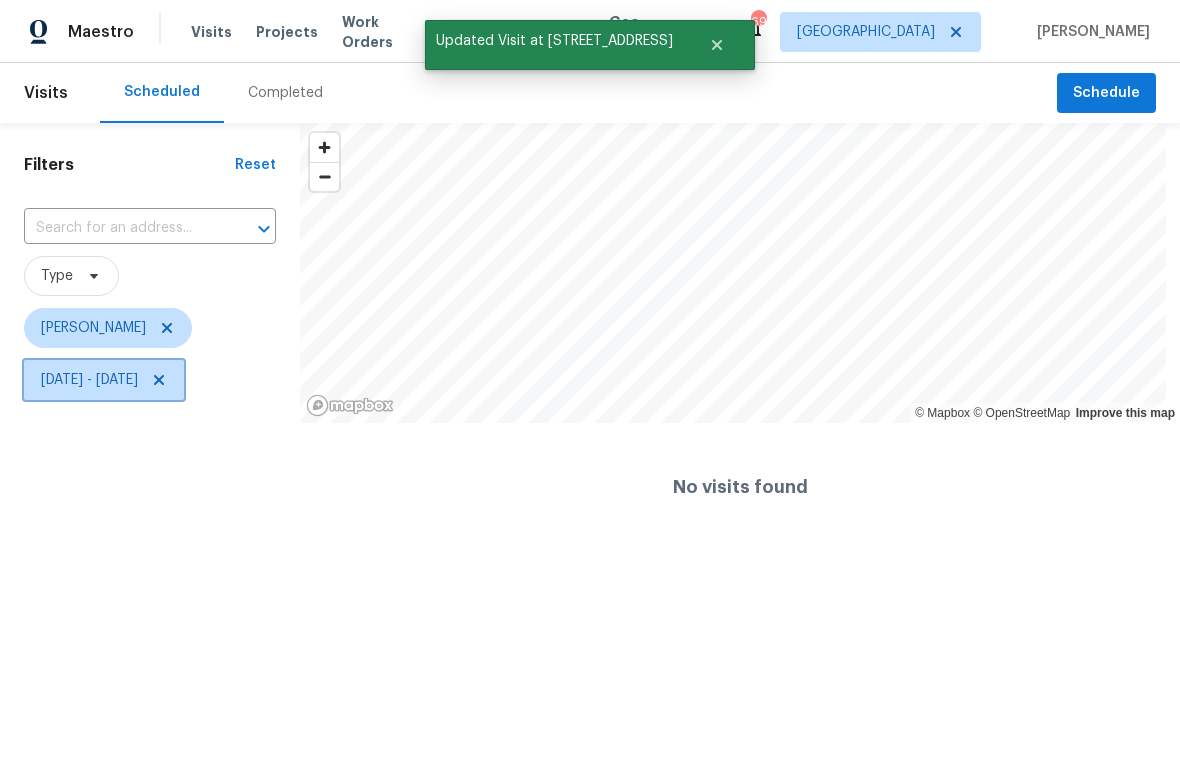 click on "[DATE] - [DATE]" at bounding box center (89, 380) 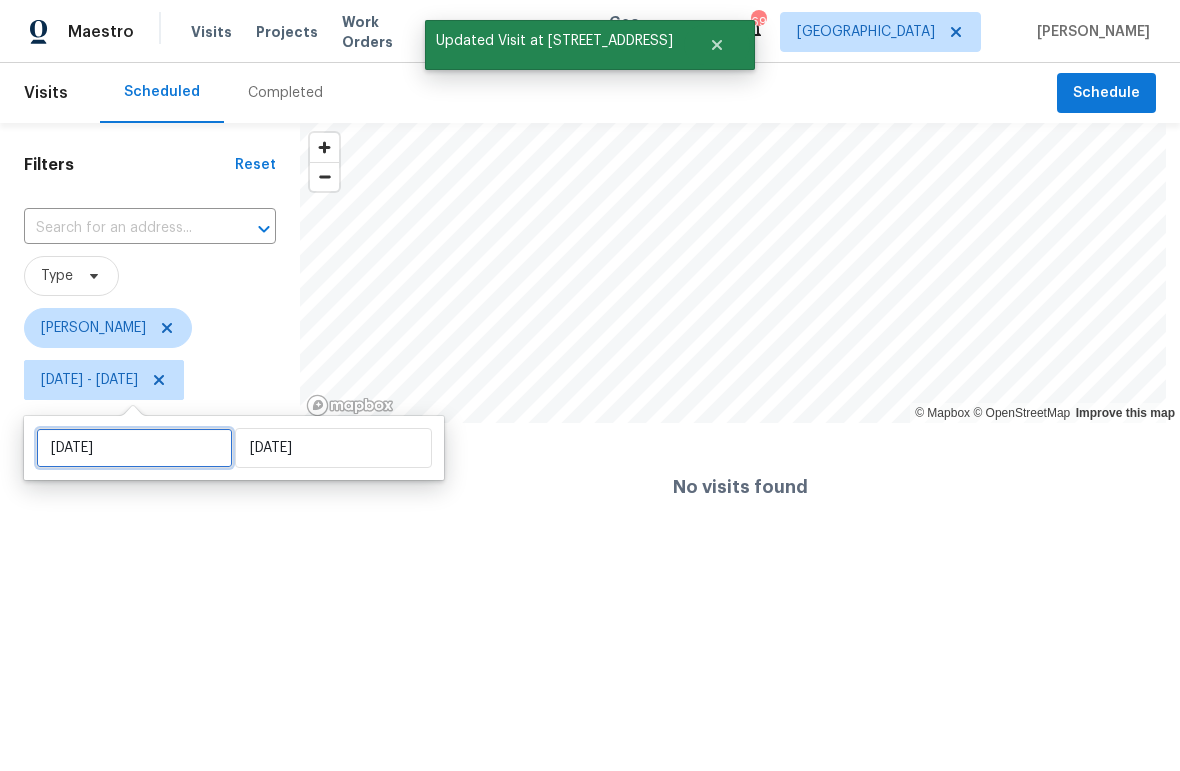 click on "[DATE]" at bounding box center (134, 448) 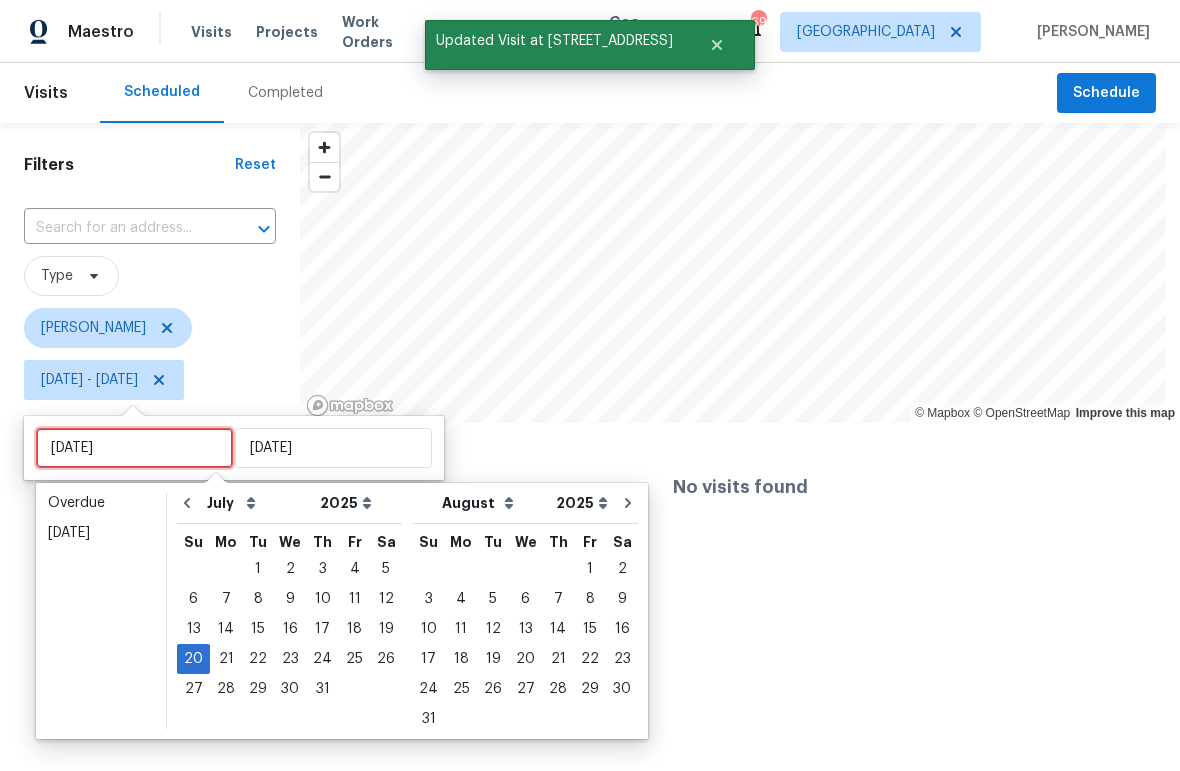 type on "[DATE]" 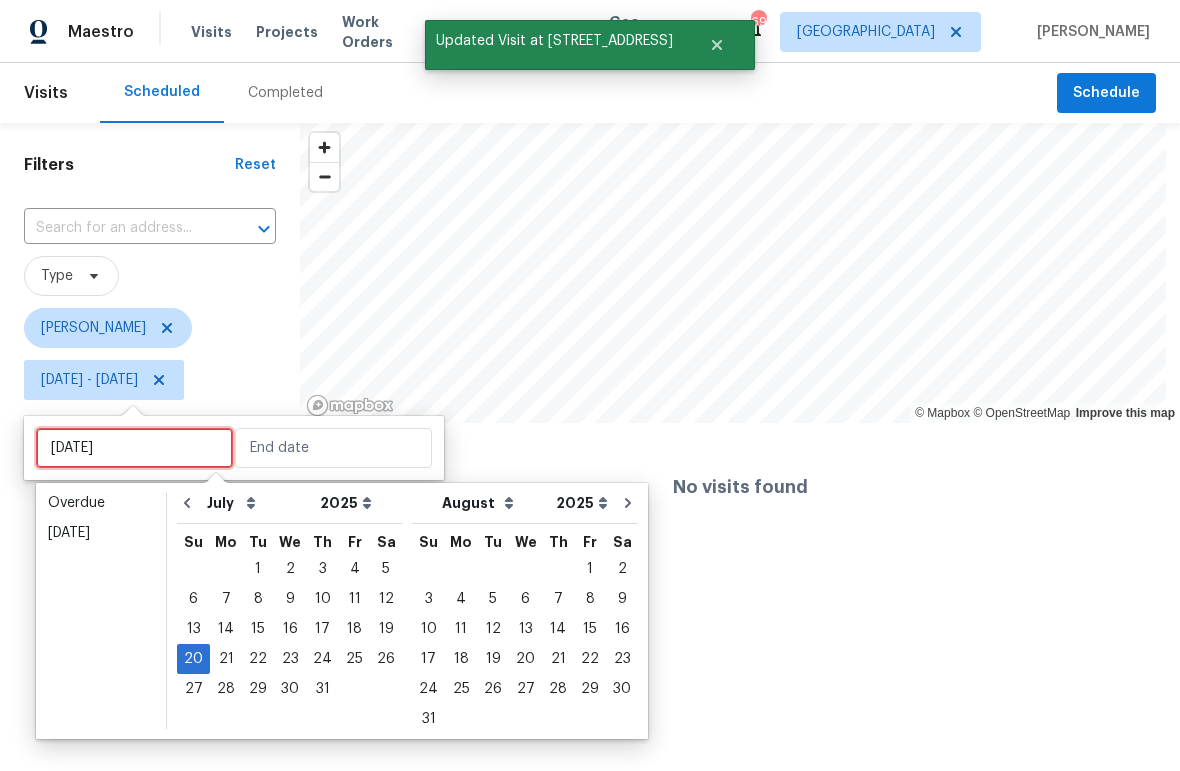 type on "[DATE]" 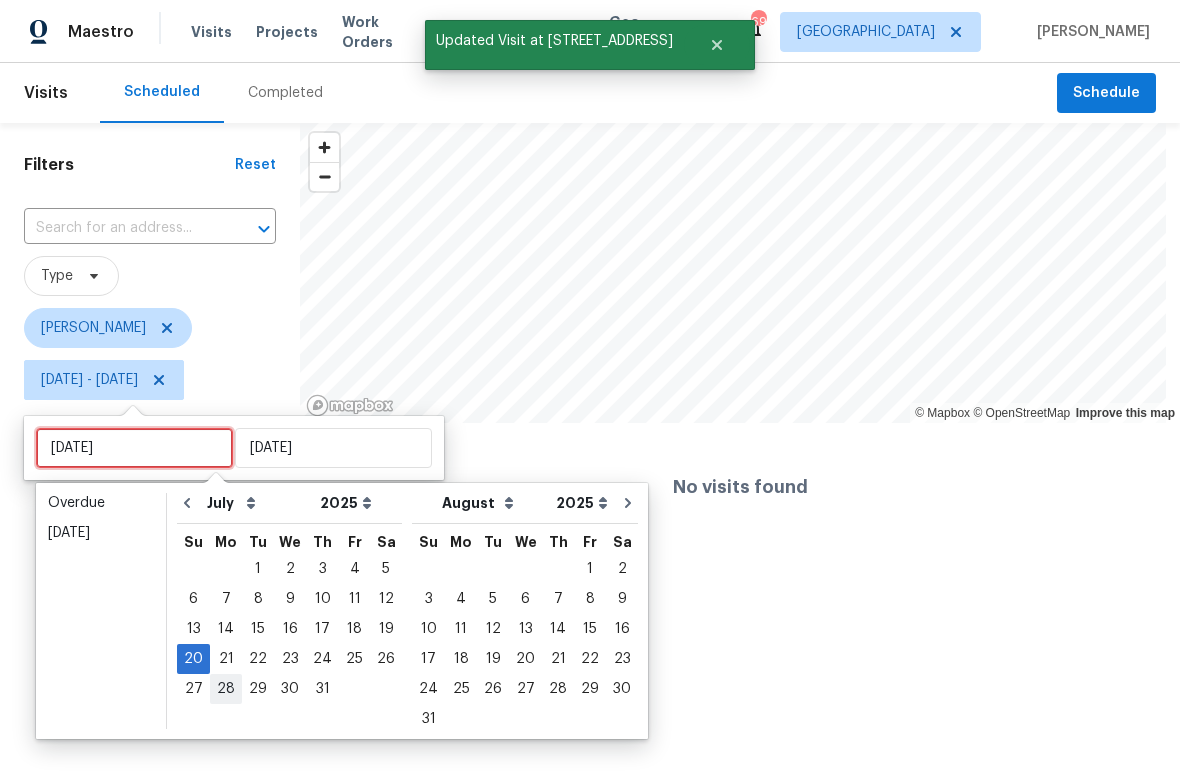 type on "[DATE]" 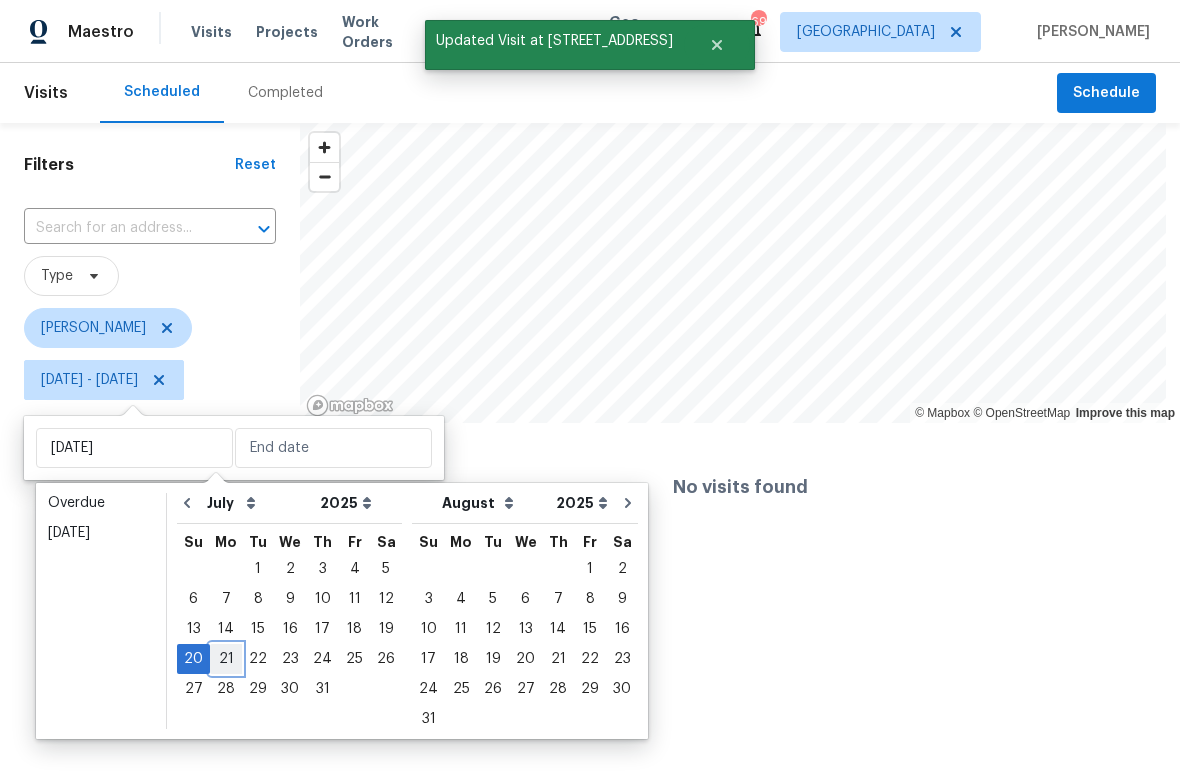 click on "21" at bounding box center [226, 659] 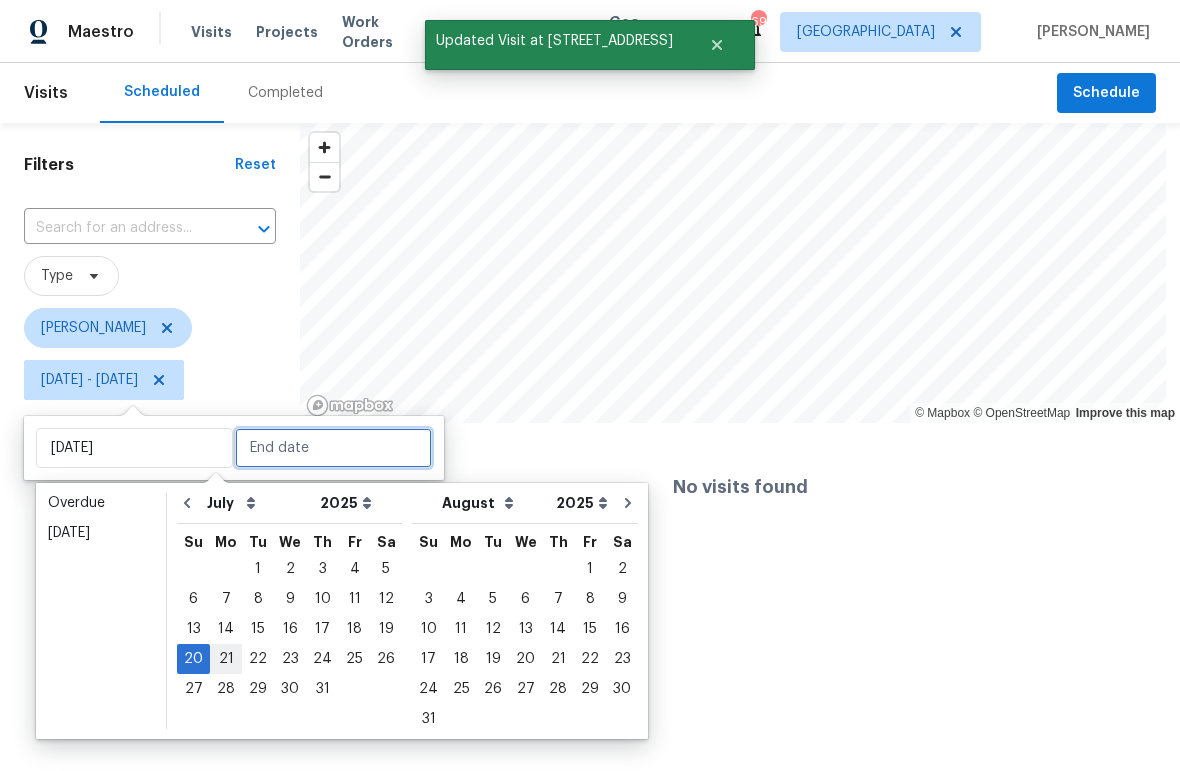 type on "[DATE]" 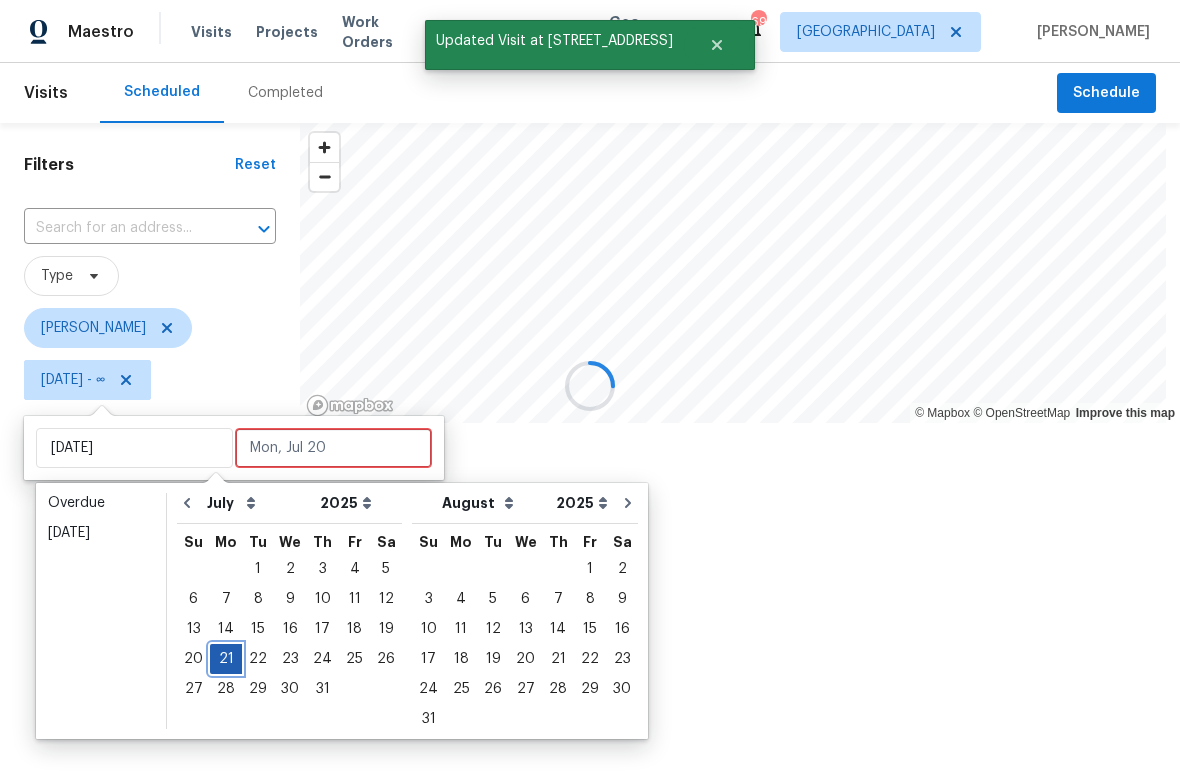 click on "21" at bounding box center (226, 659) 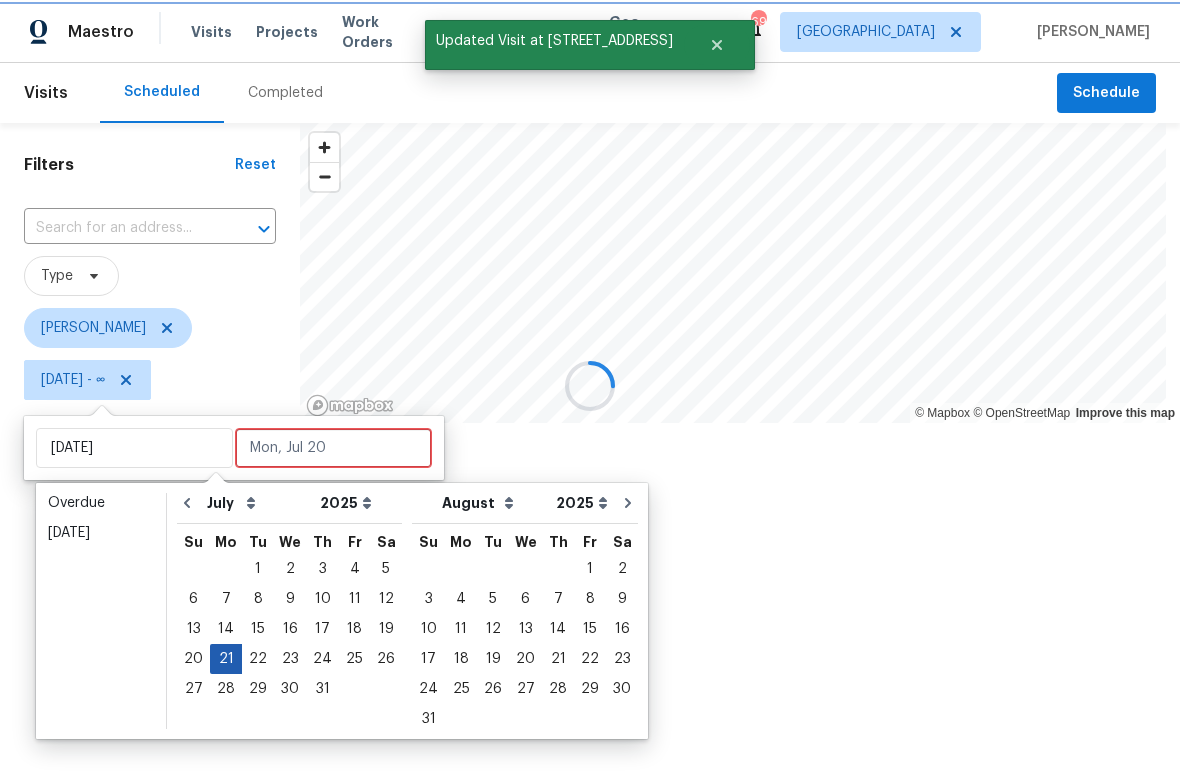 type on "[DATE]" 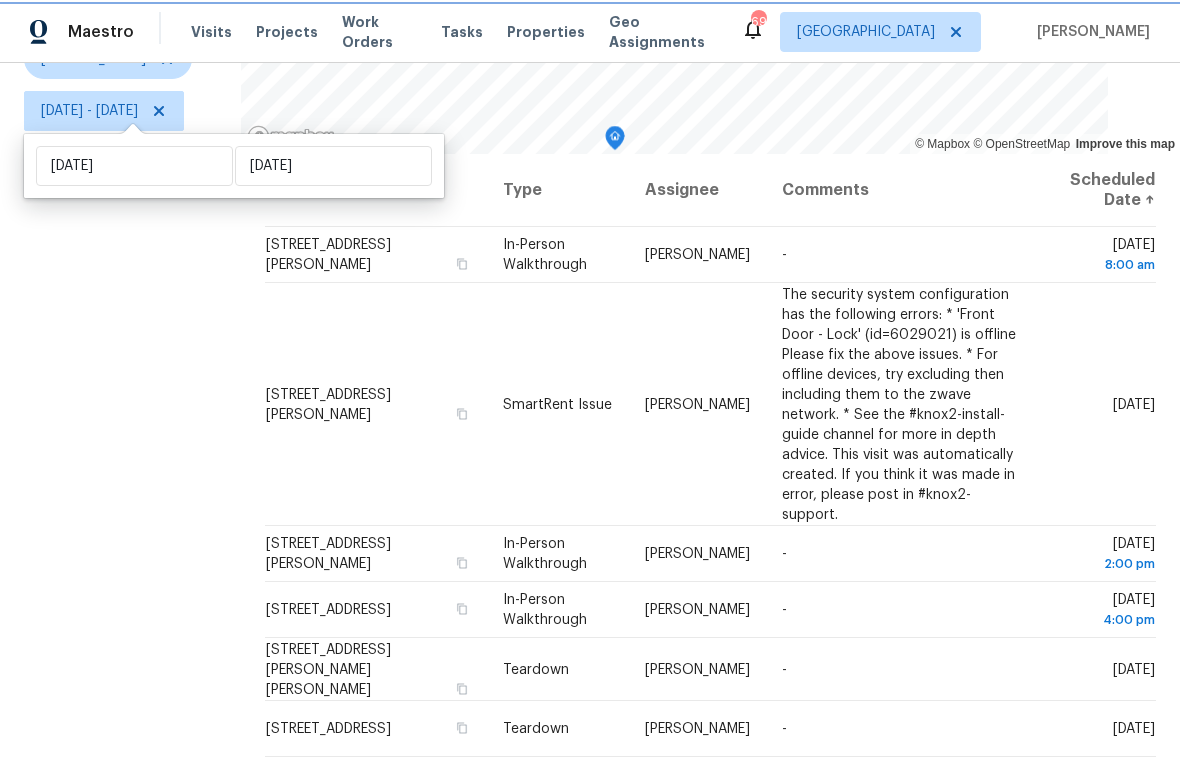 scroll, scrollTop: 281, scrollLeft: 0, axis: vertical 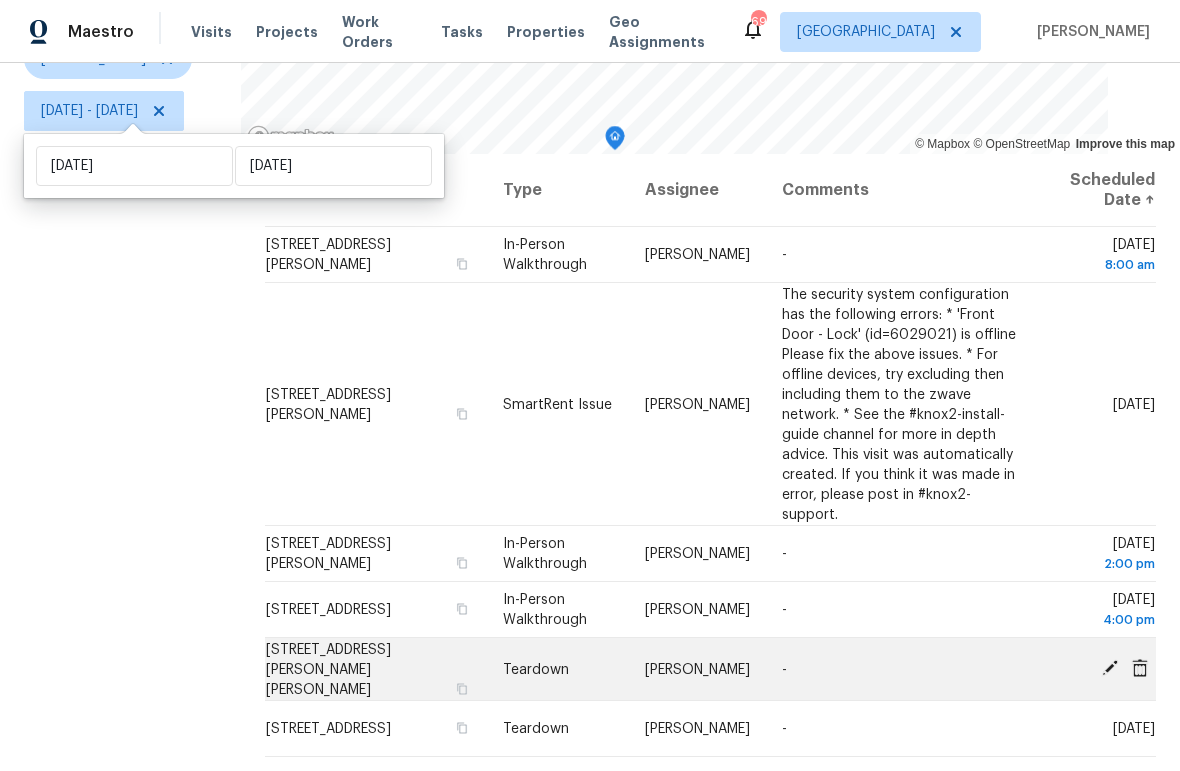 click 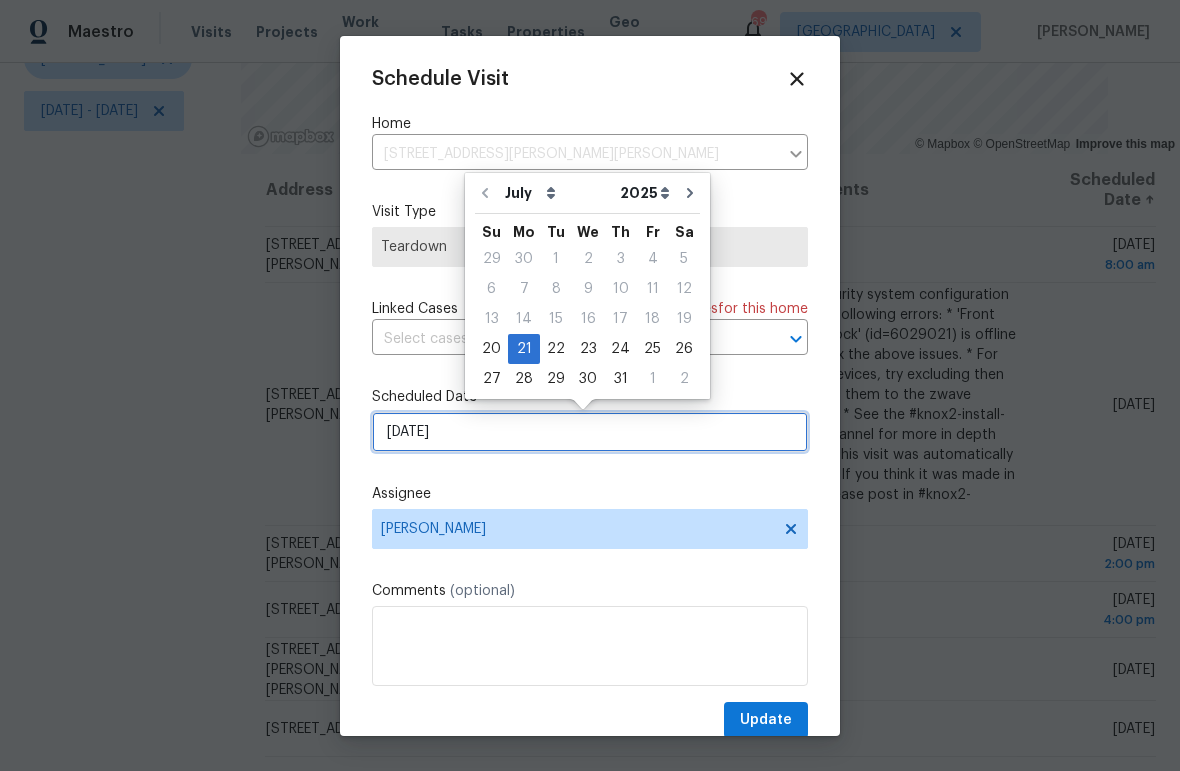 click on "7/21/2025" at bounding box center (590, 432) 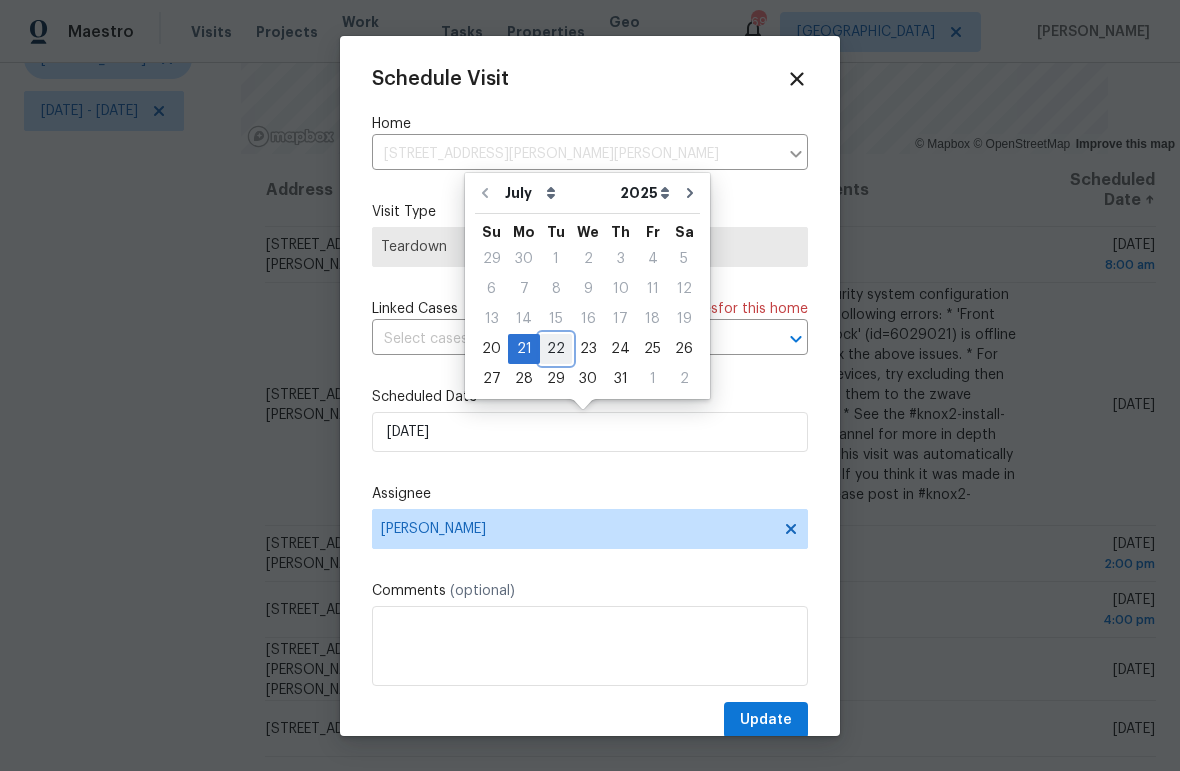 click on "22" at bounding box center [556, 349] 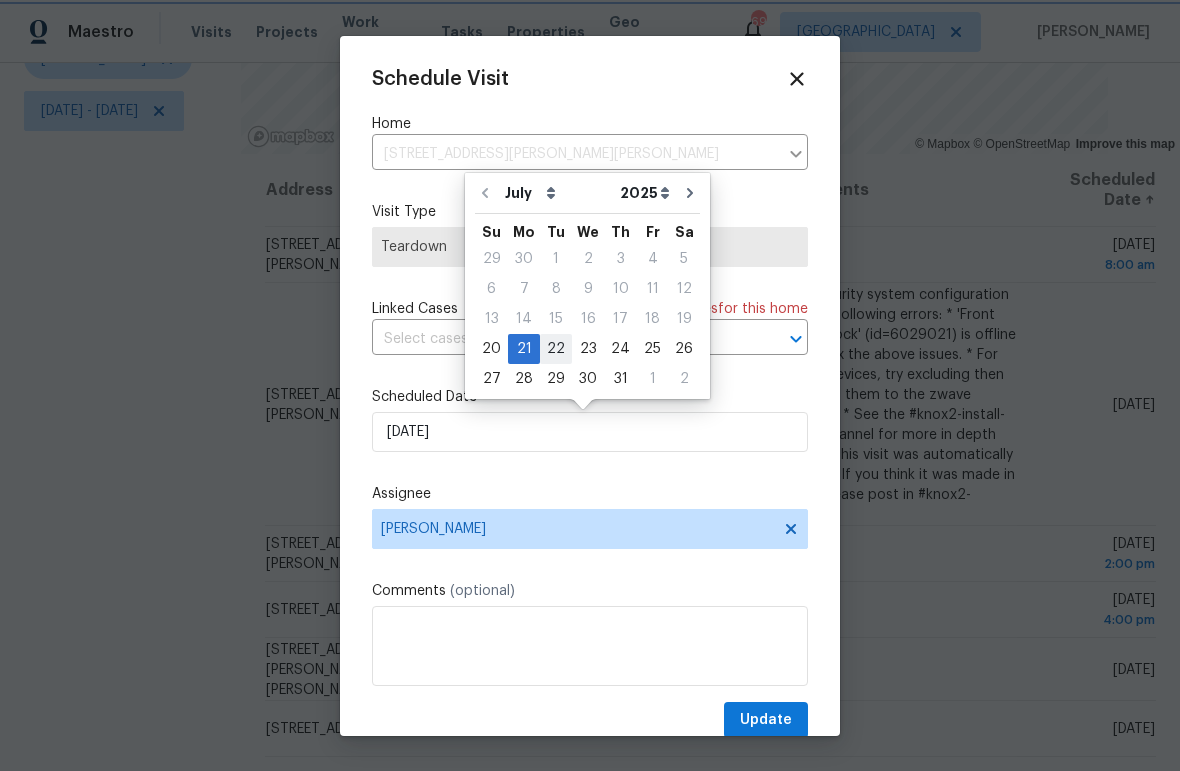 type on "7/22/2025" 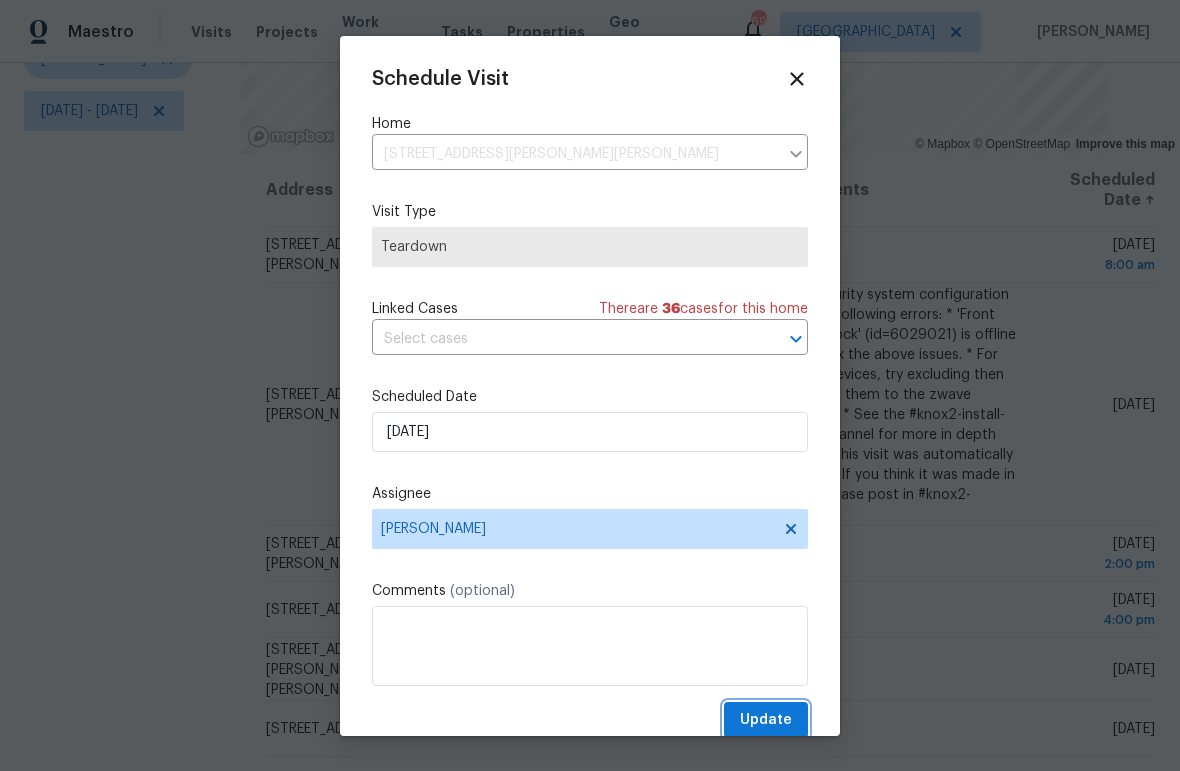 click on "Update" at bounding box center [766, 720] 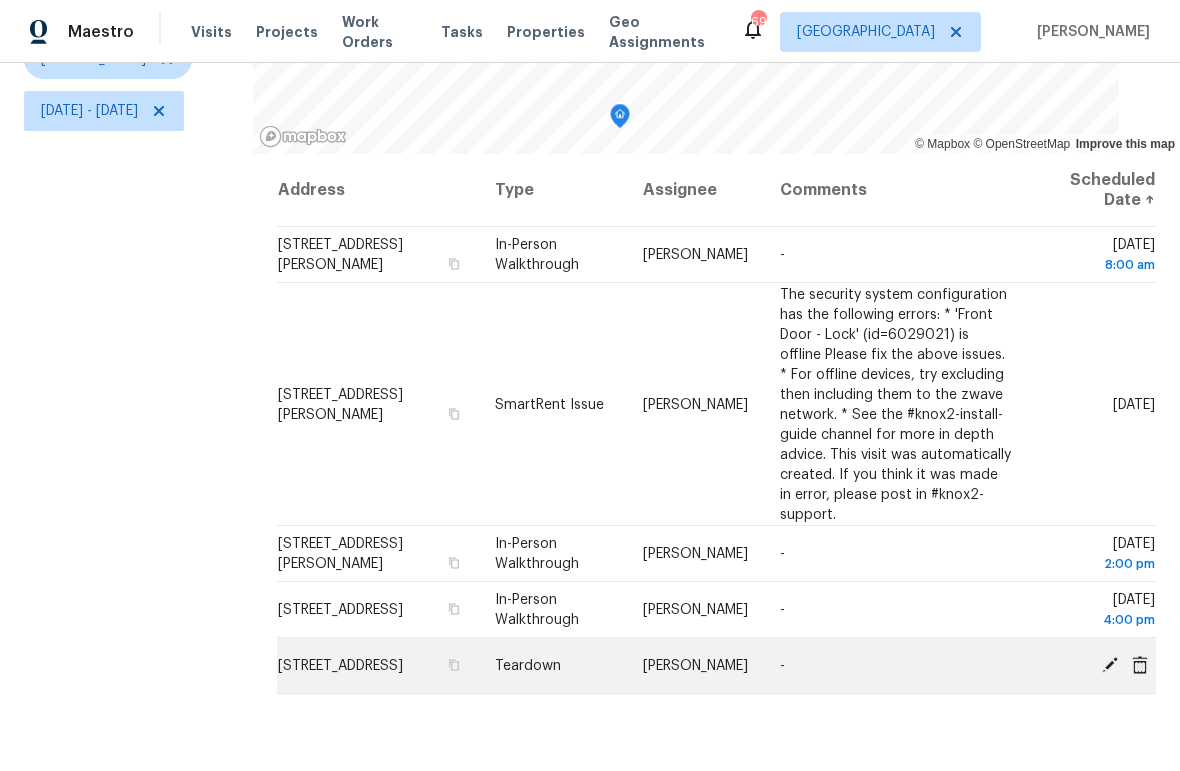 click 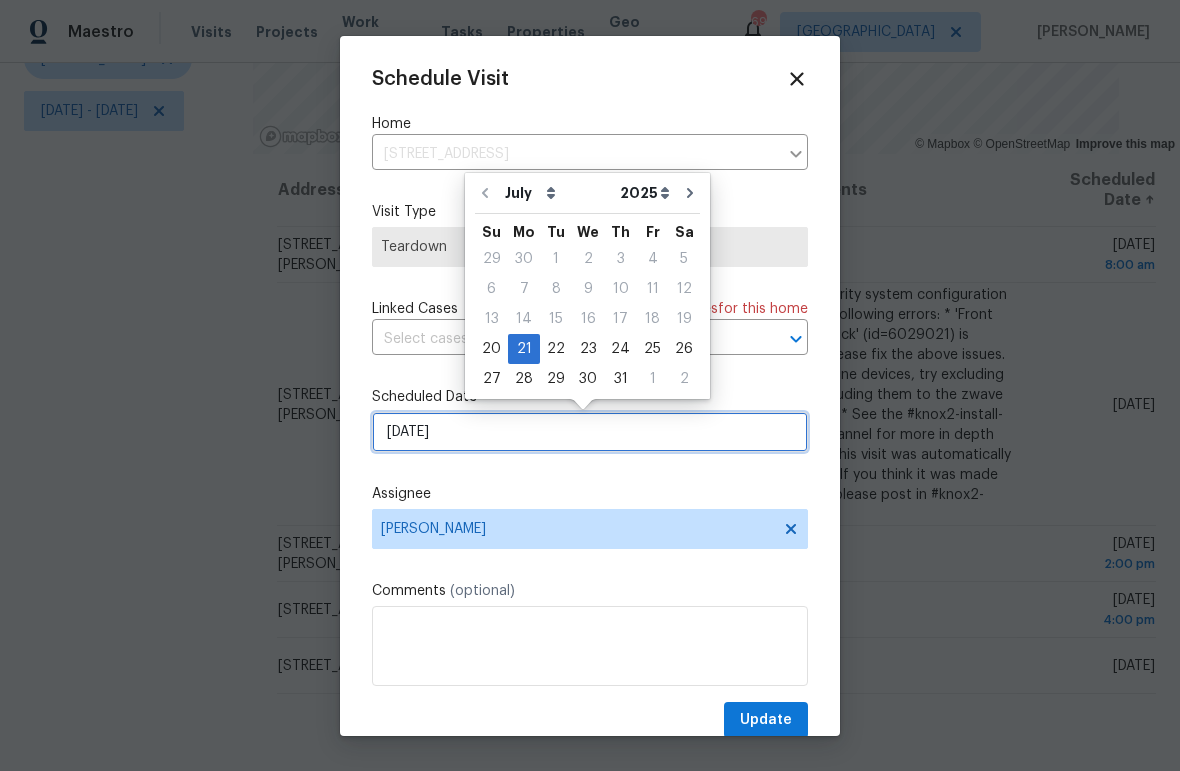 click on "7/21/2025" at bounding box center (590, 432) 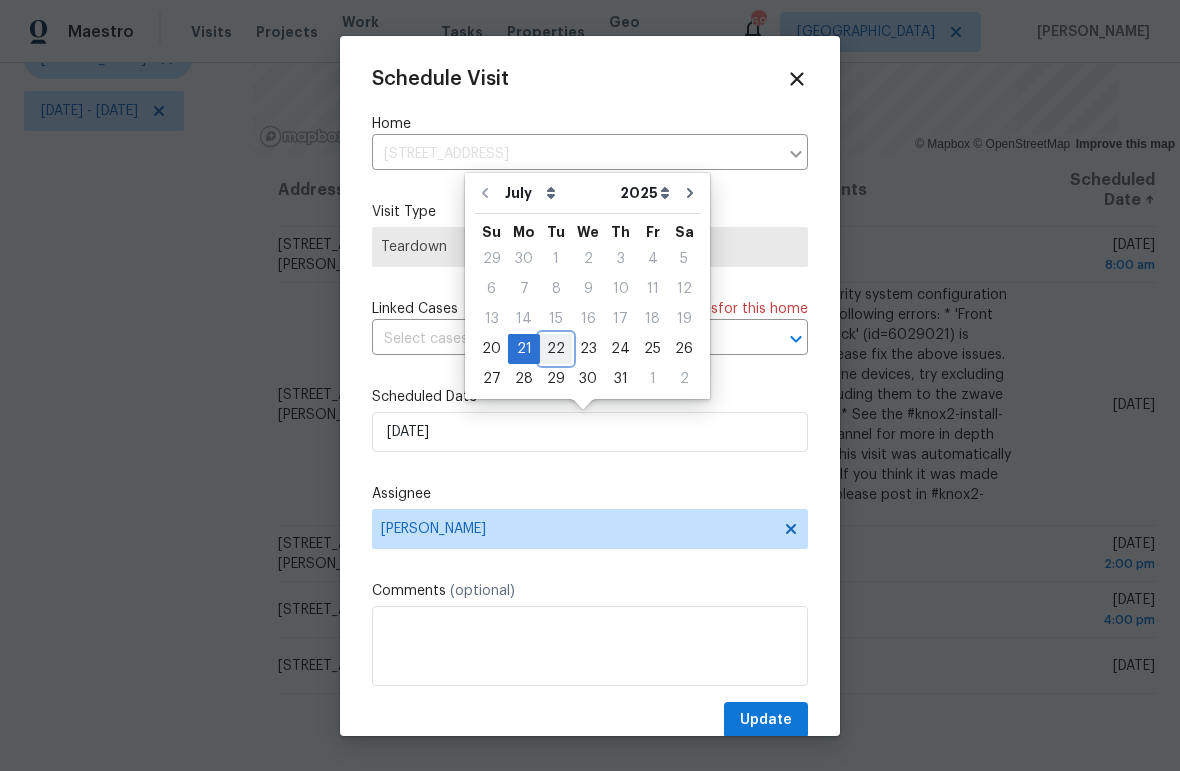 click on "22" at bounding box center [556, 349] 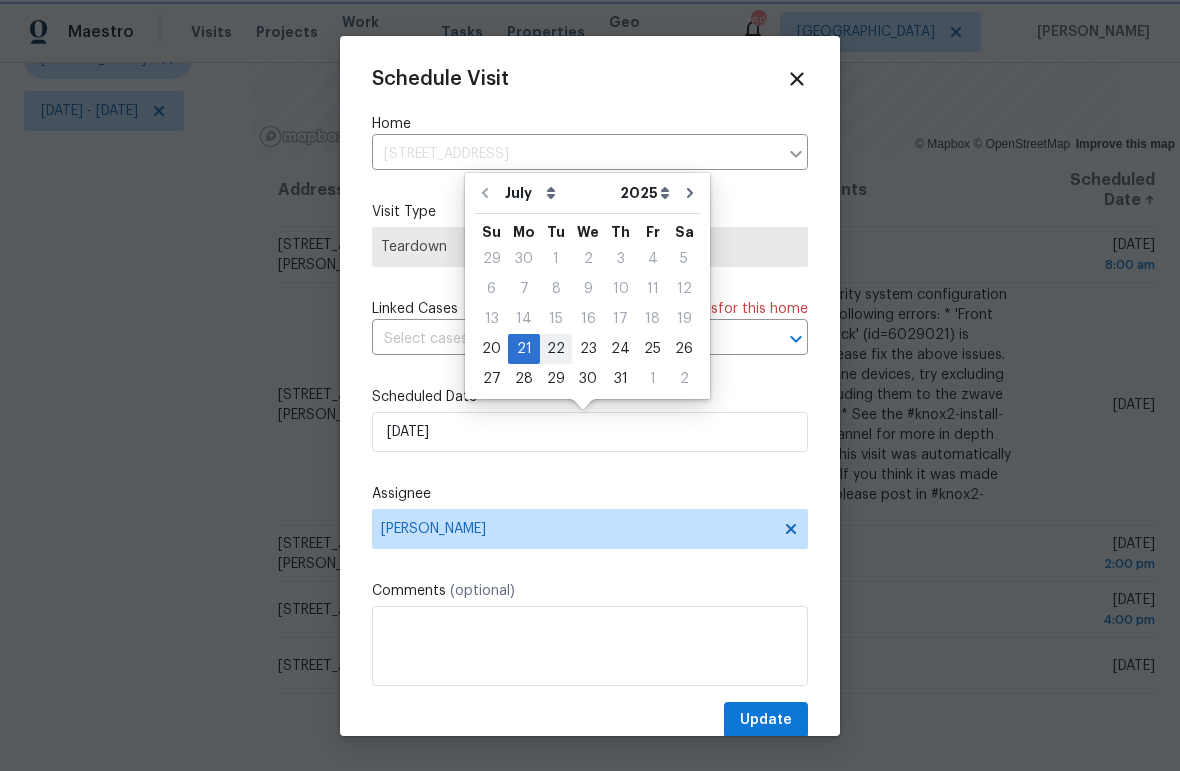 type on "7/22/2025" 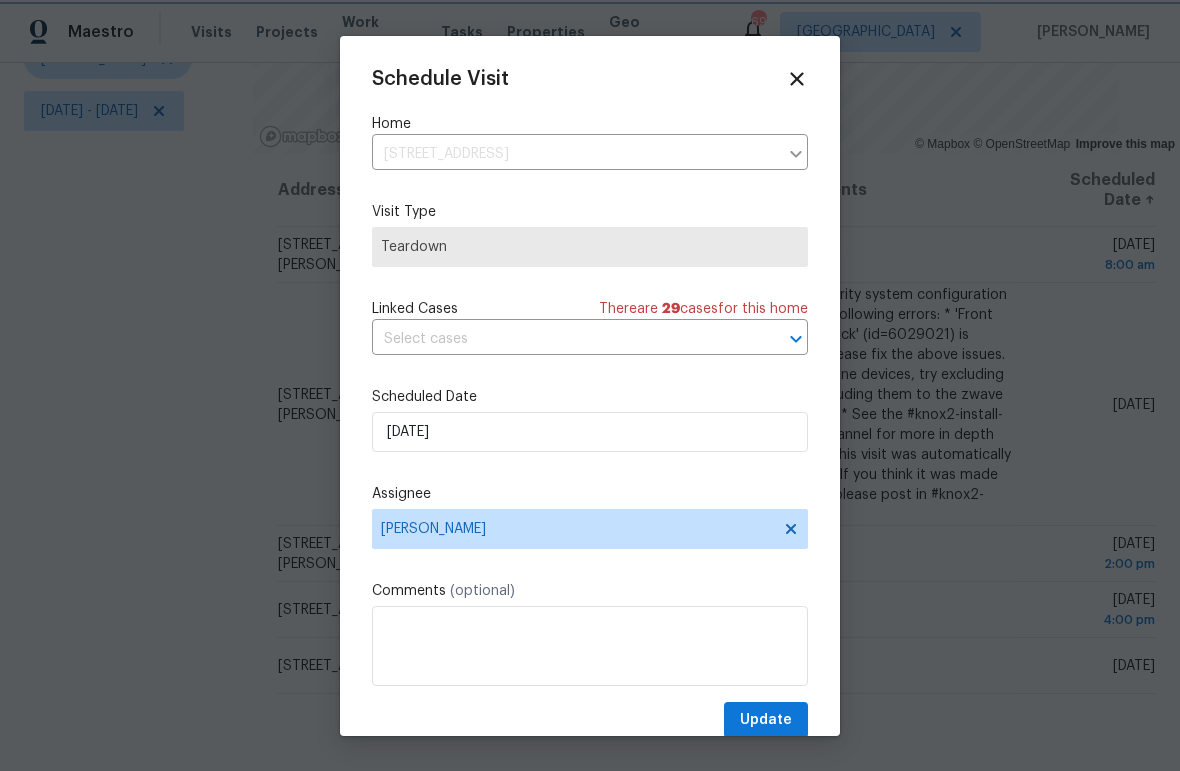 click at bounding box center (590, 385) 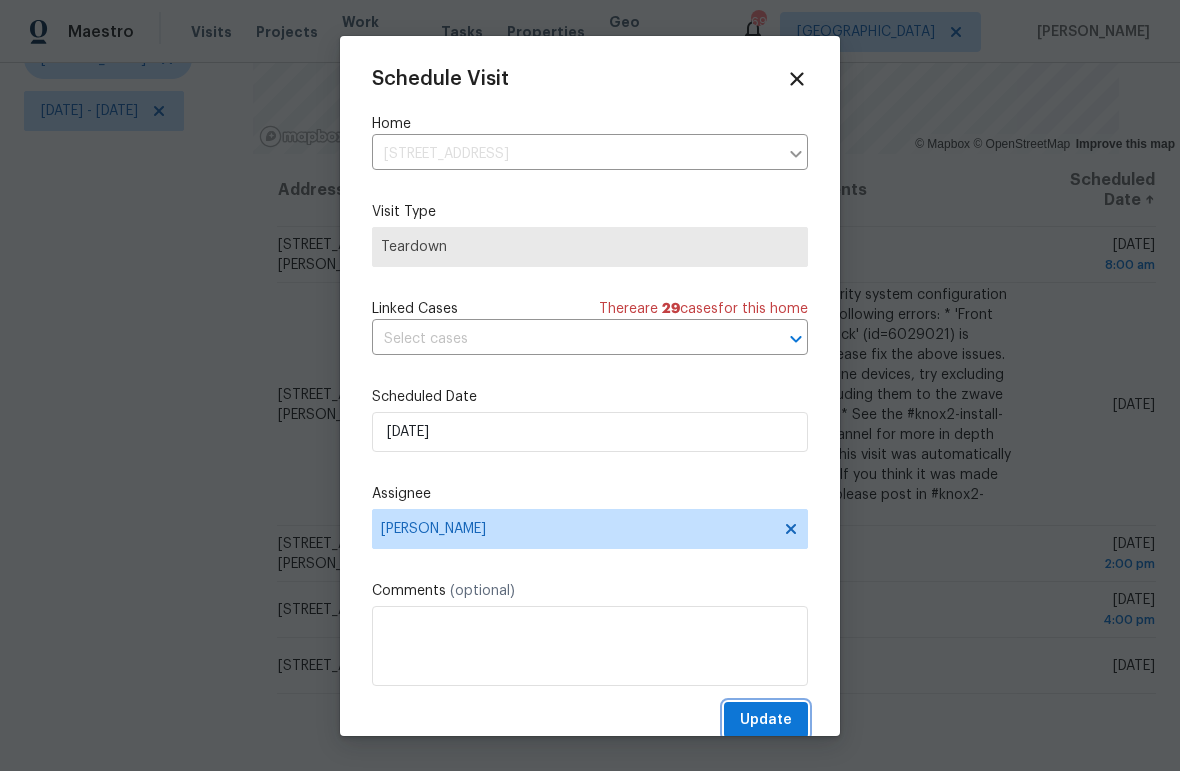 click on "Update" at bounding box center [766, 720] 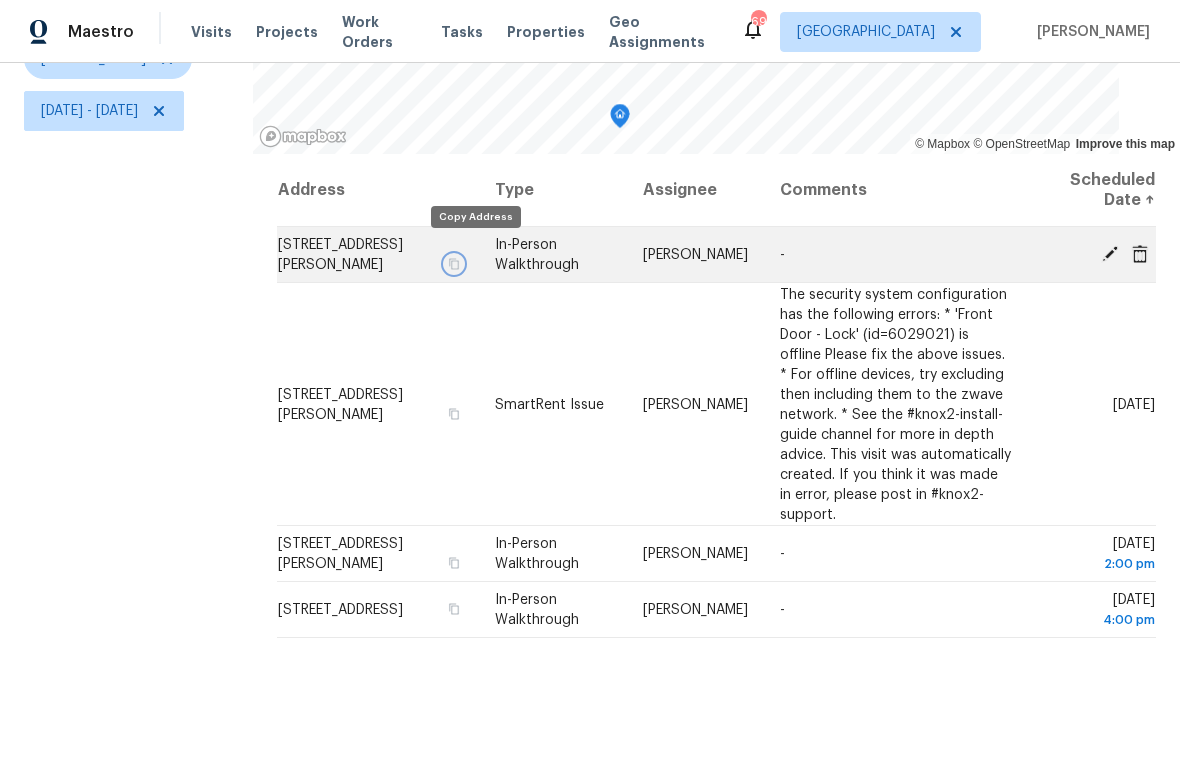 click 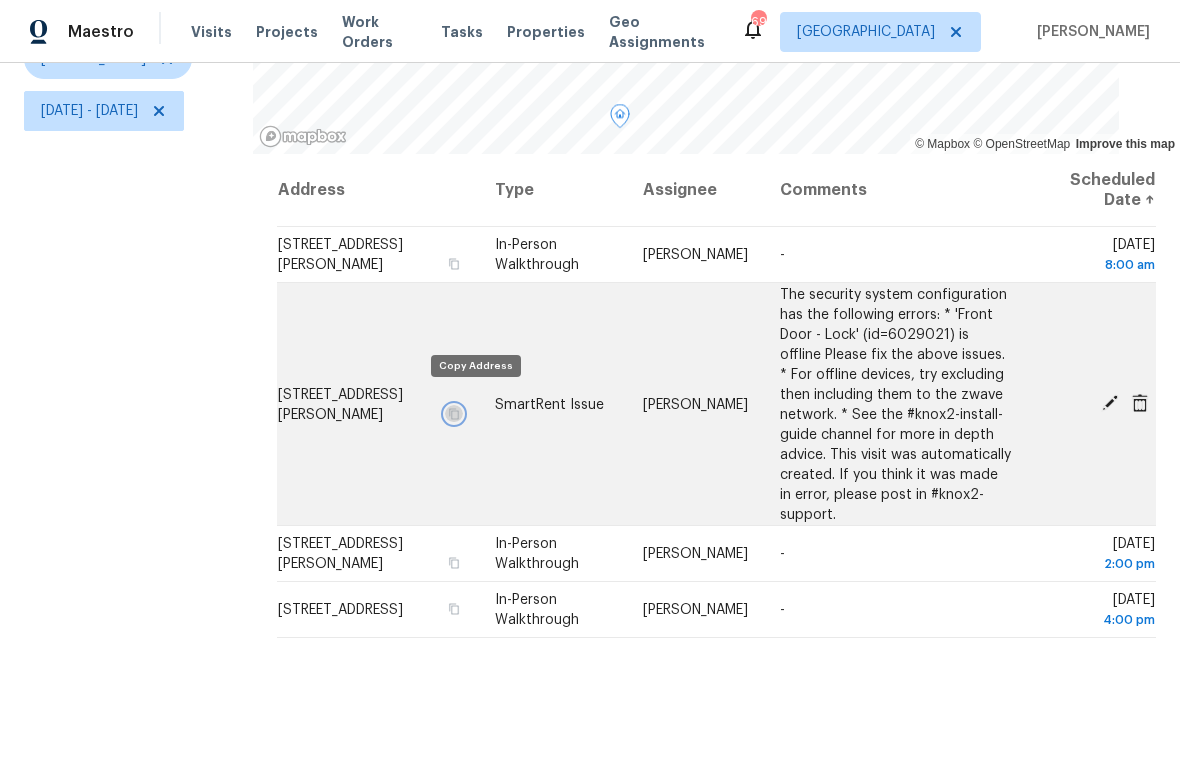 click 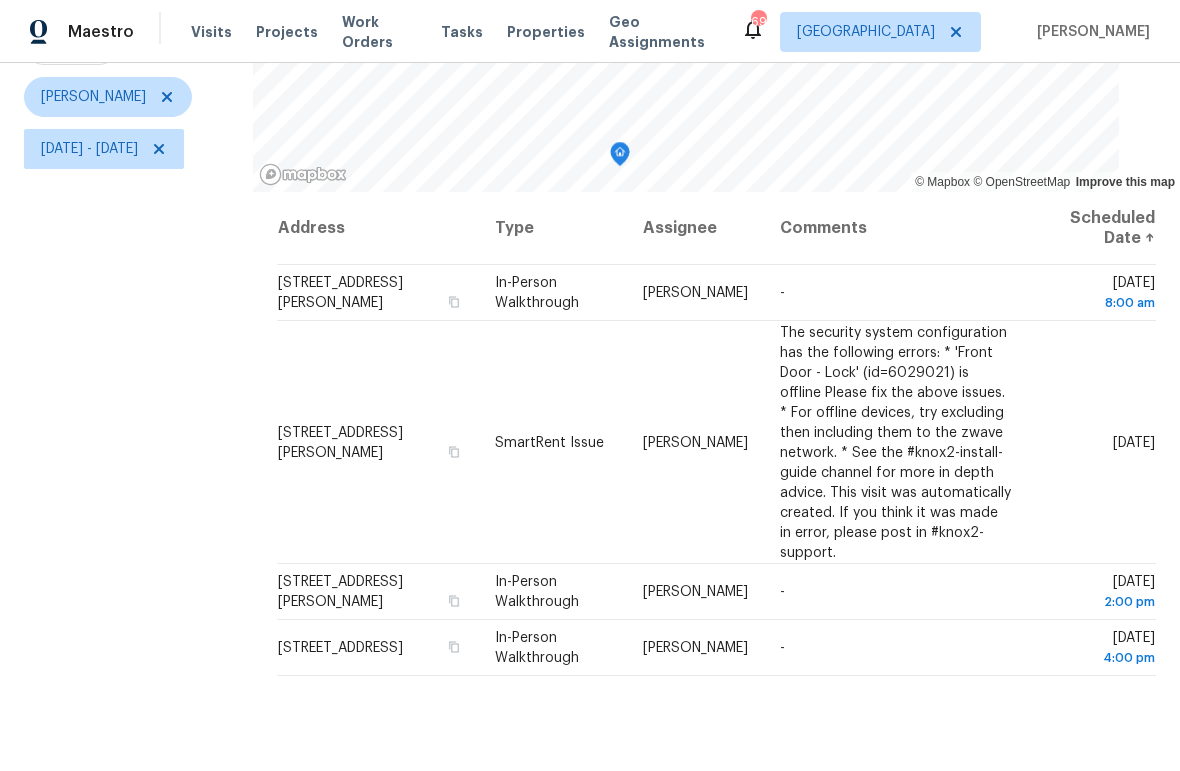 scroll, scrollTop: 48, scrollLeft: 0, axis: vertical 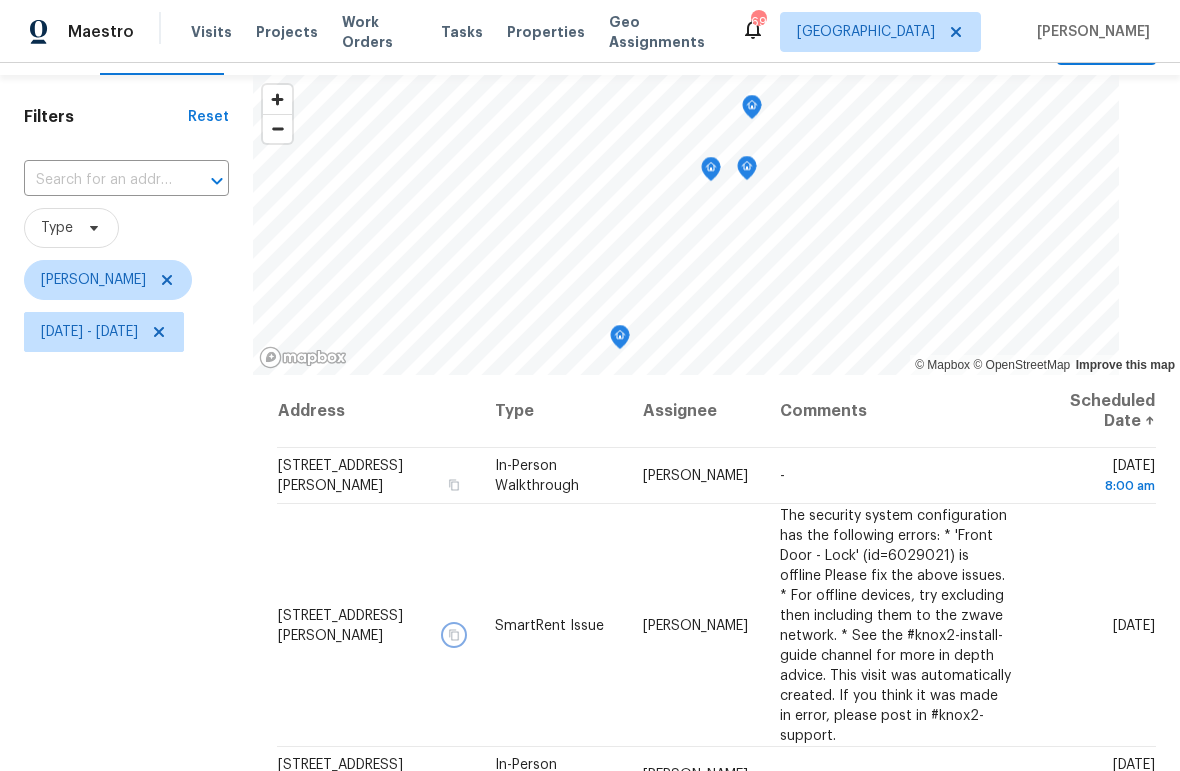 click 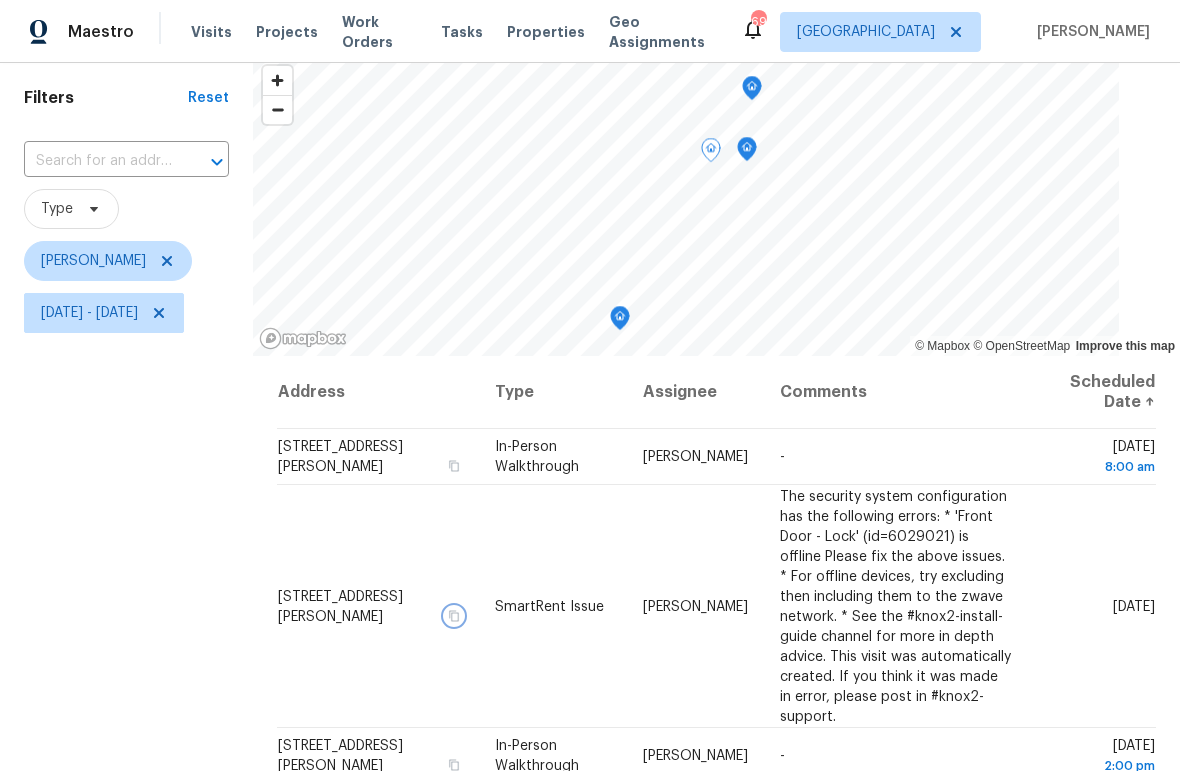 scroll, scrollTop: 63, scrollLeft: 0, axis: vertical 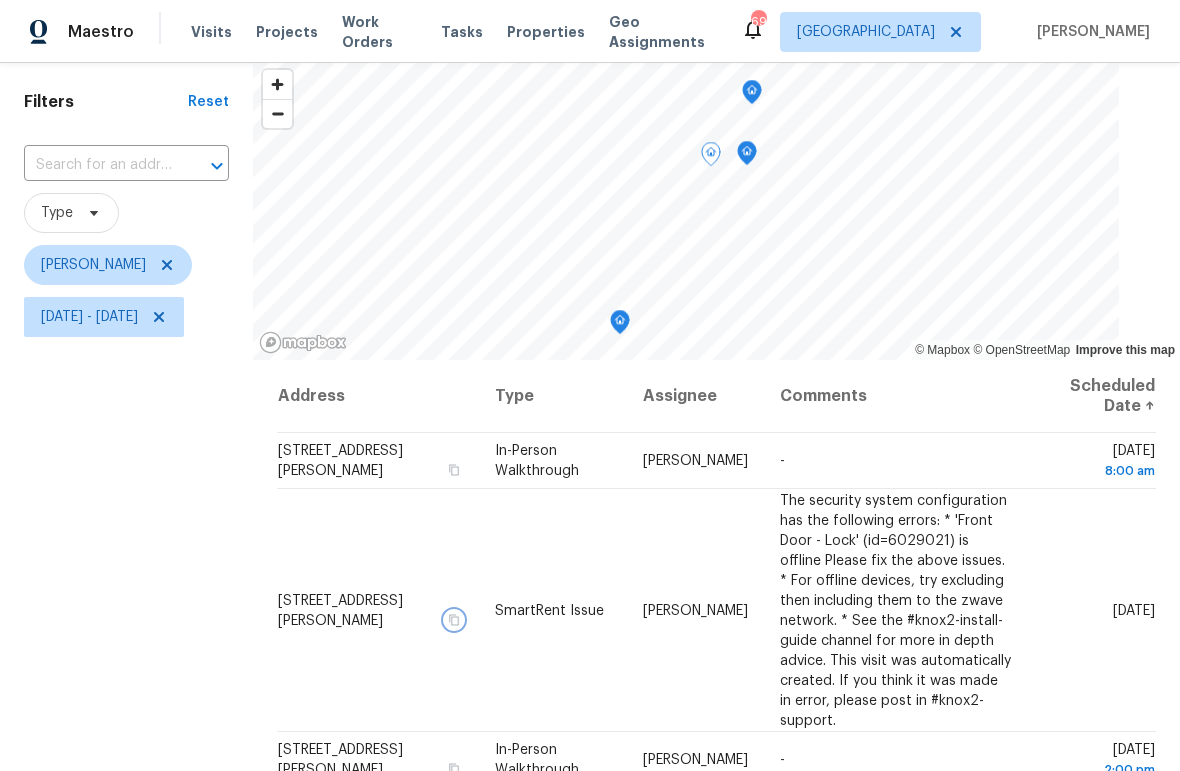 click 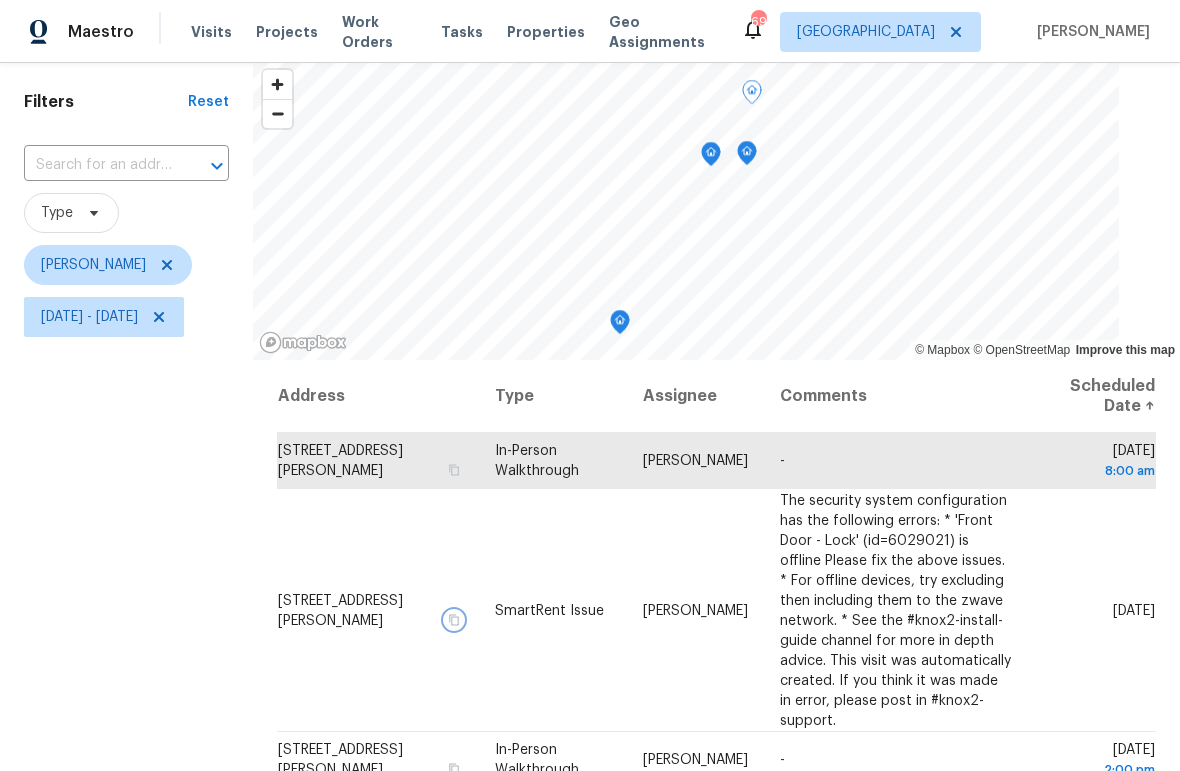 click 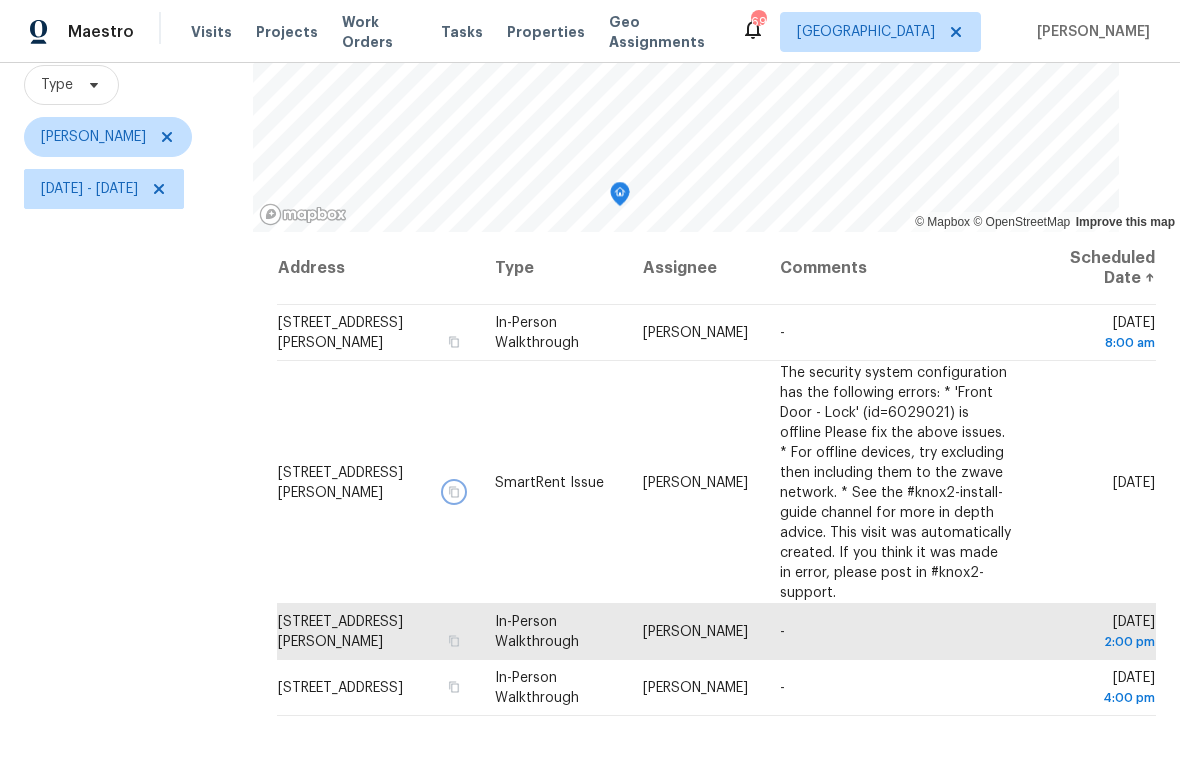 scroll, scrollTop: 258, scrollLeft: 0, axis: vertical 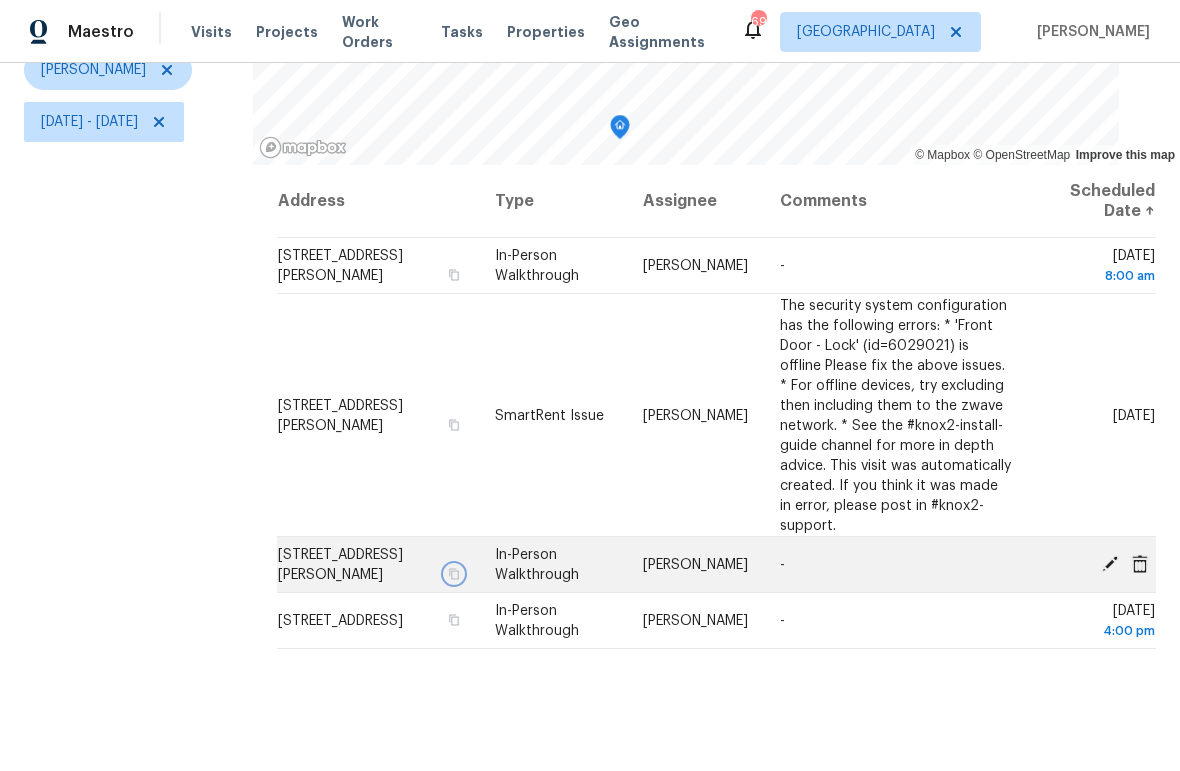 click 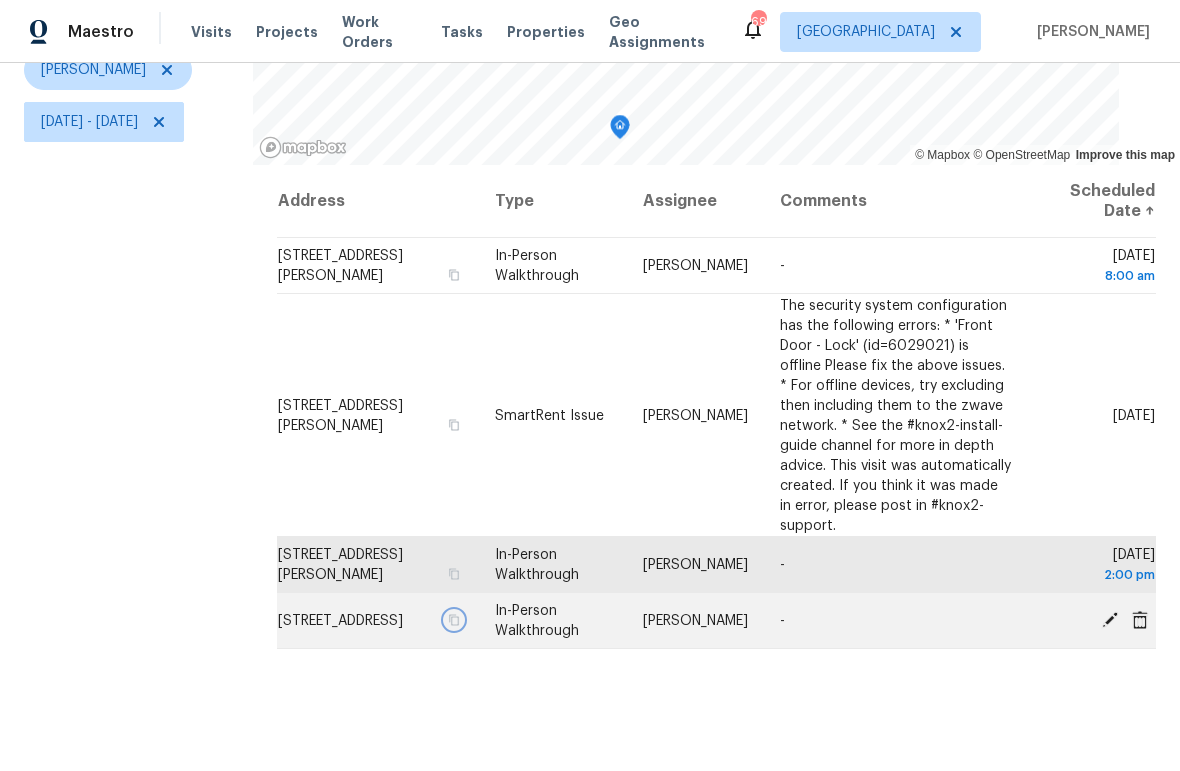 click 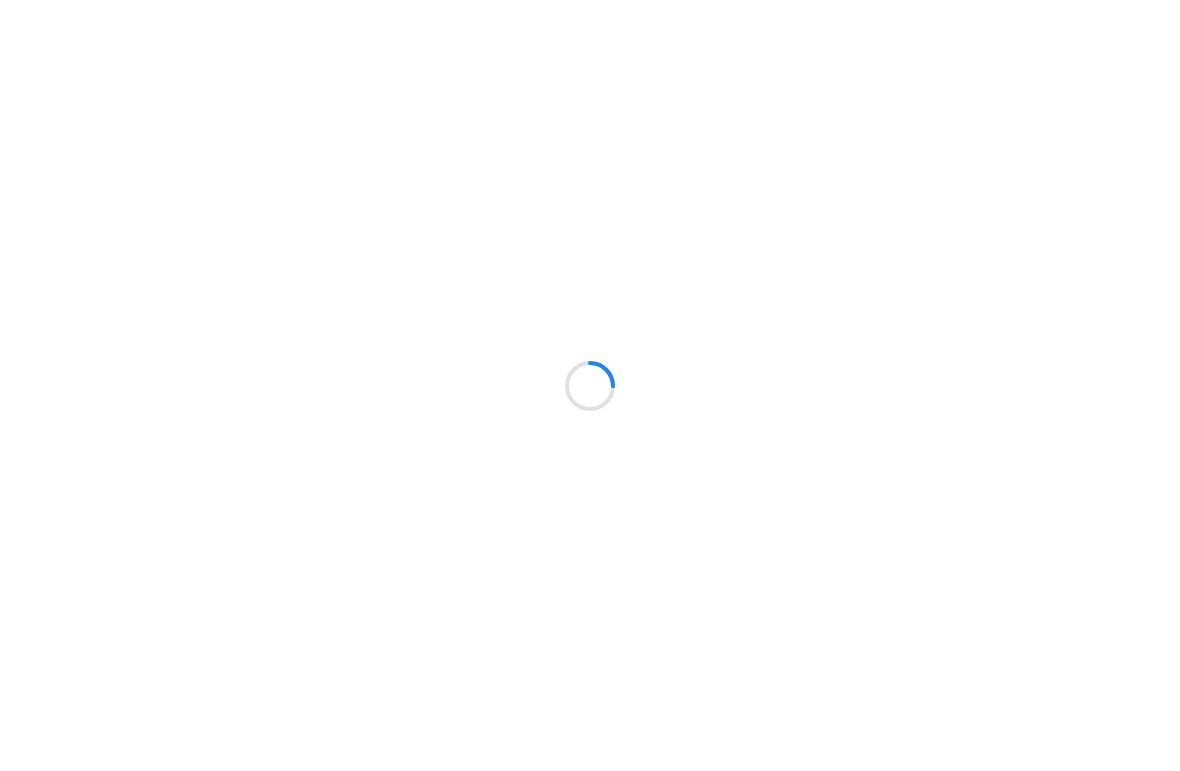 scroll, scrollTop: 0, scrollLeft: 0, axis: both 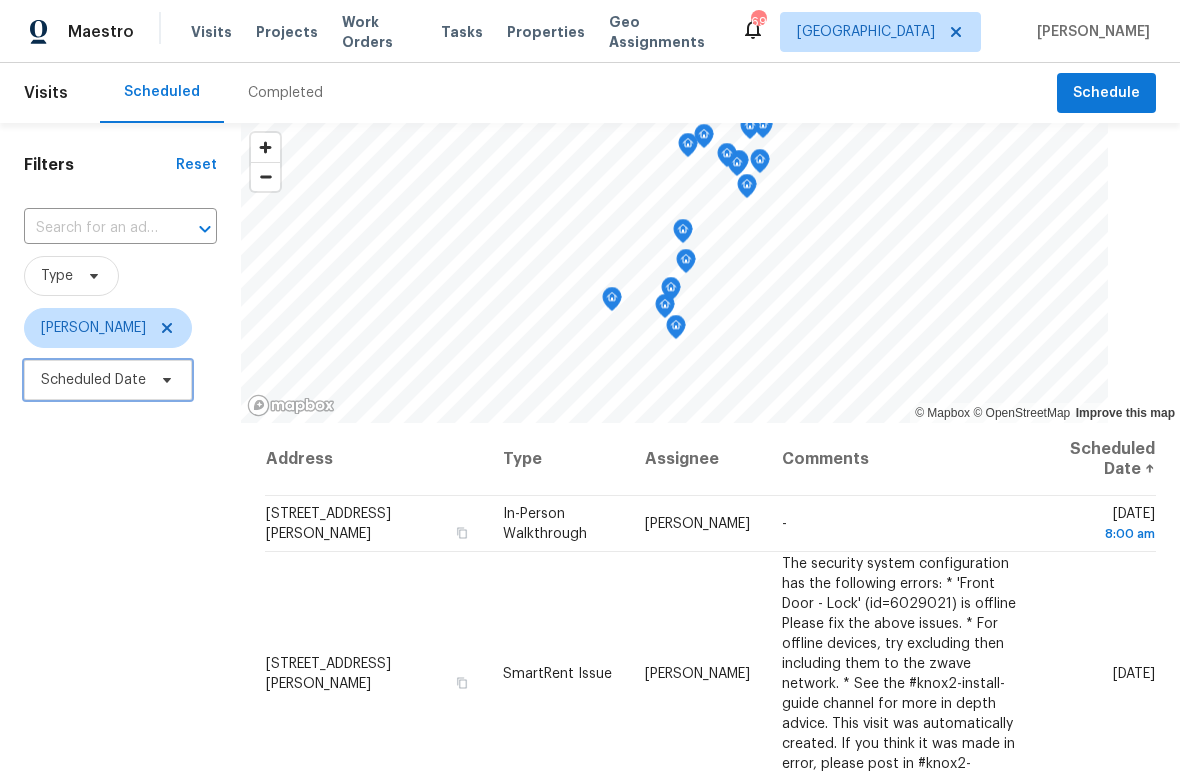 click on "Scheduled Date" at bounding box center [93, 380] 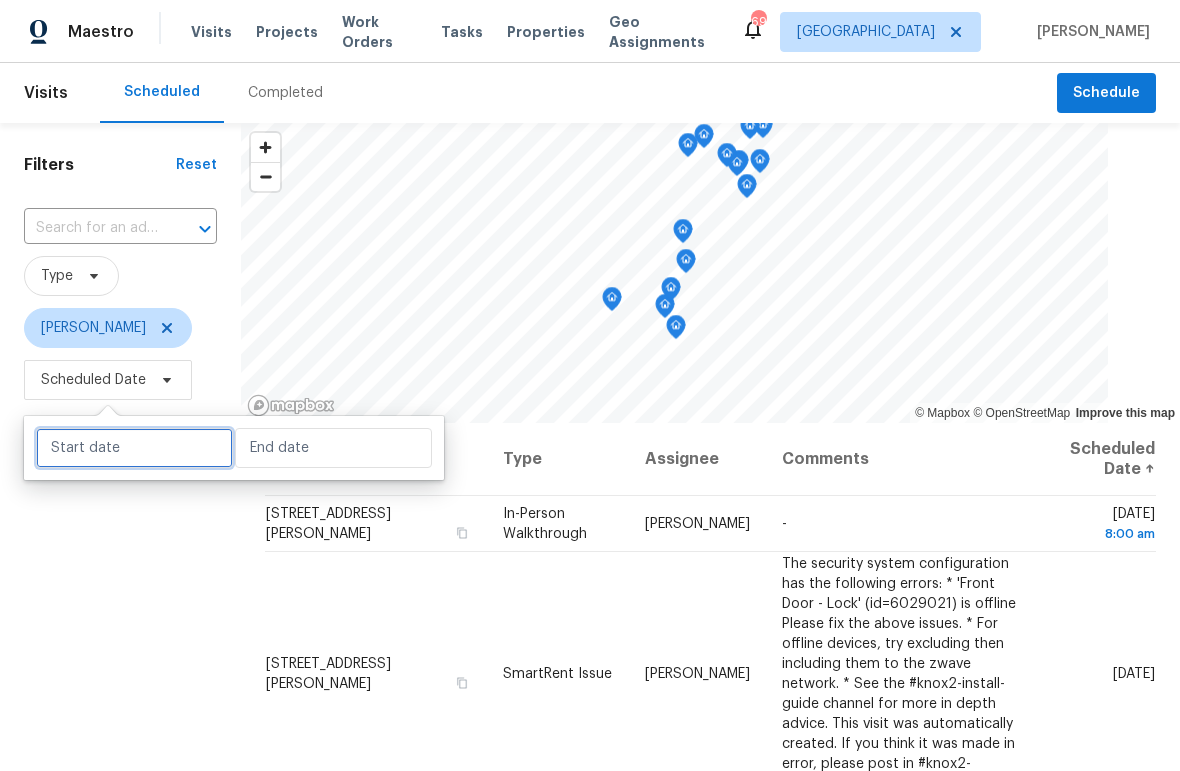 select on "6" 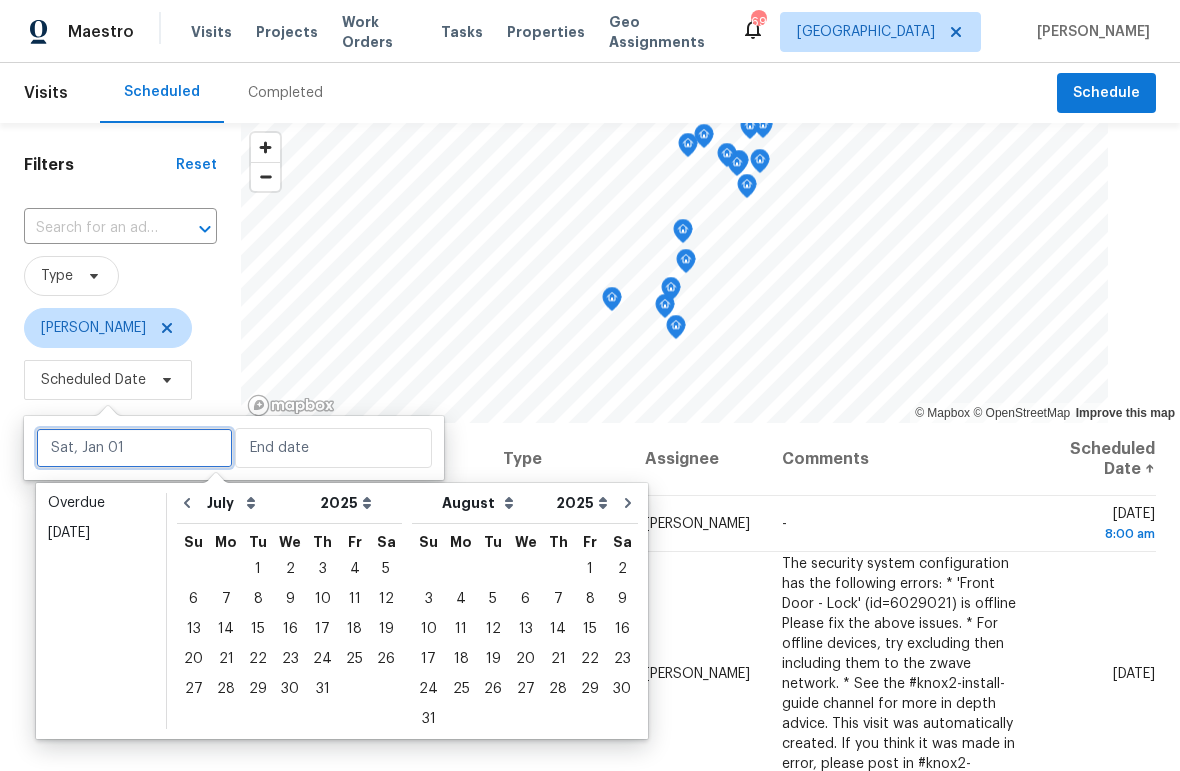 click at bounding box center (134, 448) 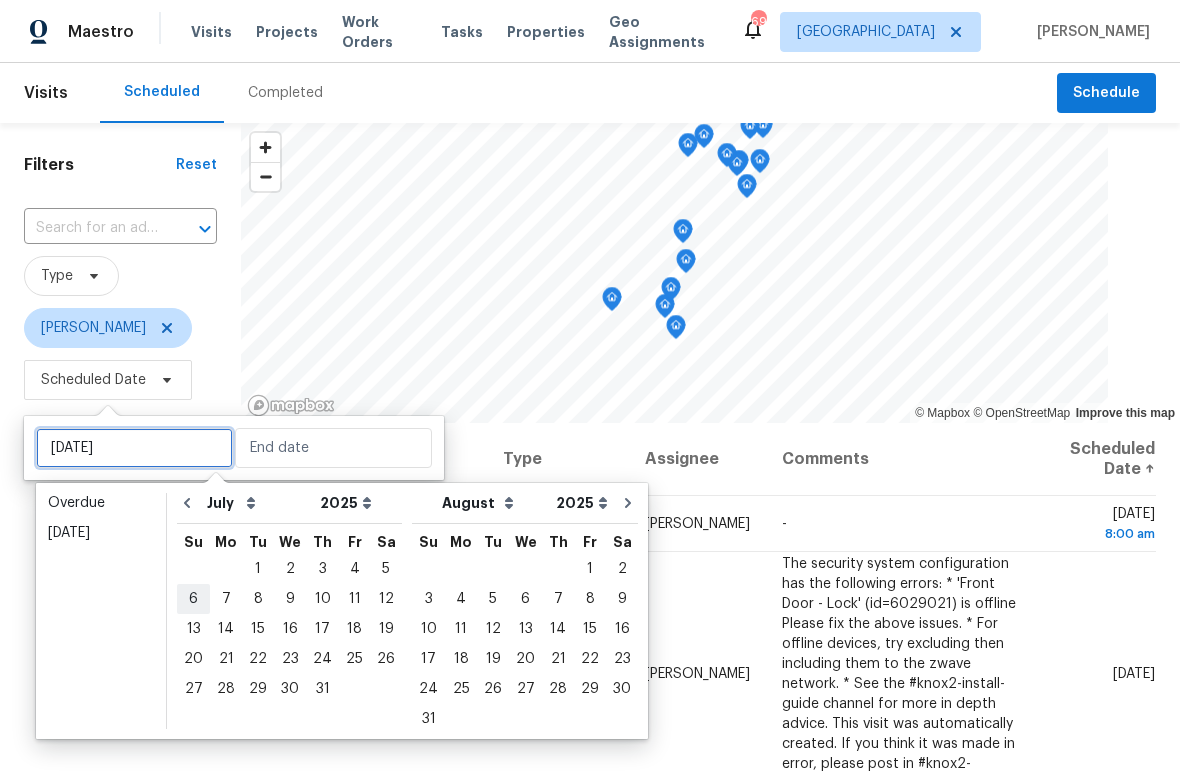 type on "[DATE]" 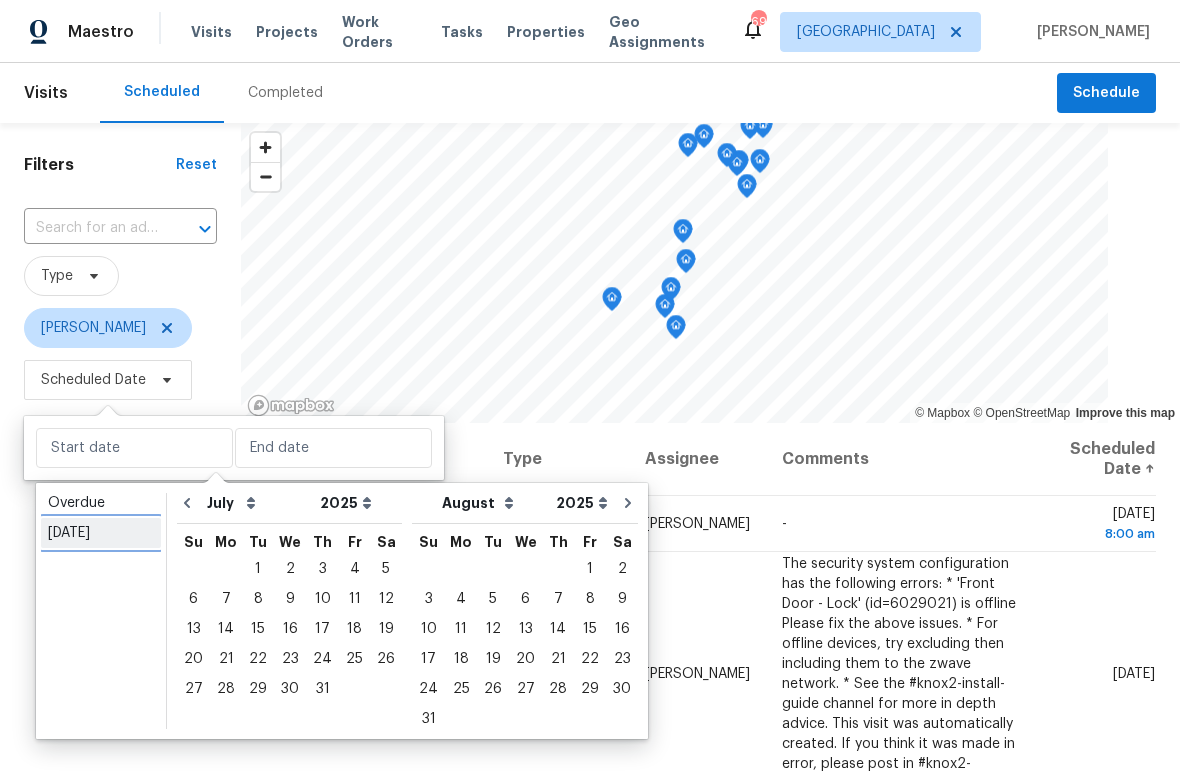 click on "[DATE]" at bounding box center (101, 533) 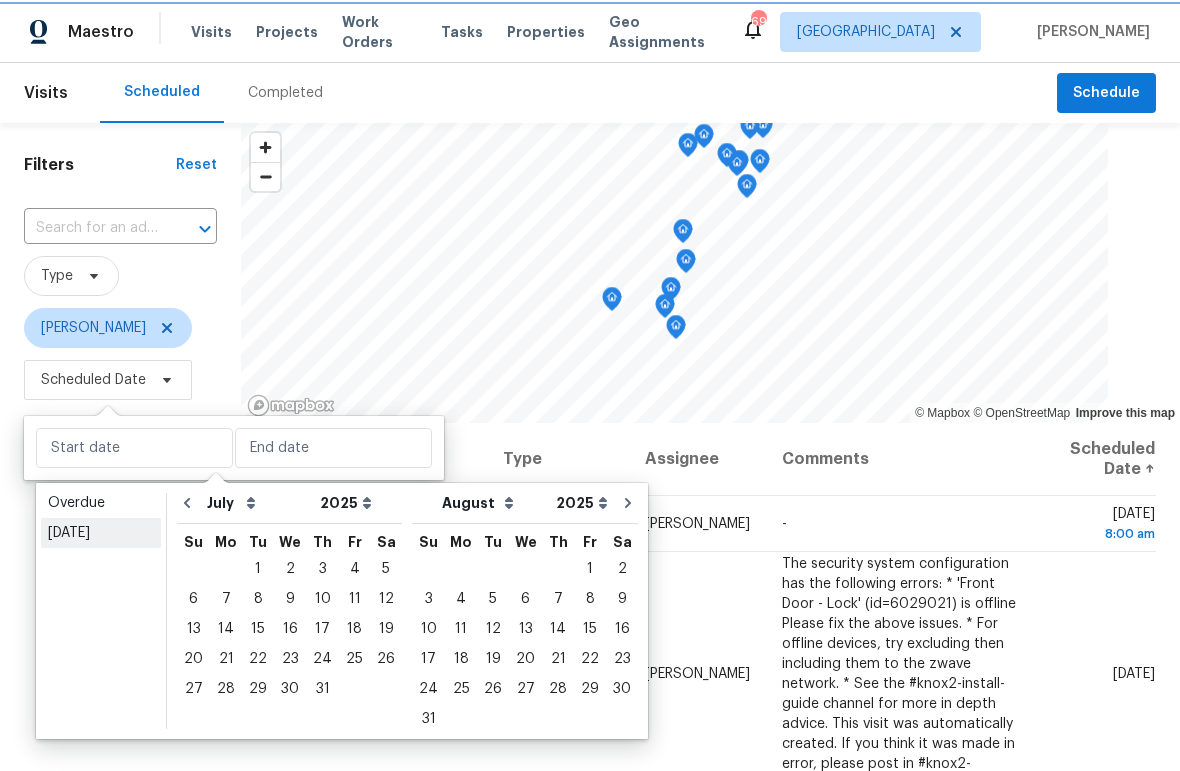 type on "[DATE]" 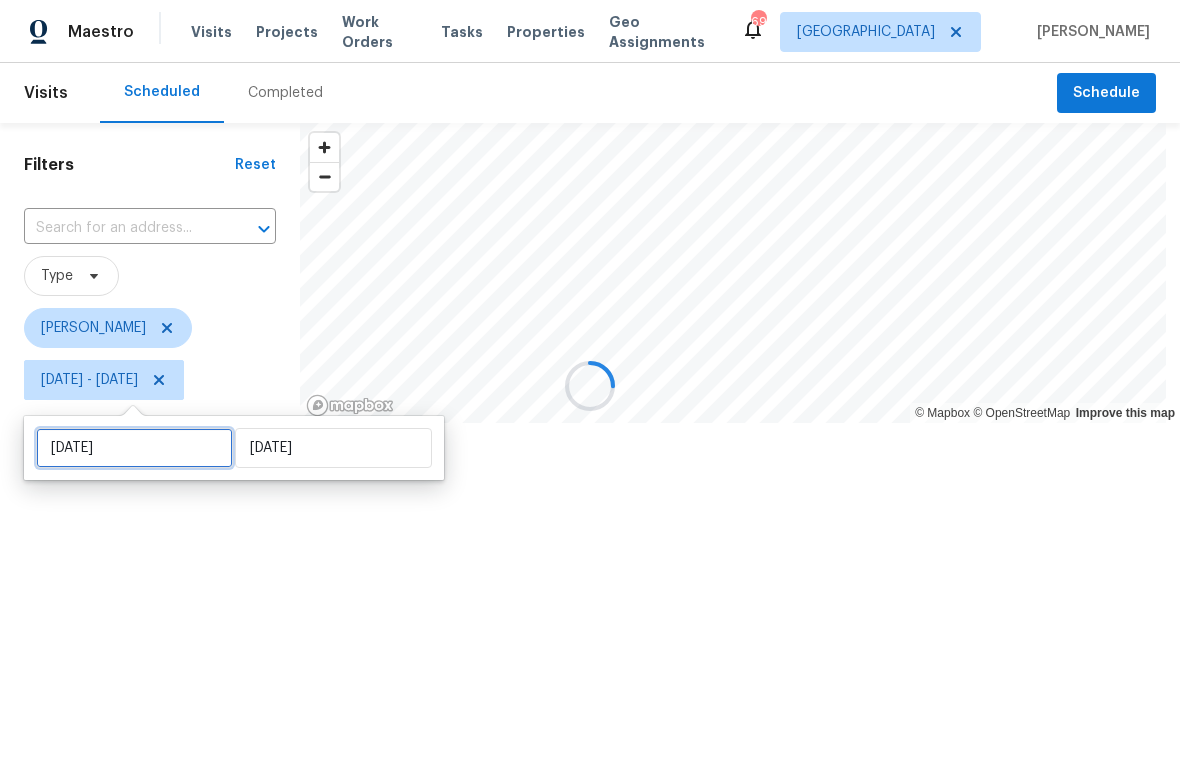 select on "6" 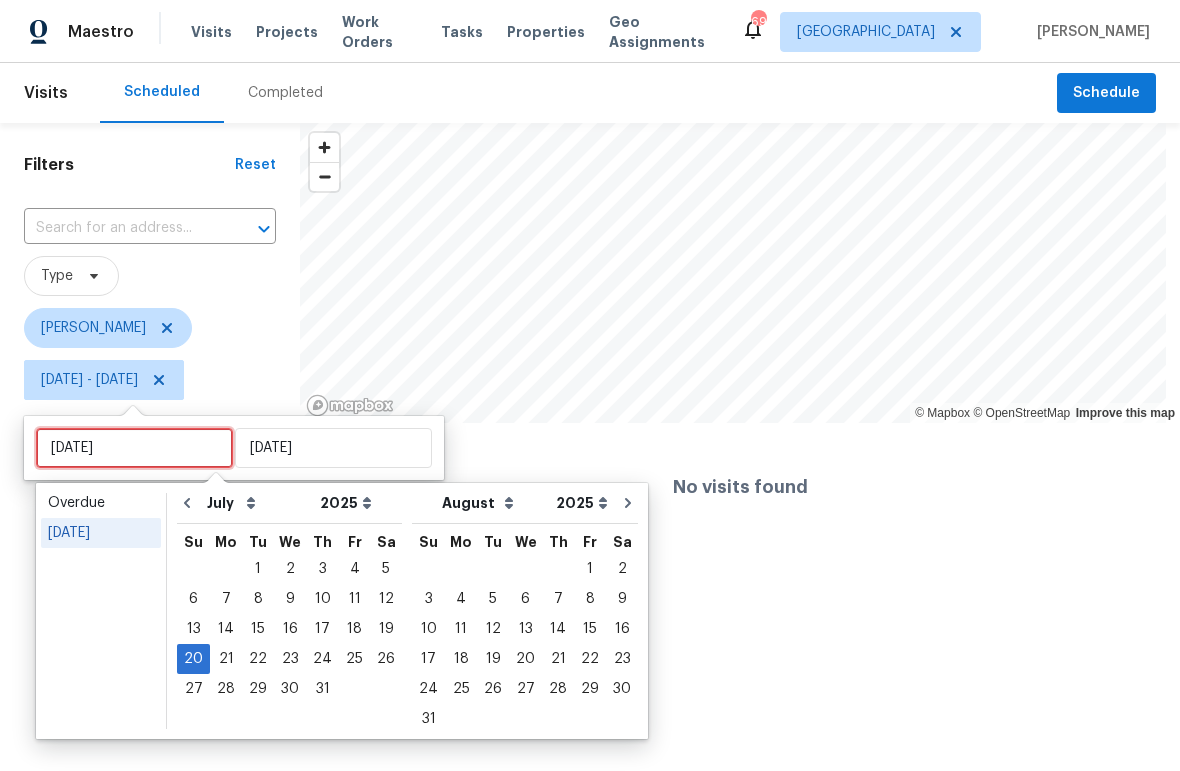 click on "[DATE]" at bounding box center [134, 448] 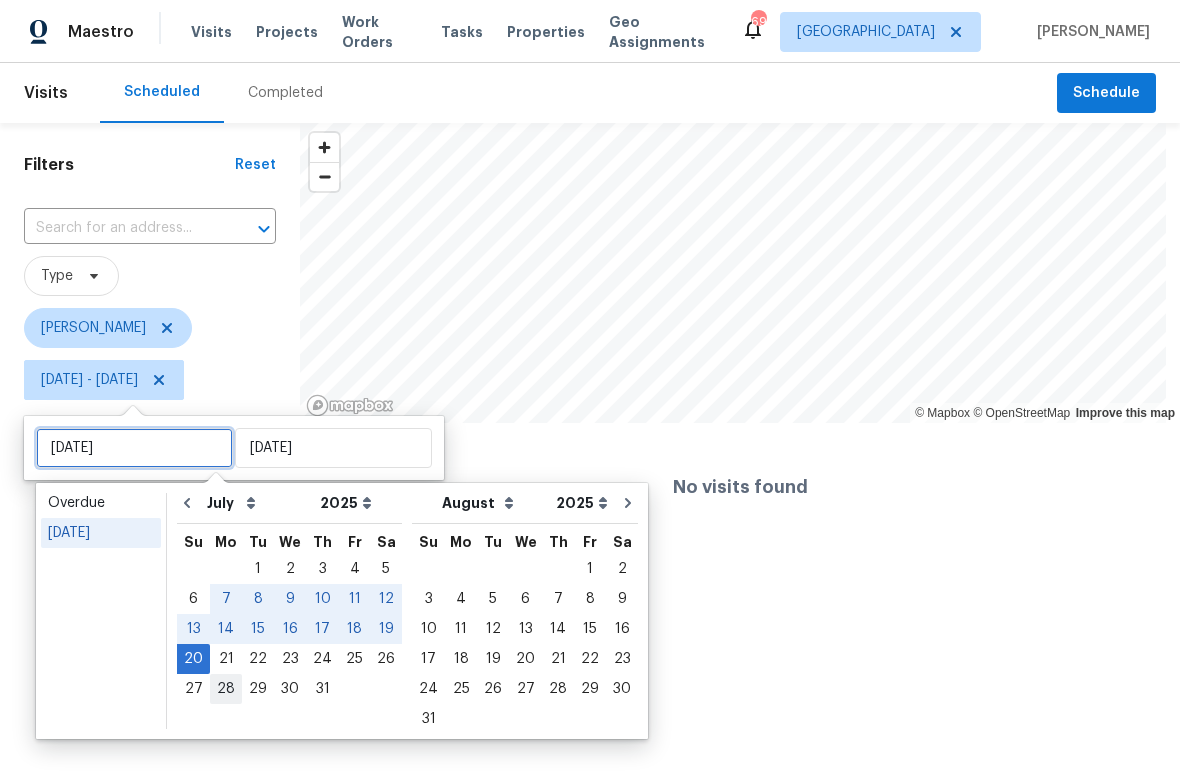 type on "[DATE]" 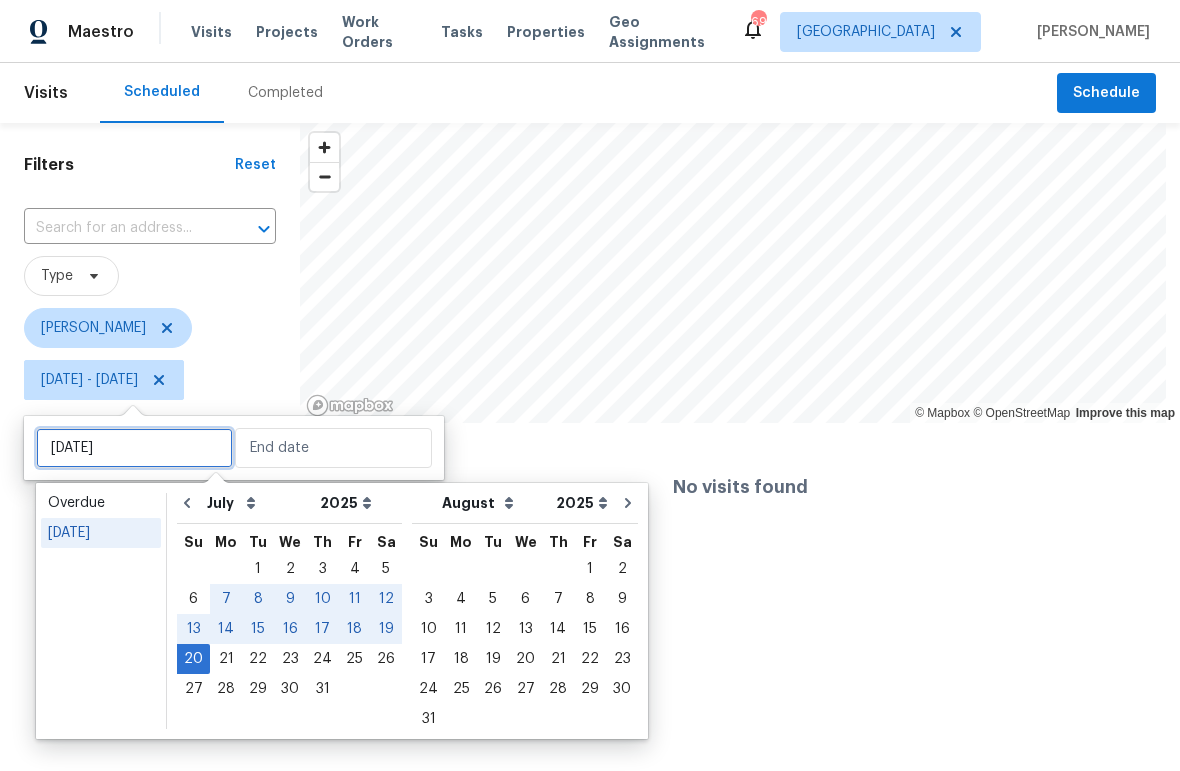 type on "[DATE]" 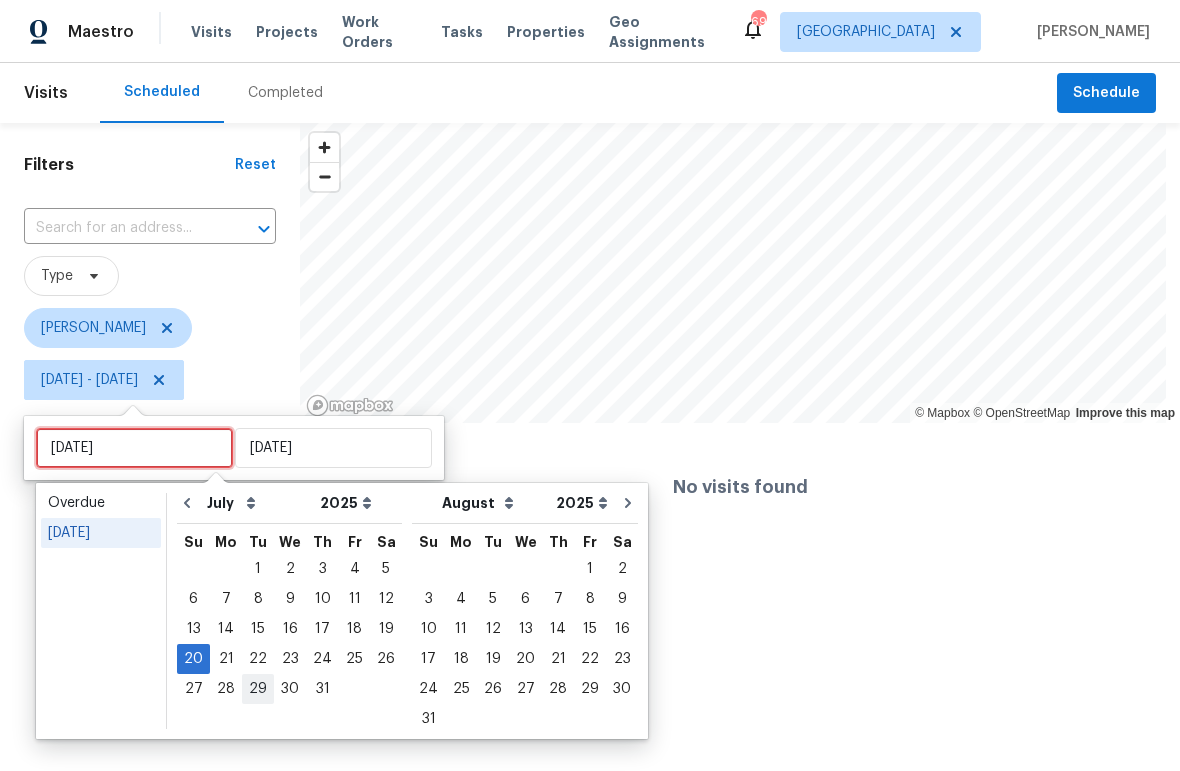 type on "[DATE]" 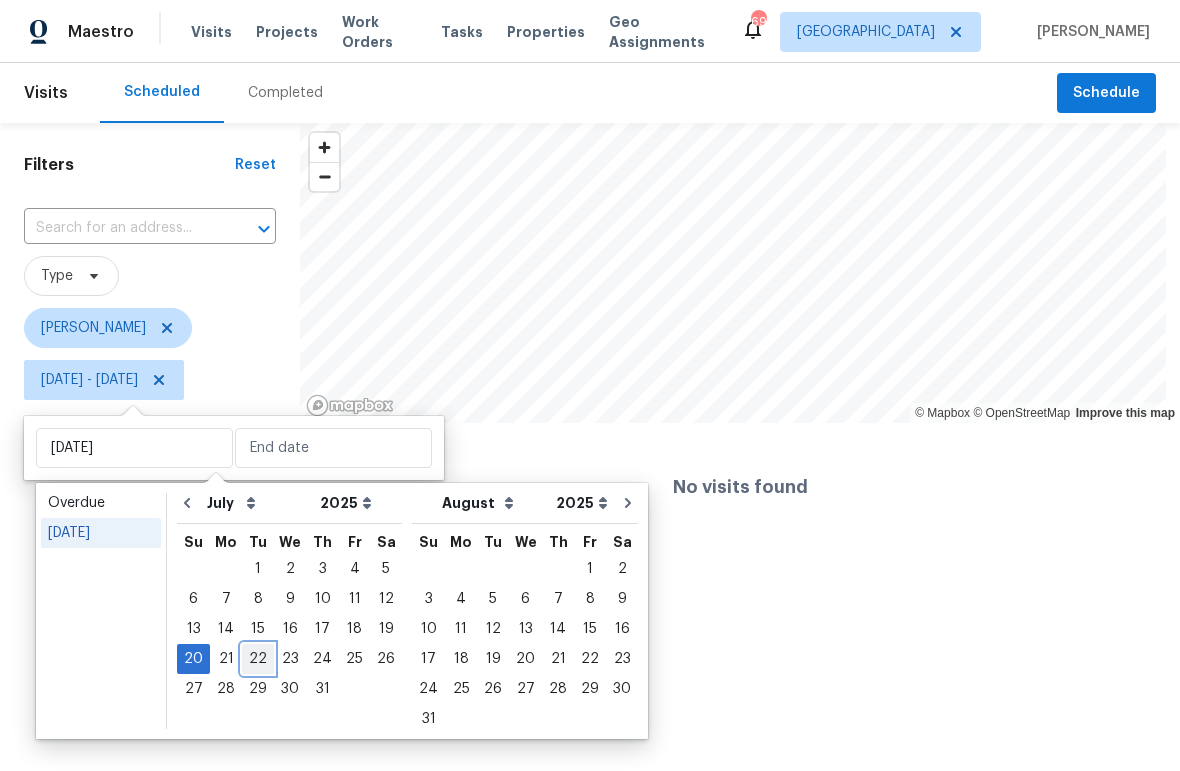 click on "22" at bounding box center [258, 659] 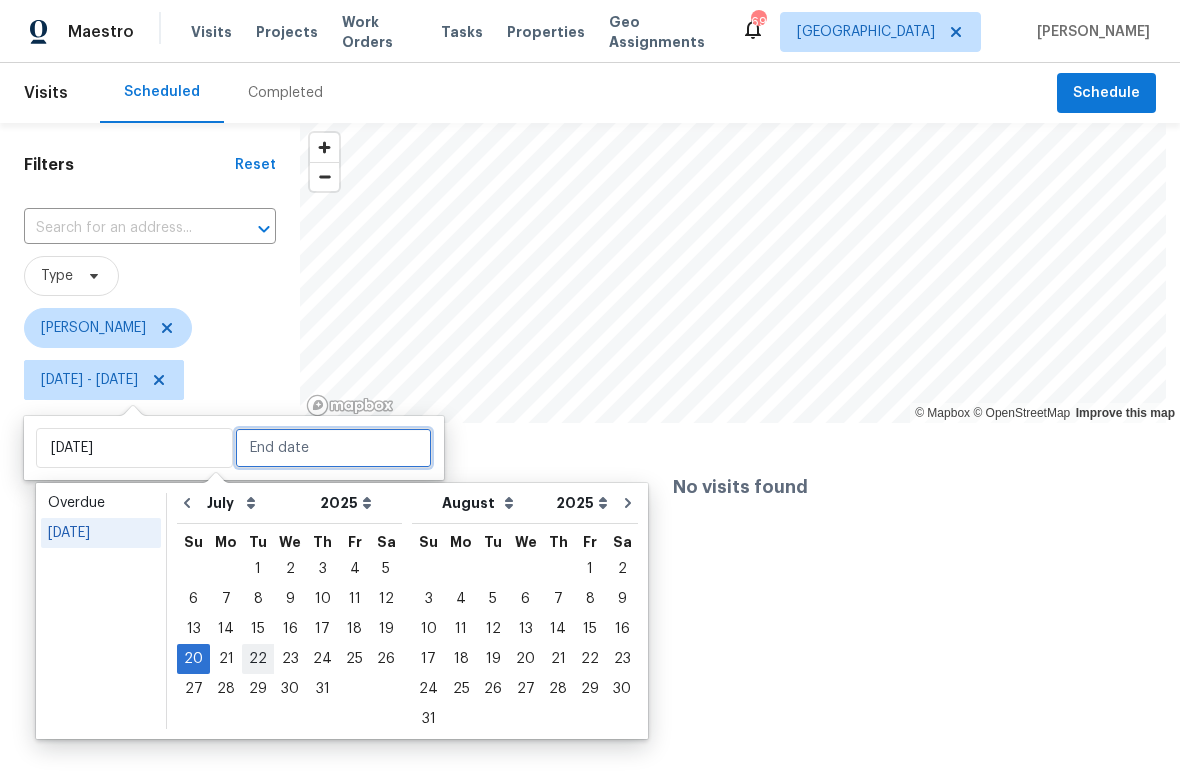type on "[DATE]" 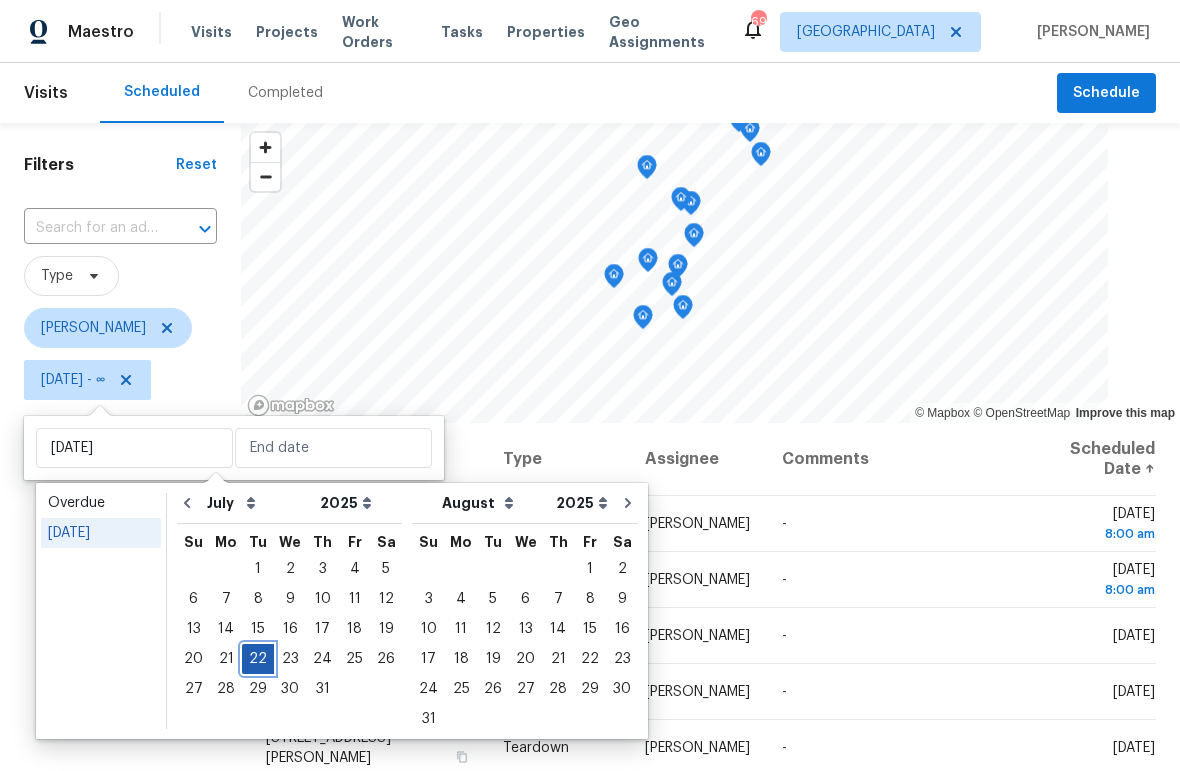 click on "22" at bounding box center [258, 659] 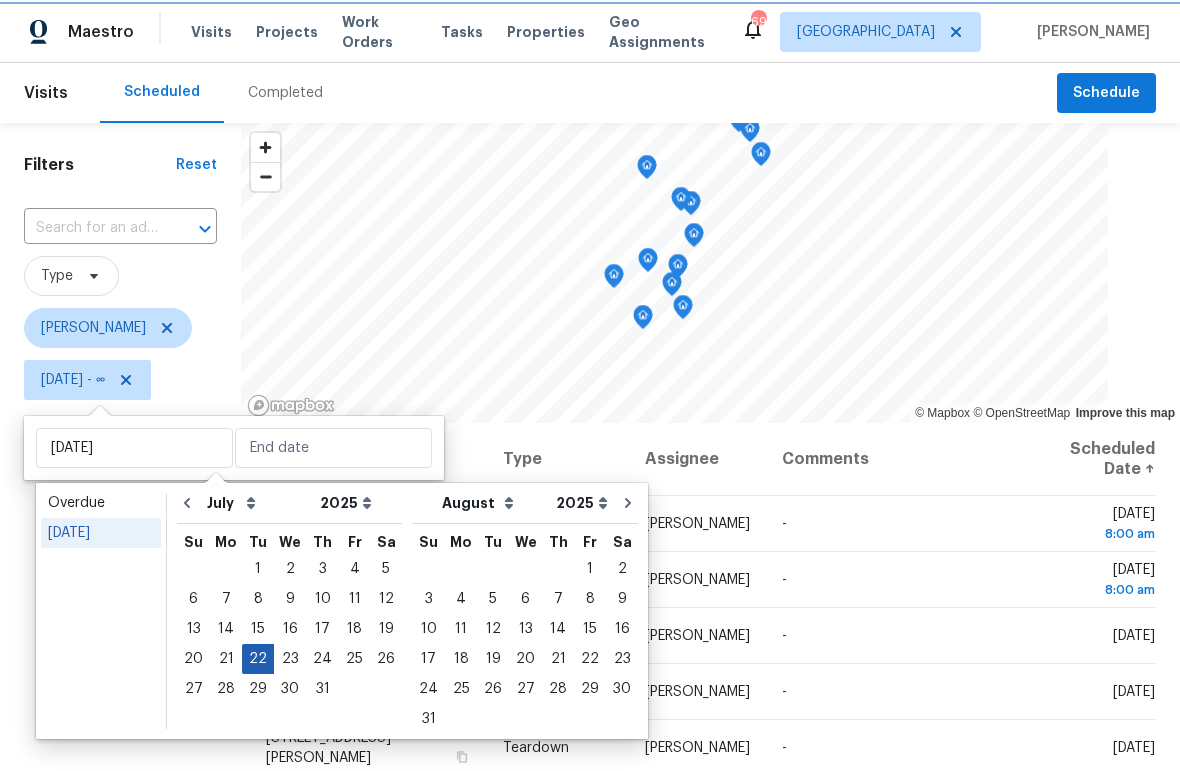 type on "[DATE]" 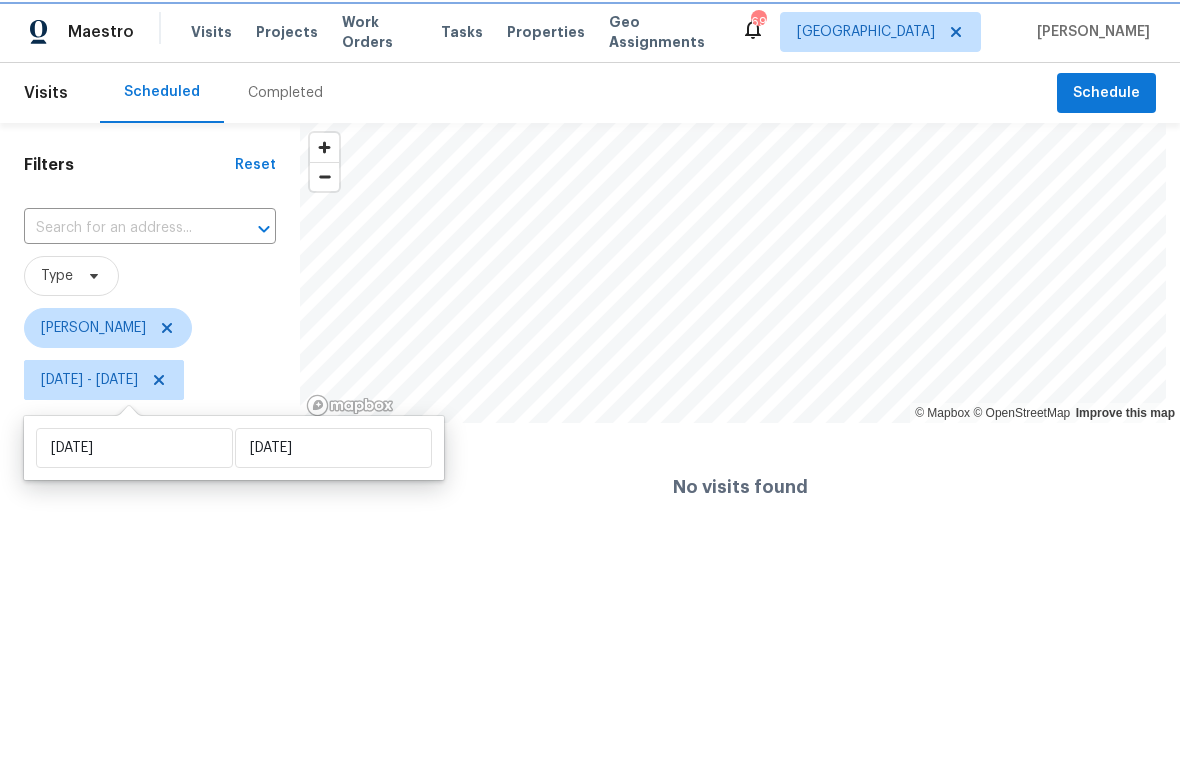 click on "[DATE] - [DATE]" at bounding box center [89, 380] 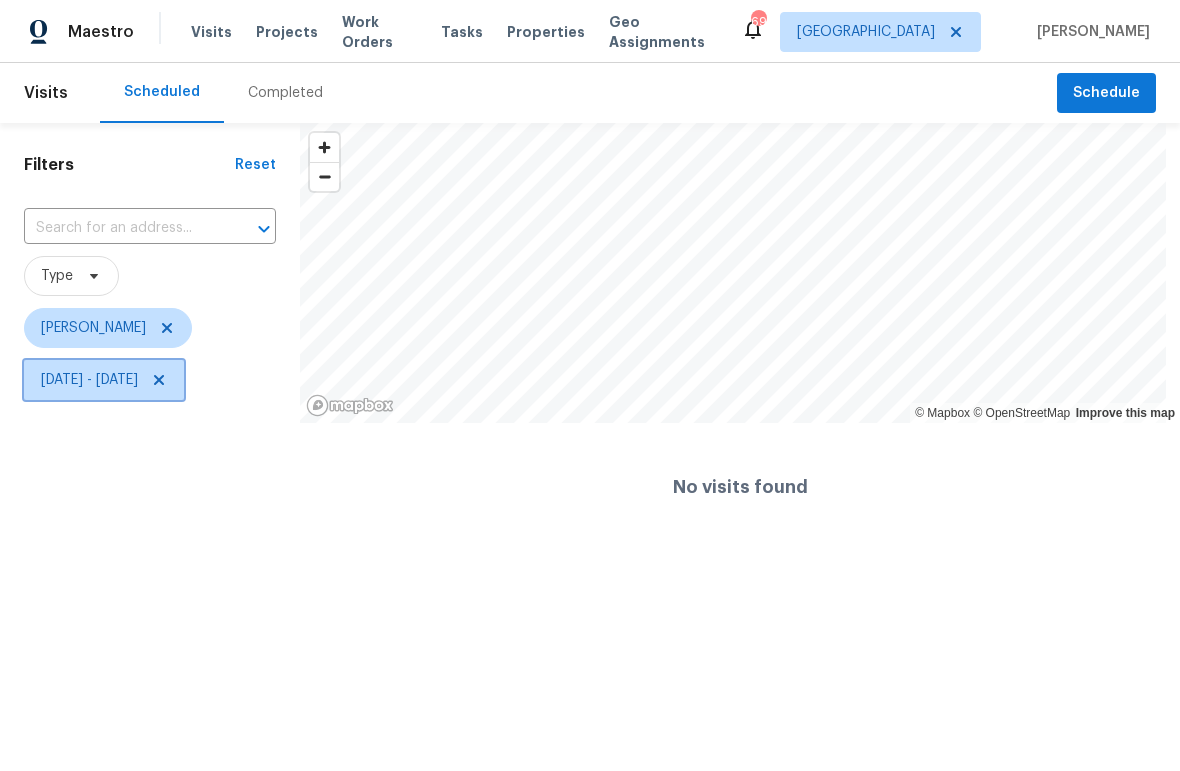 click on "[DATE] - [DATE]" at bounding box center (89, 380) 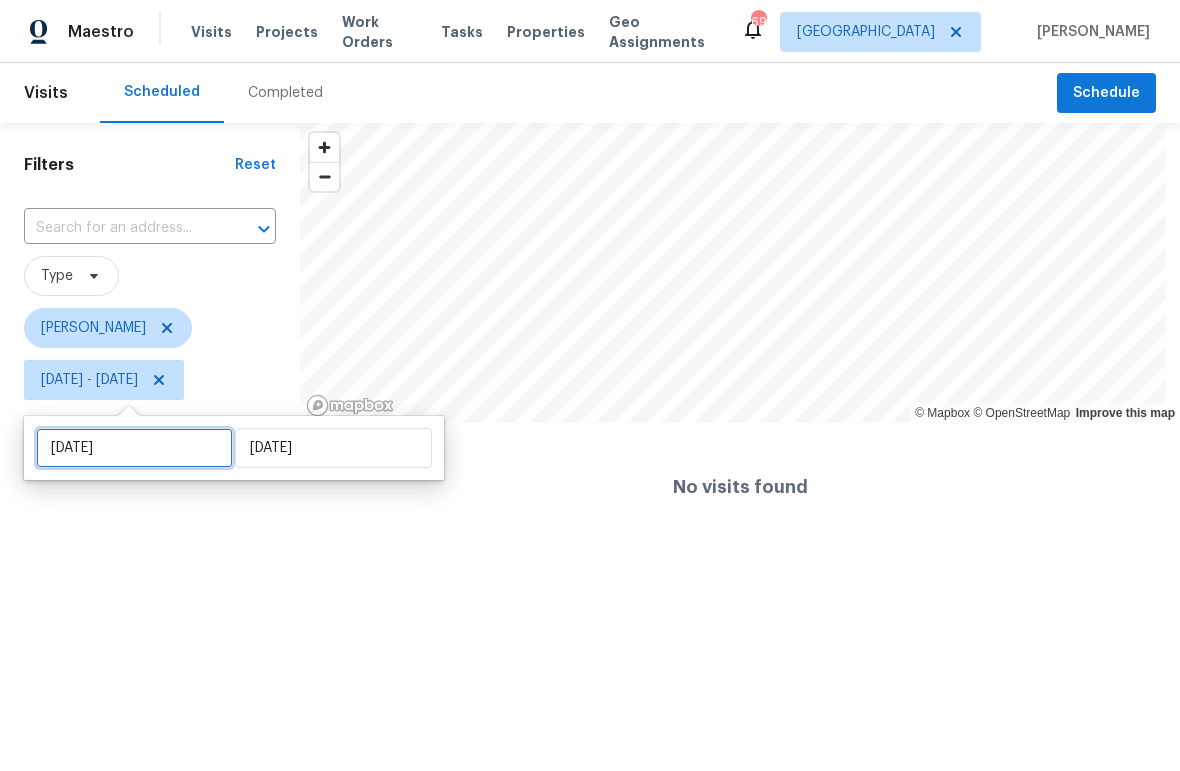 click on "[DATE]" at bounding box center (134, 448) 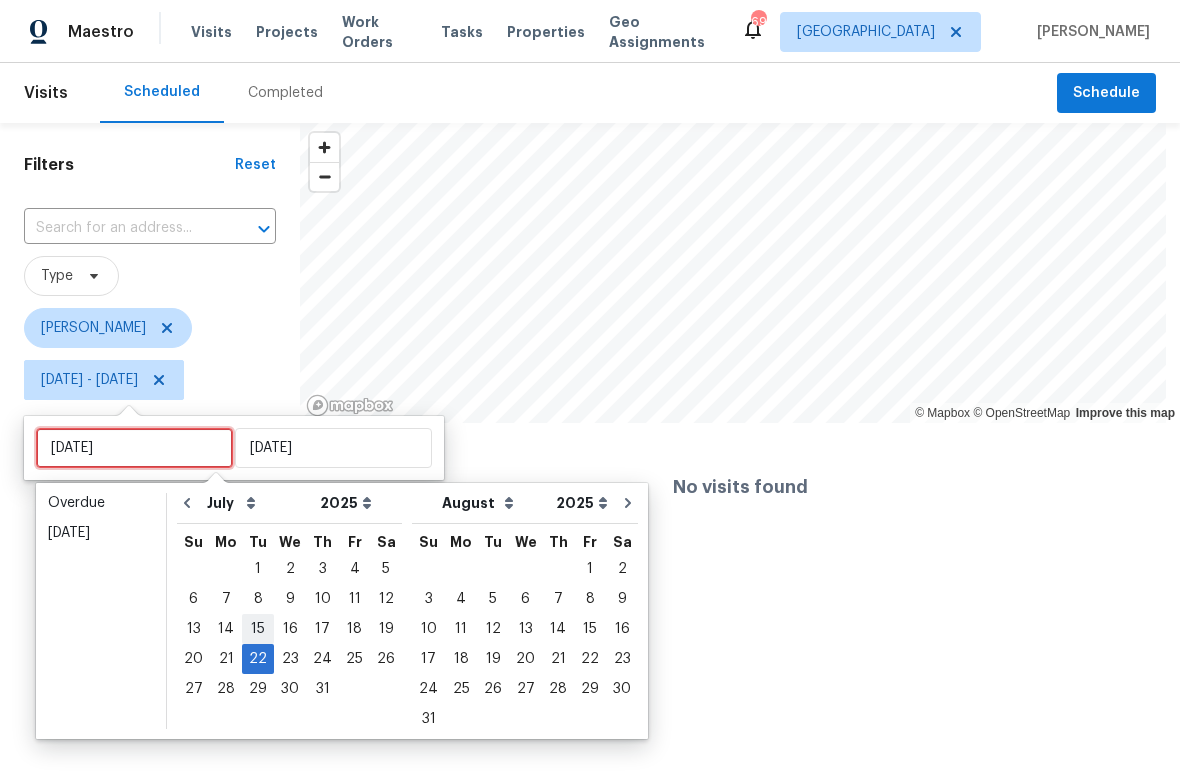 type on "[DATE]" 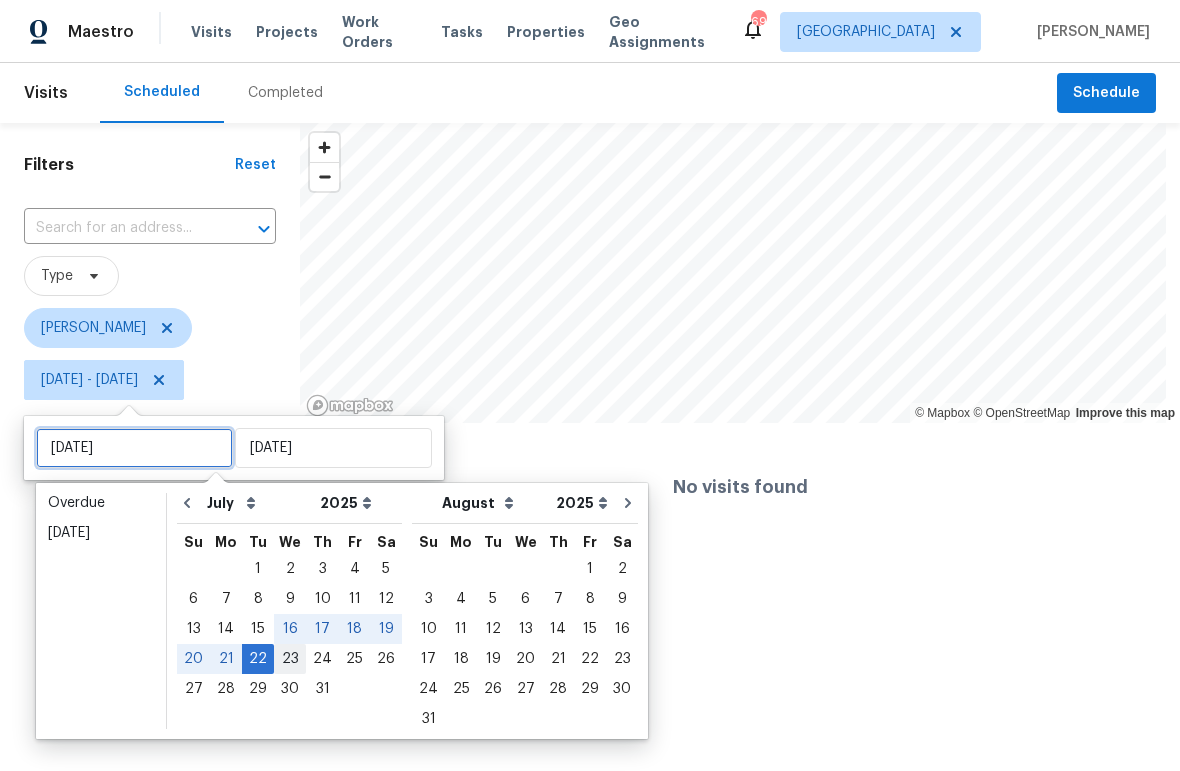 type 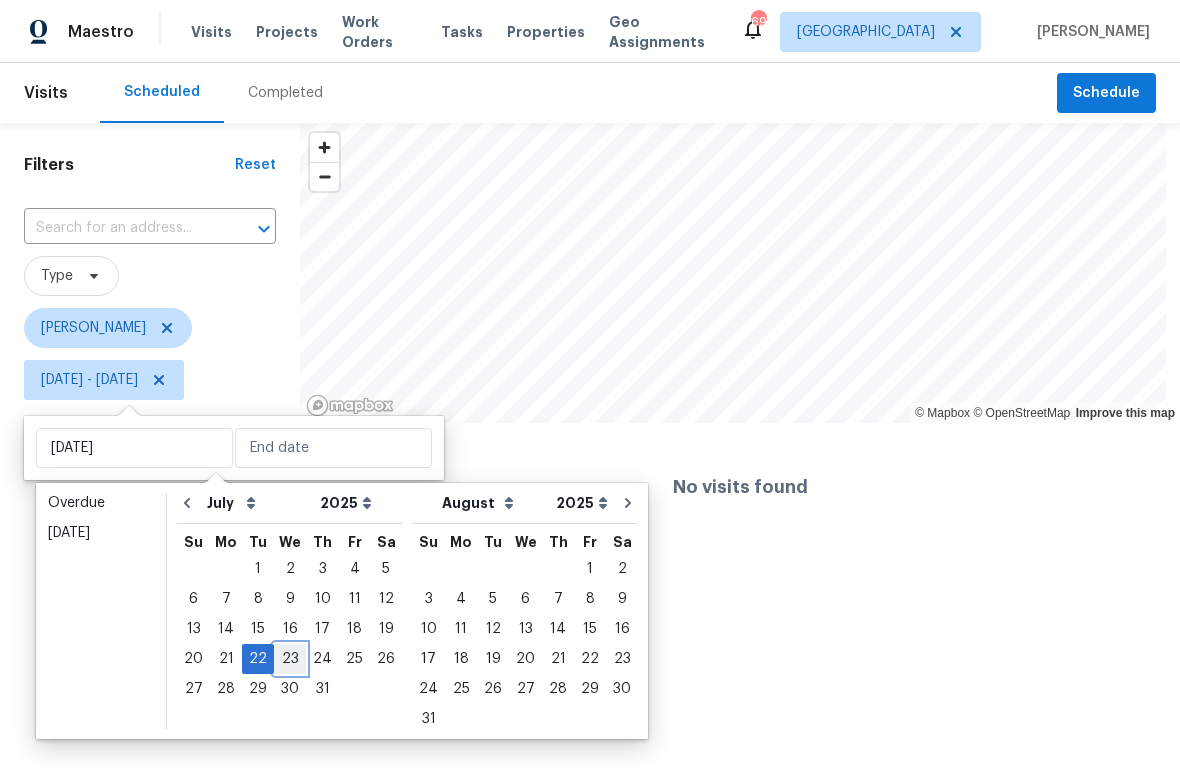 click on "23" at bounding box center (290, 659) 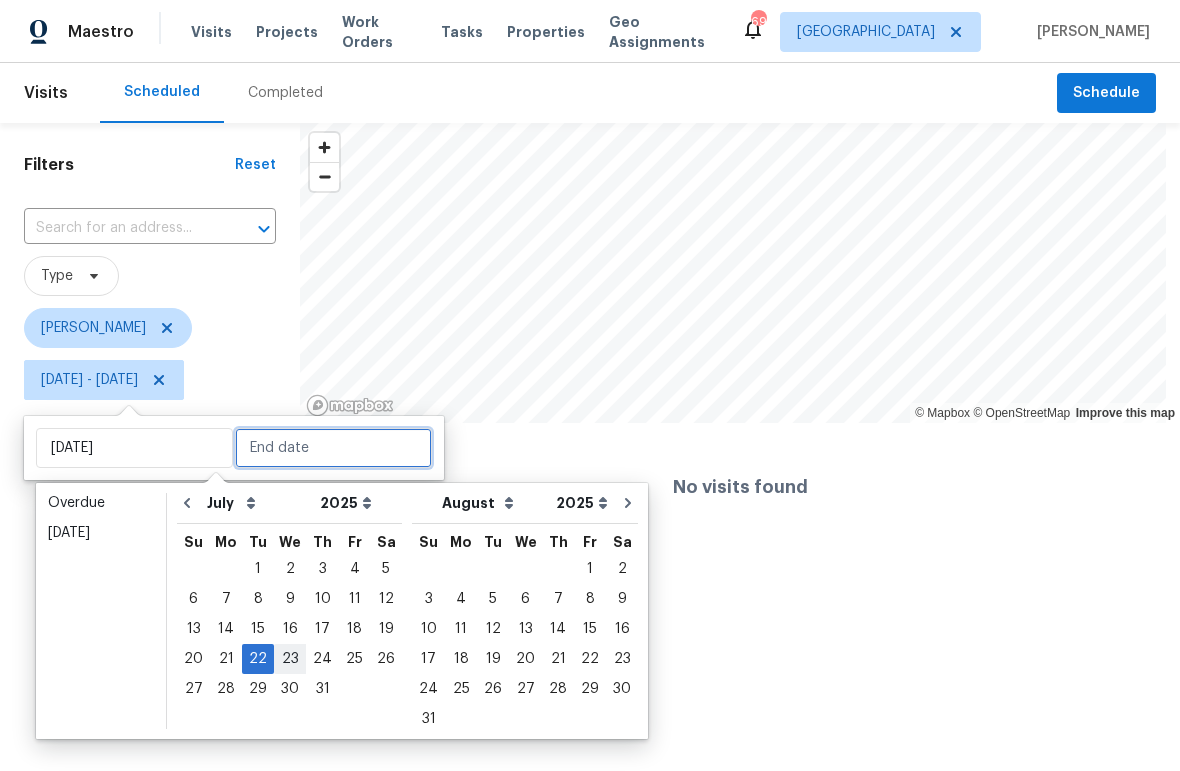 type on "[DATE]" 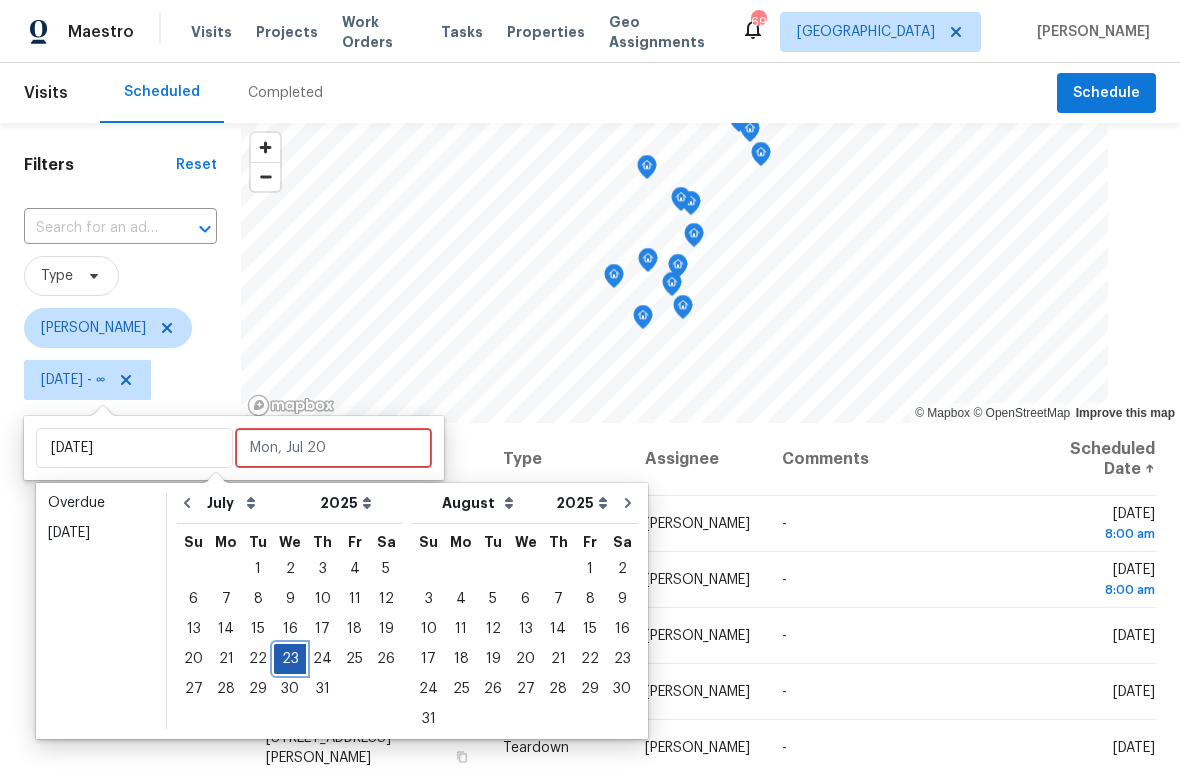click on "23" at bounding box center (290, 659) 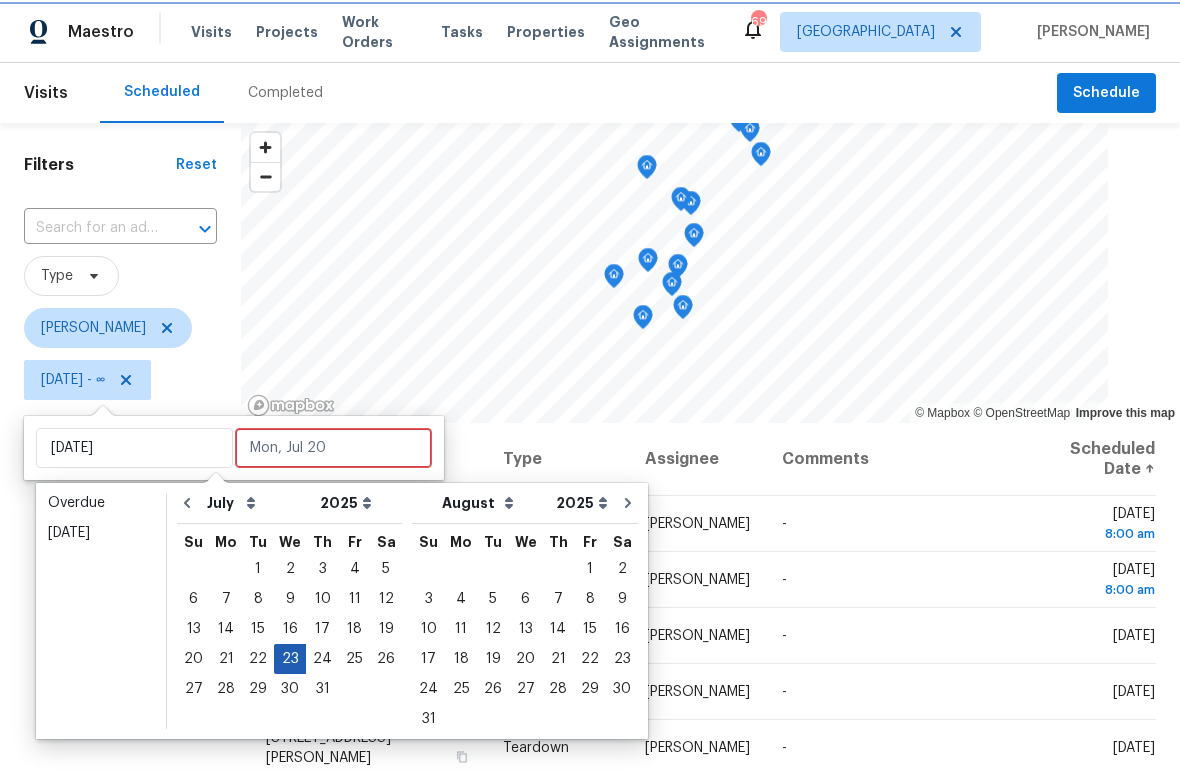 type on "[DATE]" 